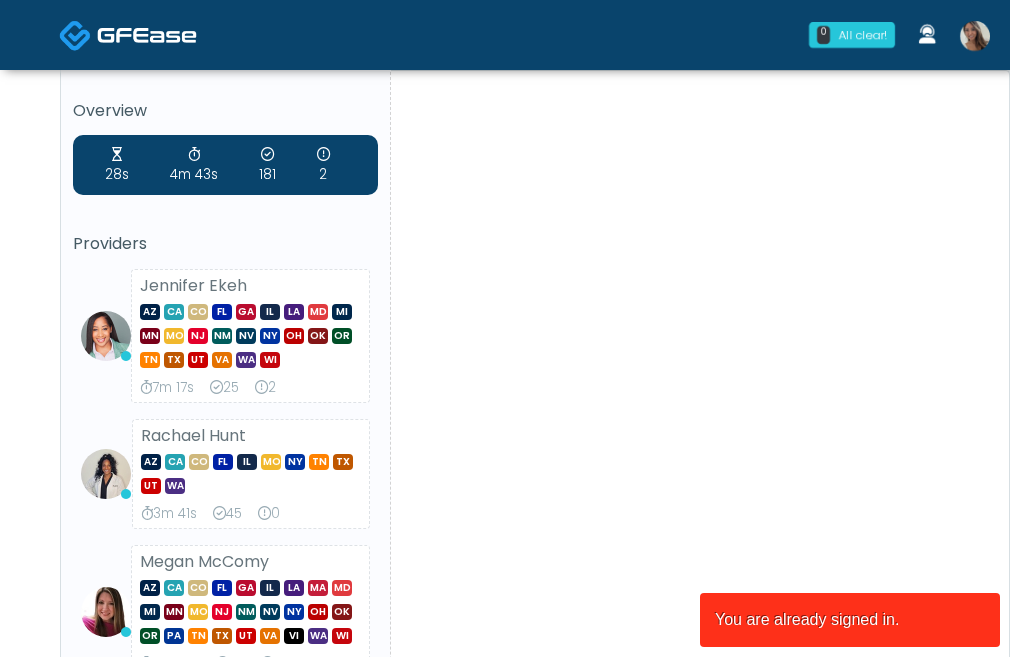 click at bounding box center [975, 36] 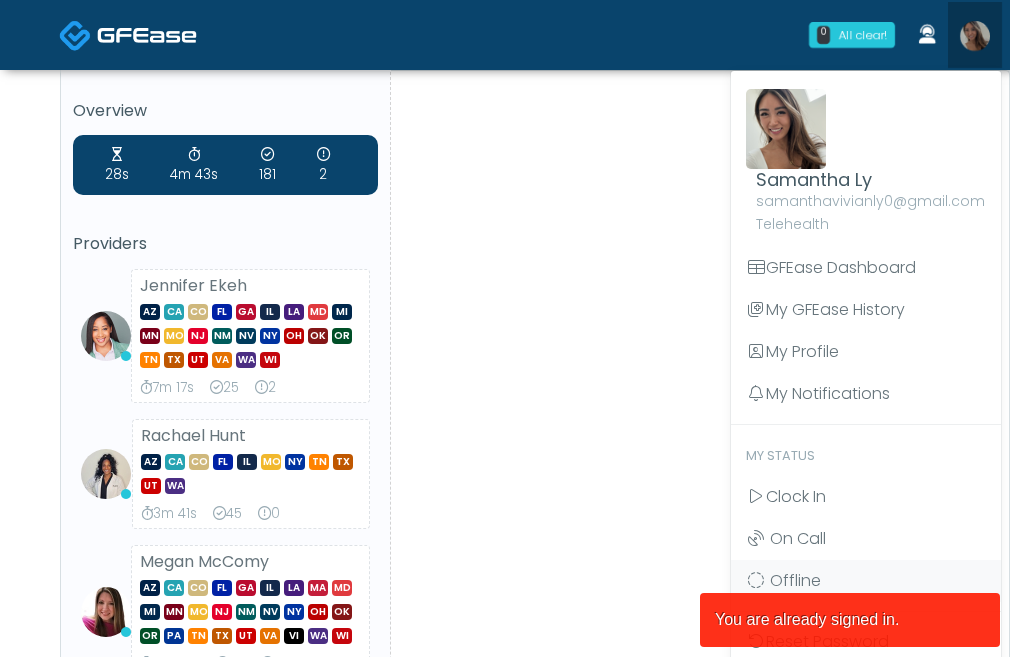 scroll, scrollTop: 0, scrollLeft: 0, axis: both 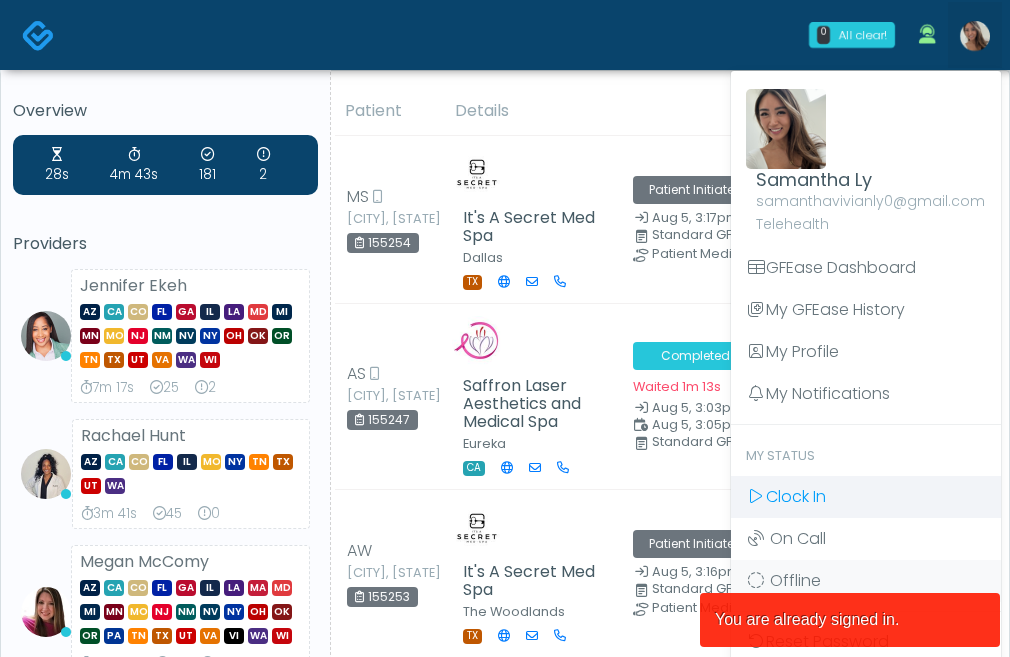 click on "Clock In" at bounding box center (866, 497) 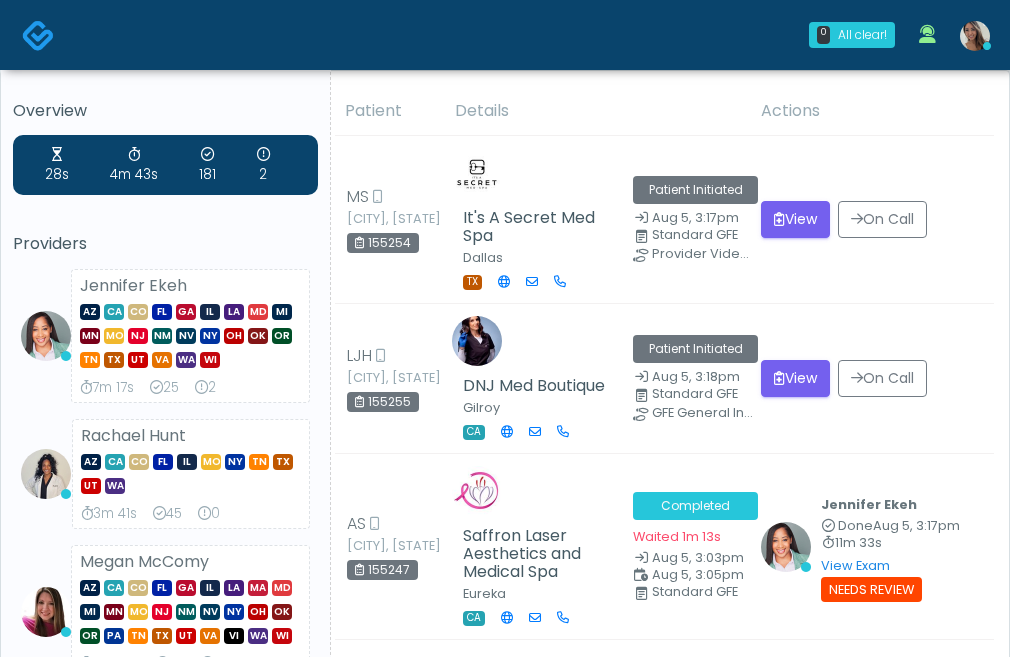 scroll, scrollTop: 0, scrollLeft: 0, axis: both 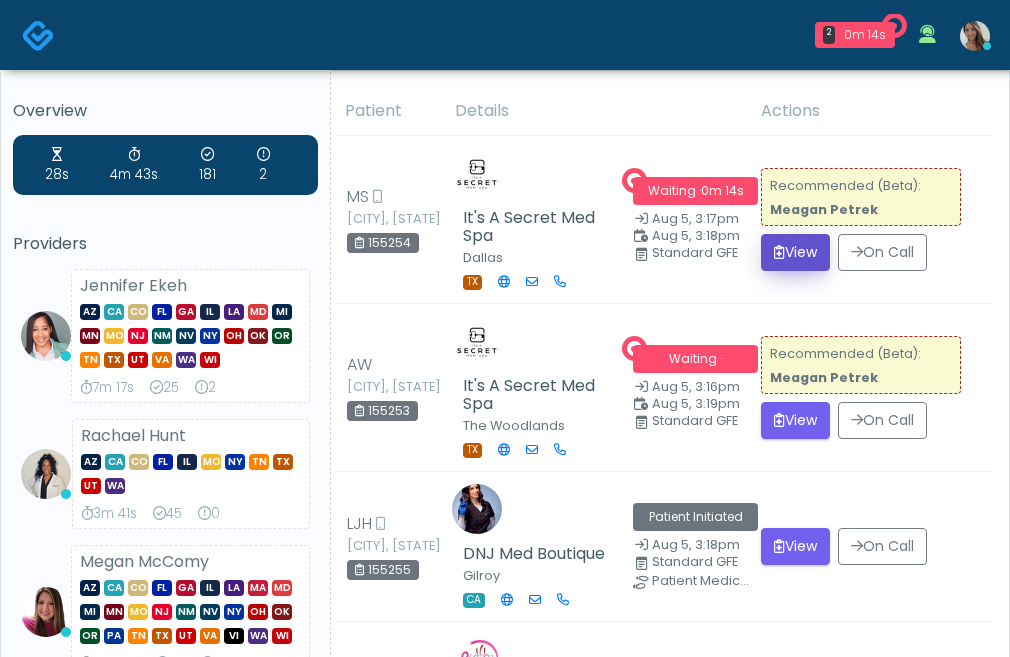 click on "View" at bounding box center [795, 252] 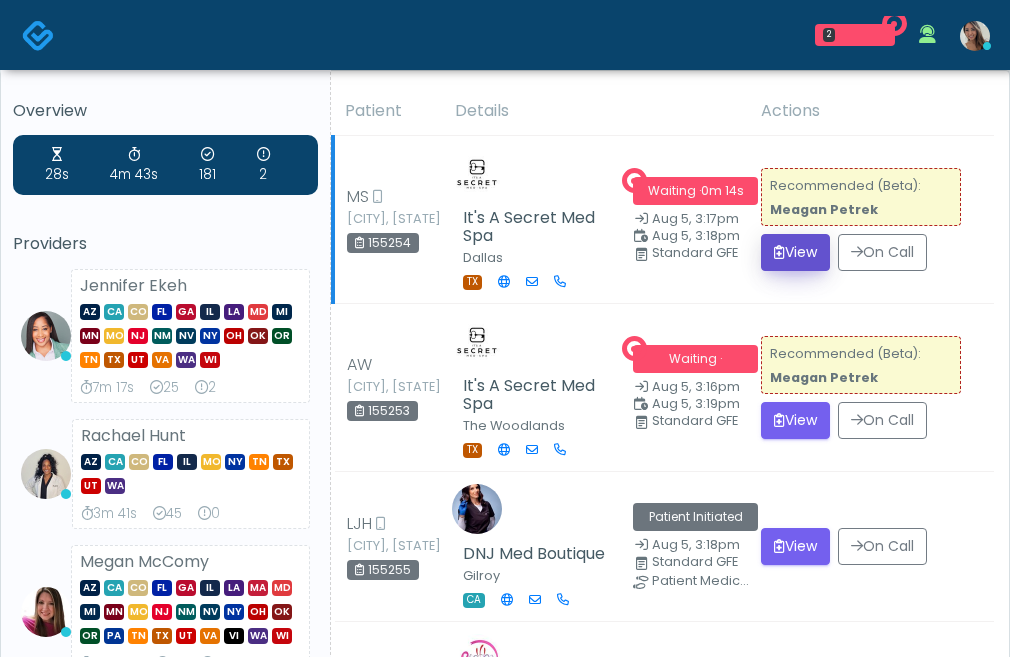 click on "View" at bounding box center (795, 252) 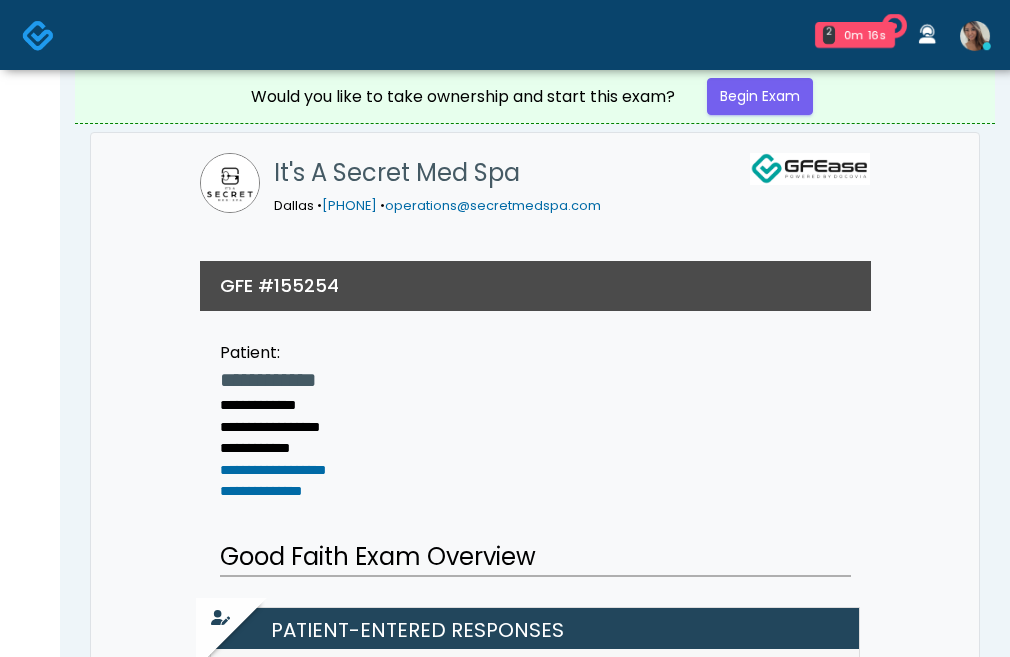 scroll, scrollTop: 0, scrollLeft: 0, axis: both 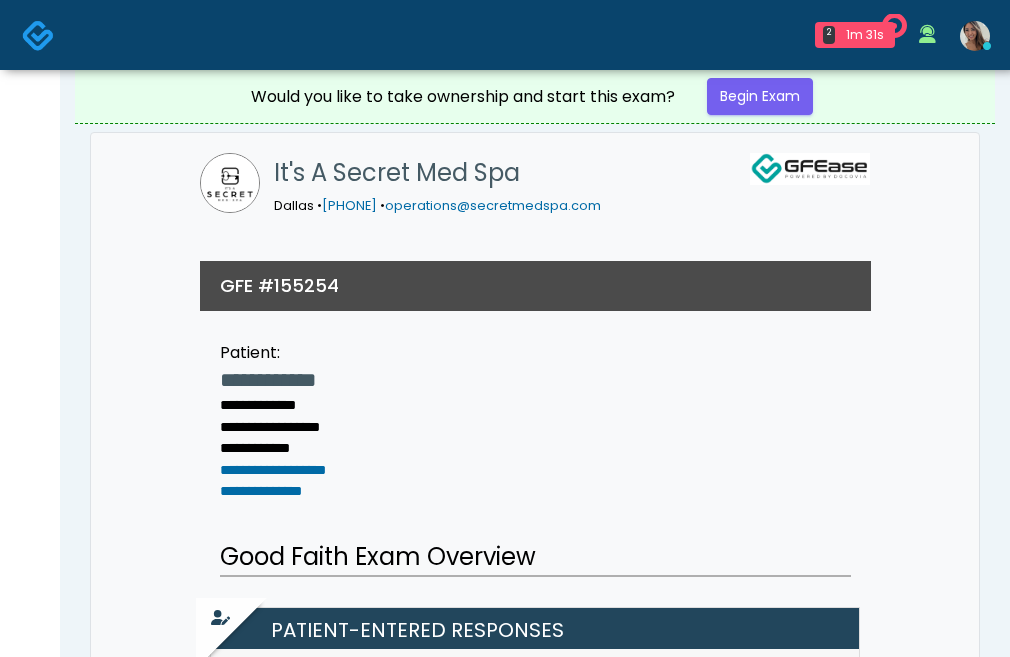 click at bounding box center [38, 35] 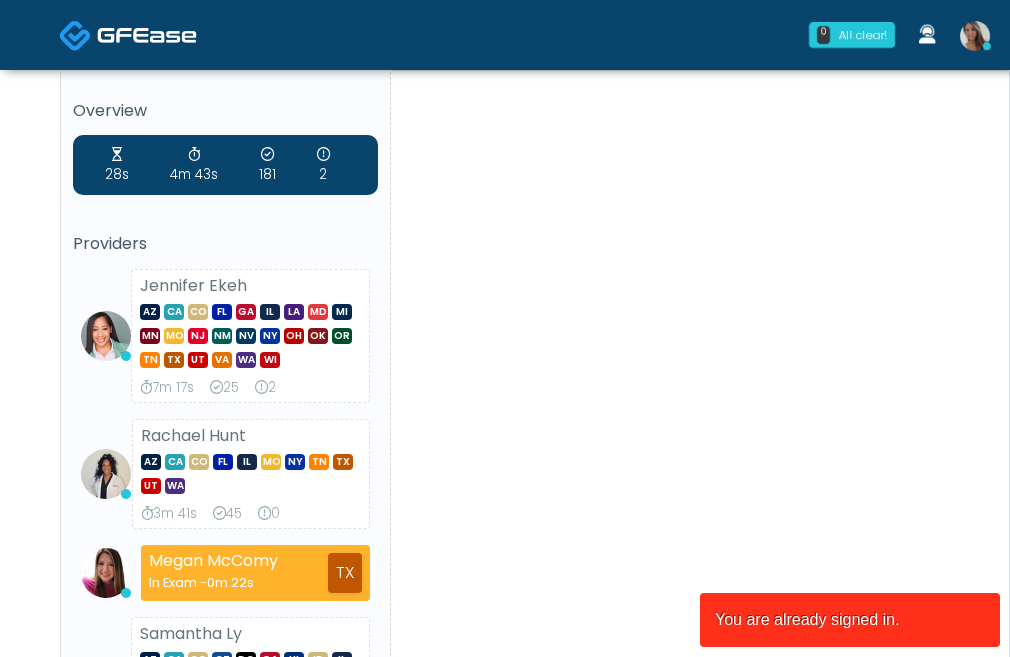 scroll, scrollTop: 0, scrollLeft: 0, axis: both 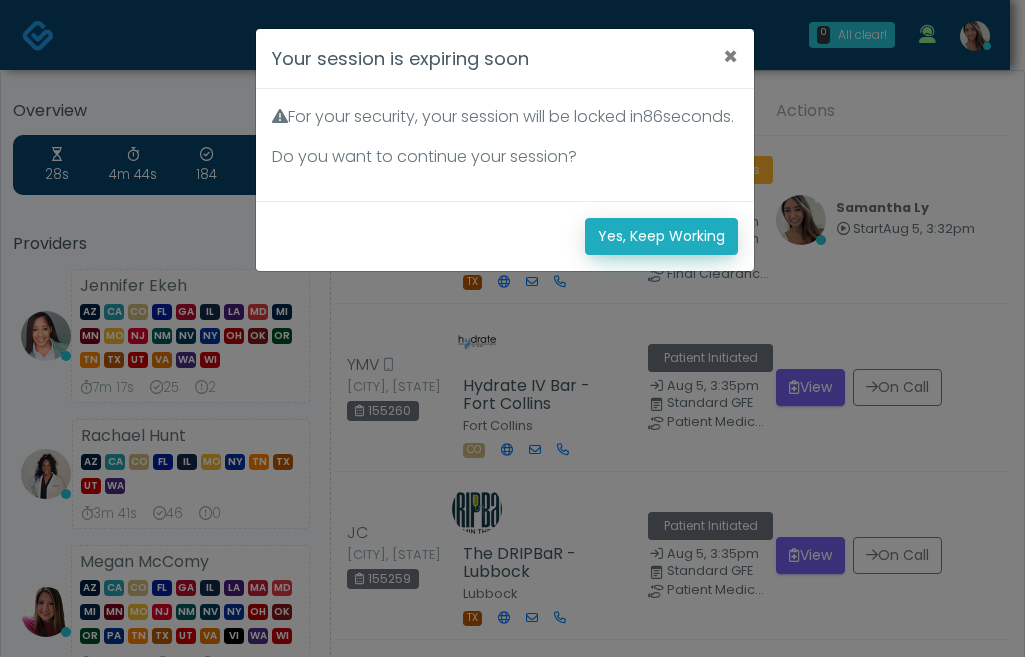 click on "Yes, Keep Working" at bounding box center [661, 236] 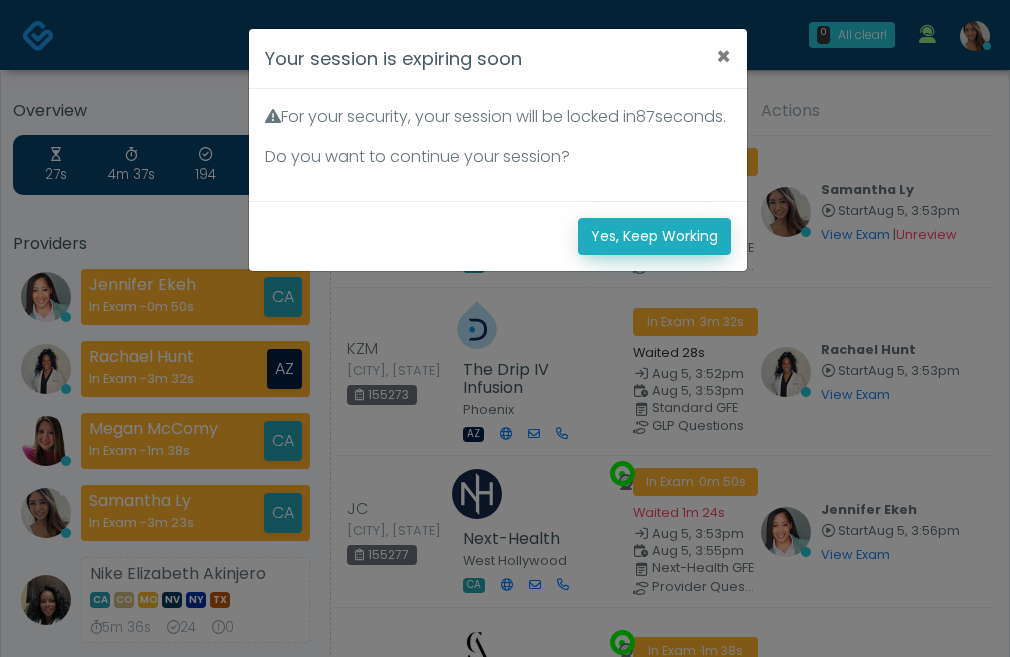 click on "Yes, Keep Working" at bounding box center [654, 236] 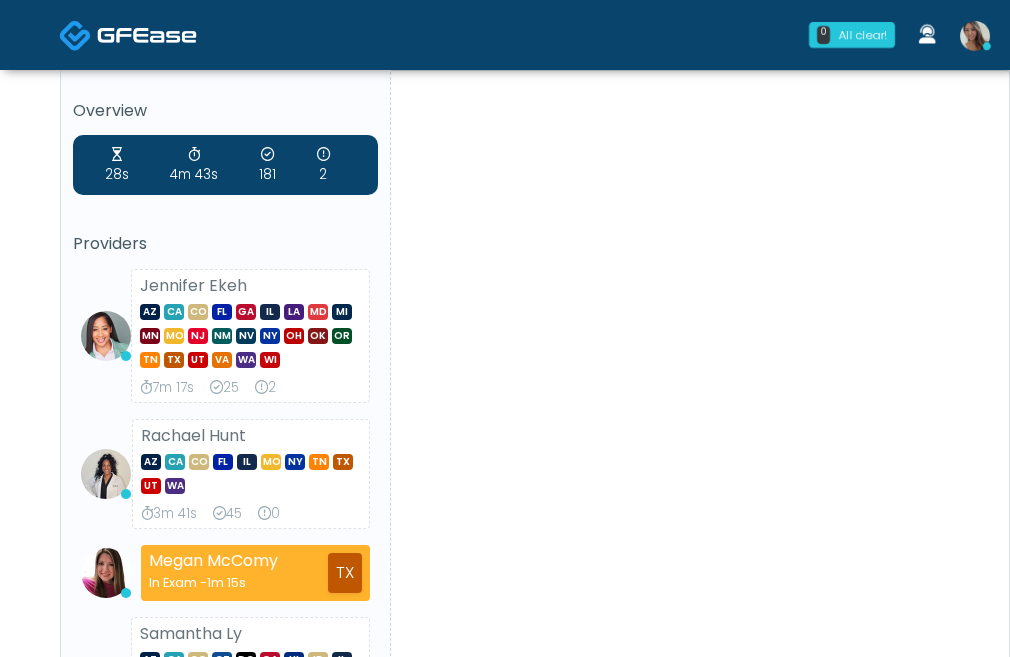 scroll, scrollTop: 0, scrollLeft: 0, axis: both 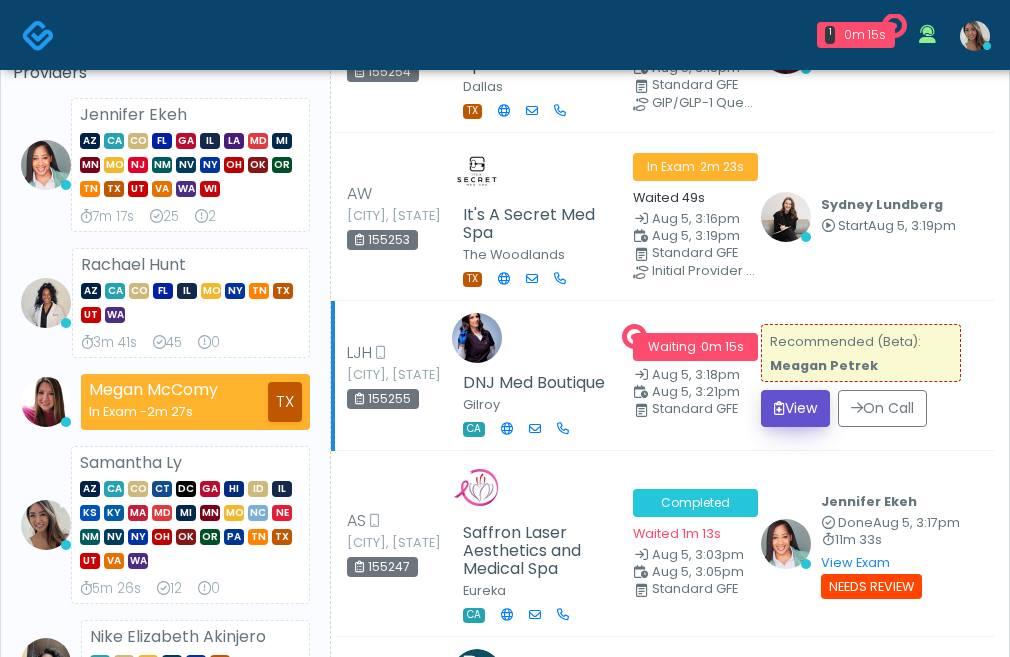 click on "View" at bounding box center [795, 408] 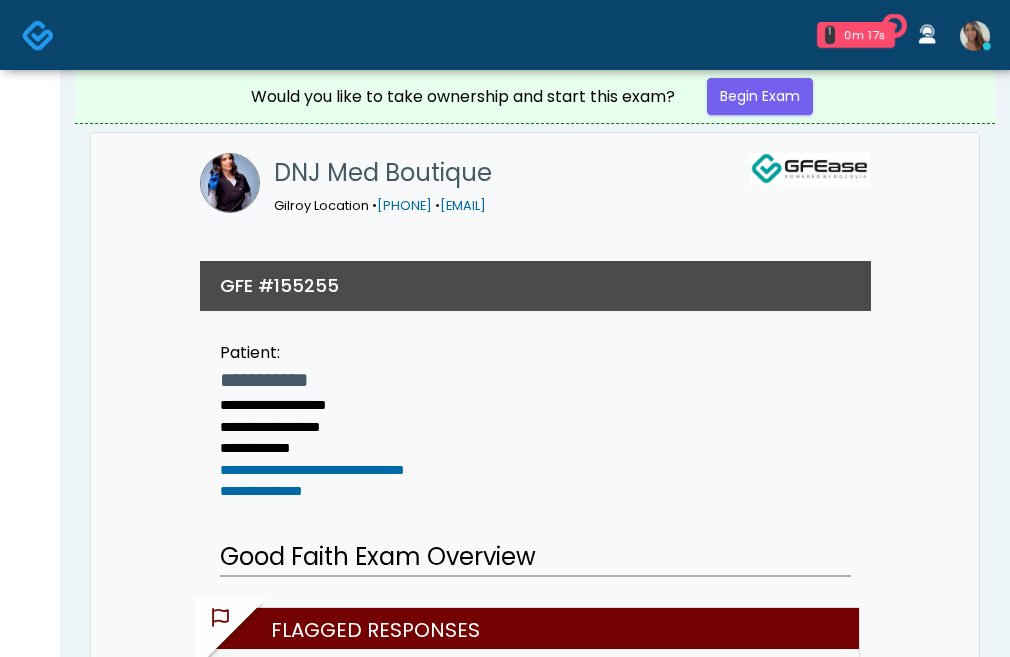 scroll, scrollTop: 0, scrollLeft: 0, axis: both 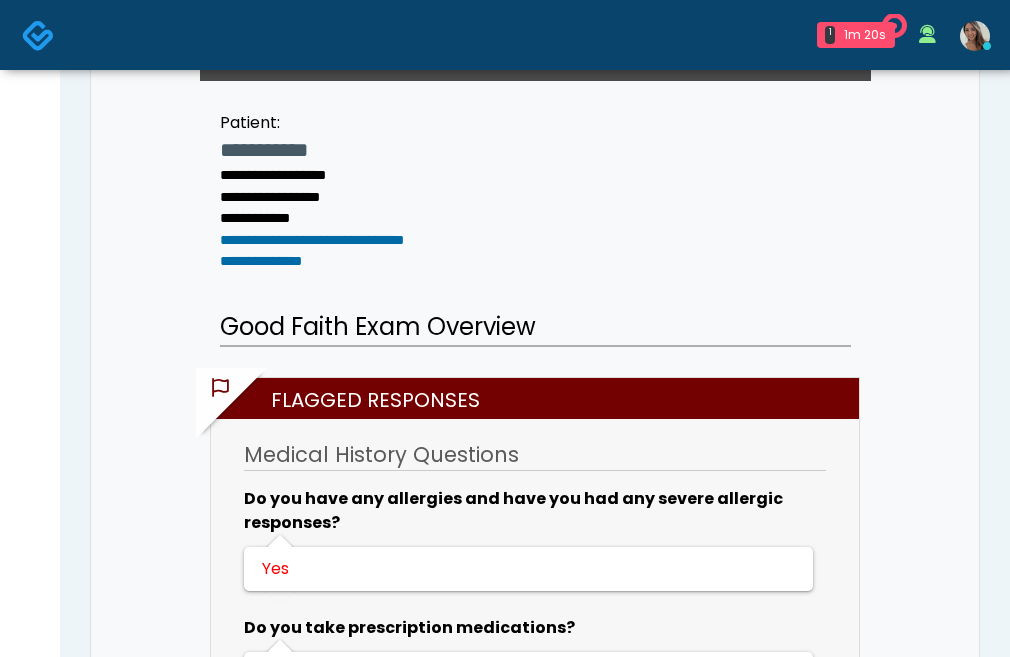 click at bounding box center [38, 35] 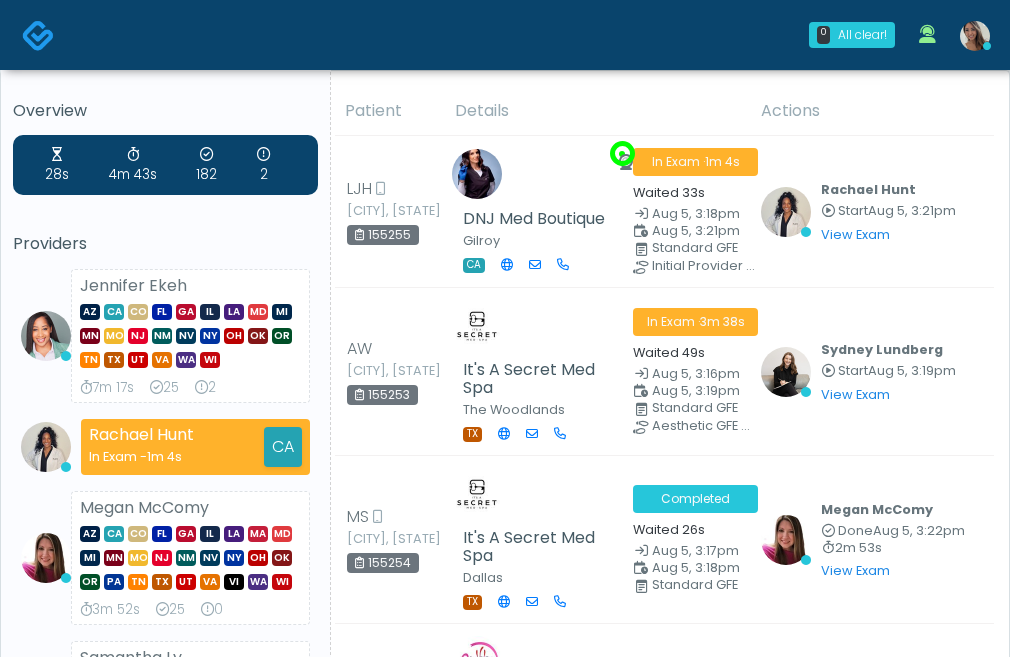 scroll, scrollTop: 0, scrollLeft: 0, axis: both 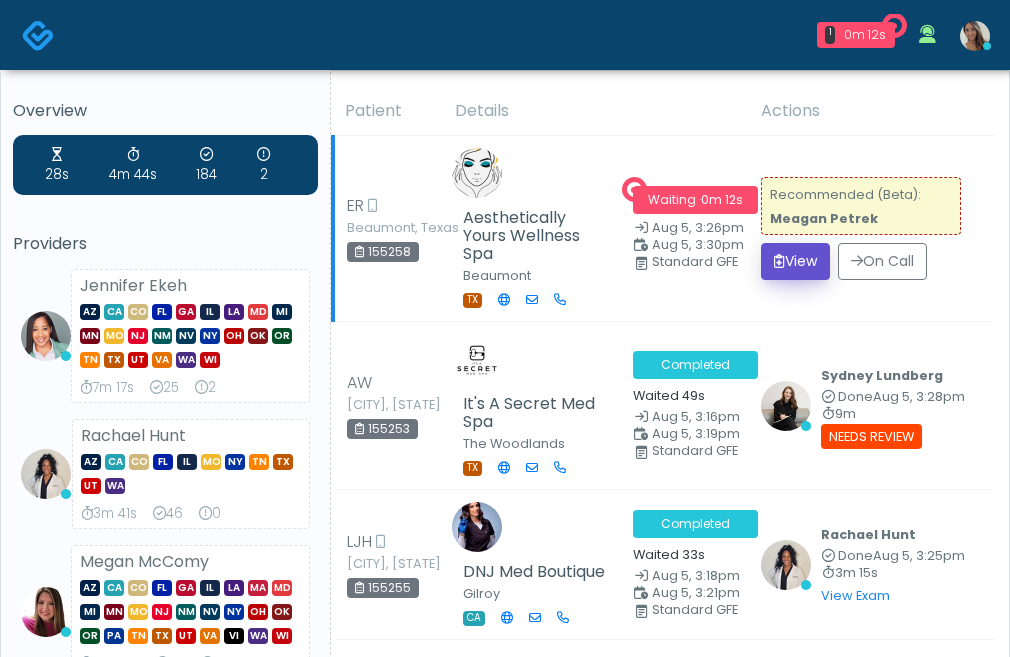 click on "View" at bounding box center [795, 261] 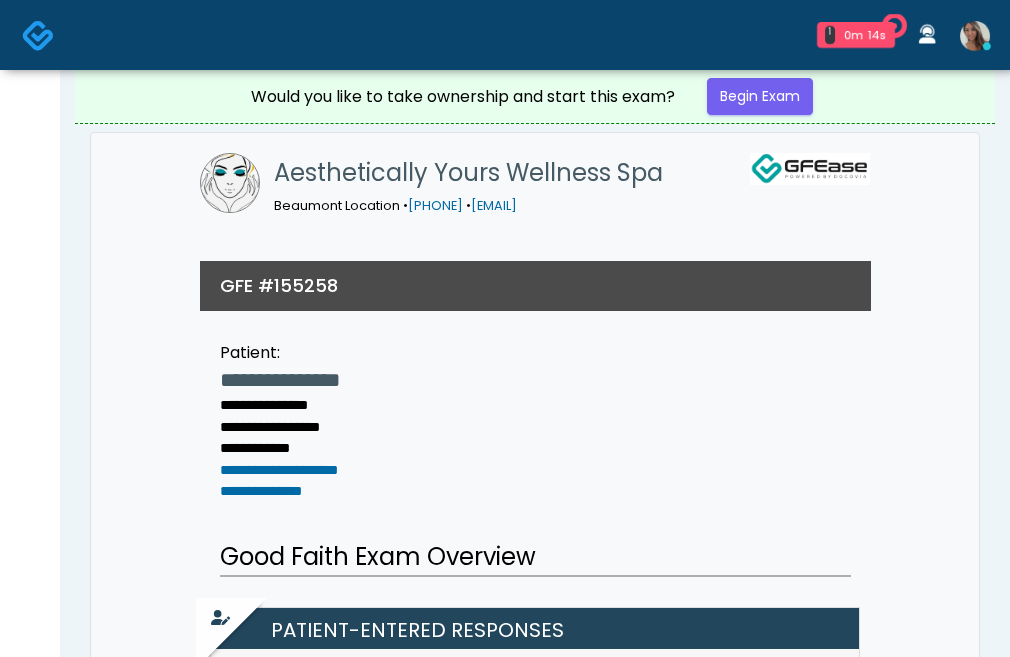 scroll, scrollTop: 0, scrollLeft: 0, axis: both 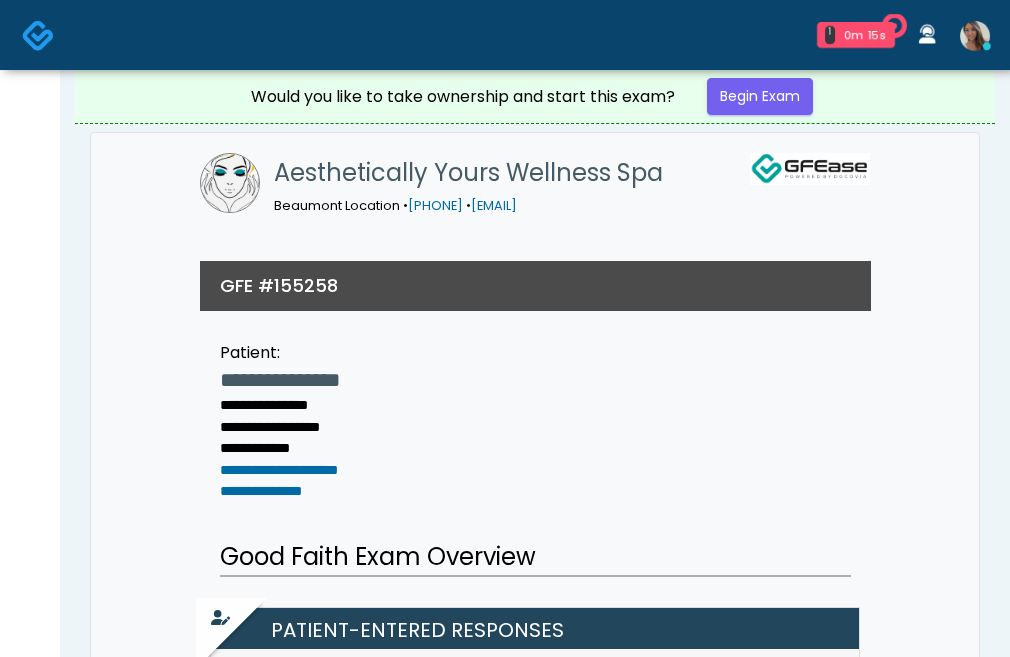 click on "Would you like to take ownership and start this exam?
Begin Exam" at bounding box center (535, 96) 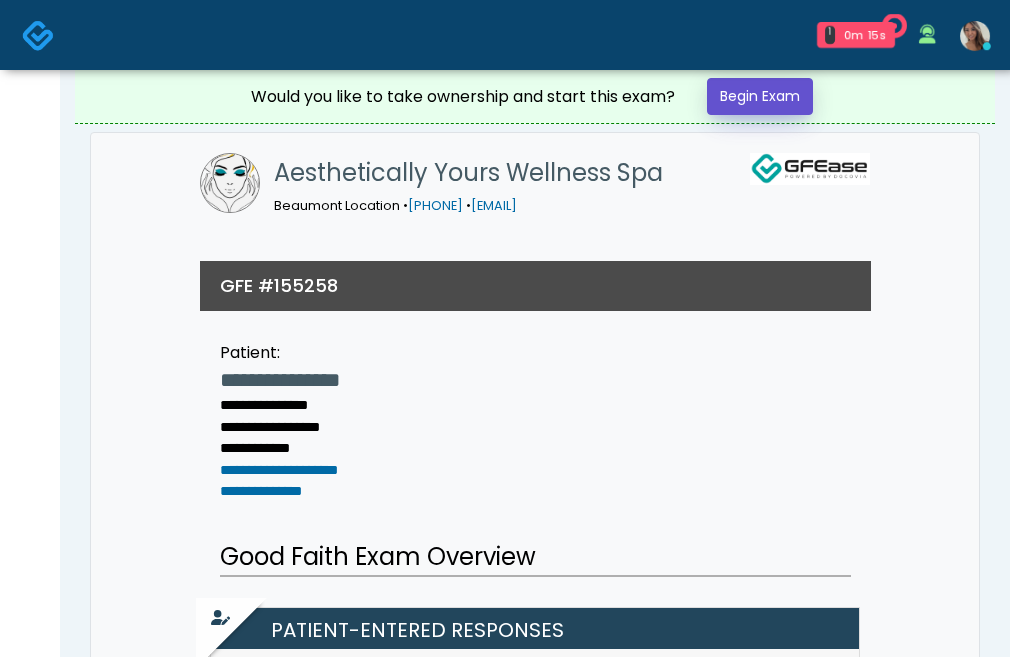 click on "Begin Exam" at bounding box center [760, 96] 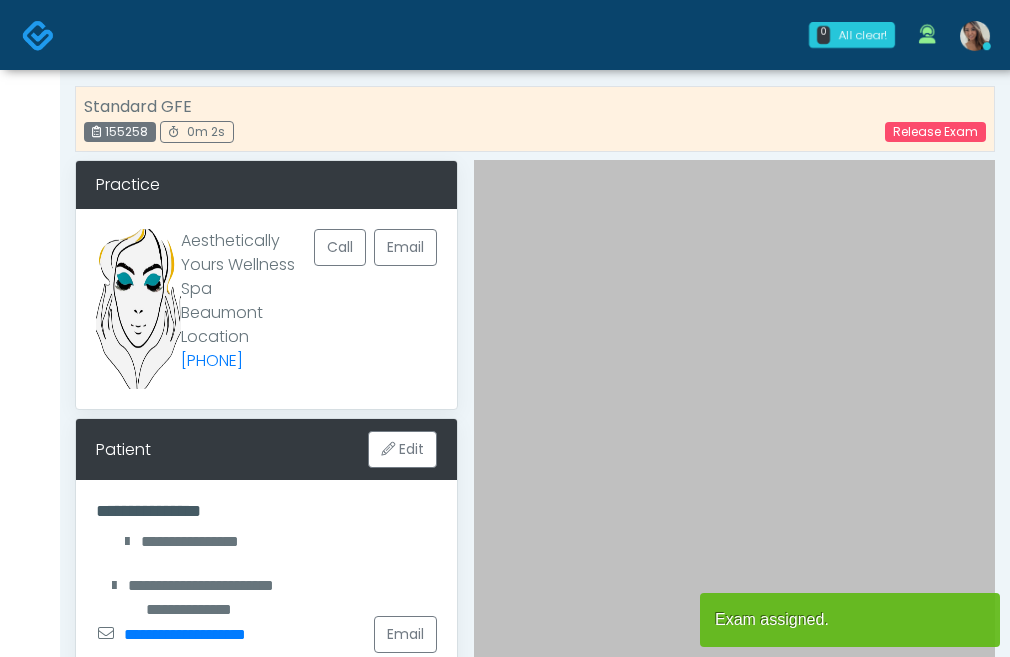scroll, scrollTop: 0, scrollLeft: 0, axis: both 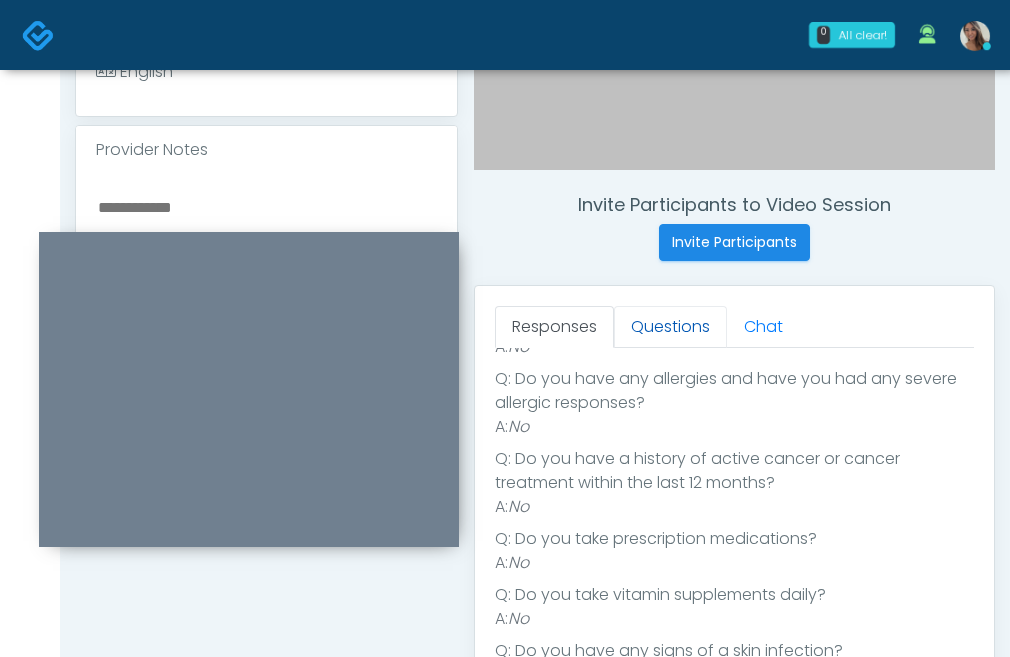 click on "Questions" at bounding box center (670, 327) 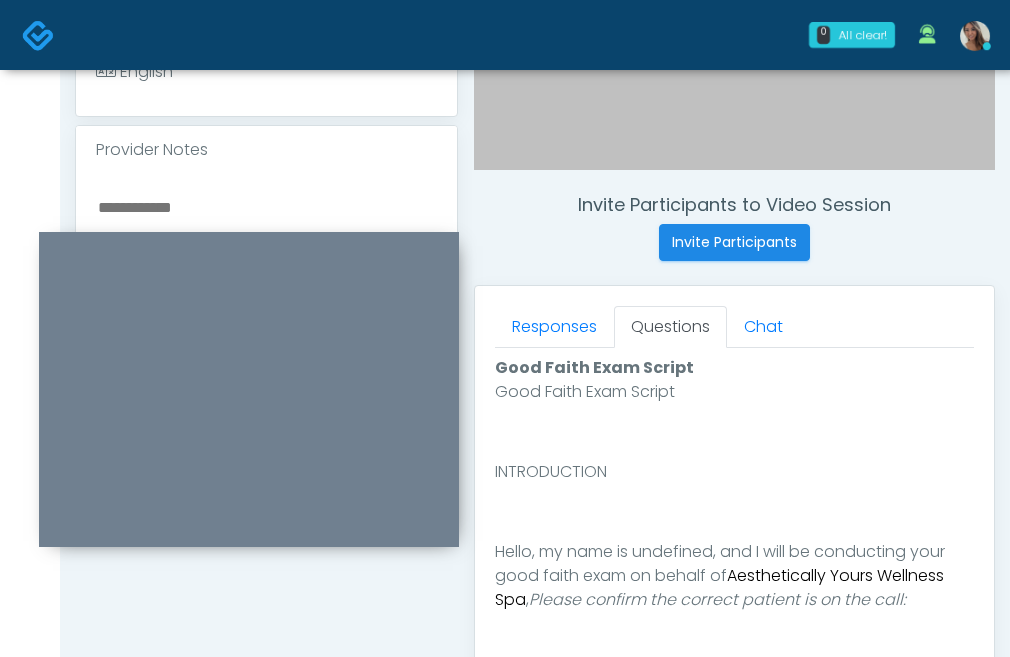 scroll, scrollTop: 0, scrollLeft: 0, axis: both 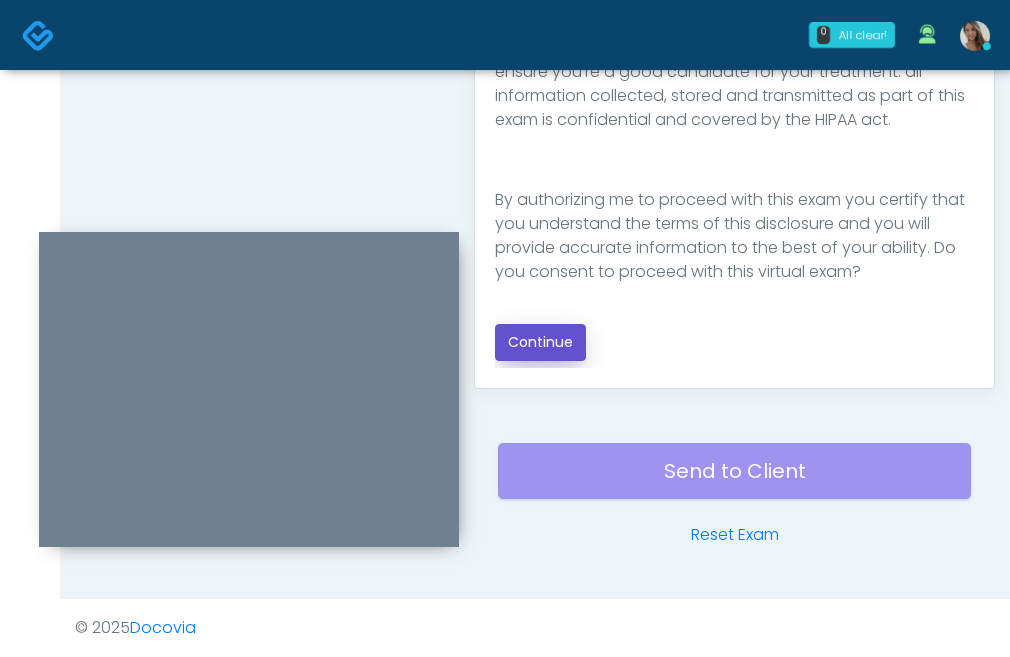 click on "Continue" at bounding box center [540, 342] 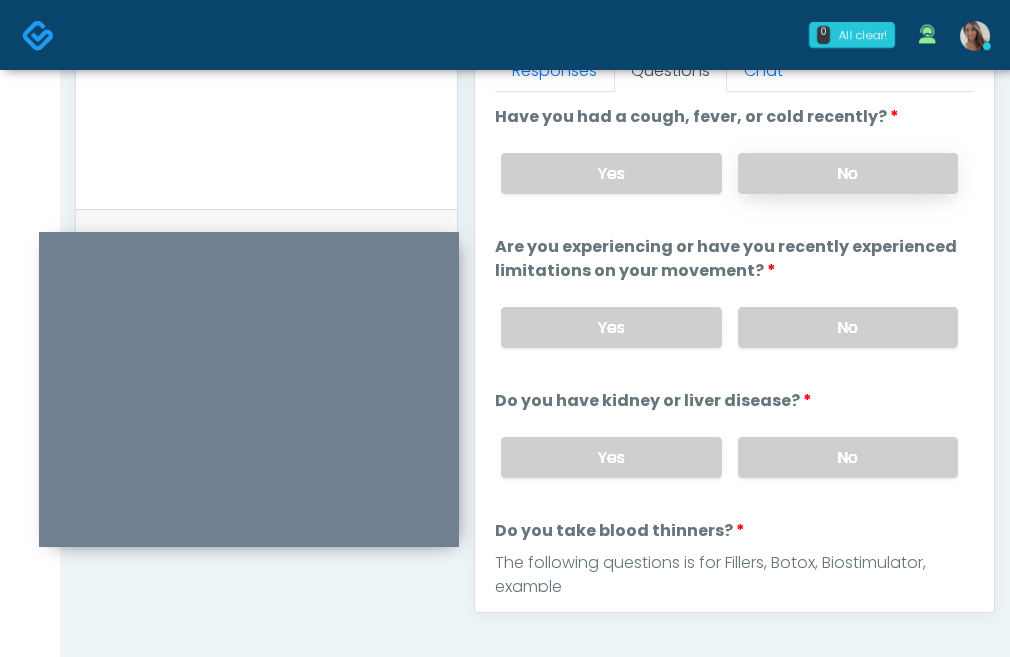 click on "No" at bounding box center [848, 173] 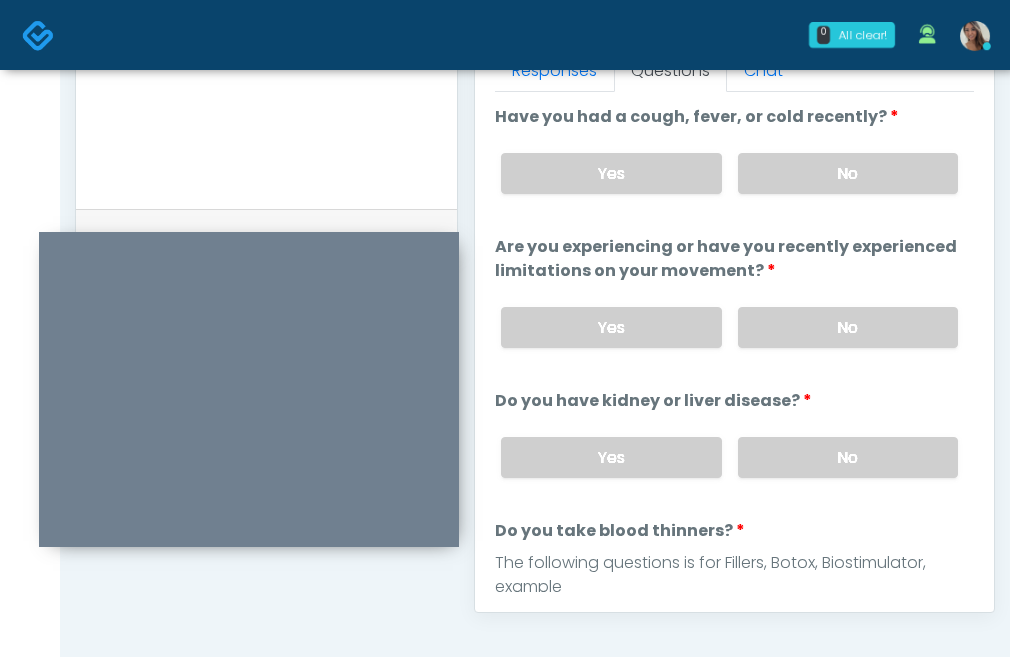scroll, scrollTop: 913, scrollLeft: 0, axis: vertical 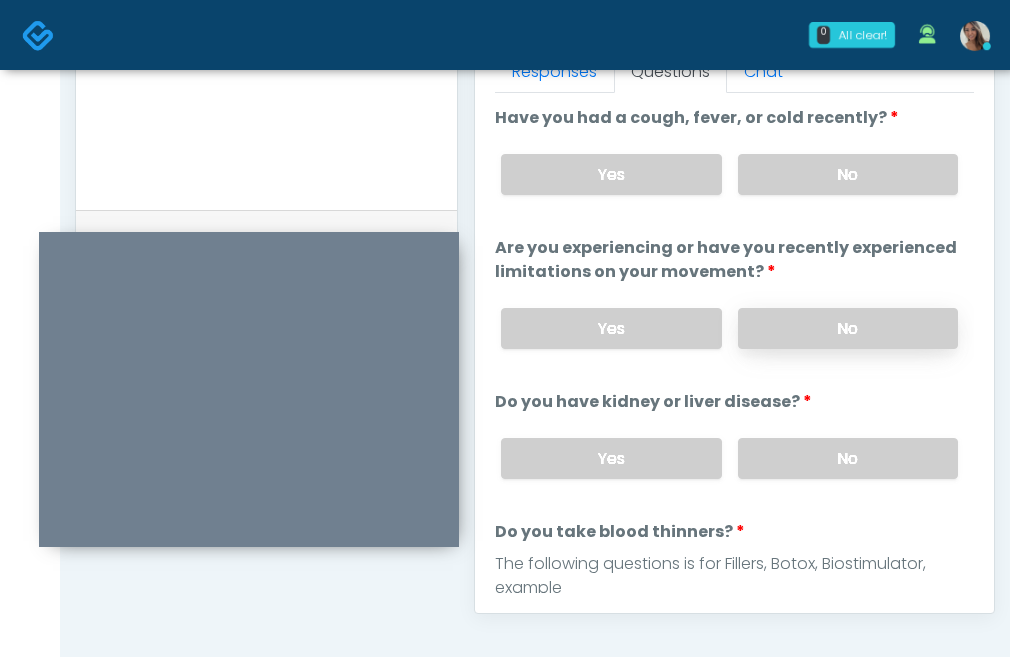 click on "No" at bounding box center (848, 328) 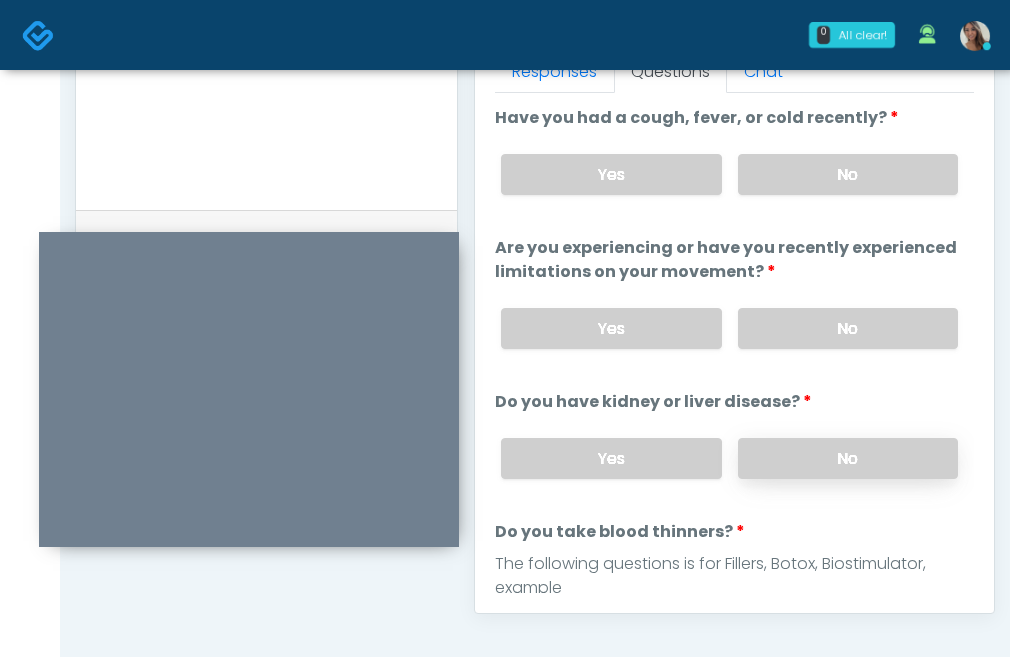 click on "No" at bounding box center [848, 458] 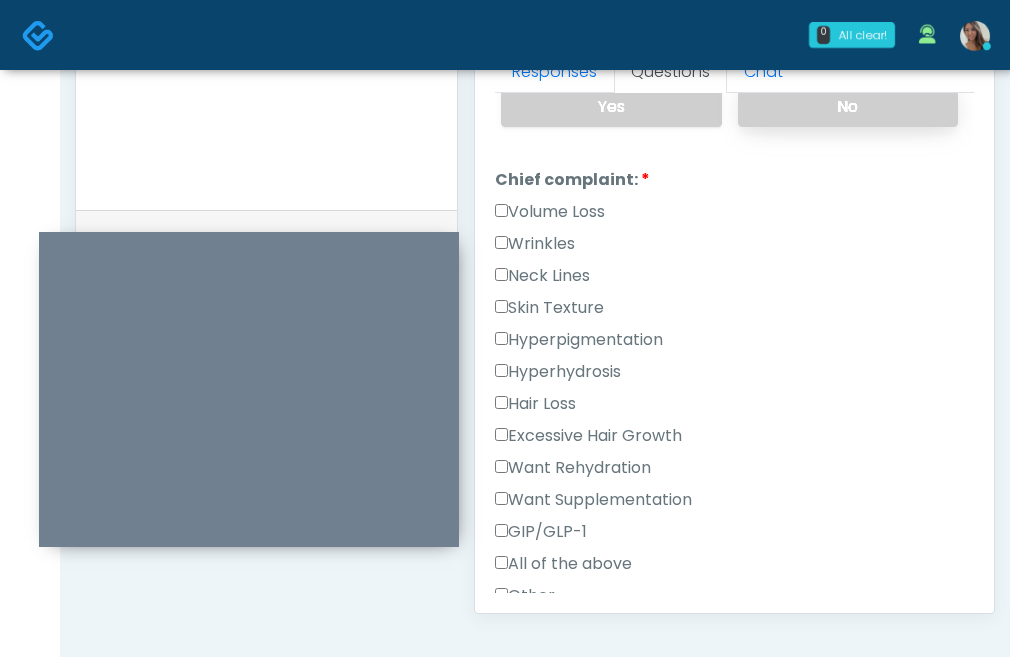 click on "No" at bounding box center (848, 106) 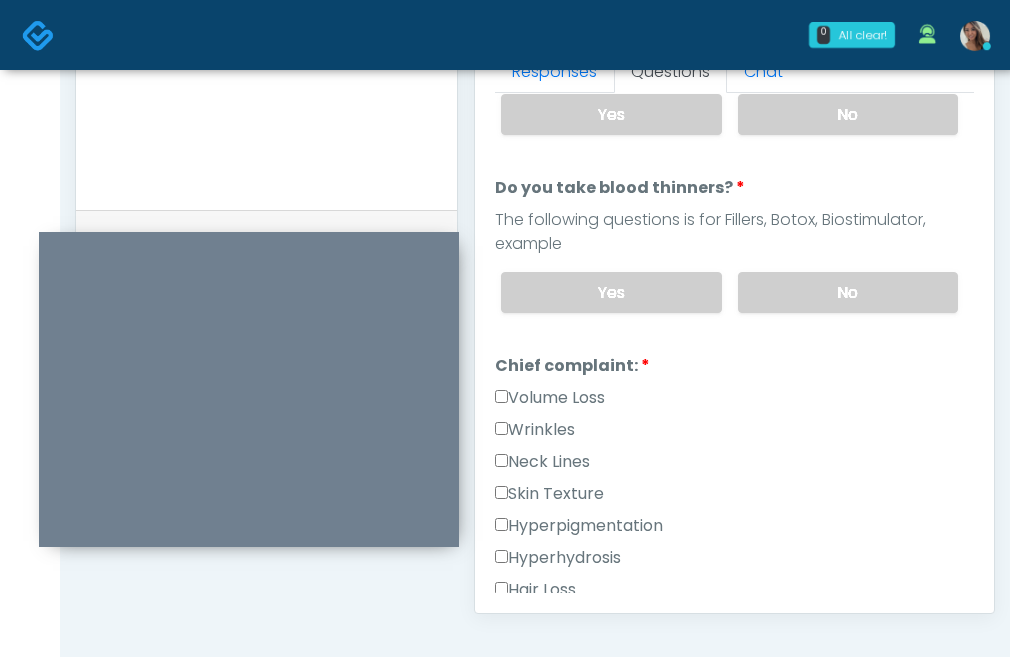 scroll, scrollTop: 963, scrollLeft: 0, axis: vertical 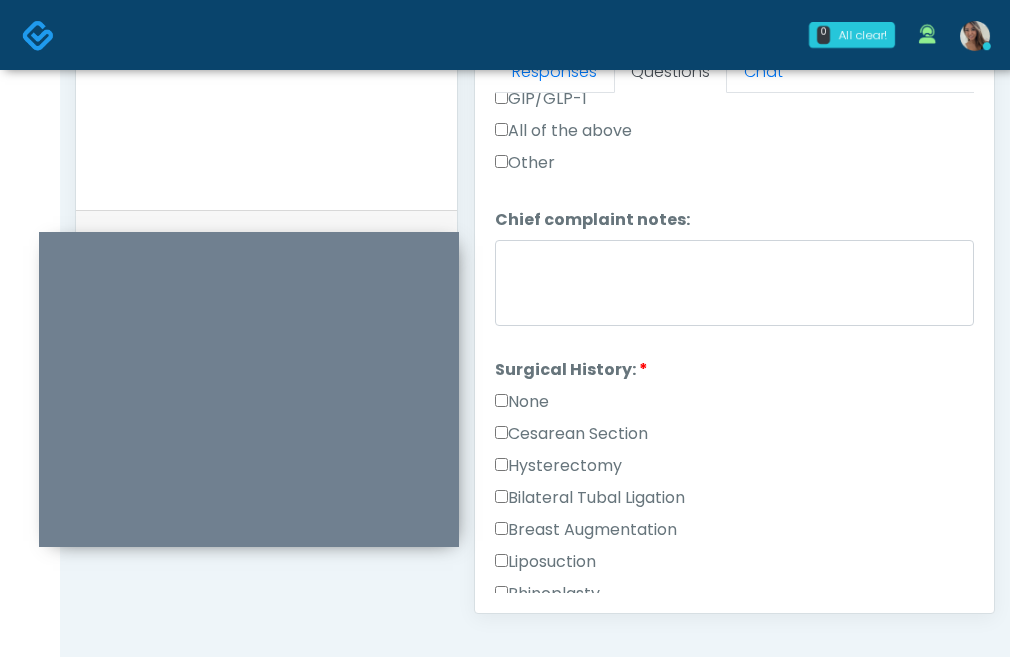 click on "None" at bounding box center (522, 402) 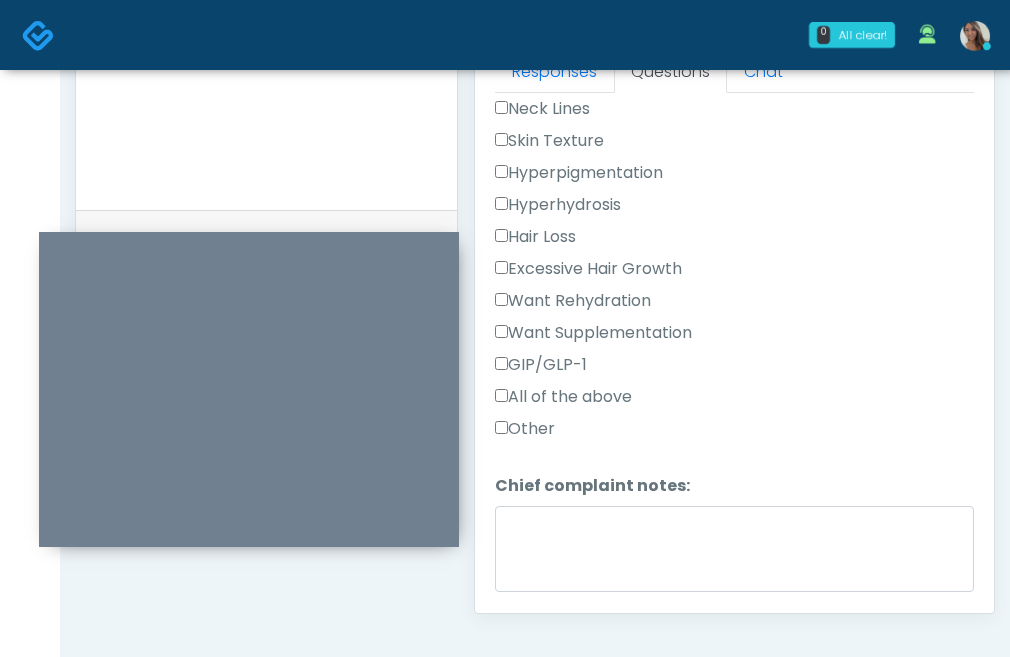 scroll, scrollTop: 696, scrollLeft: 0, axis: vertical 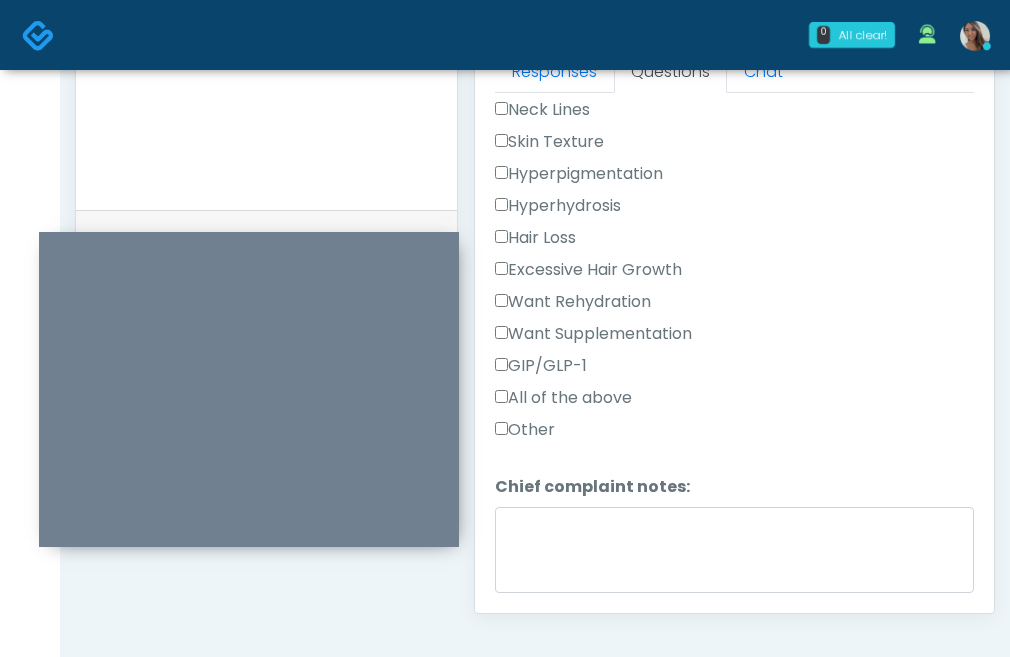 click on "GIP/GLP-1" at bounding box center [541, 366] 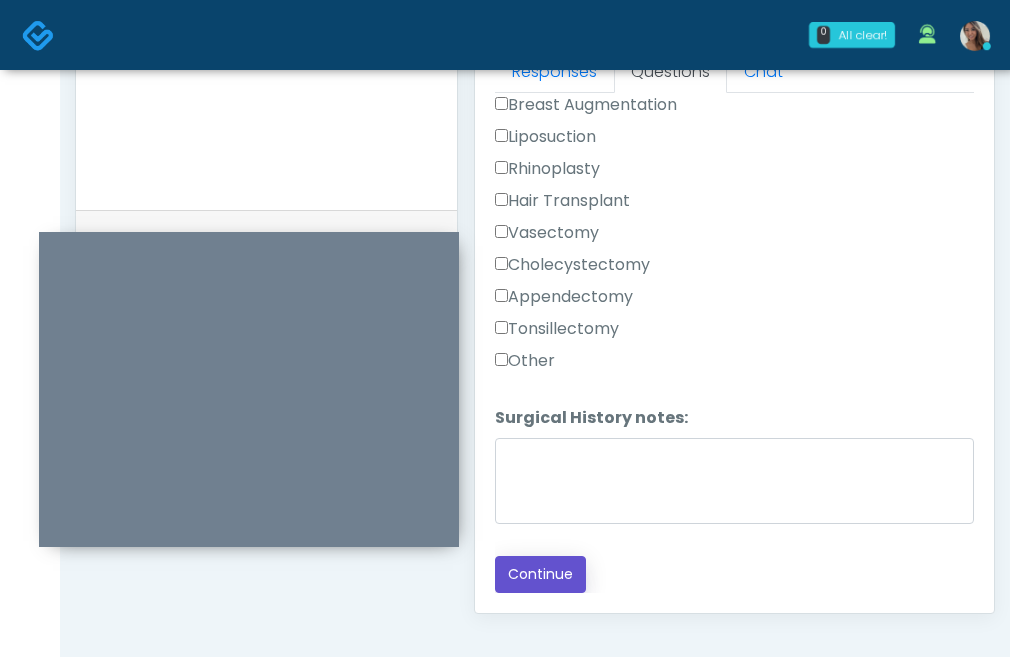 click on "Continue" at bounding box center [540, 574] 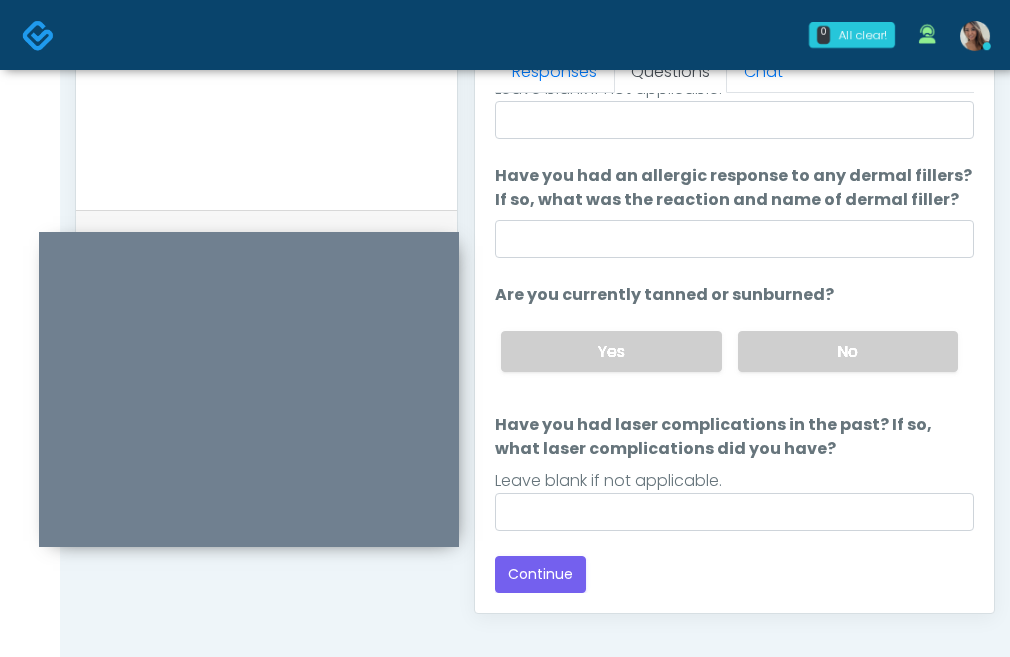 scroll, scrollTop: 1138, scrollLeft: 0, axis: vertical 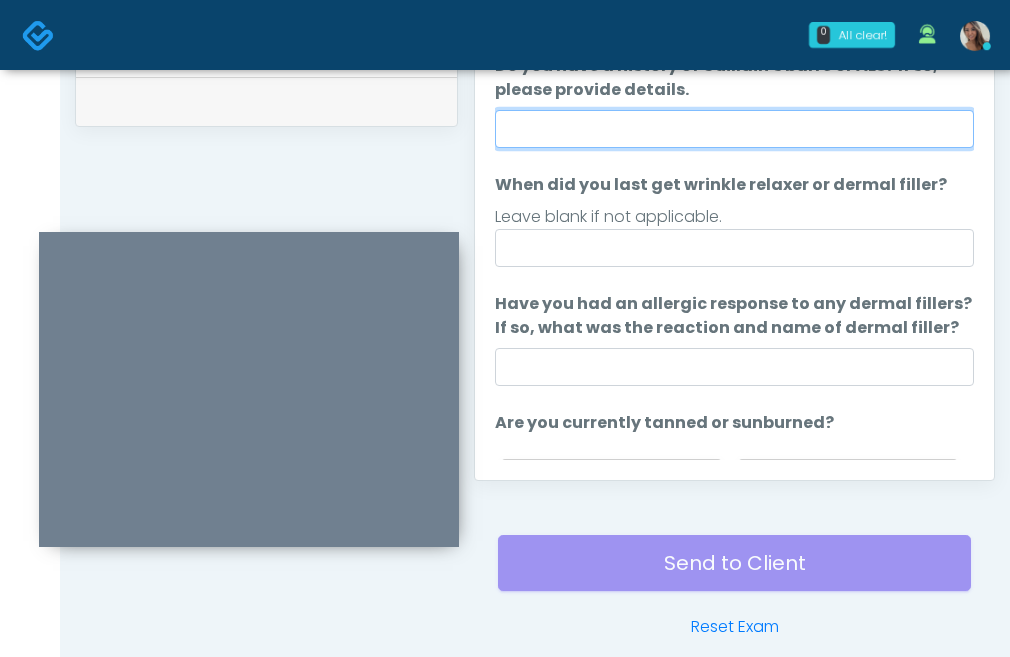 click on "Do you have a history of Guillain's barre or ALS? If so, please provide details." at bounding box center [734, 129] 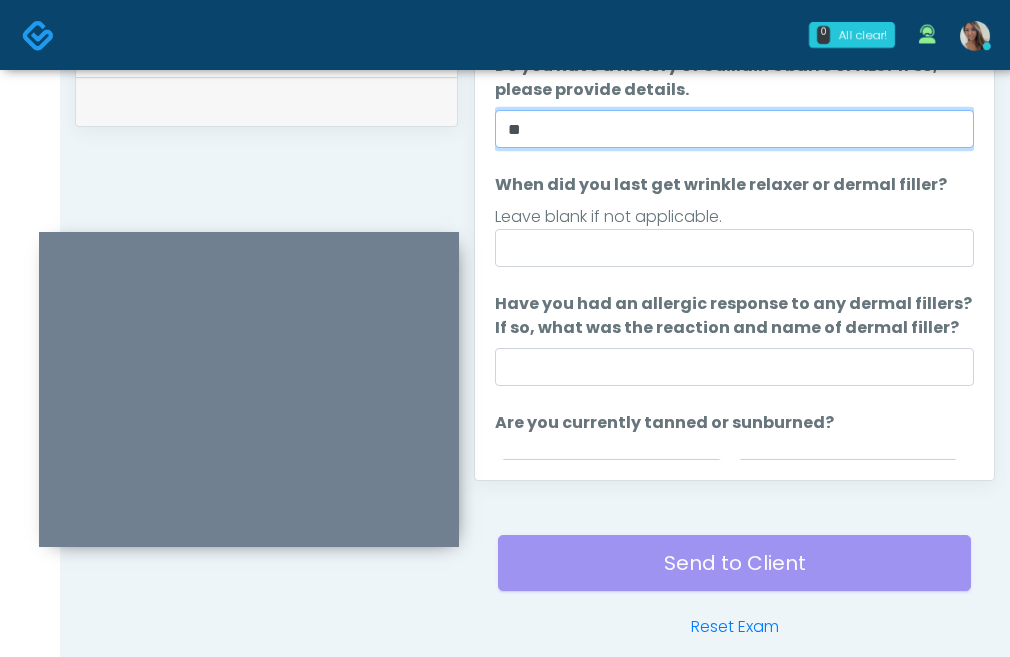 type on "**" 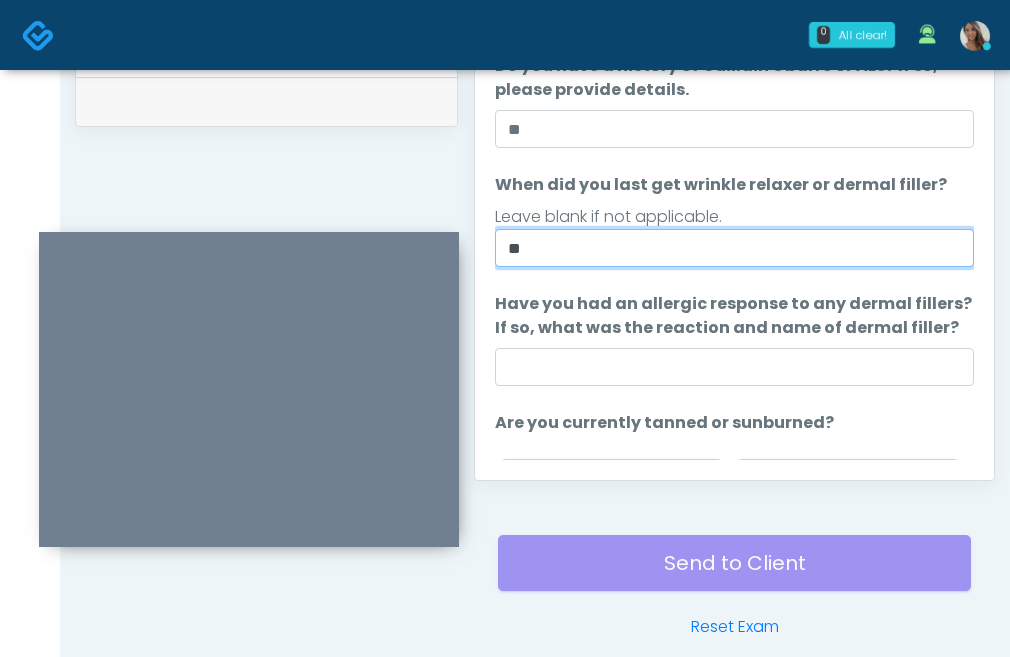 type on "**" 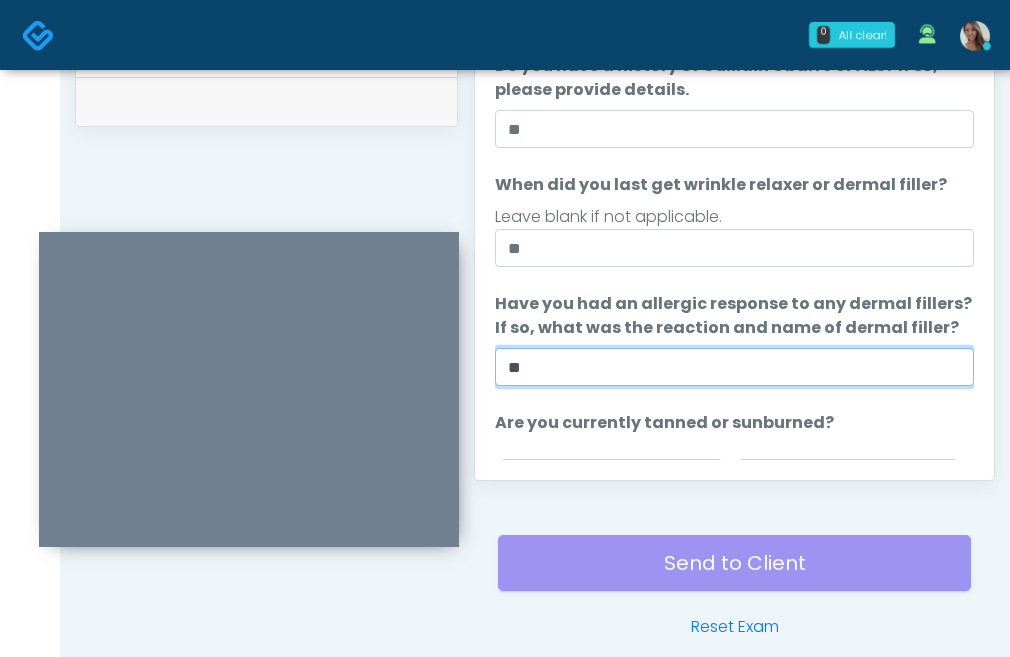 type on "**" 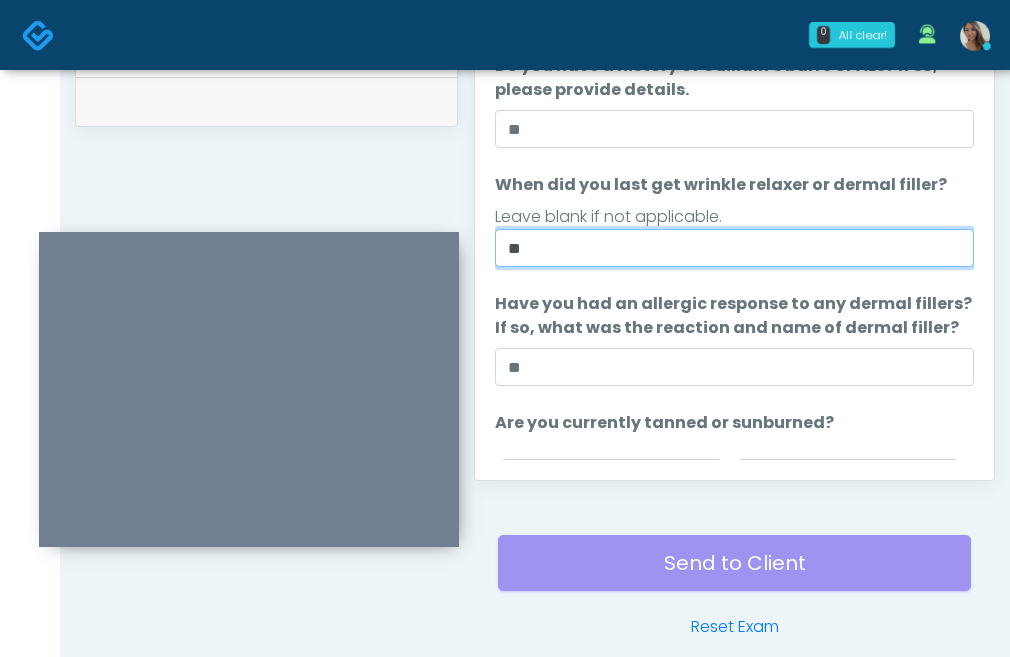 drag, startPoint x: 624, startPoint y: 248, endPoint x: 408, endPoint y: 248, distance: 216 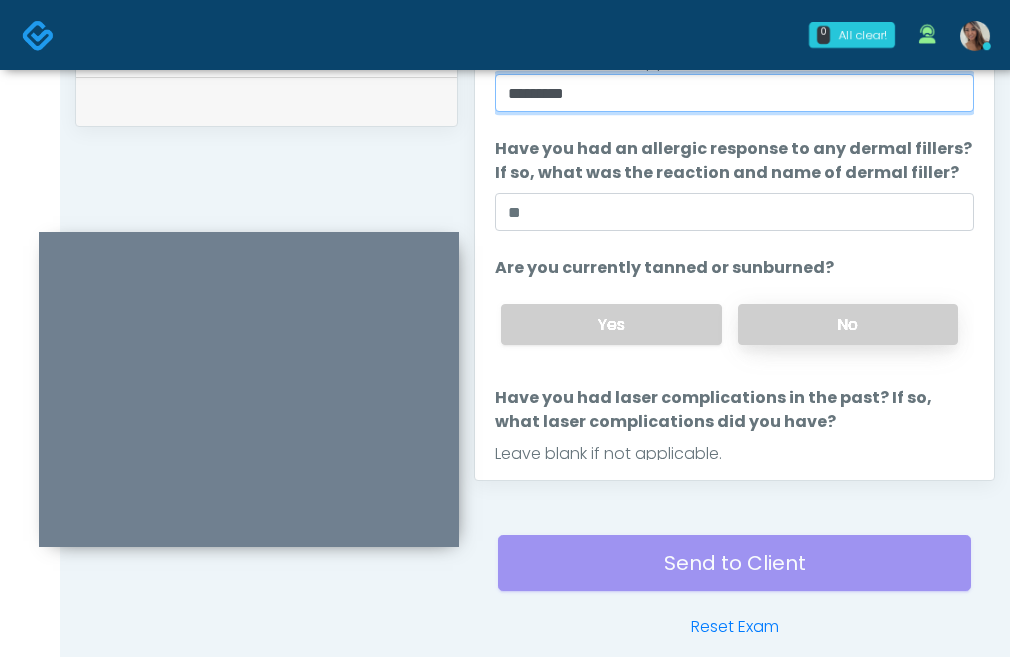type on "*********" 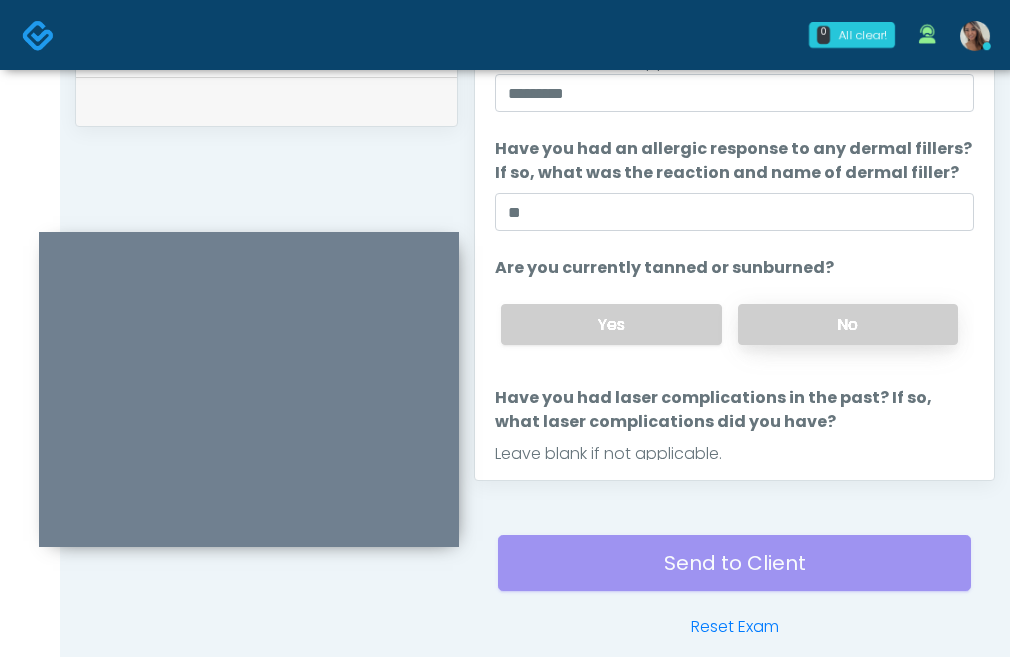 click on "No" at bounding box center [848, 324] 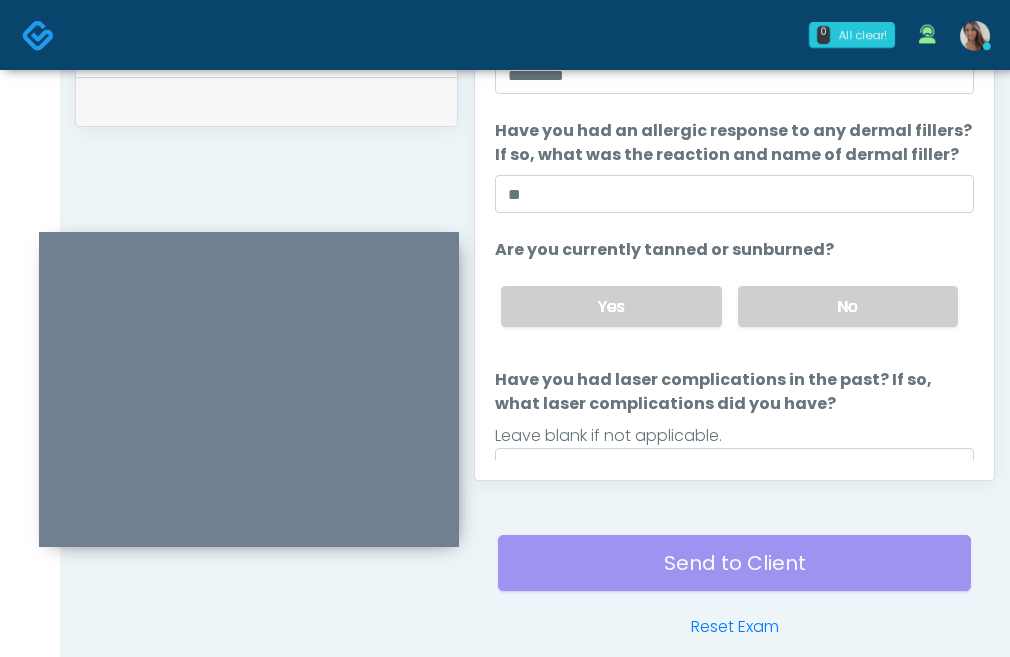 scroll, scrollTop: 203, scrollLeft: 0, axis: vertical 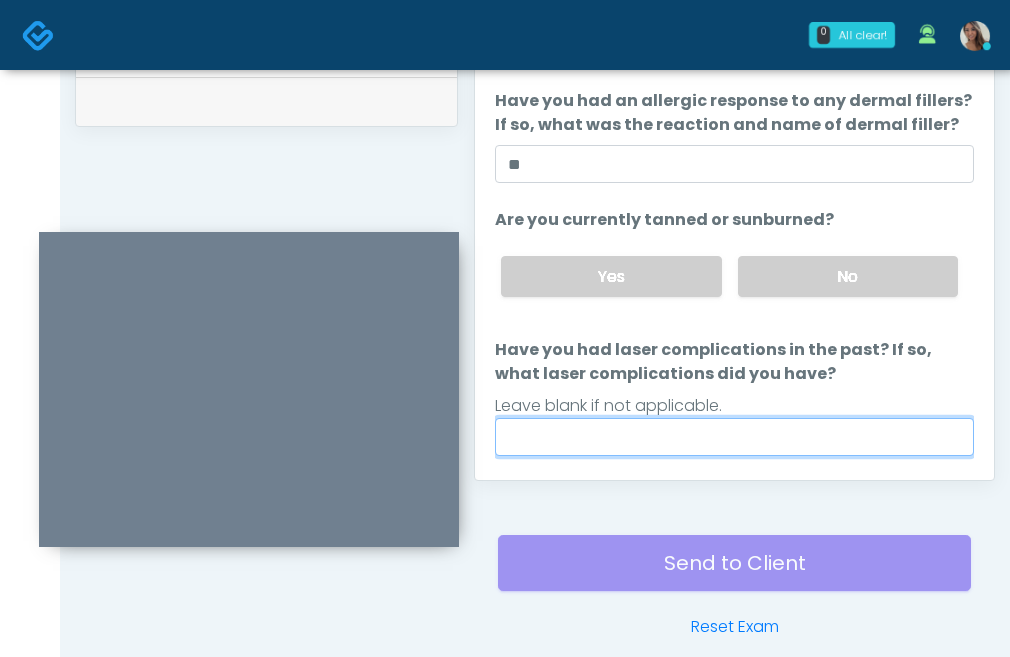 click on "Have you had laser complications in the past? If so, what laser complications did you have?" at bounding box center [734, 437] 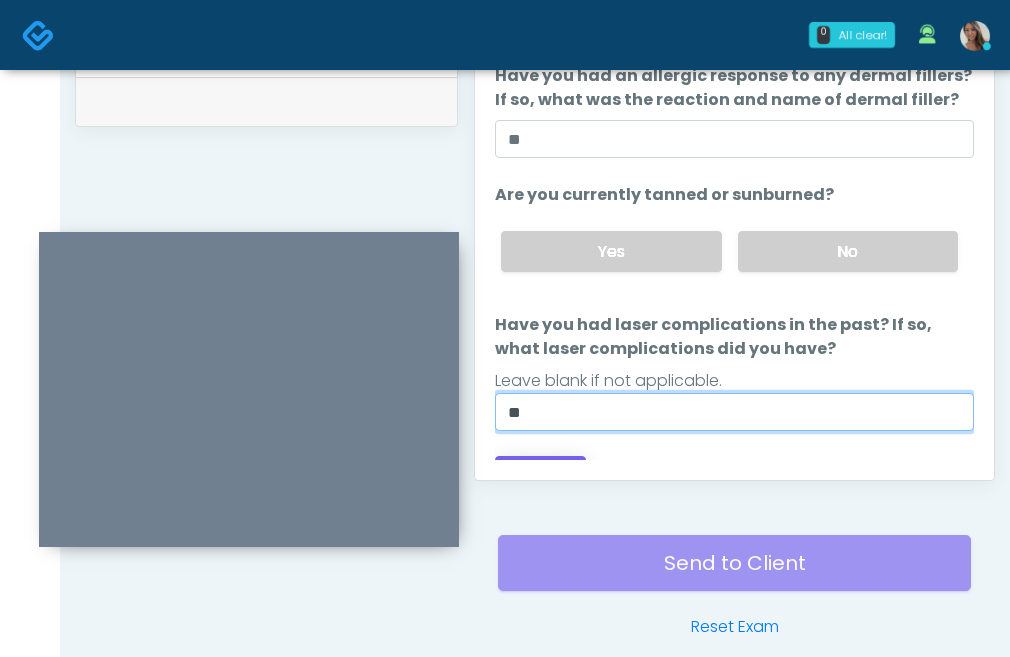 scroll, scrollTop: 261, scrollLeft: 0, axis: vertical 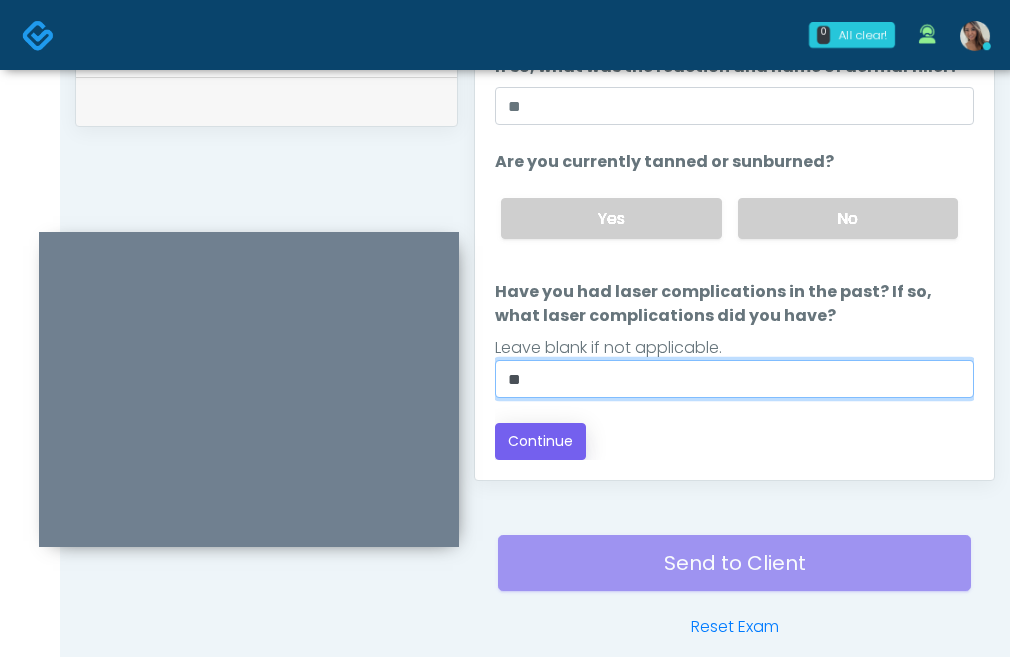 type on "**" 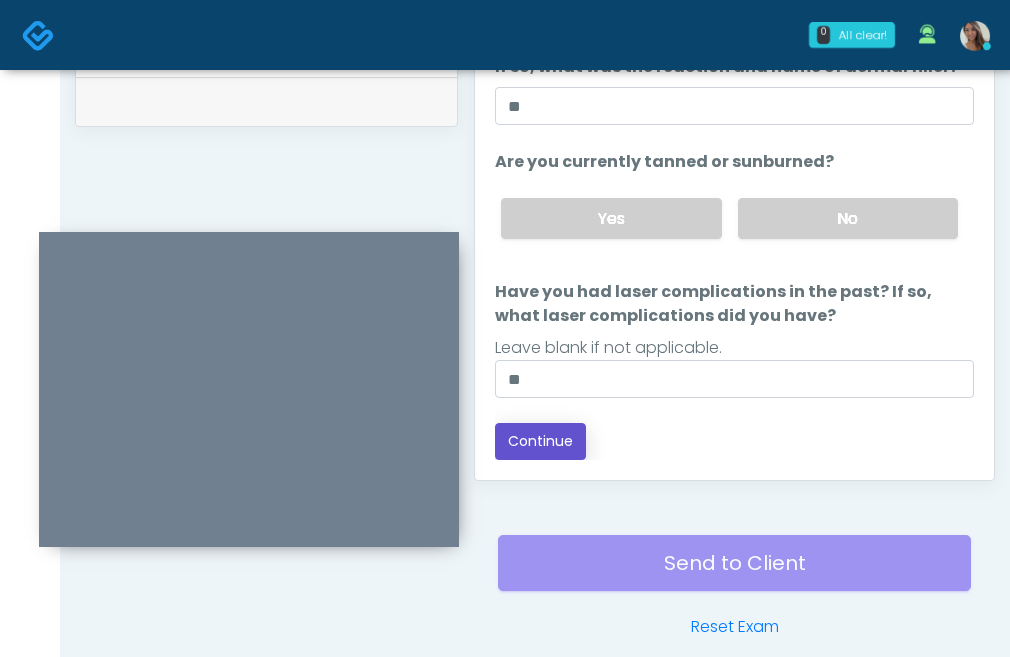 drag, startPoint x: 569, startPoint y: 443, endPoint x: 558, endPoint y: 443, distance: 11 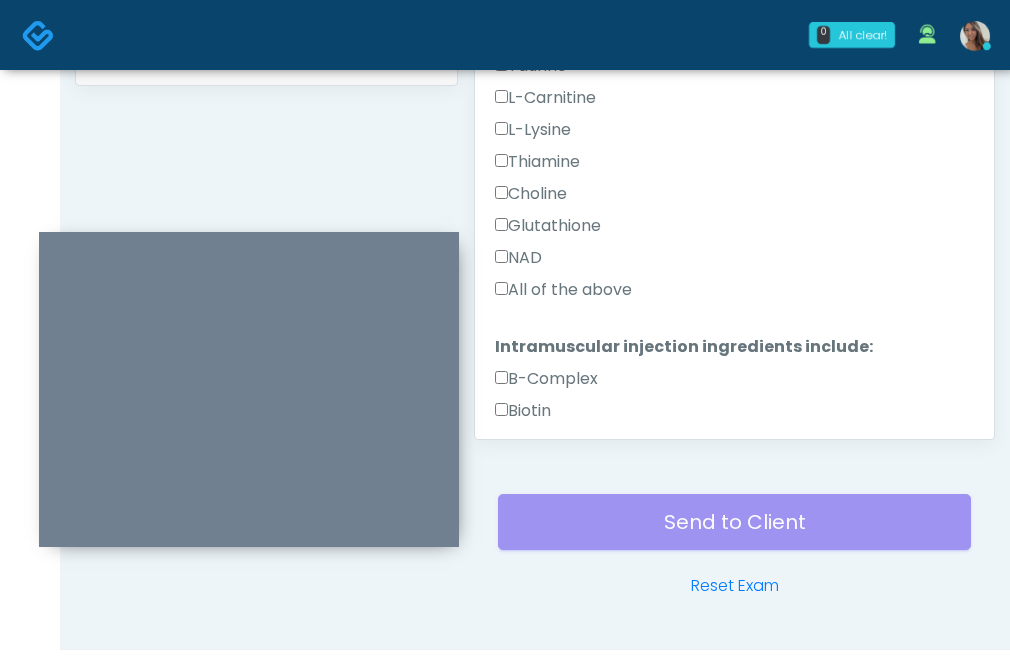 scroll, scrollTop: 864, scrollLeft: 0, axis: vertical 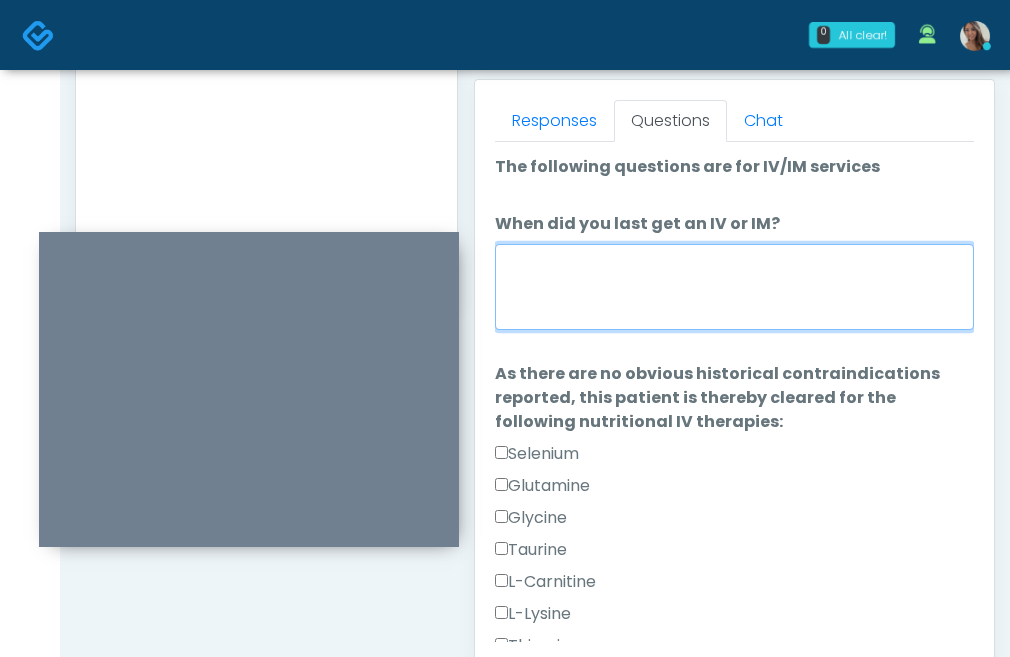 click on "When did you last get an IV or IM?" at bounding box center [734, 287] 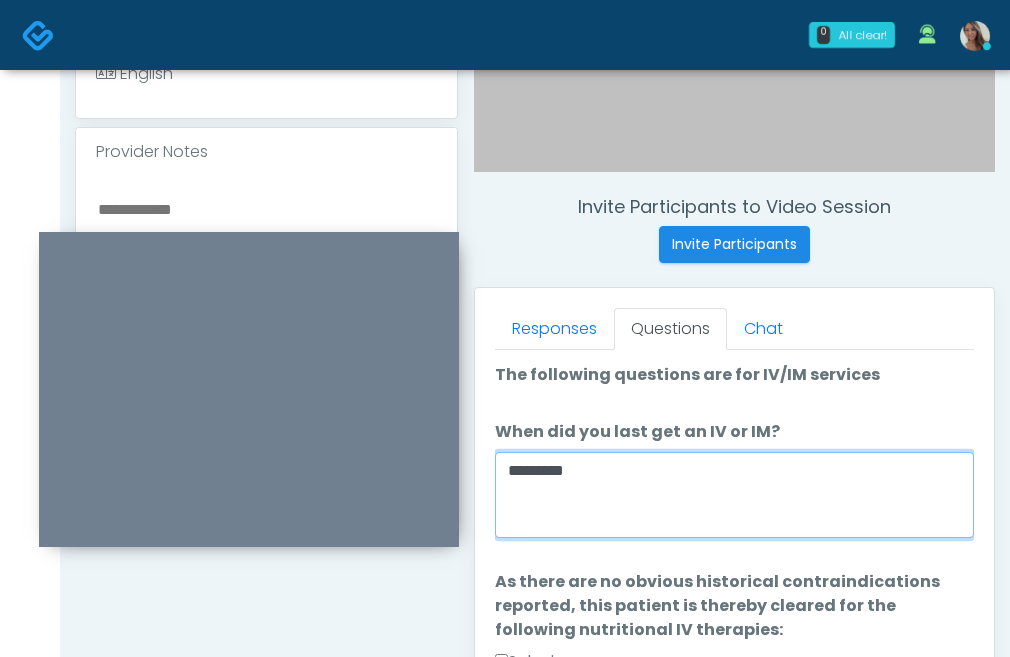 scroll, scrollTop: 661, scrollLeft: 0, axis: vertical 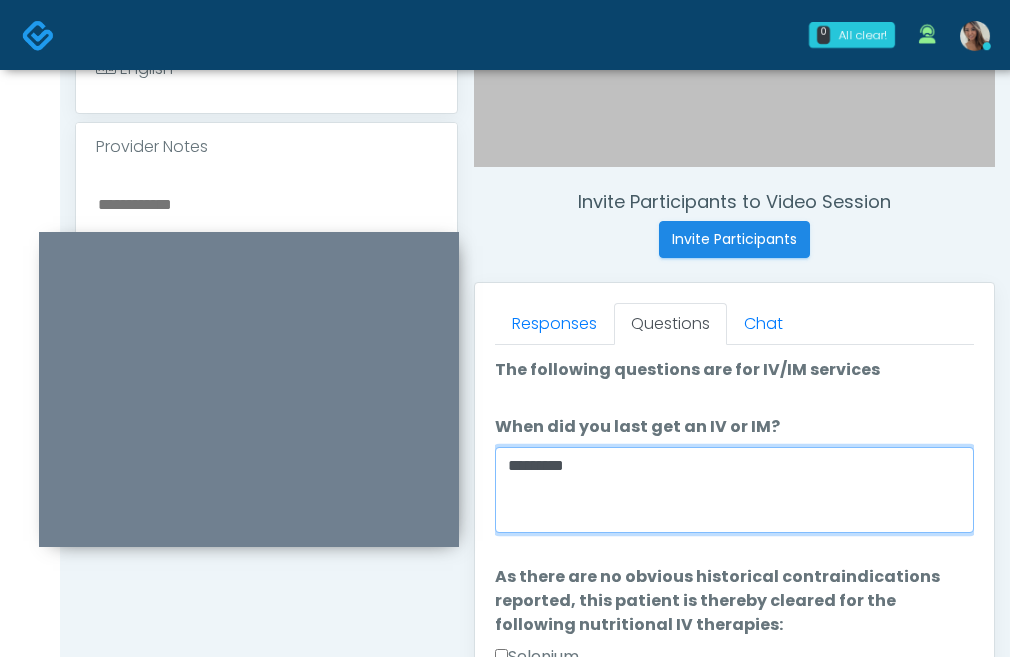 type on "*********" 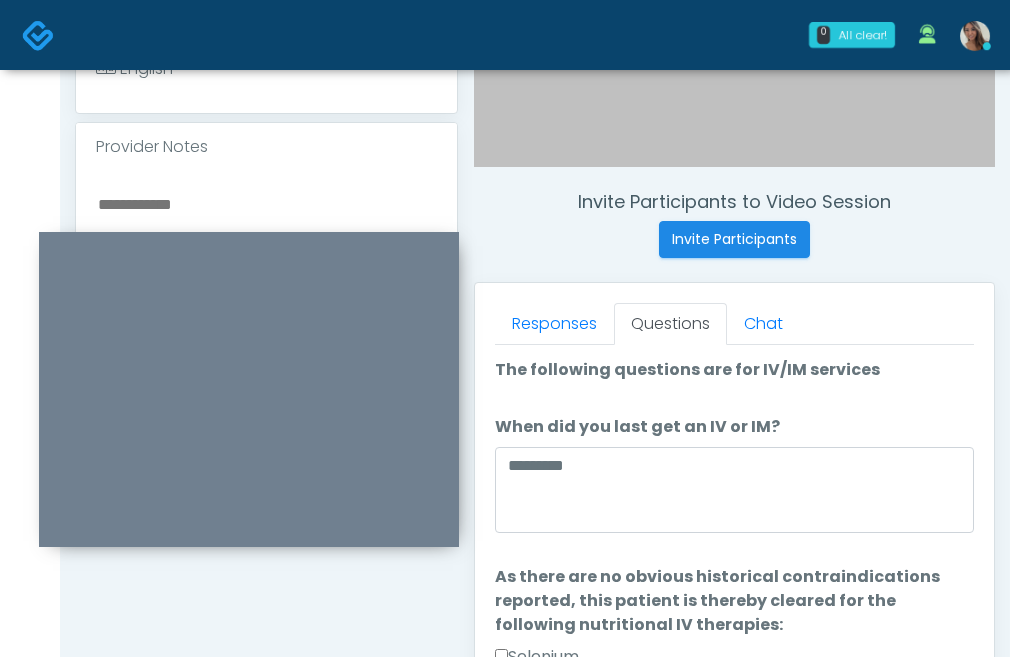 click at bounding box center [266, 313] 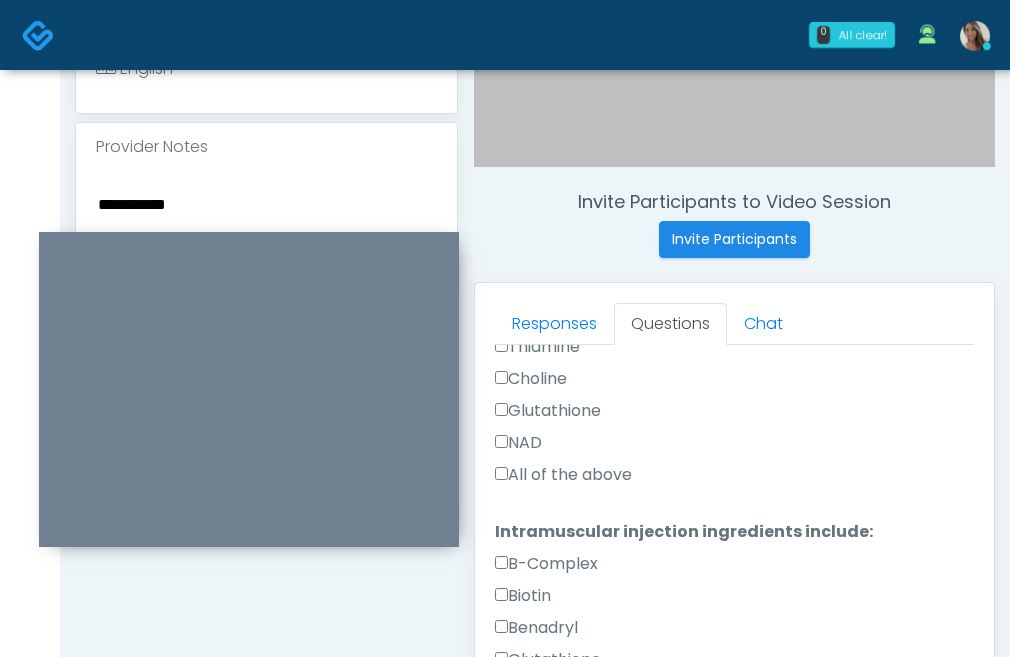 type on "**********" 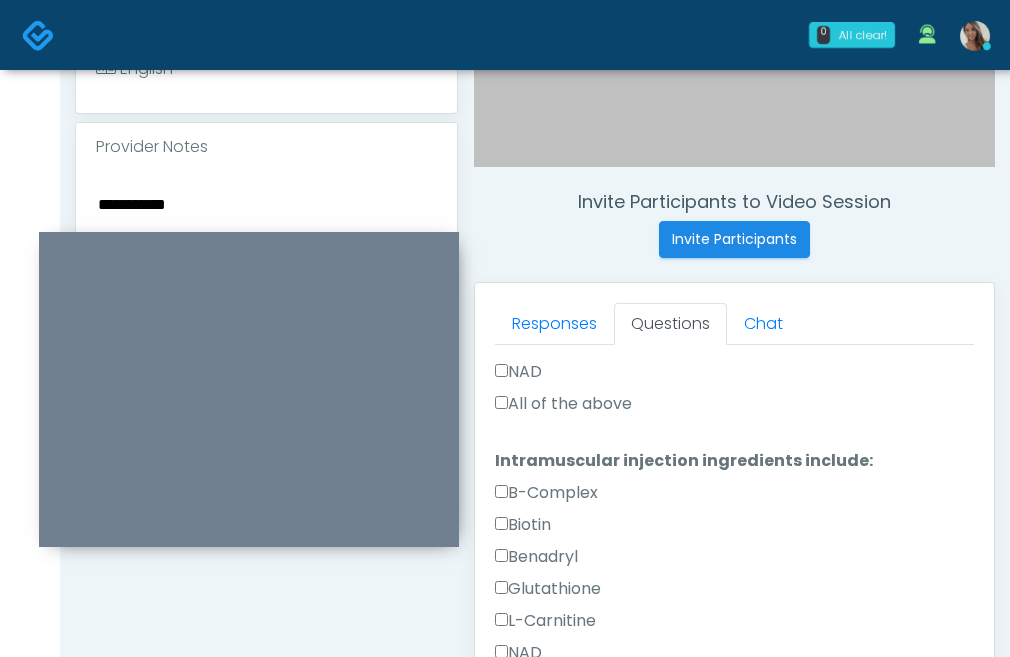 scroll, scrollTop: 591, scrollLeft: 0, axis: vertical 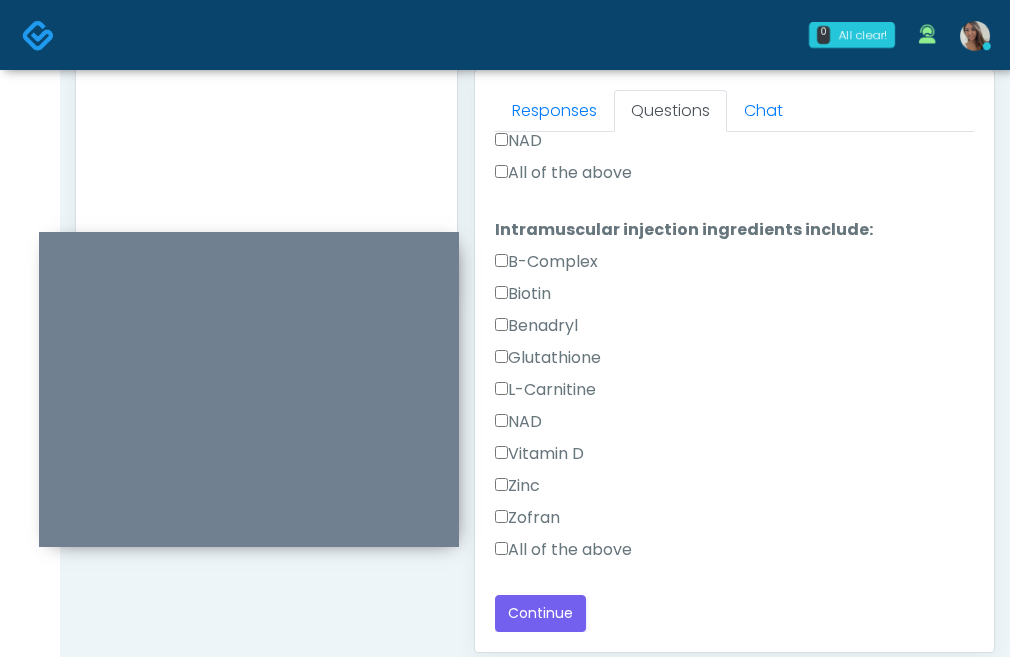 click on "All of the above" at bounding box center (563, 550) 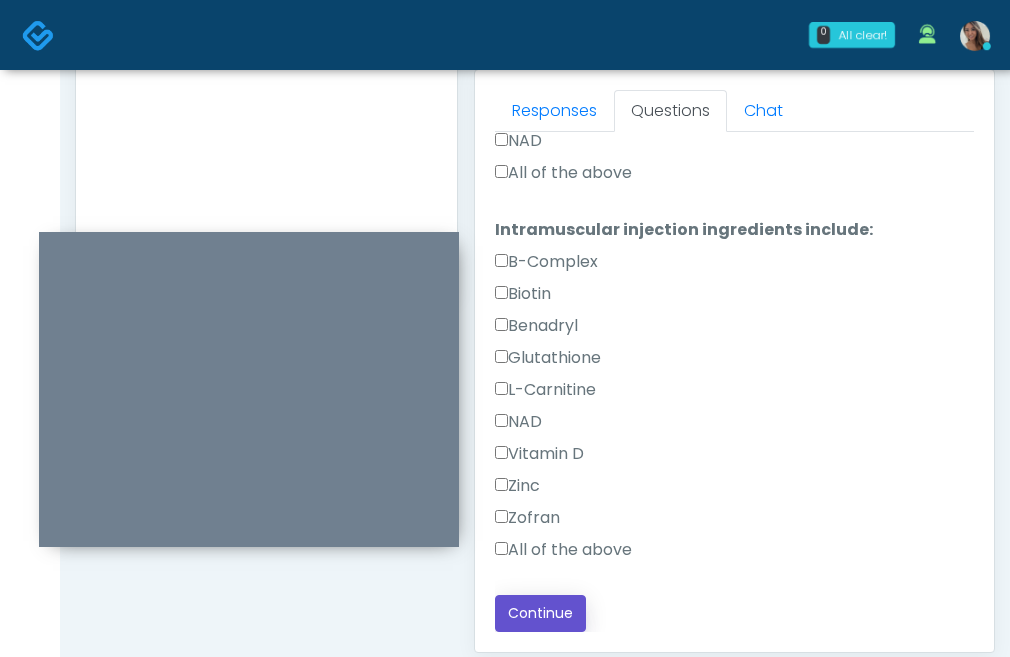 click on "Continue" at bounding box center (540, 613) 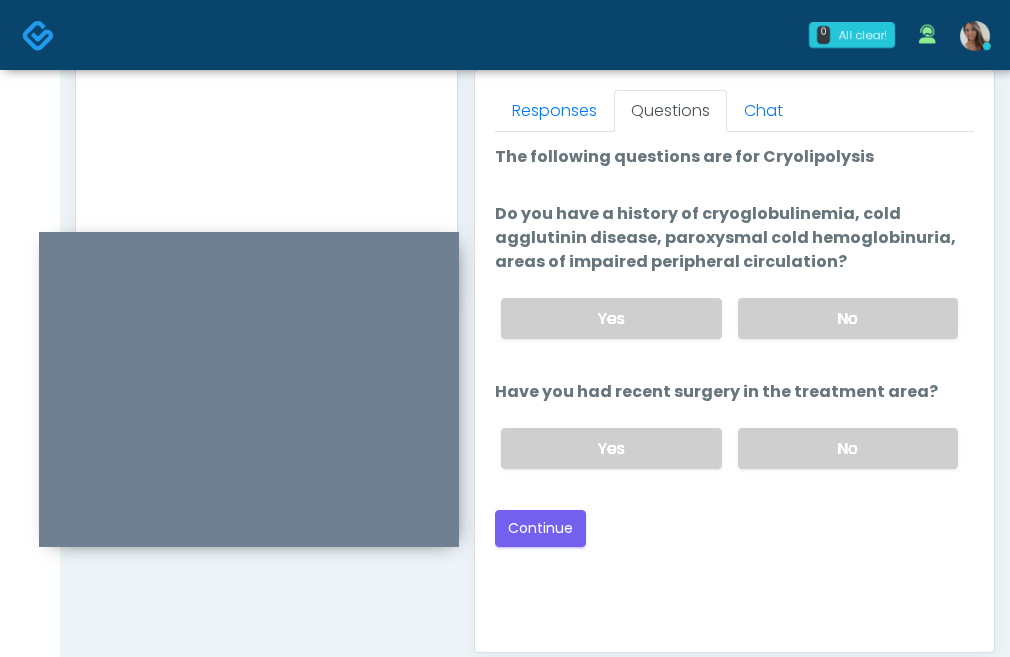 scroll, scrollTop: 1138, scrollLeft: 0, axis: vertical 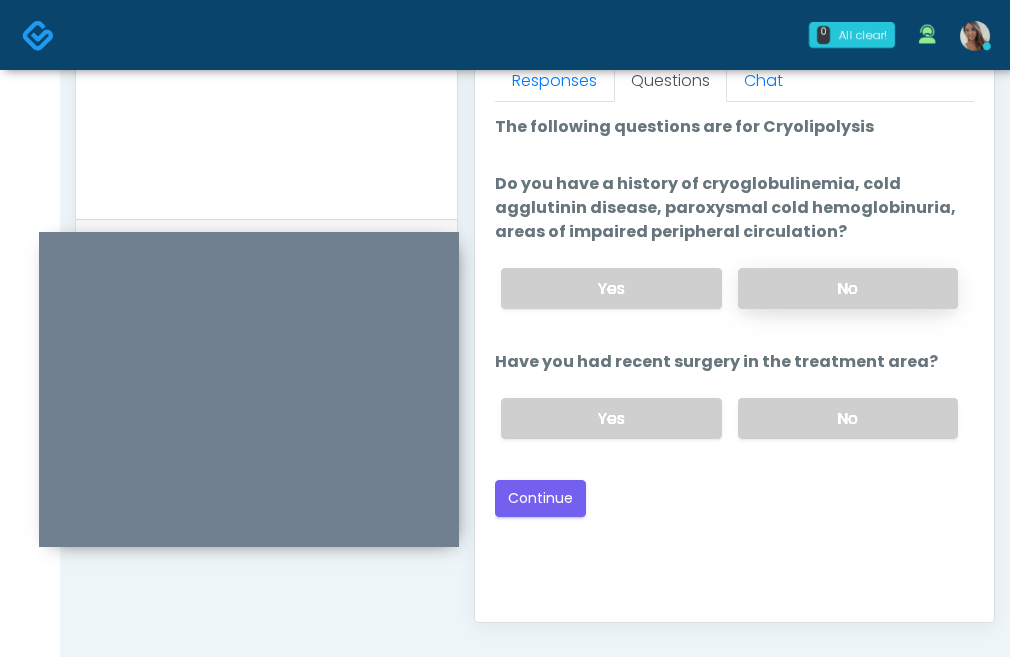click on "No" at bounding box center (848, 288) 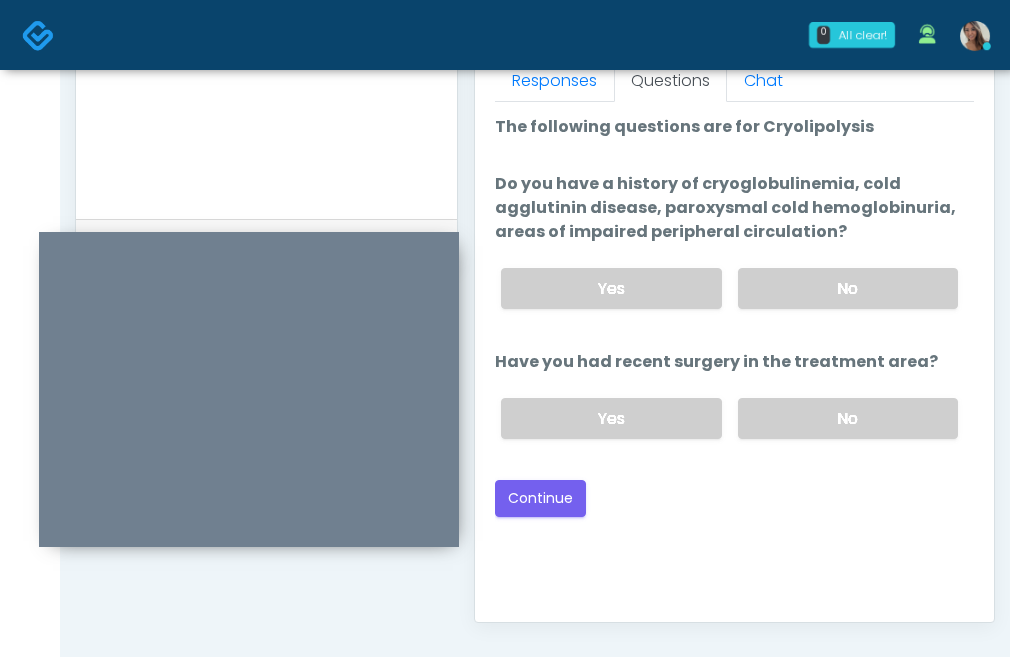 click on "Yes
No" at bounding box center (729, 418) 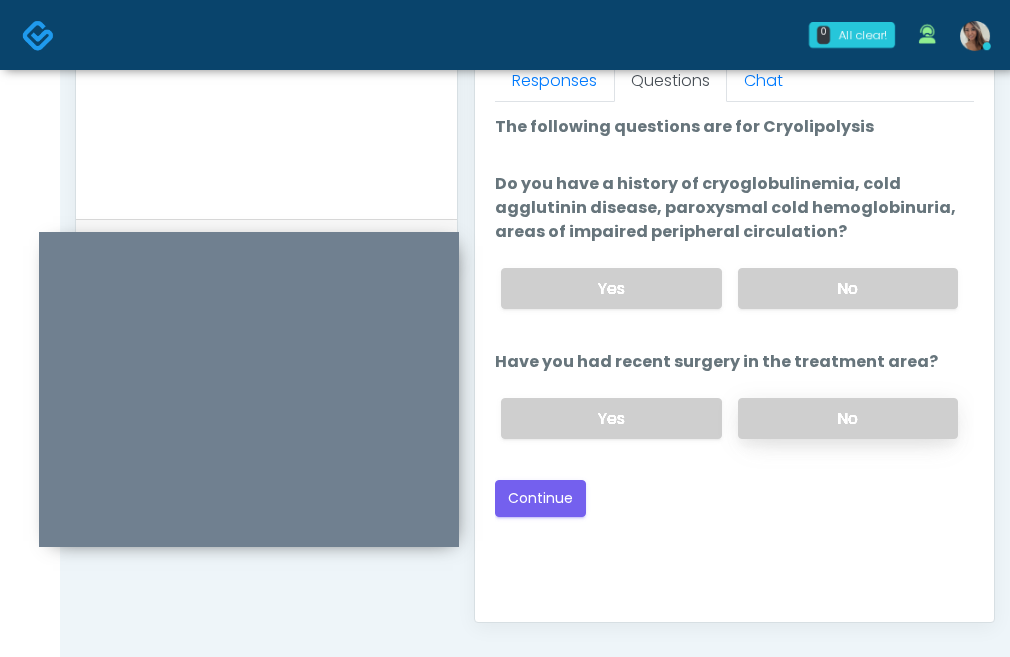 drag, startPoint x: 806, startPoint y: 403, endPoint x: 752, endPoint y: 421, distance: 56.920998 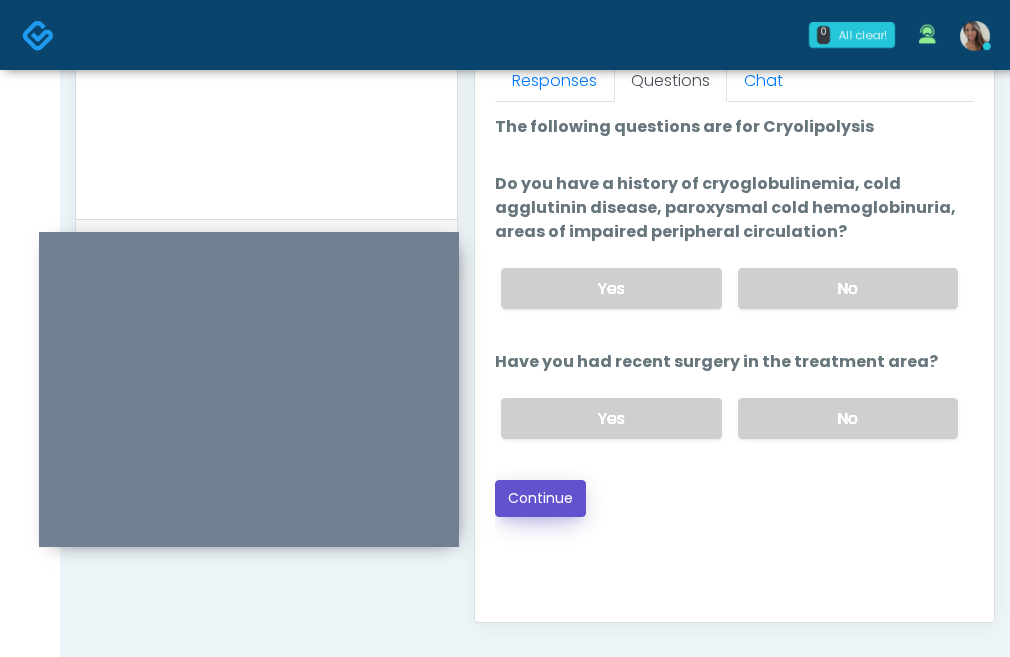 click on "Continue" at bounding box center (540, 498) 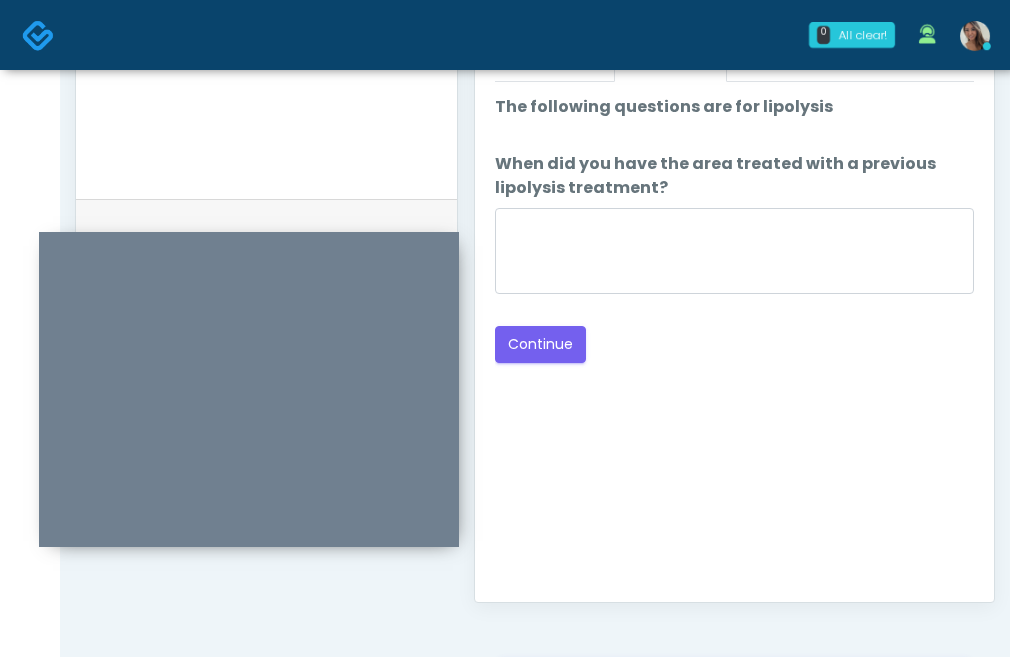 scroll, scrollTop: 906, scrollLeft: 0, axis: vertical 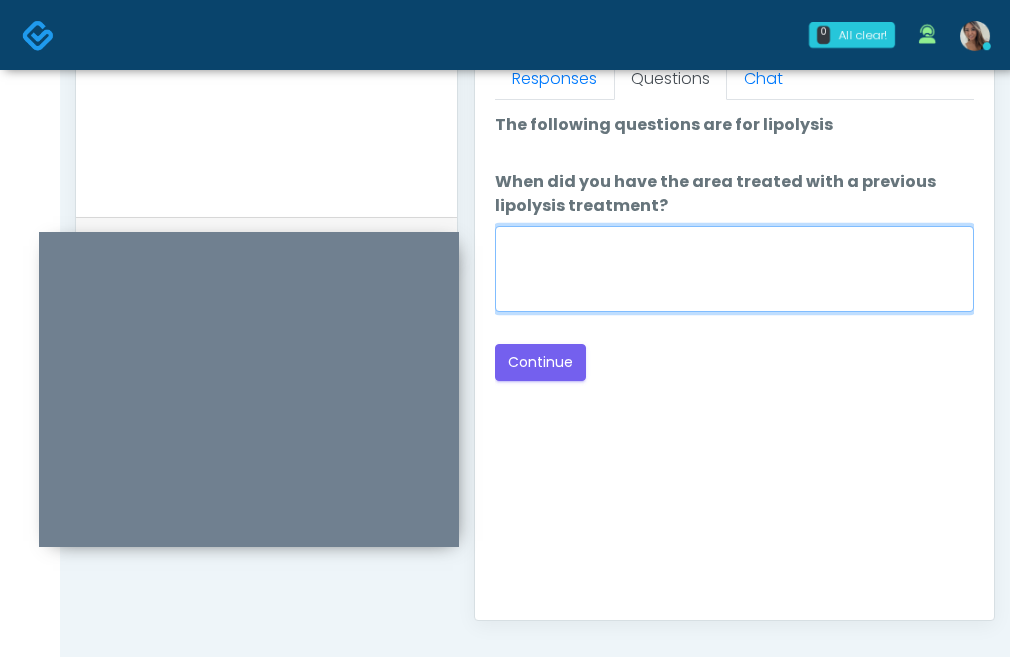 click on "When did you have the area treated with a previous lipolysis treatment?" at bounding box center [734, 269] 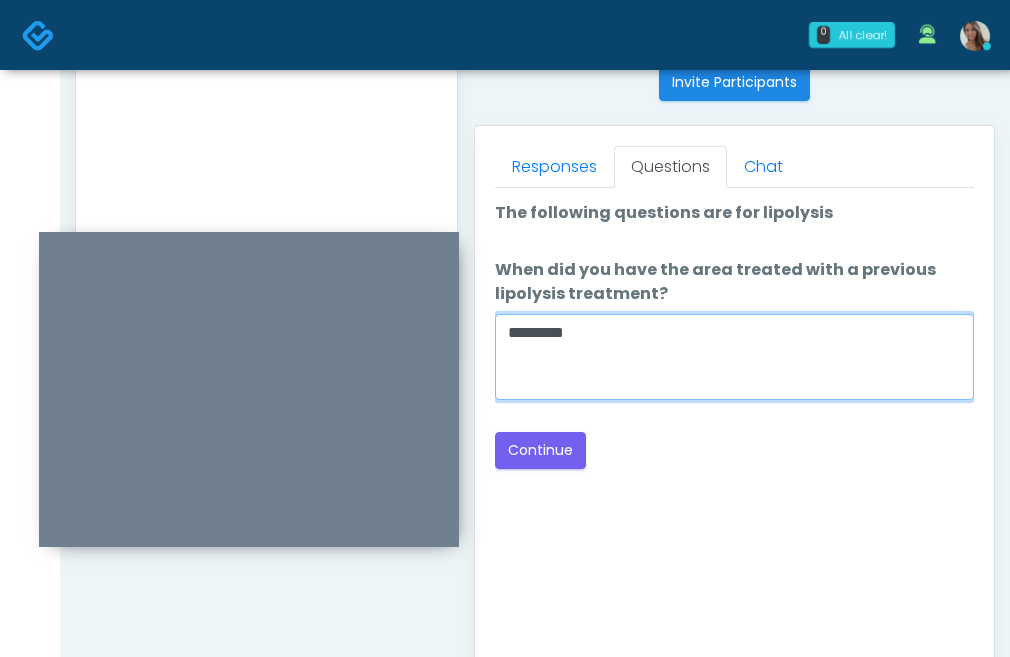 scroll, scrollTop: 702, scrollLeft: 0, axis: vertical 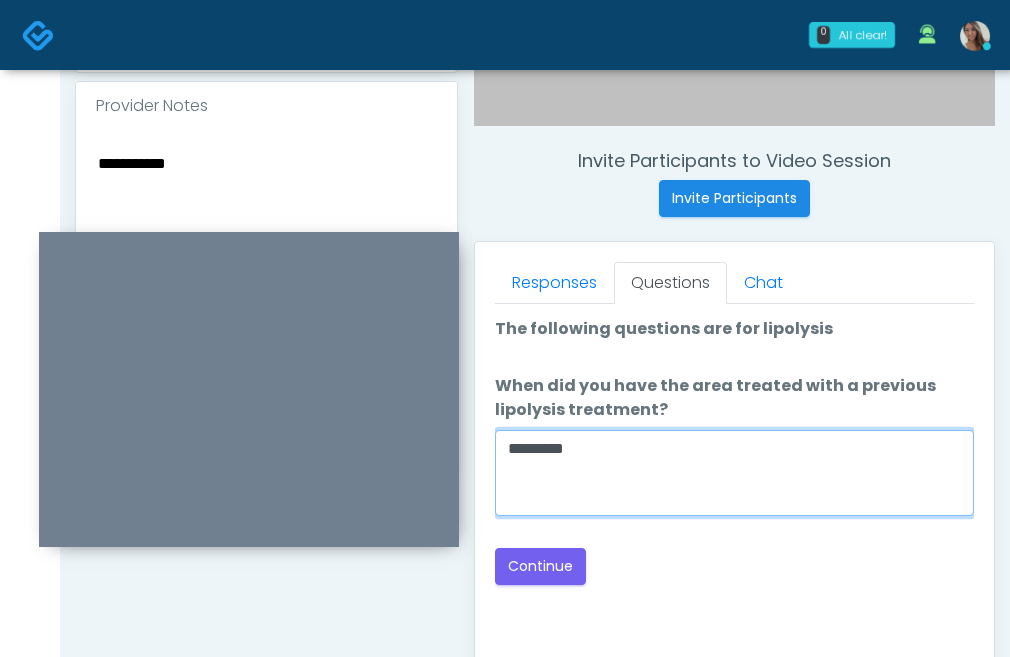 type on "*********" 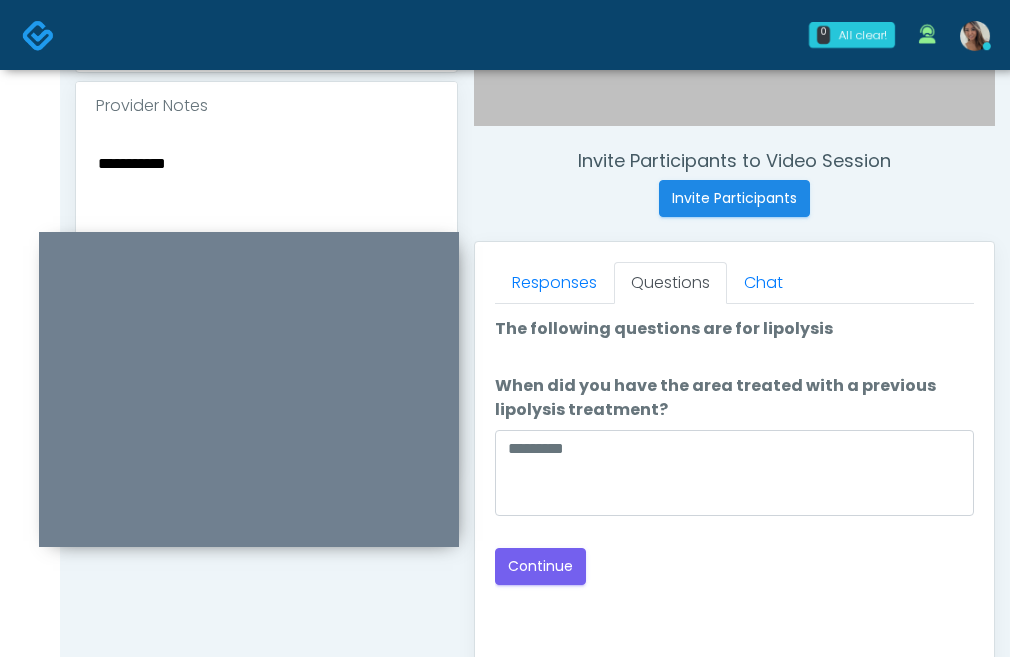 click on "**********" at bounding box center (266, 272) 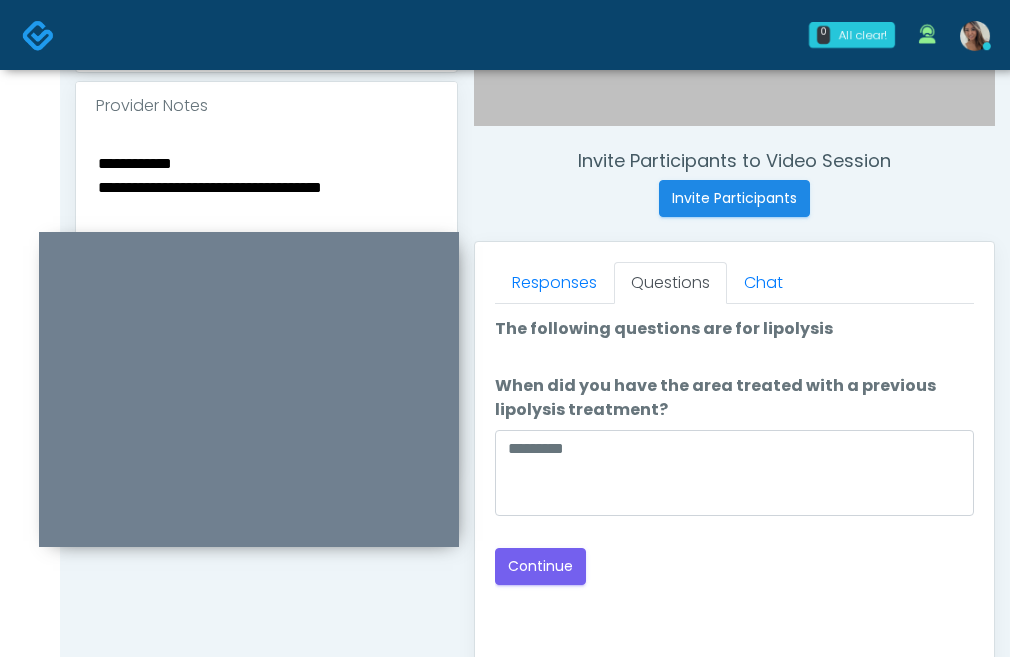 click on "**********" at bounding box center [266, 272] 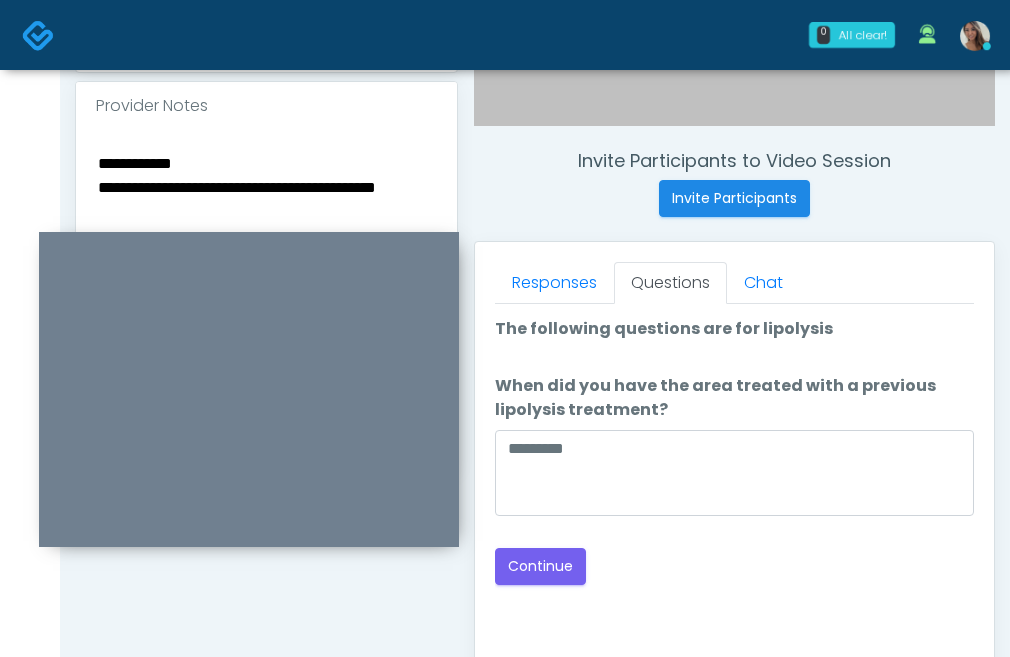 type on "**********" 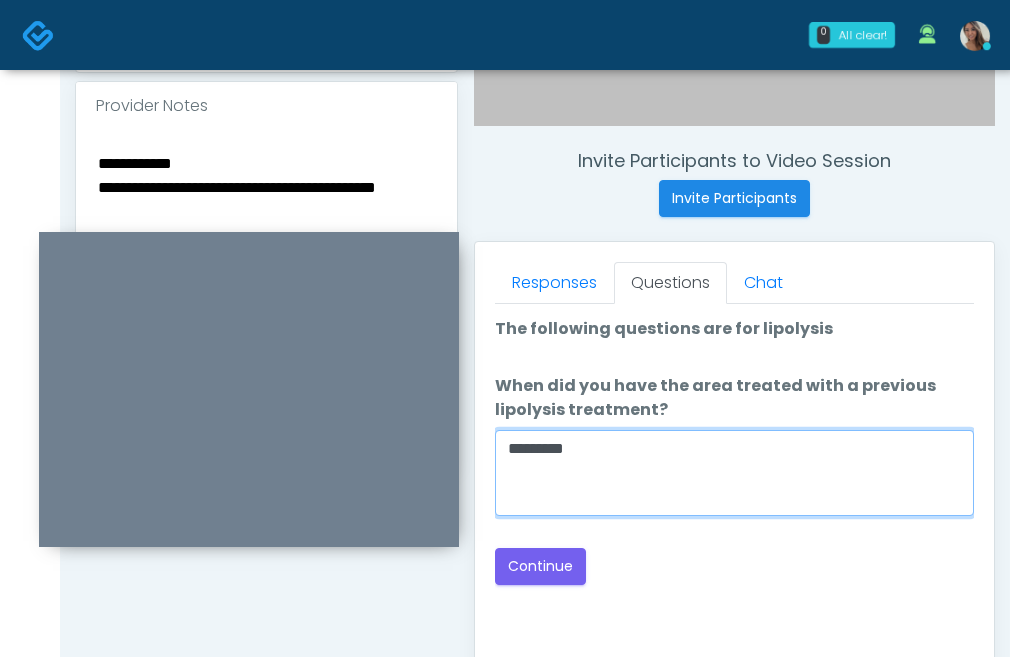 click on "*********" at bounding box center [734, 473] 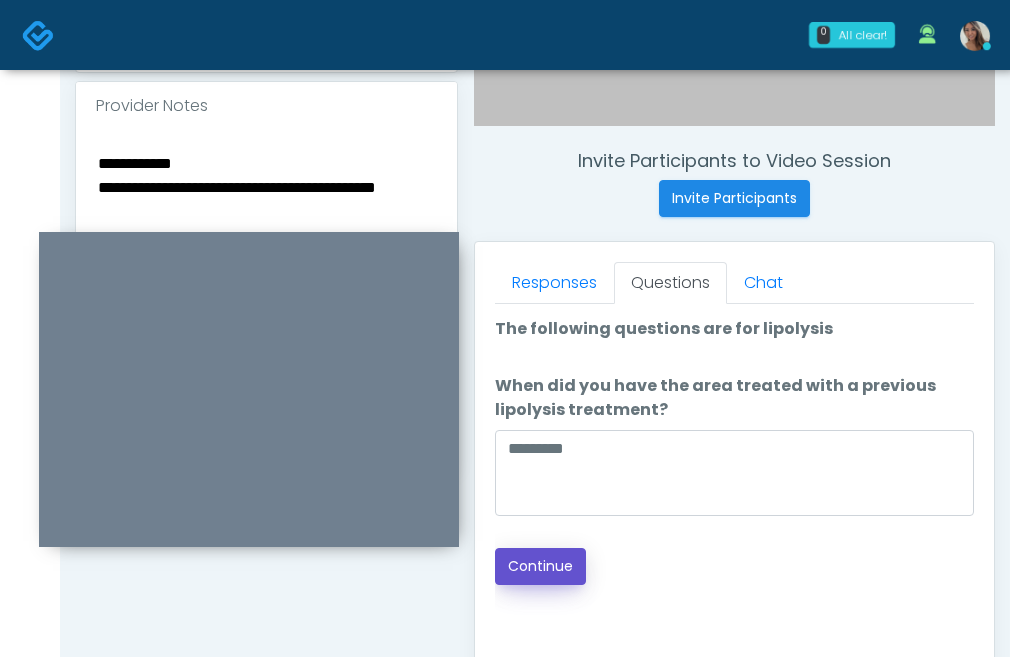 click on "Continue" at bounding box center (540, 566) 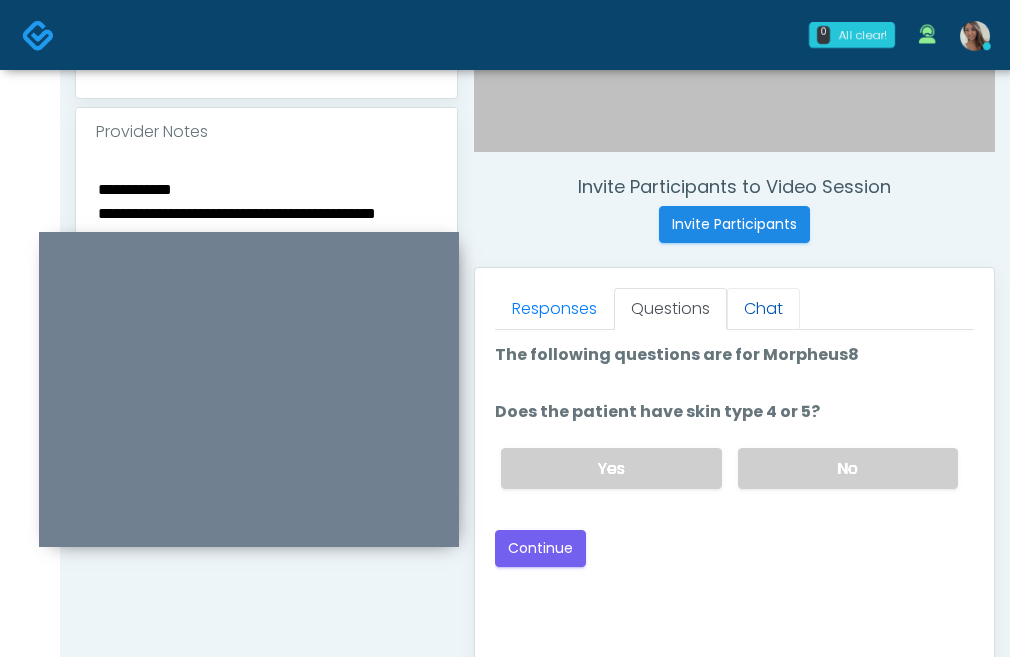 scroll, scrollTop: 589, scrollLeft: 0, axis: vertical 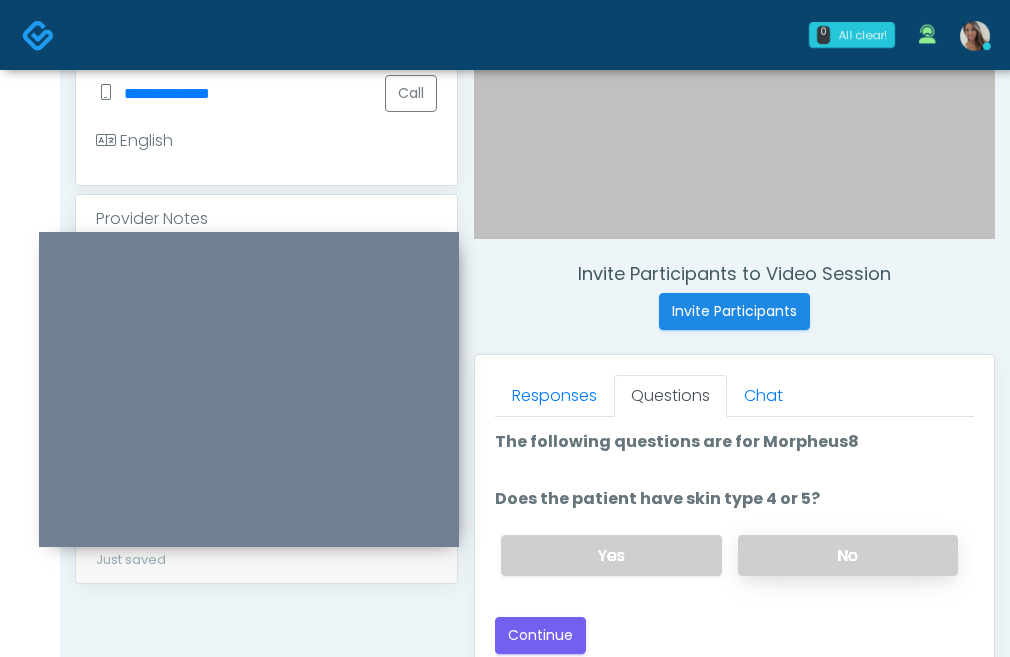 click on "No" at bounding box center [848, 555] 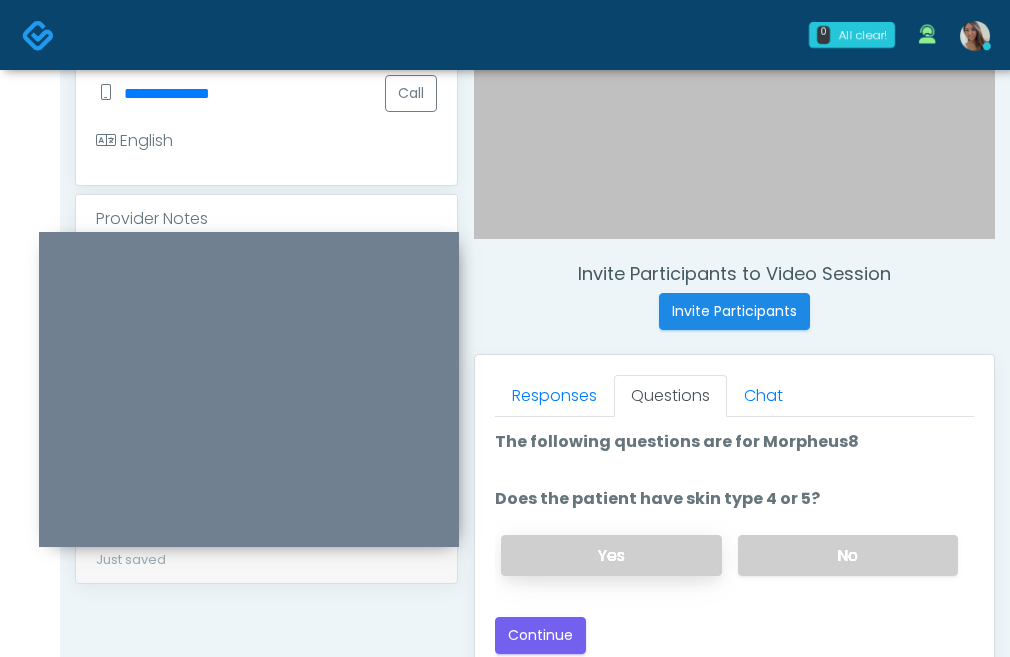 click on "Yes" at bounding box center [611, 555] 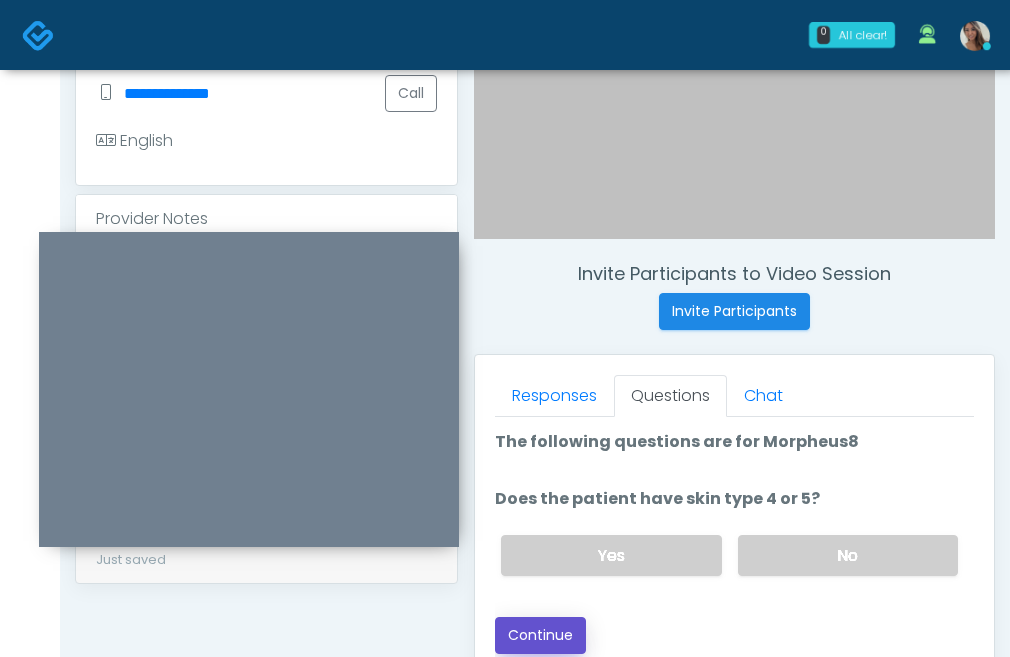 click on "Continue" at bounding box center [540, 635] 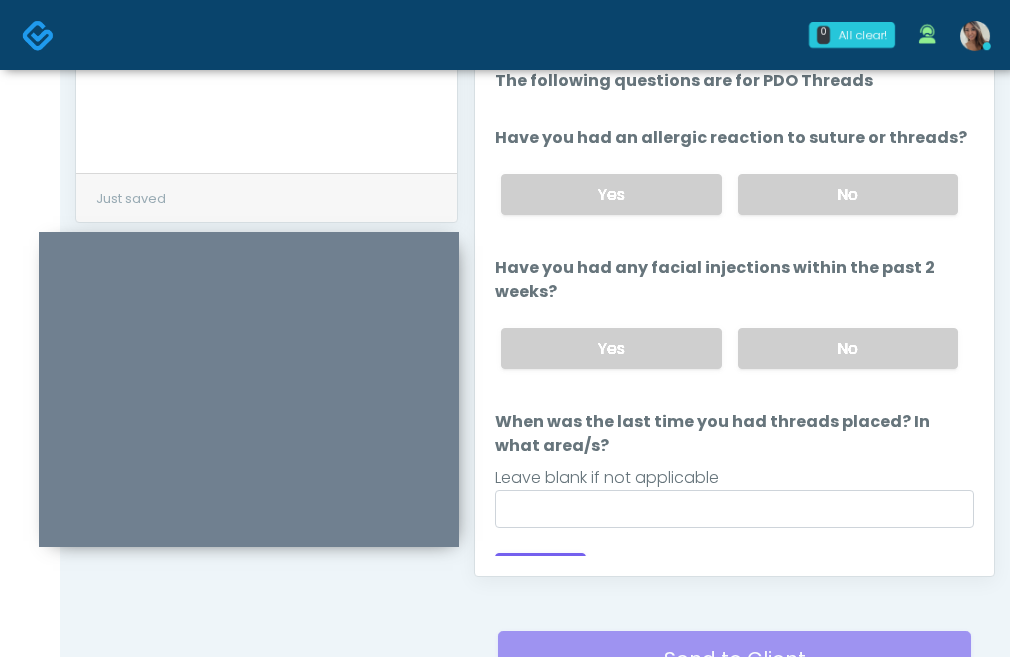 scroll, scrollTop: 919, scrollLeft: 0, axis: vertical 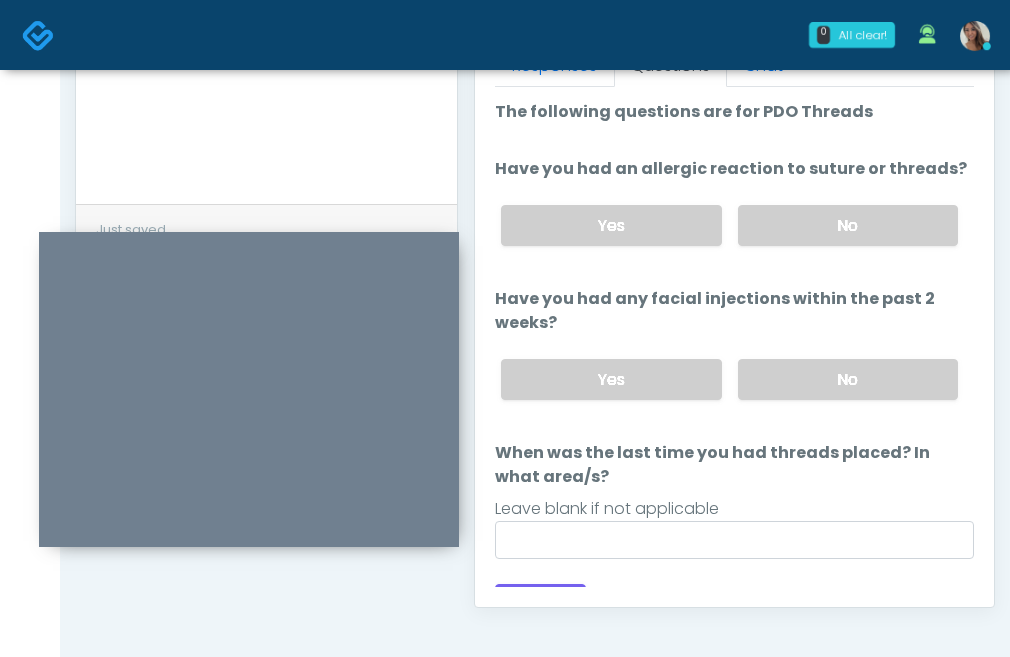 click on "Yes
No" at bounding box center (729, 225) 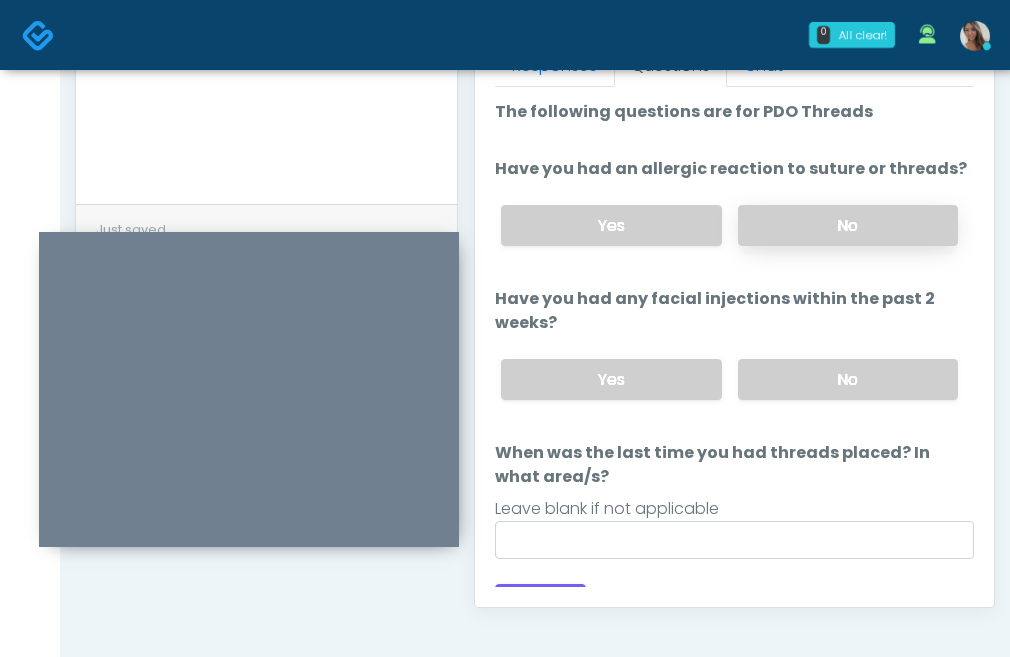 click on "No" at bounding box center [848, 225] 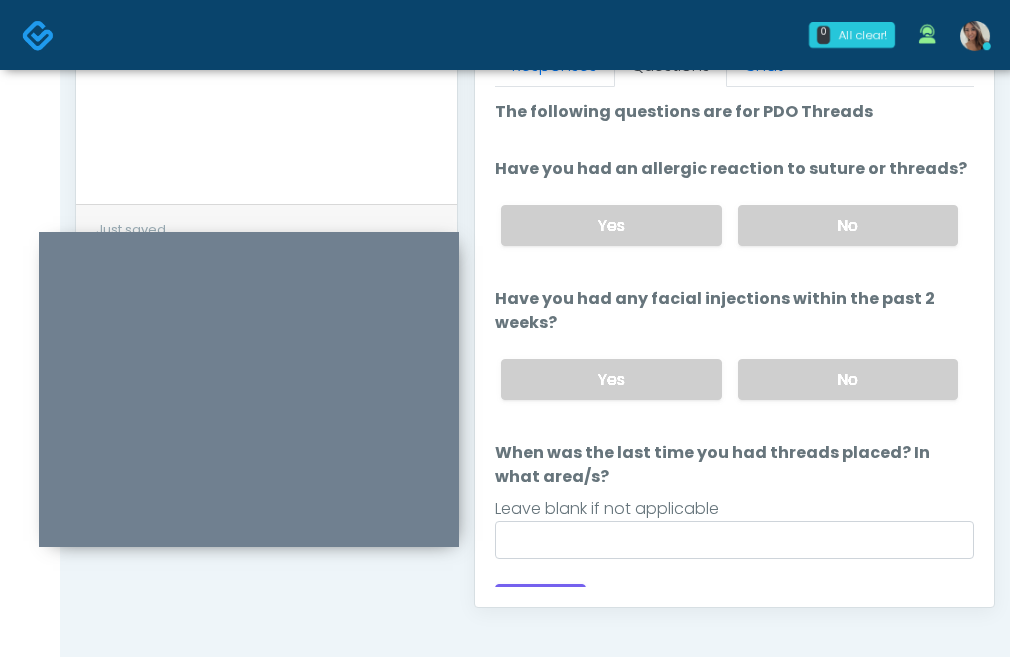drag, startPoint x: 776, startPoint y: 389, endPoint x: 725, endPoint y: 450, distance: 79.51101 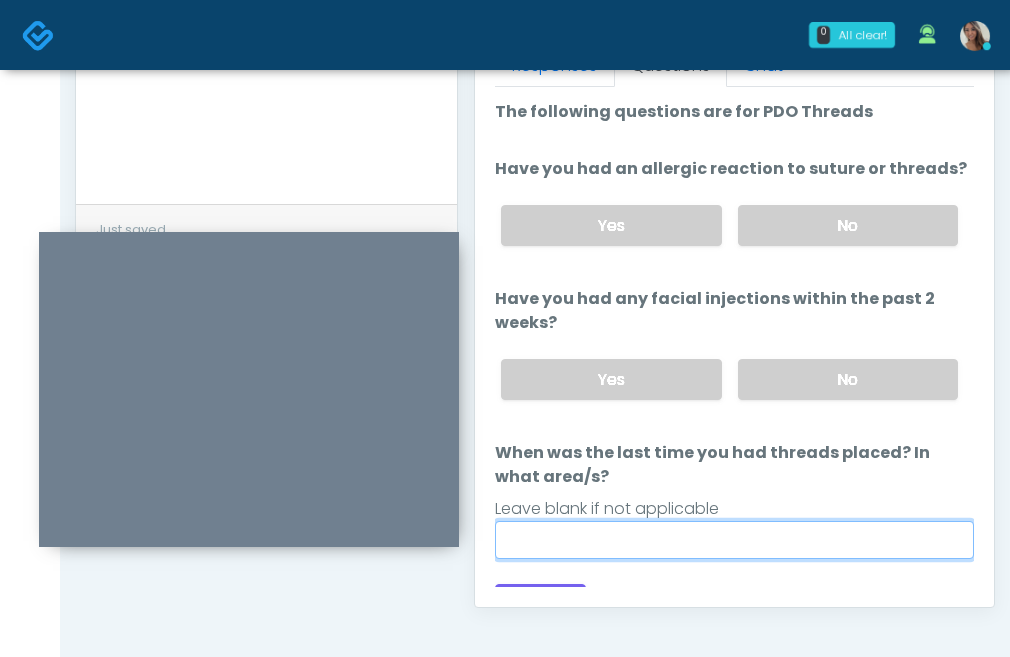 click on "When was the last time you had threads placed? In what area/s?" at bounding box center [734, 540] 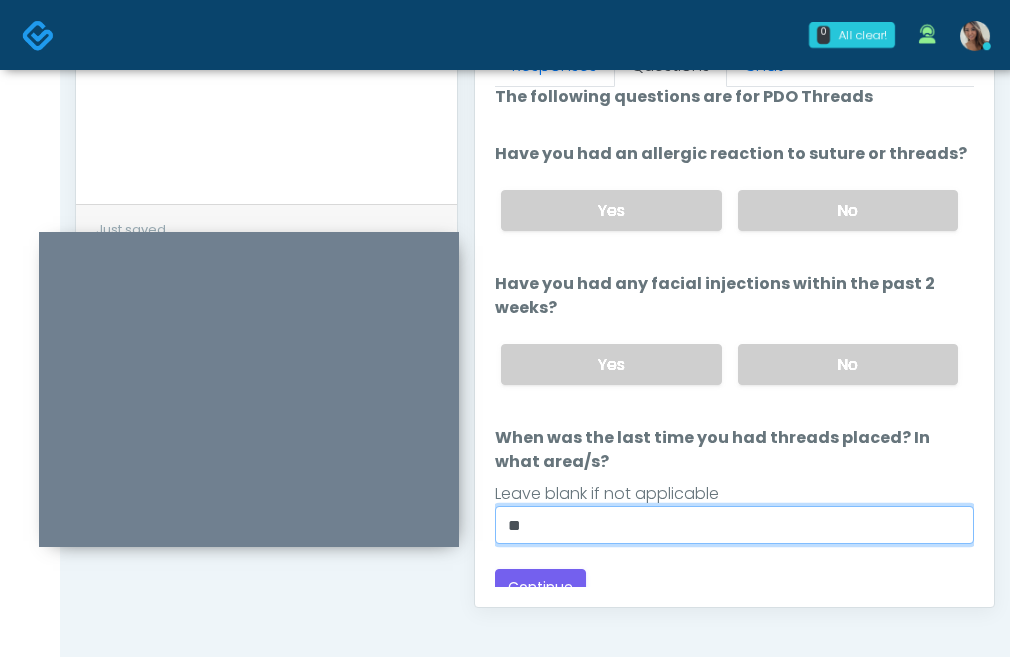 scroll, scrollTop: 34, scrollLeft: 0, axis: vertical 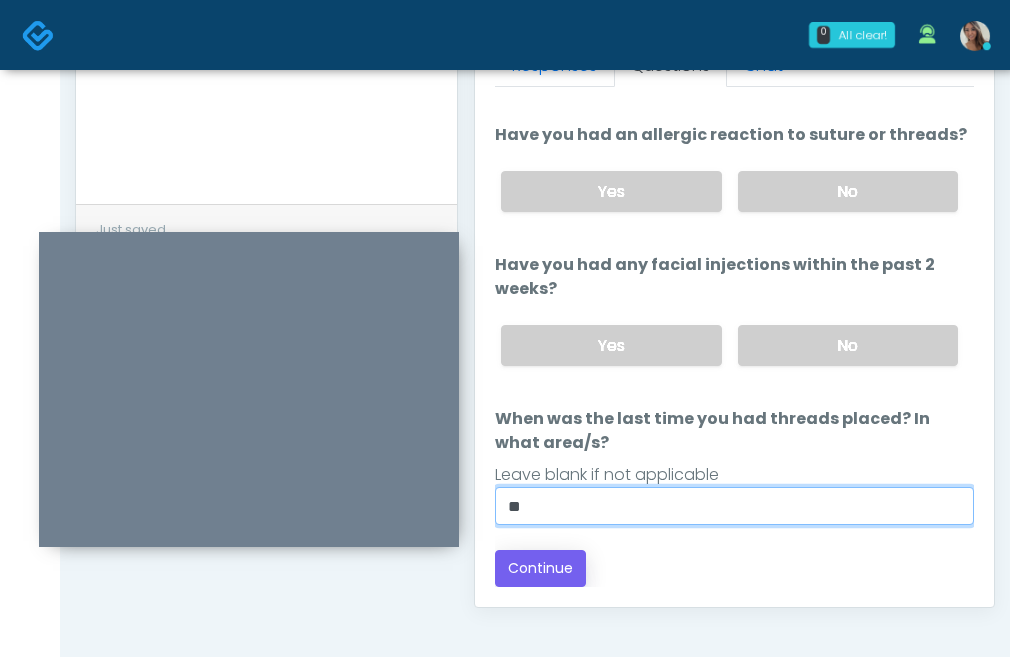 type on "**" 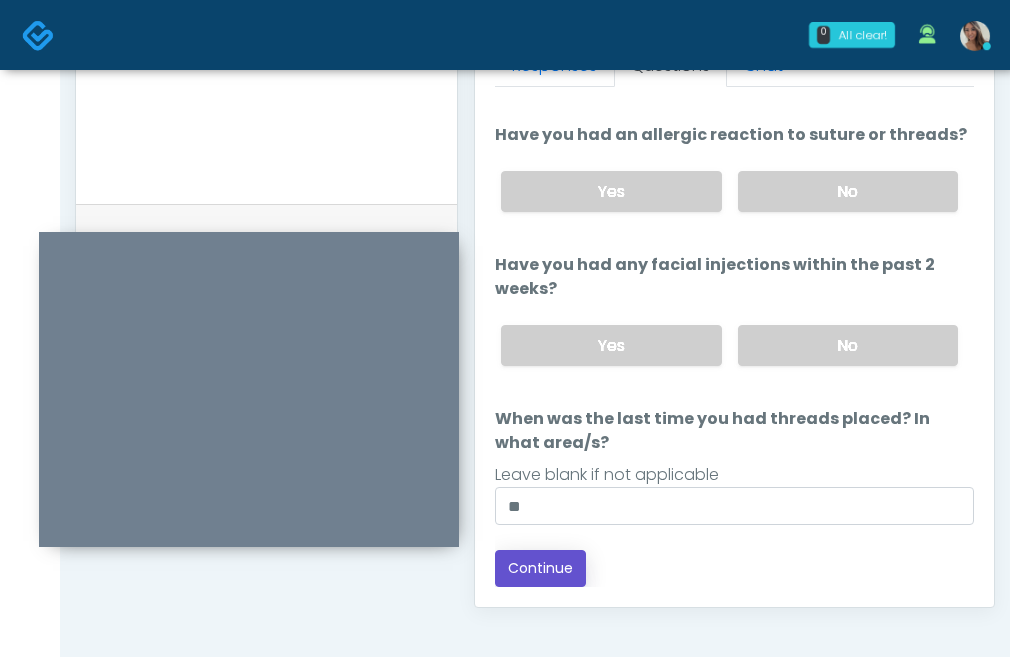 click on "Continue" at bounding box center (540, 568) 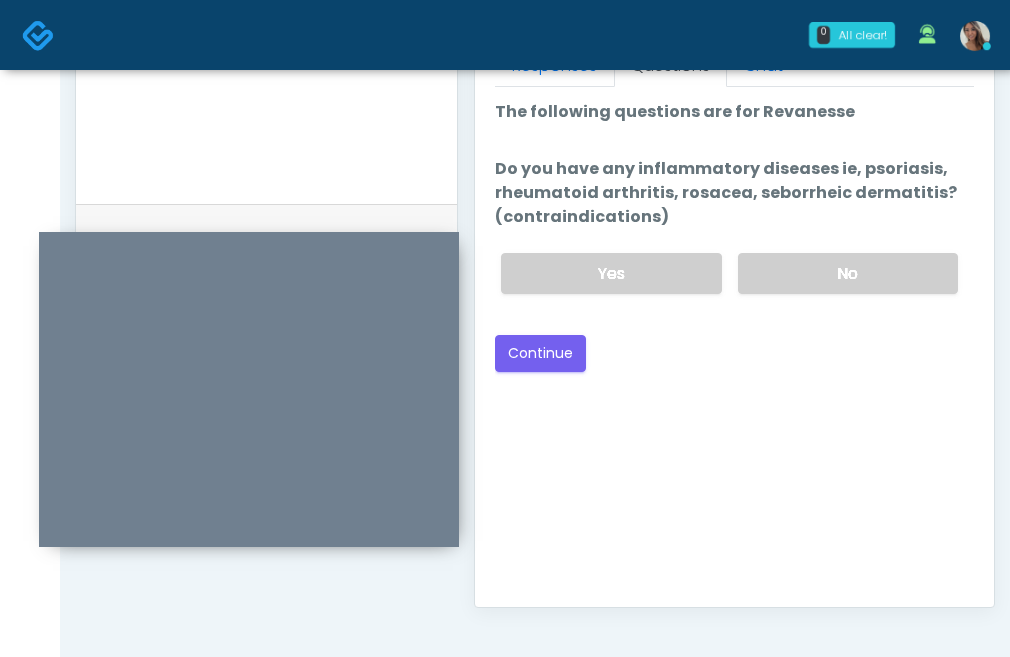 scroll, scrollTop: 0, scrollLeft: 0, axis: both 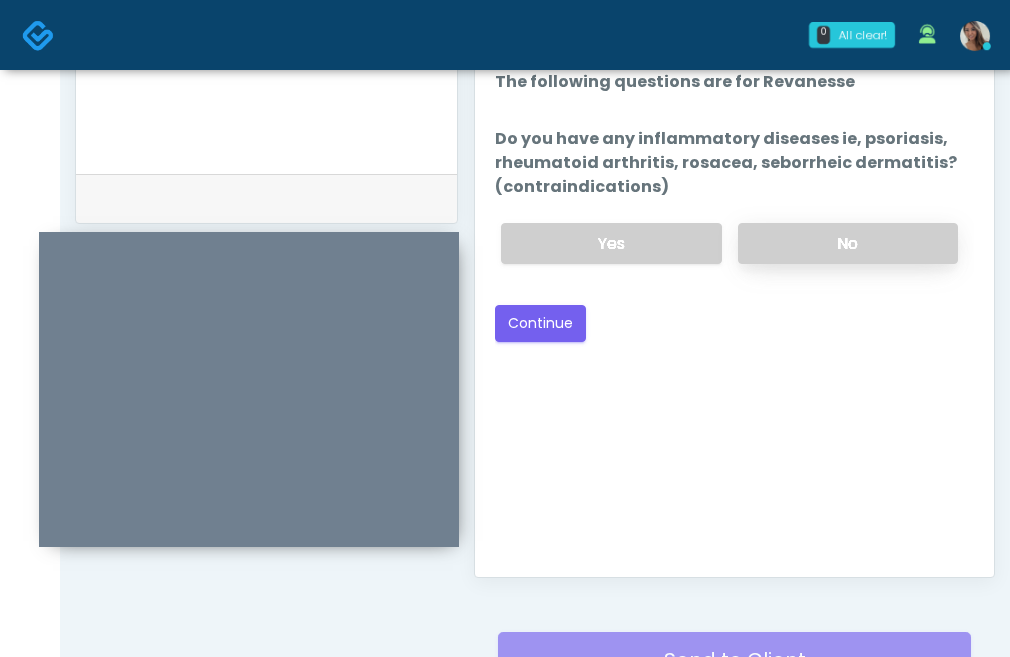 click on "No" at bounding box center [848, 243] 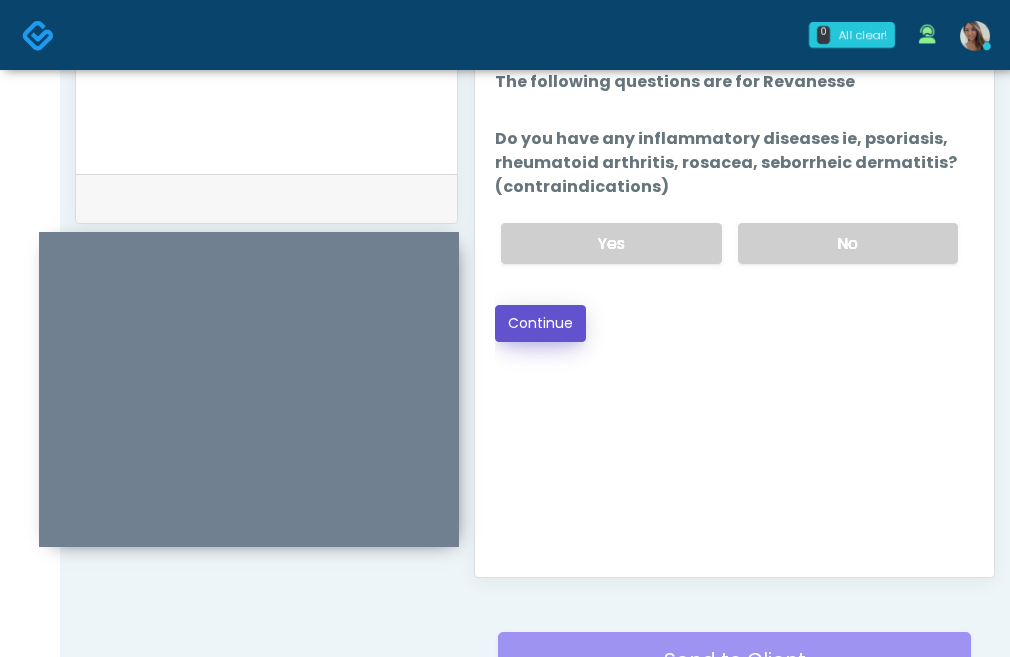 click on "Continue" at bounding box center (540, 323) 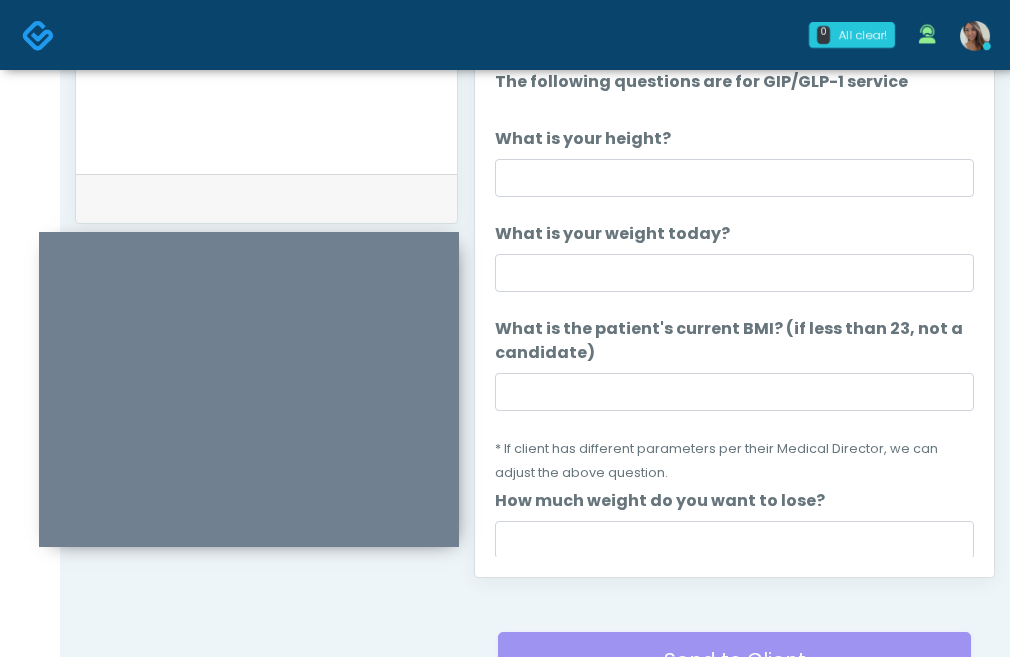 scroll, scrollTop: 1138, scrollLeft: 0, axis: vertical 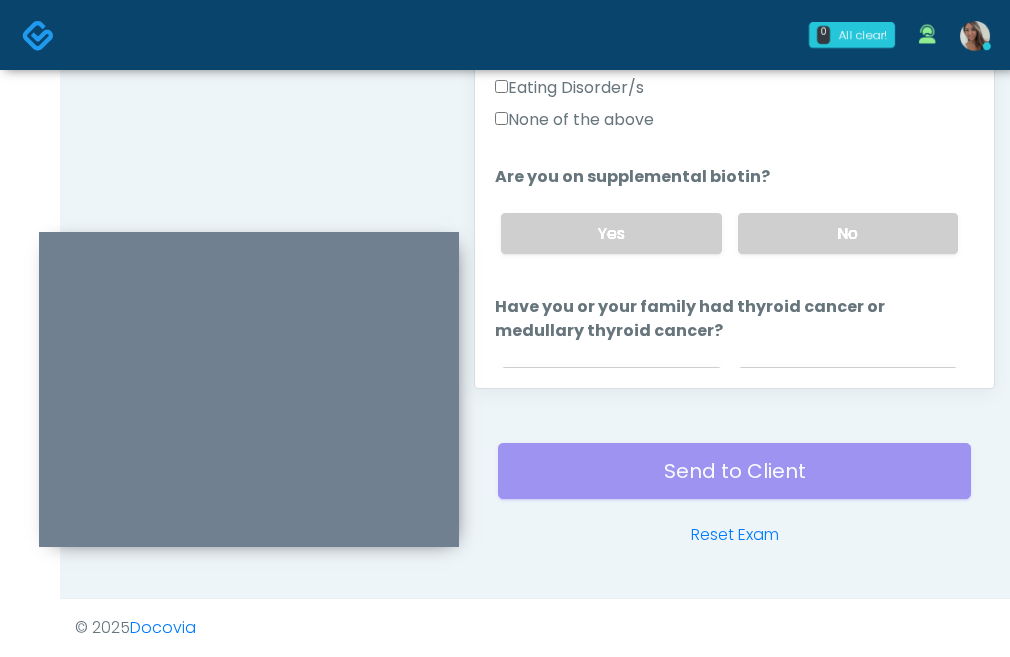 drag, startPoint x: 614, startPoint y: 126, endPoint x: 737, endPoint y: 198, distance: 142.52368 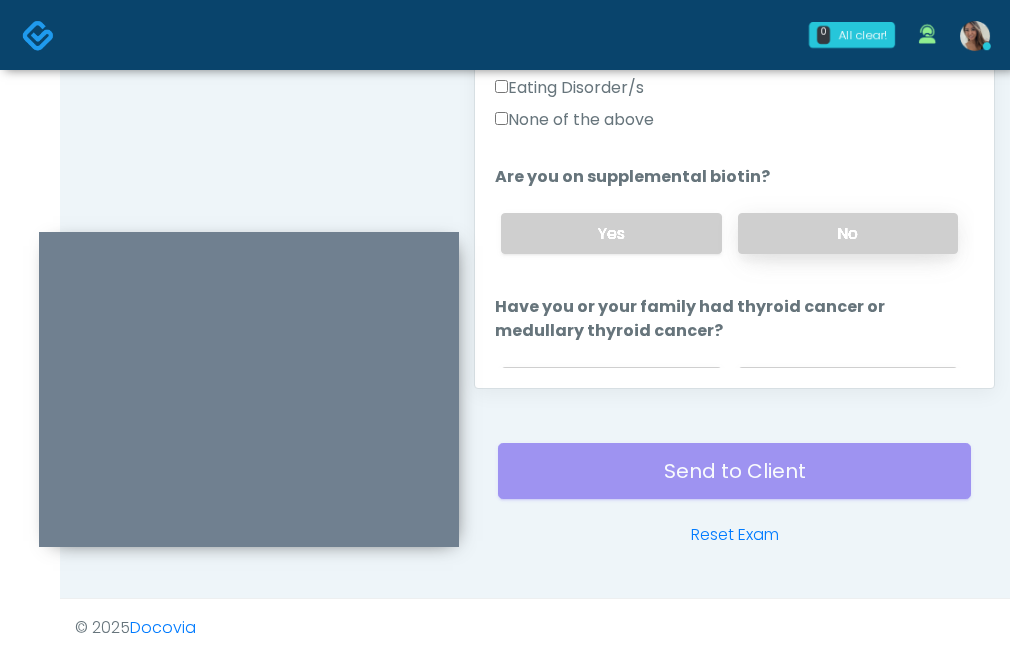 drag, startPoint x: 762, startPoint y: 223, endPoint x: 769, endPoint y: 234, distance: 13.038404 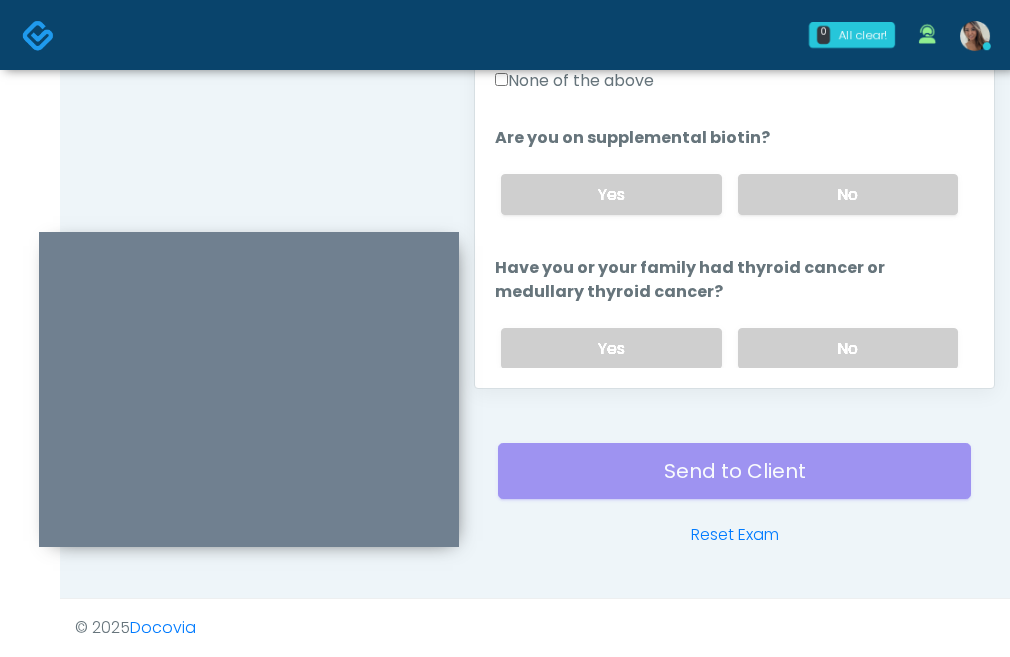 scroll, scrollTop: 773, scrollLeft: 0, axis: vertical 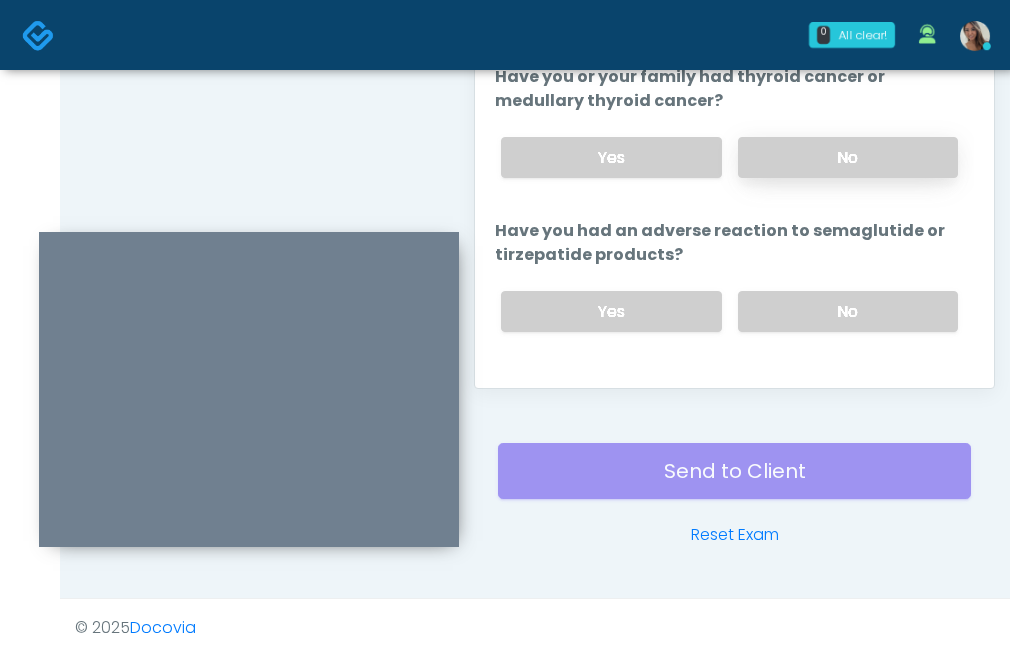 click on "No" at bounding box center (848, 157) 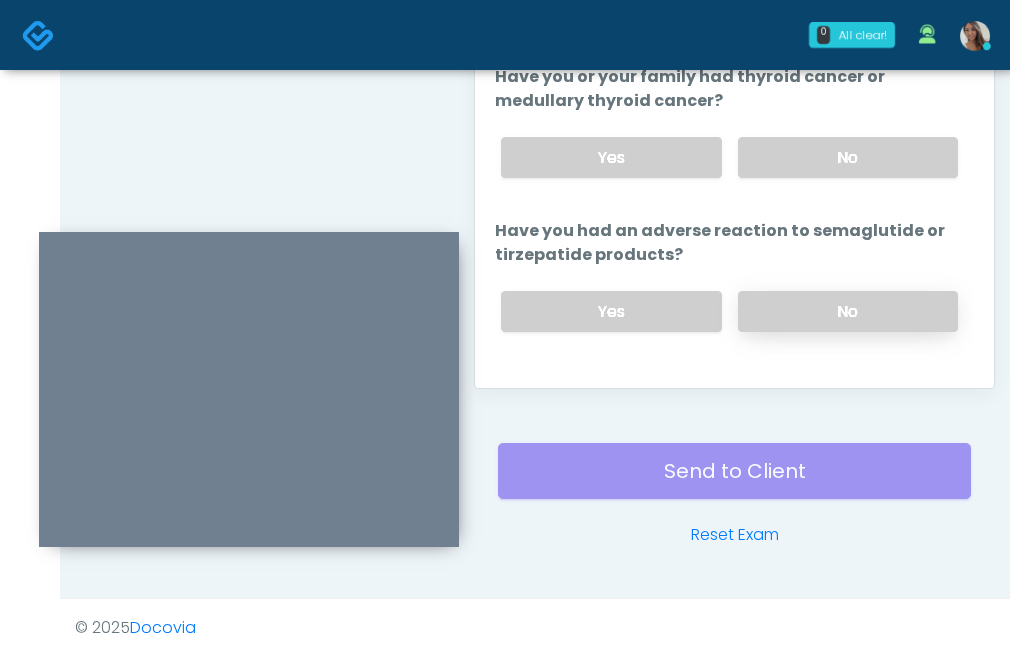 click on "No" at bounding box center (848, 311) 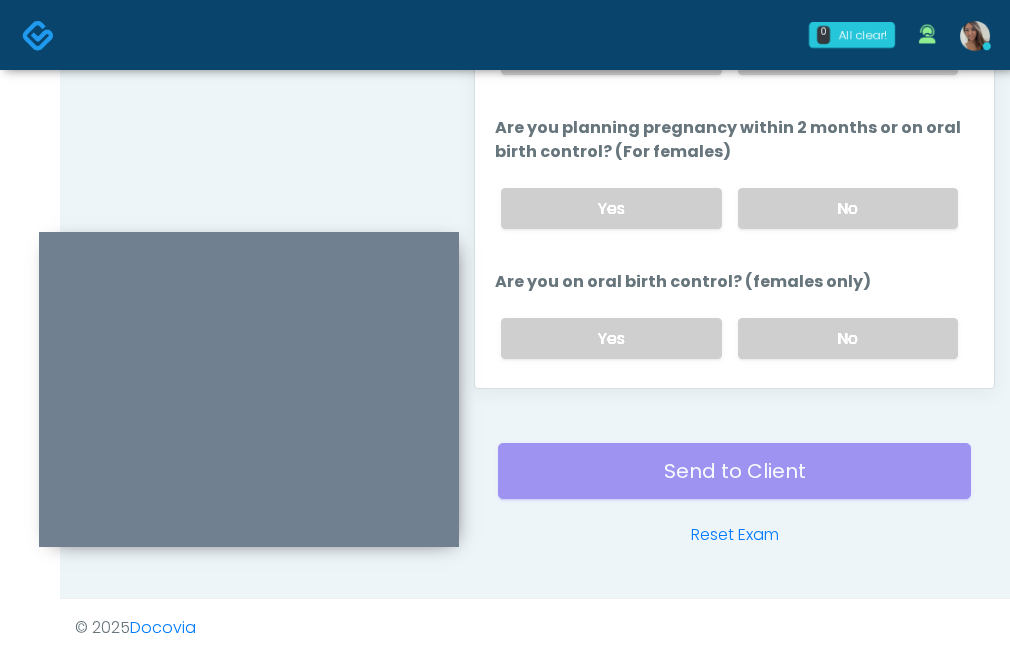 scroll, scrollTop: 1049, scrollLeft: 0, axis: vertical 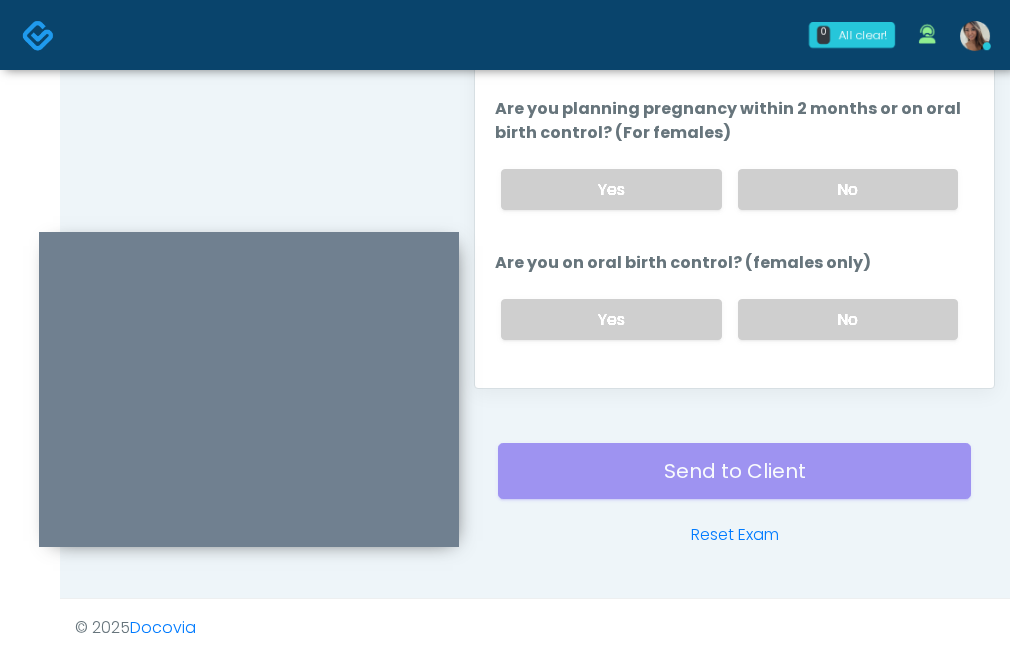 click on "Are you on oral birth control? (females only)" at bounding box center (683, 263) 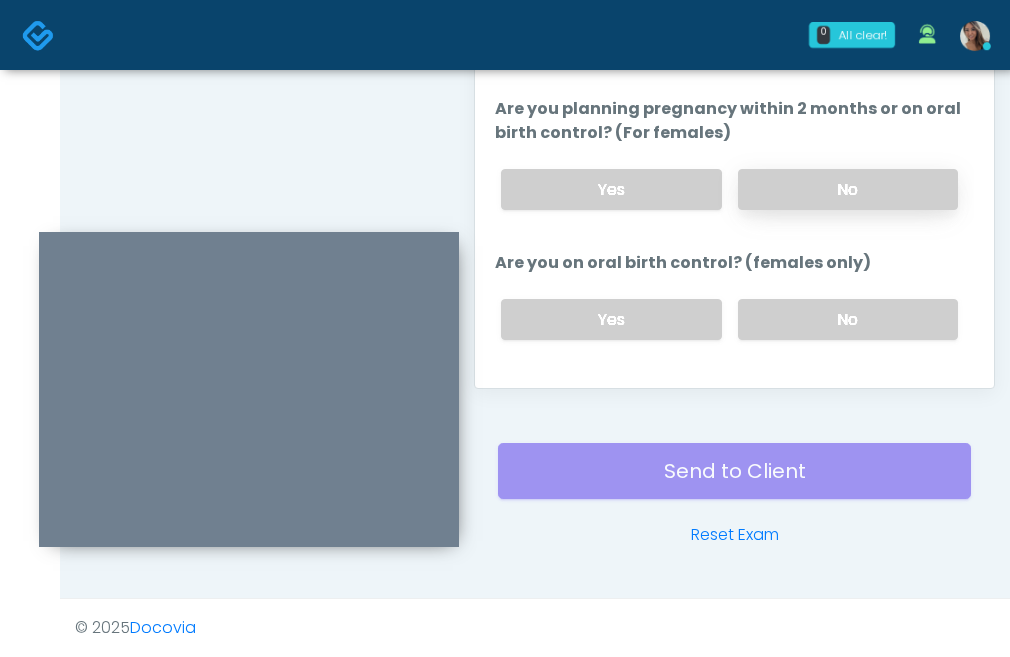 click on "No" at bounding box center (848, 189) 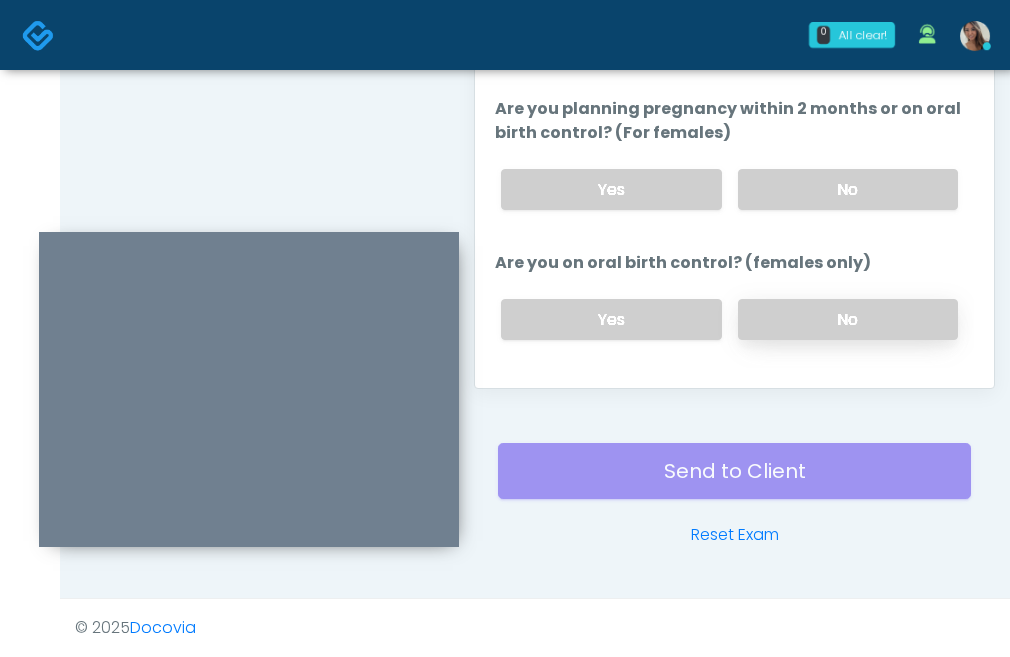 click on "No" at bounding box center [848, 319] 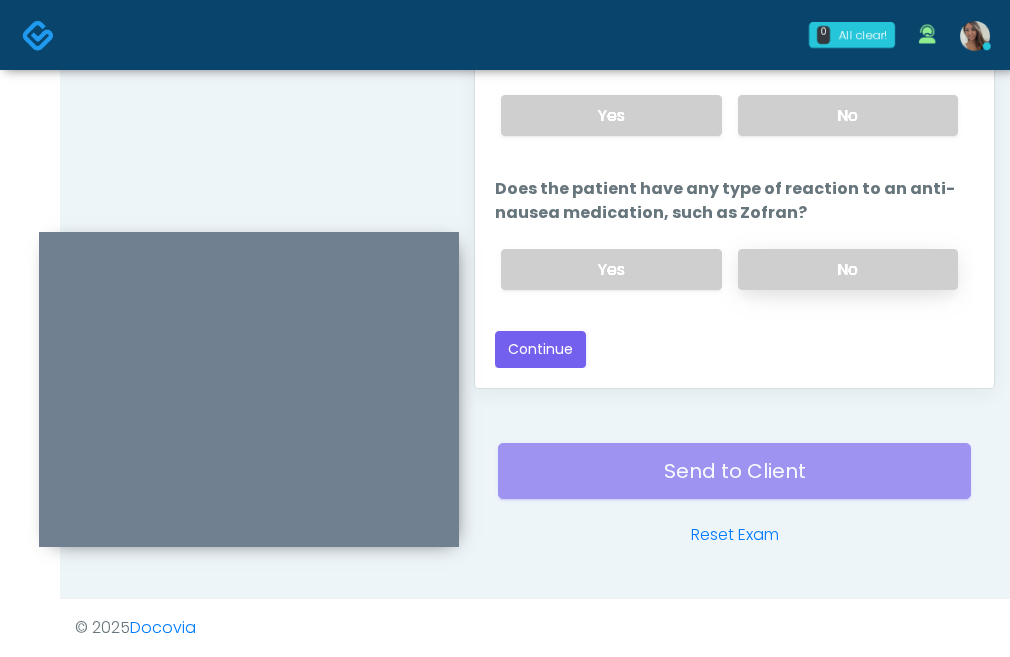 click on "No" at bounding box center [848, 269] 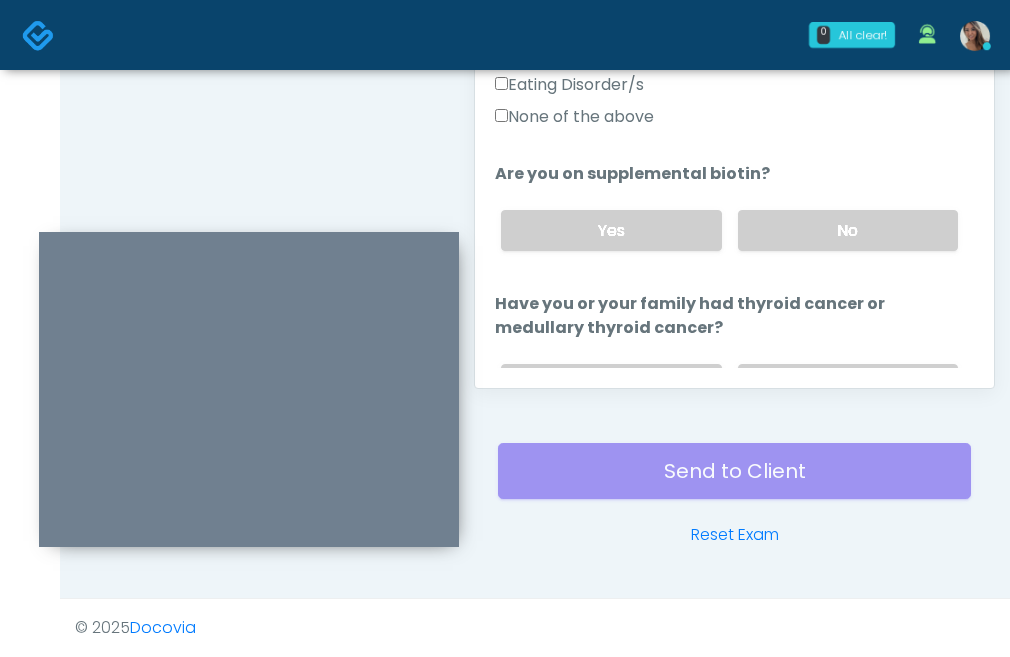 scroll, scrollTop: 484, scrollLeft: 0, axis: vertical 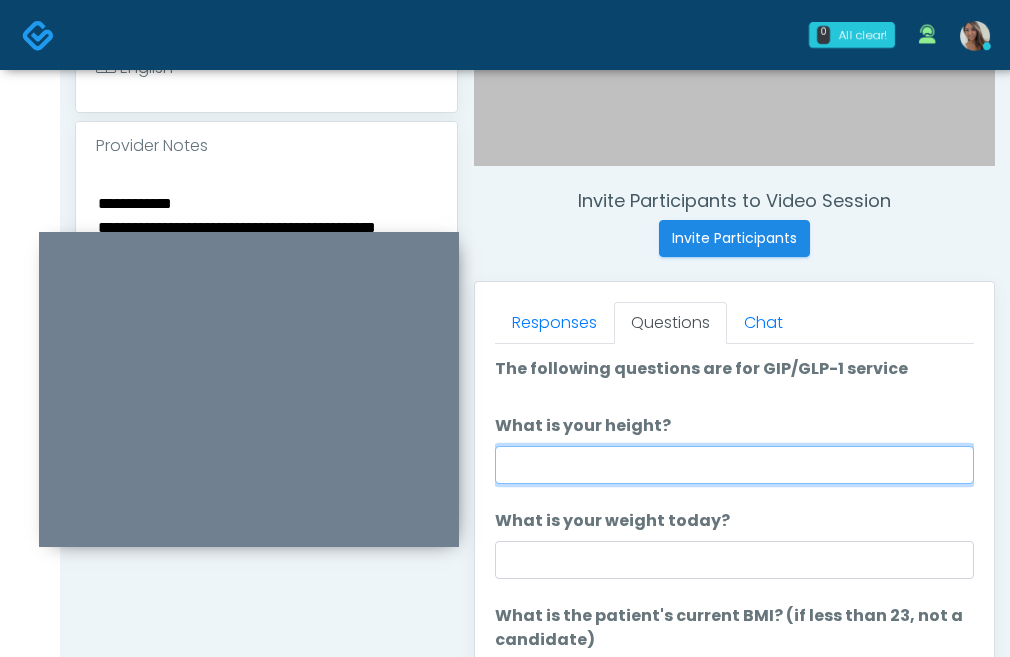 click on "What is your height?" at bounding box center (734, 465) 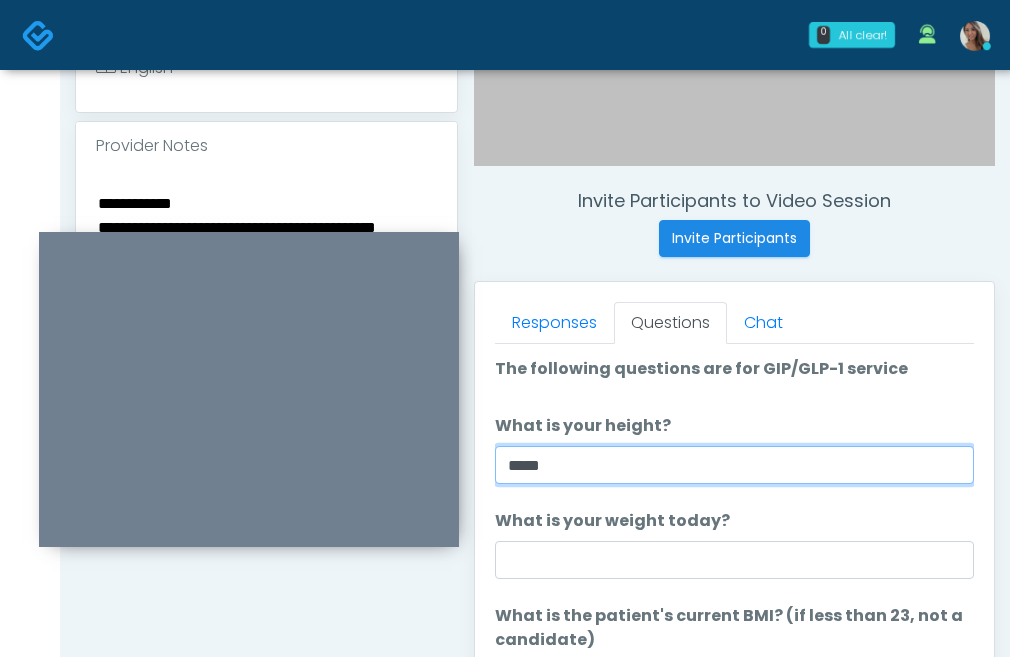type on "*****" 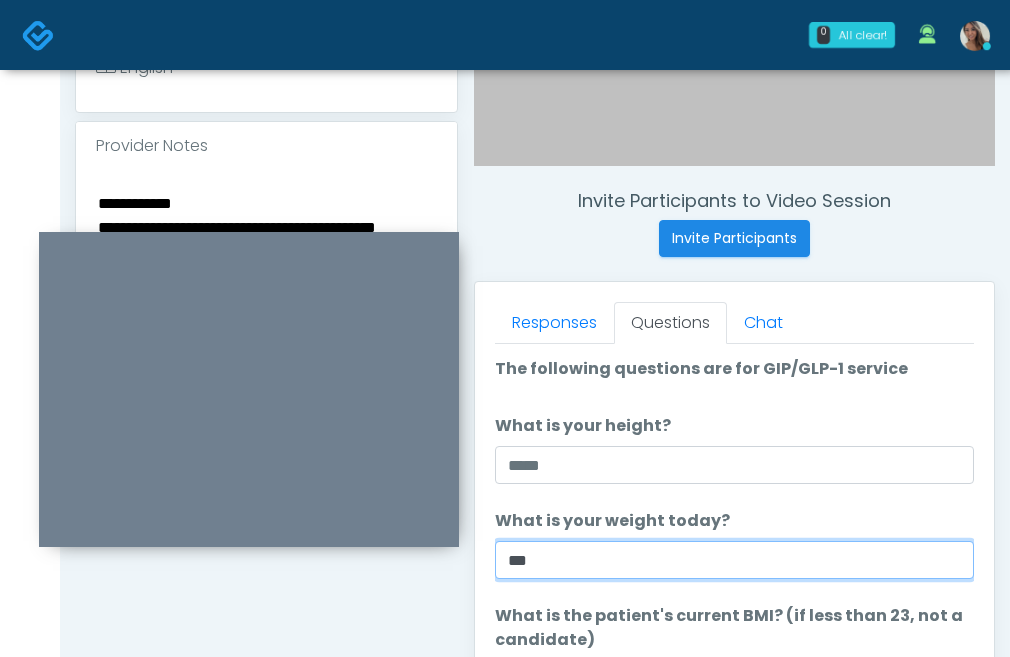 type on "***" 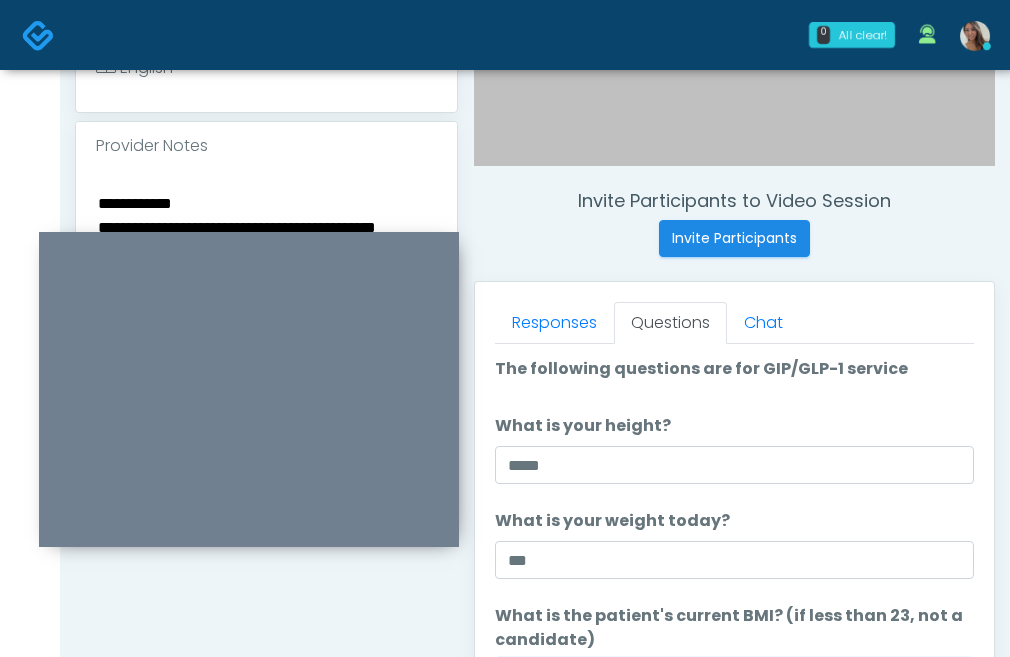 scroll, scrollTop: 1013, scrollLeft: 0, axis: vertical 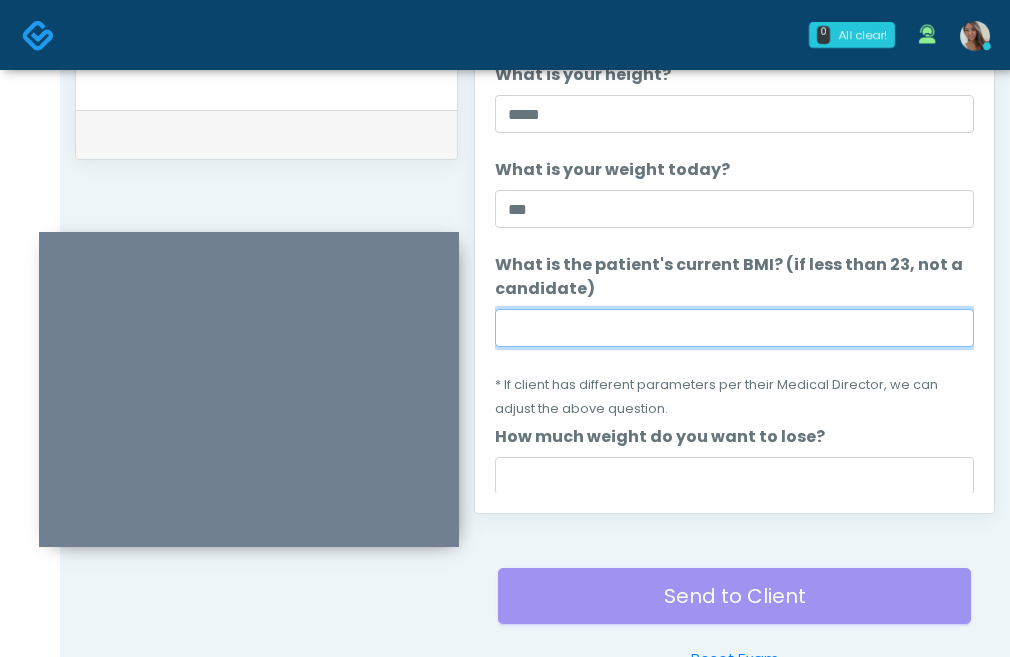paste on "****" 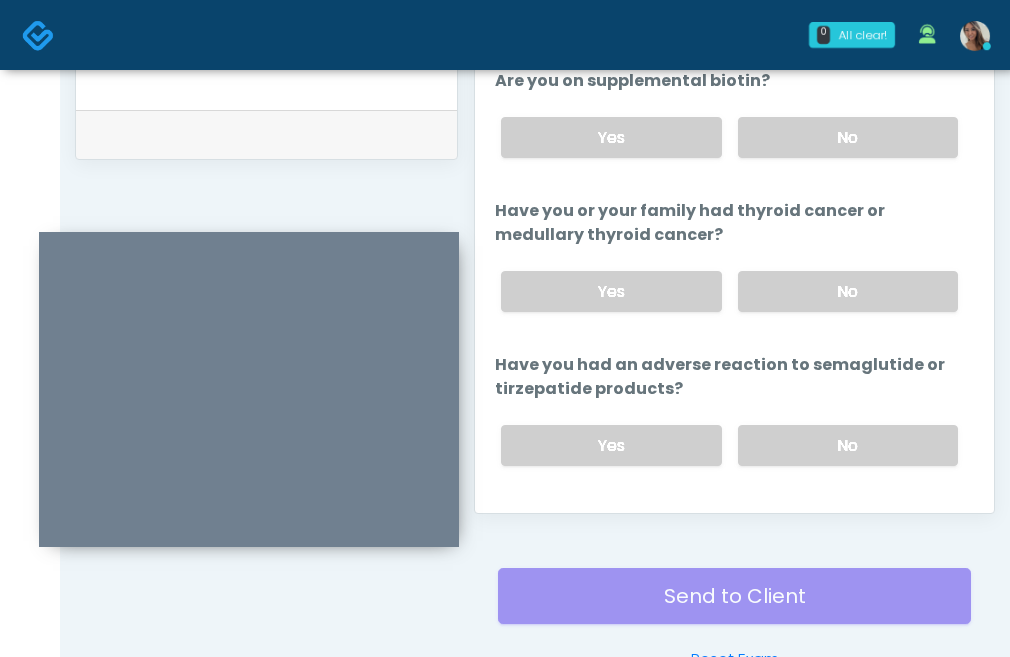 scroll, scrollTop: 1253, scrollLeft: 0, axis: vertical 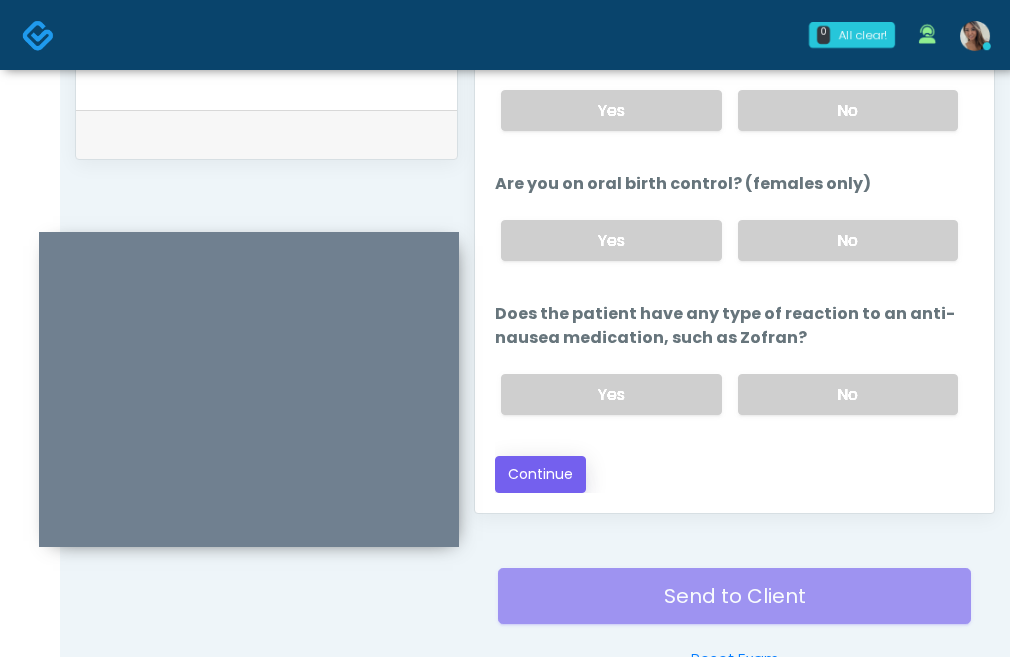 type on "****" 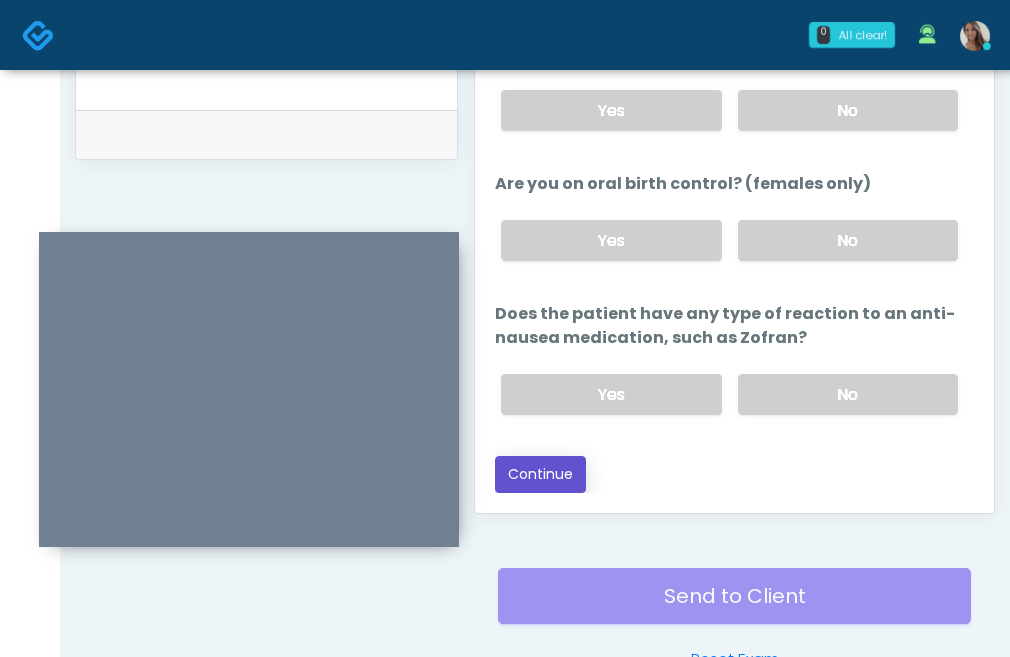 click on "Continue" at bounding box center (540, 474) 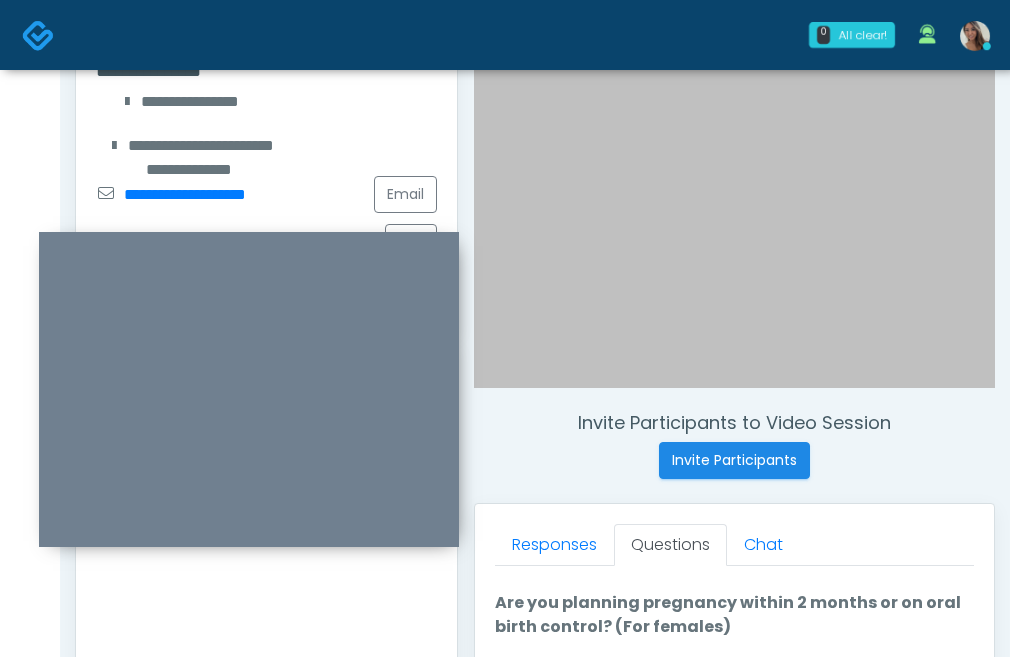 scroll, scrollTop: 1138, scrollLeft: 0, axis: vertical 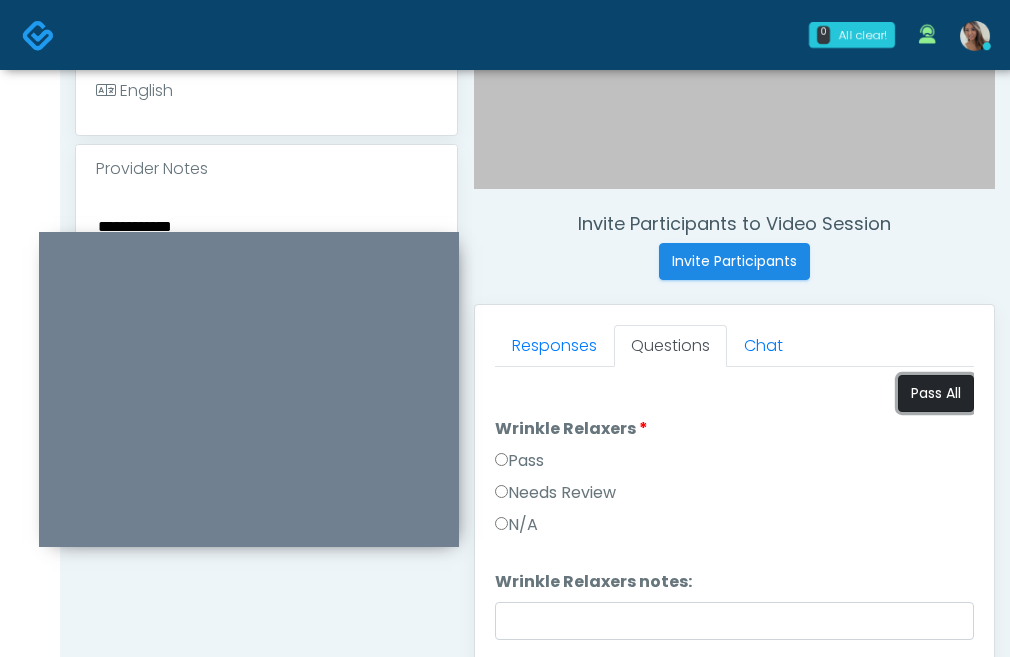 click on "Pass All" at bounding box center (936, 393) 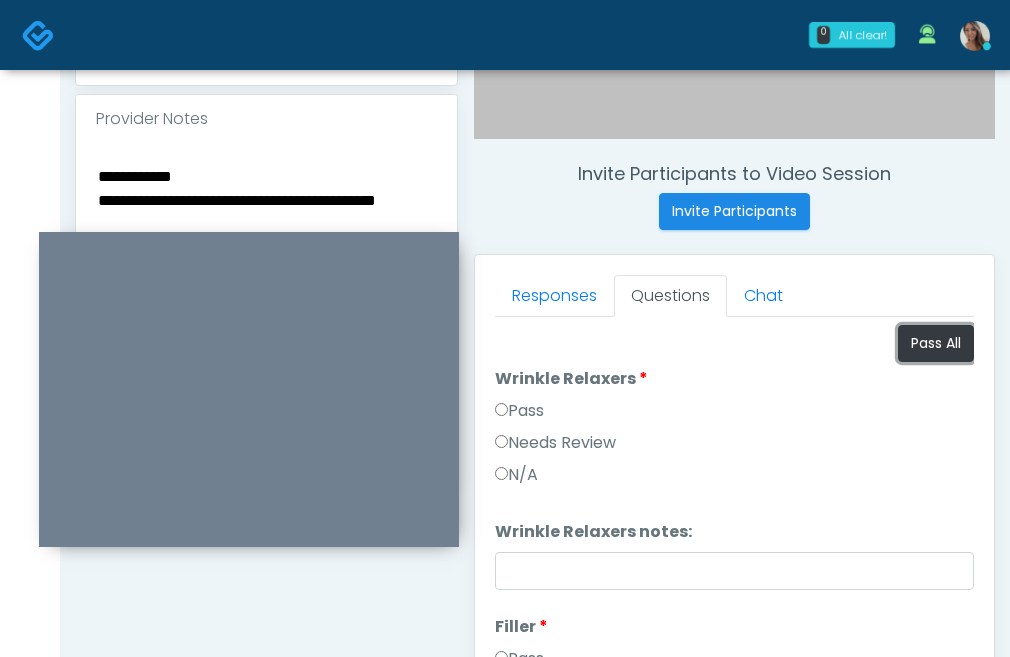 scroll, scrollTop: 691, scrollLeft: 0, axis: vertical 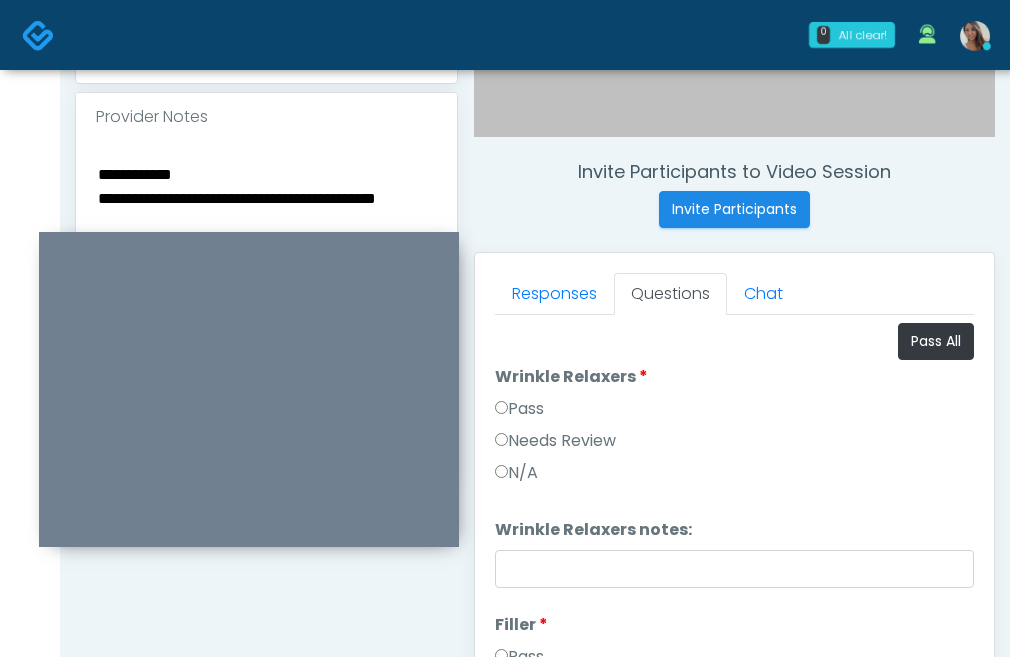 click on "**********" at bounding box center [266, 283] 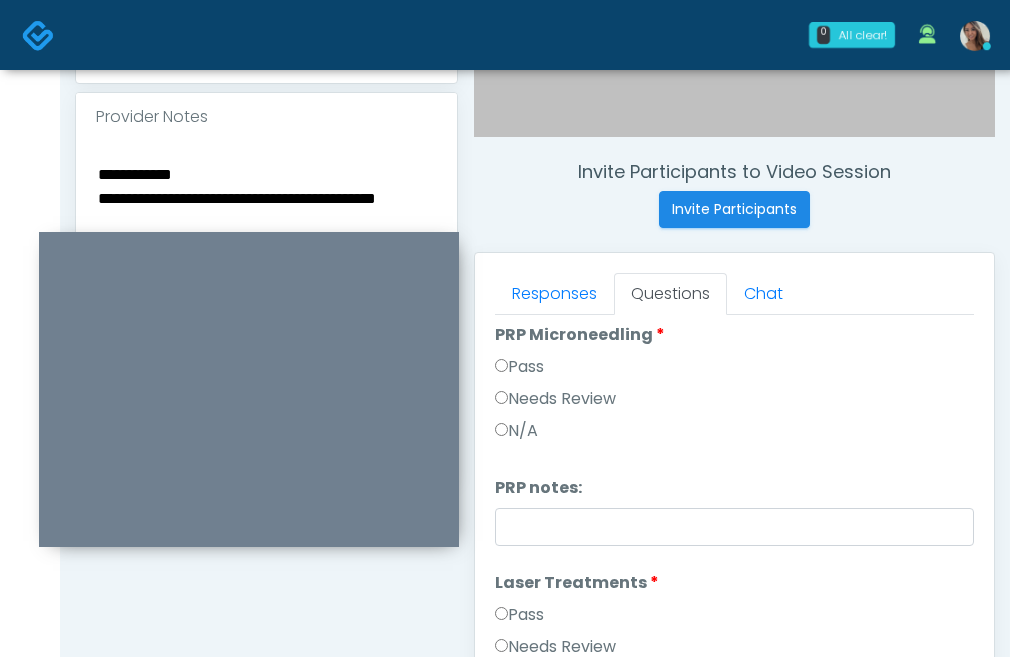 scroll, scrollTop: 793, scrollLeft: 0, axis: vertical 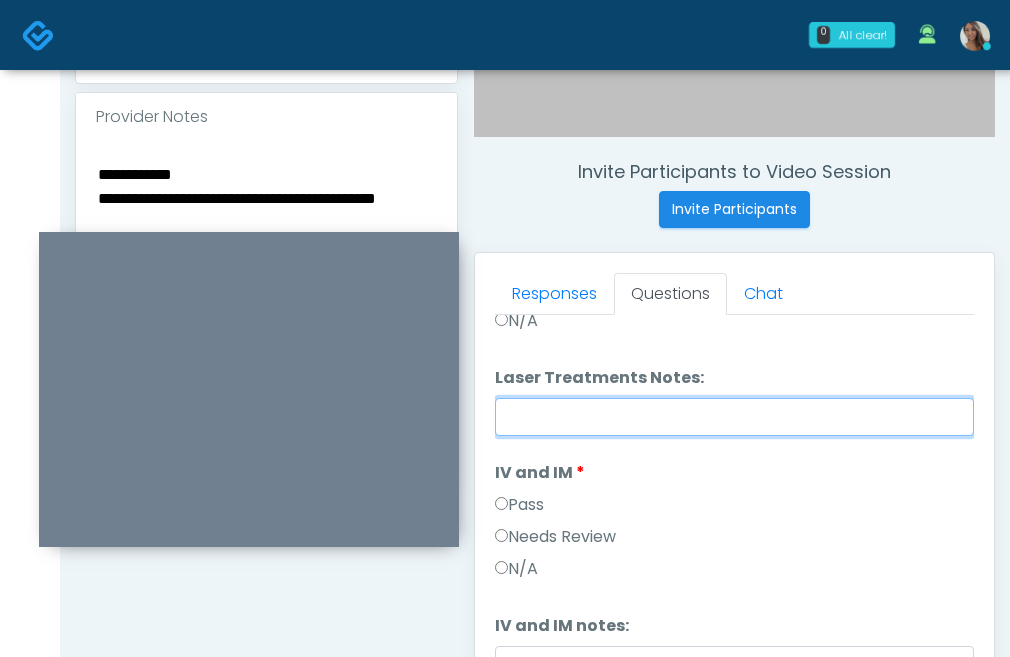 click on "Laser Treatments Notes:" at bounding box center (734, 417) 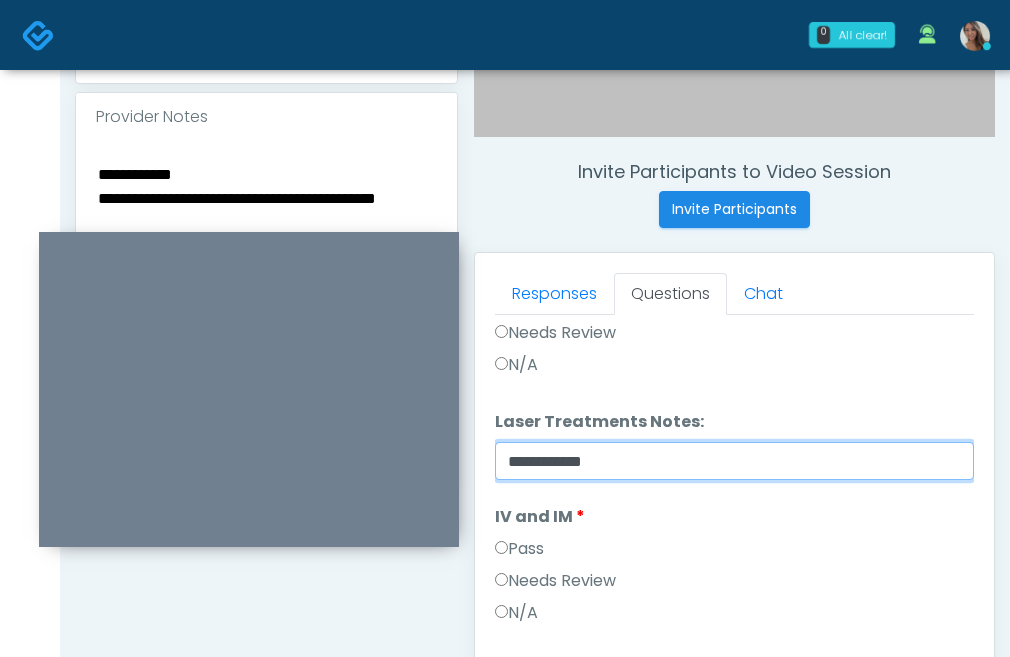 type on "**********" 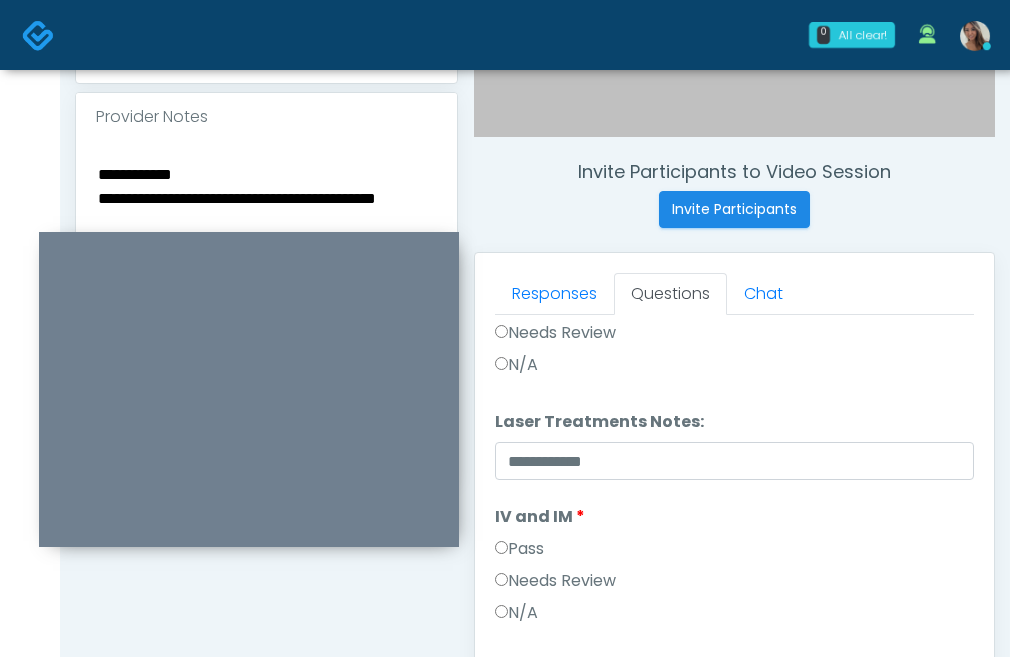 click on "Needs Review" at bounding box center [555, 333] 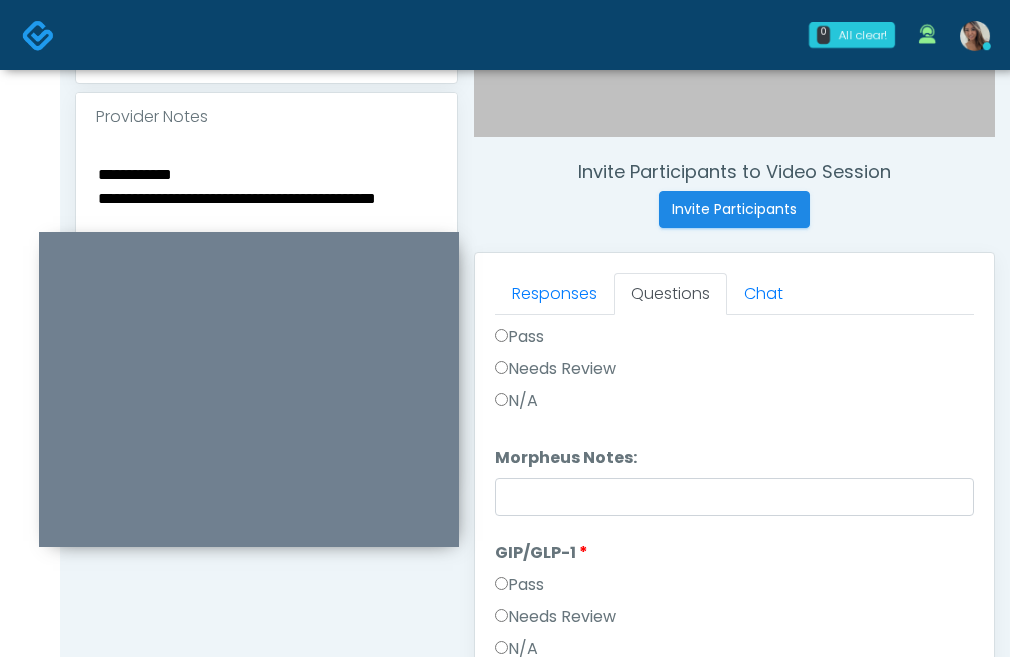 scroll, scrollTop: 3460, scrollLeft: 0, axis: vertical 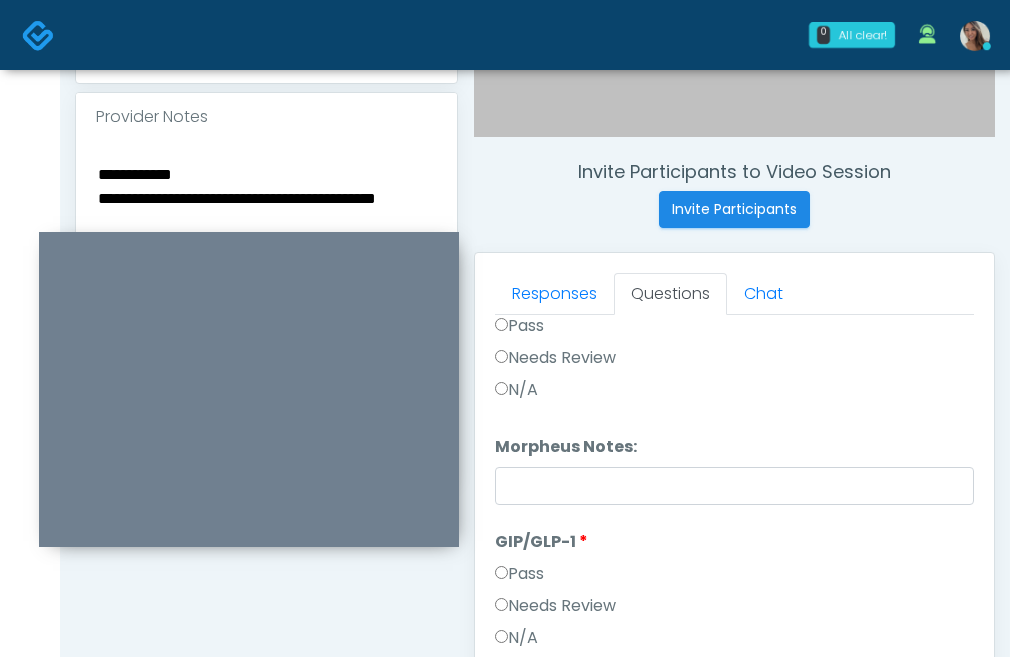 click on "**********" at bounding box center (266, 283) 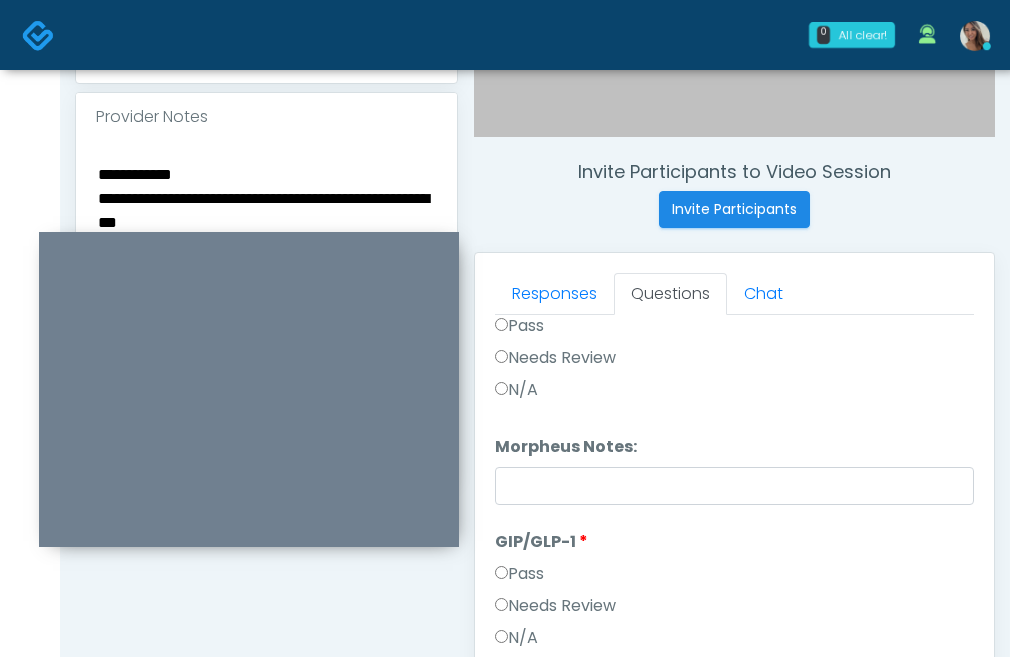 click on "**********" at bounding box center (266, 283) 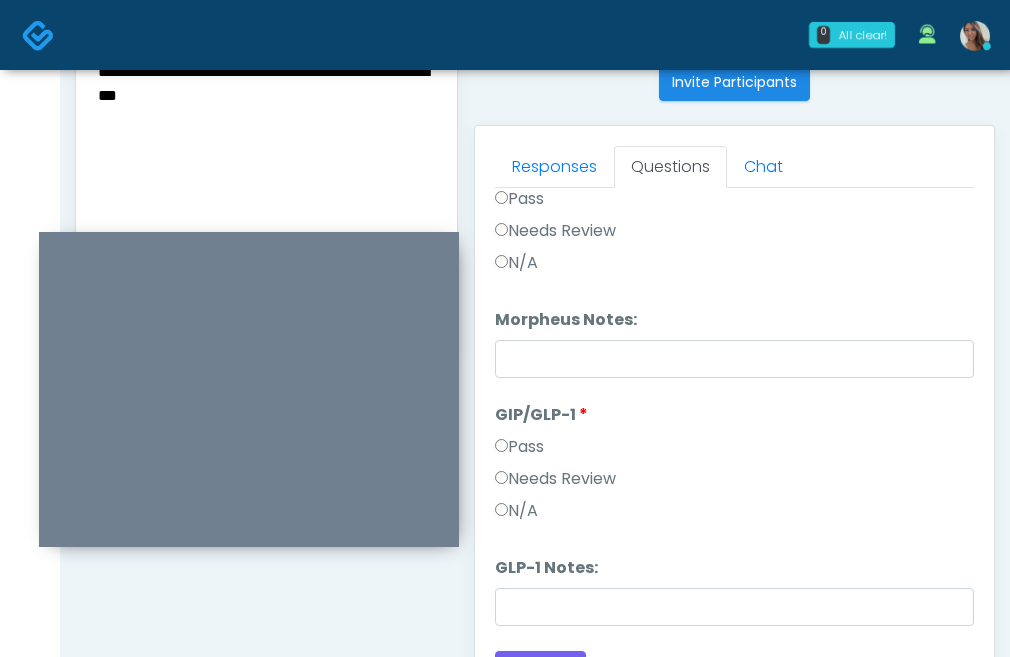 scroll, scrollTop: 1097, scrollLeft: 0, axis: vertical 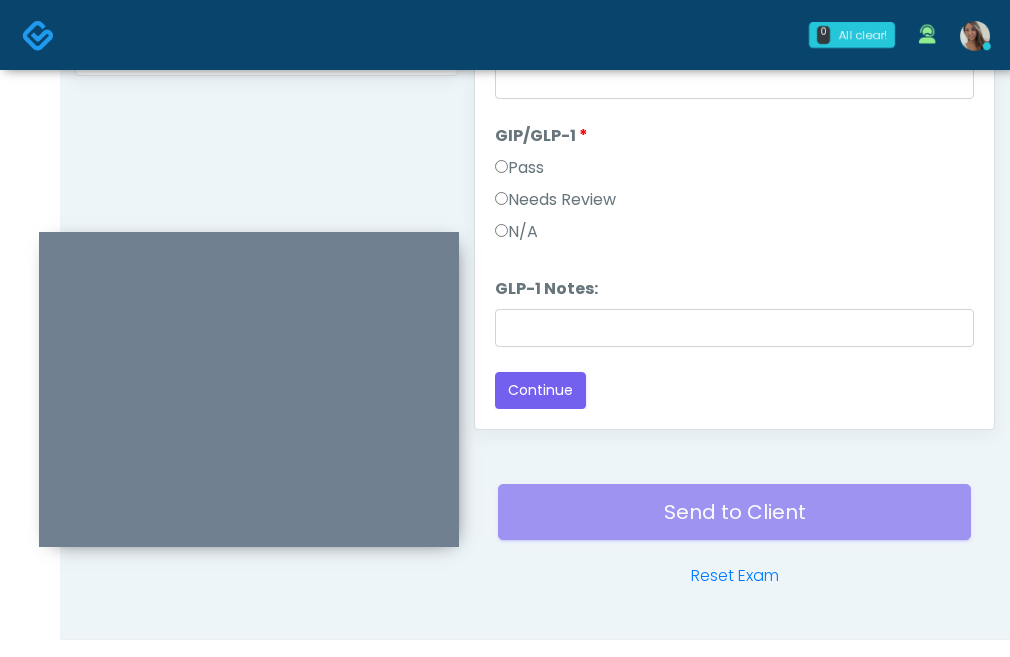 click on "Needs Review" at bounding box center [555, 200] 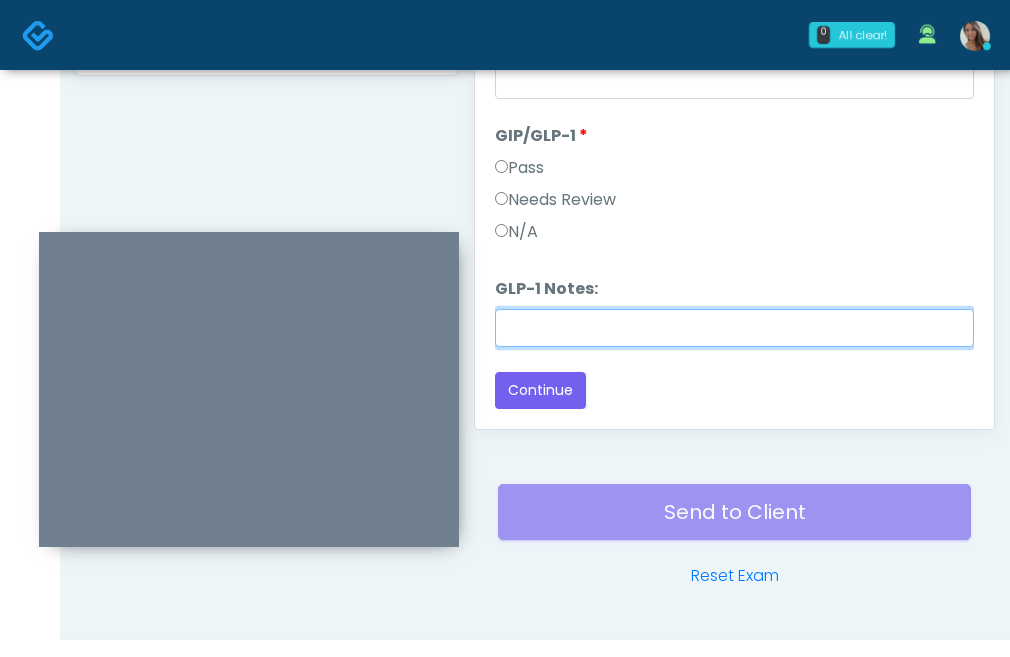 click on "GLP-1 Notes:" at bounding box center (734, 328) 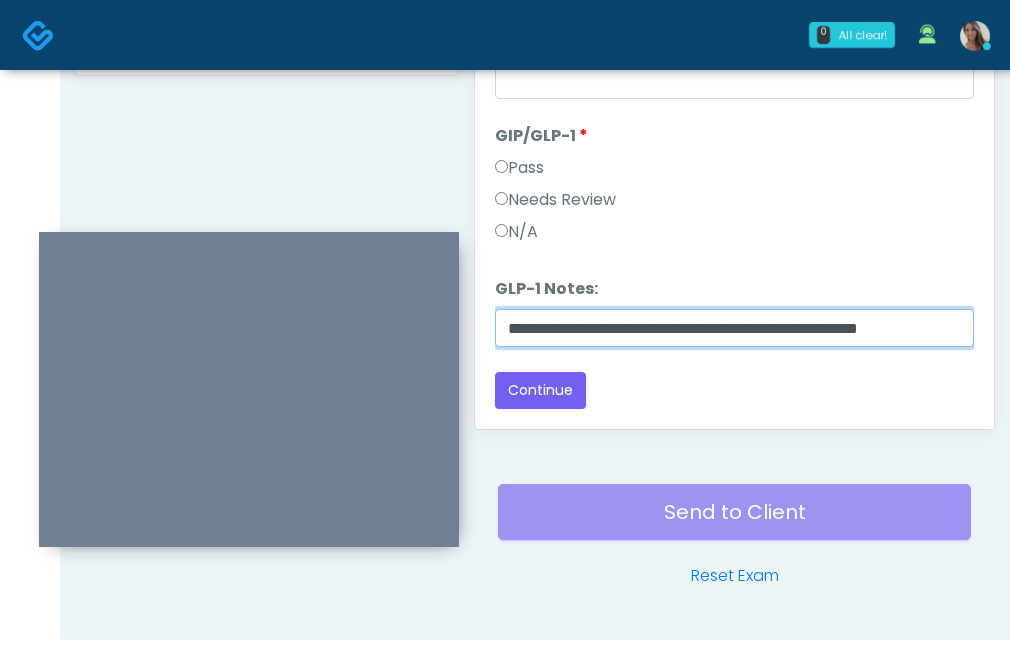 scroll, scrollTop: 0, scrollLeft: 60, axis: horizontal 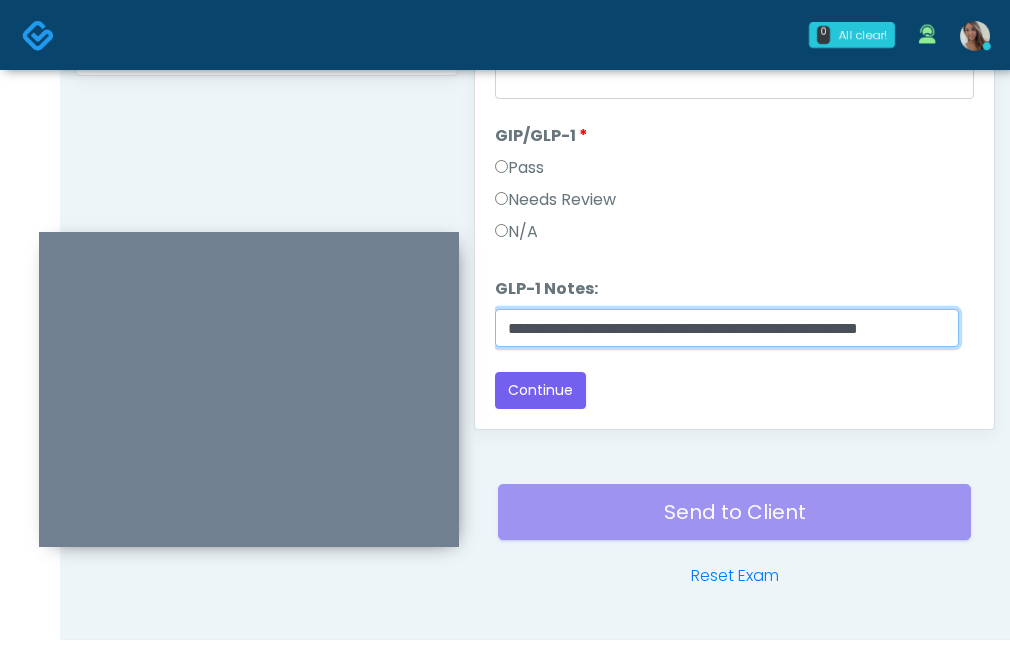 type on "**********" 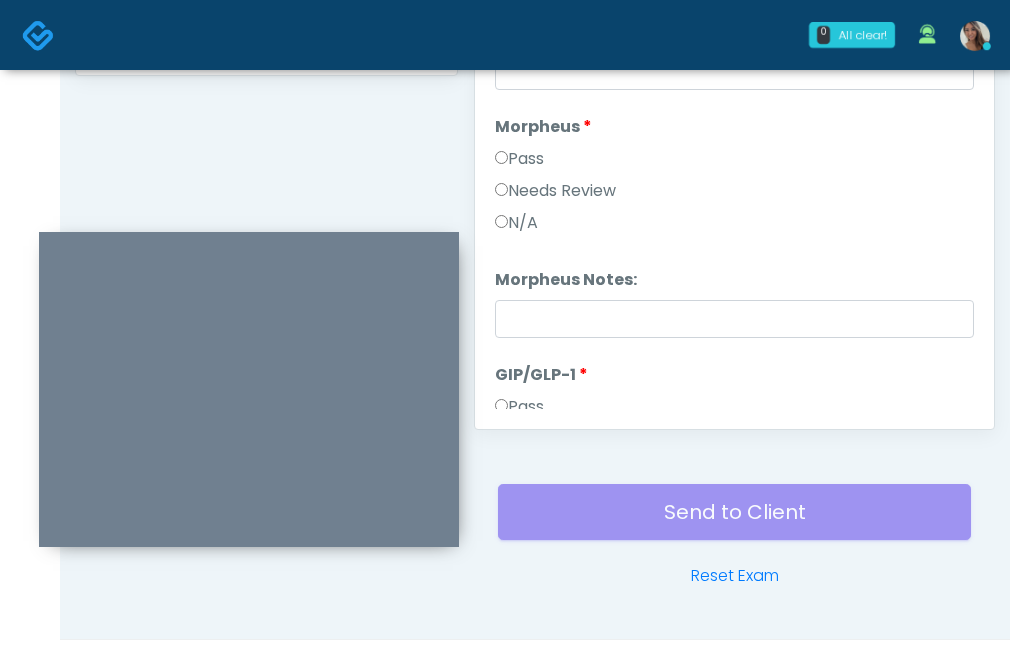 scroll, scrollTop: 3107, scrollLeft: 0, axis: vertical 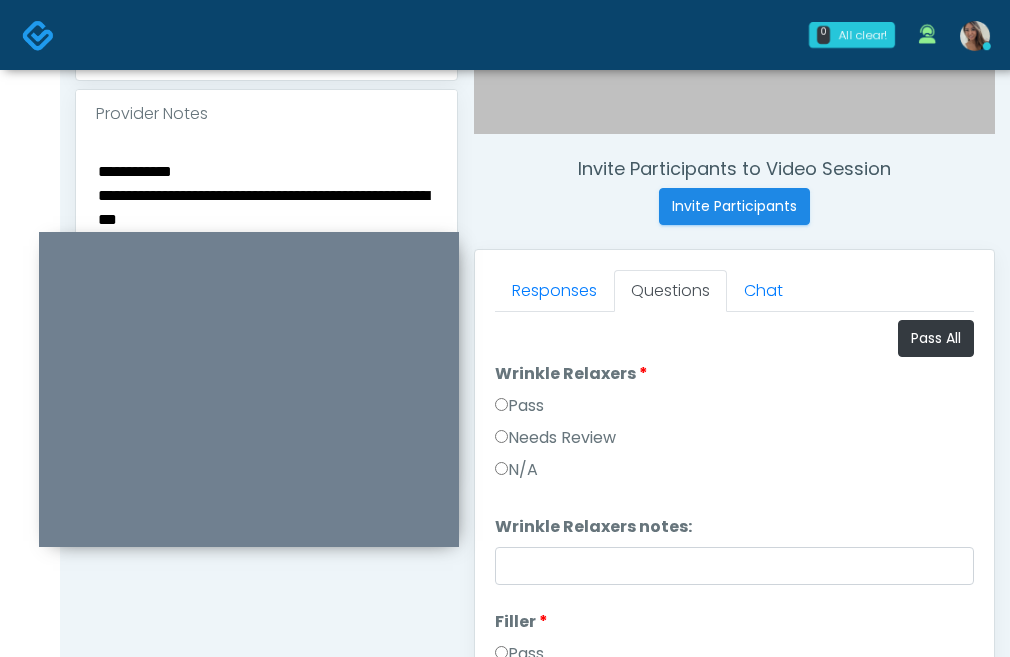 click on "**********" at bounding box center (266, 280) 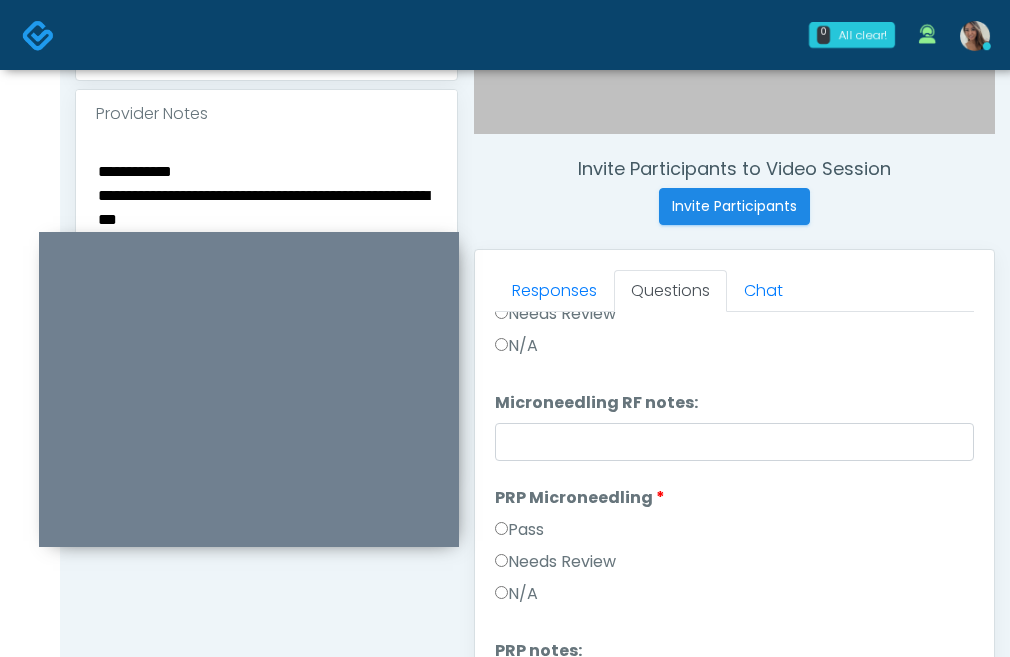 scroll, scrollTop: 628, scrollLeft: 0, axis: vertical 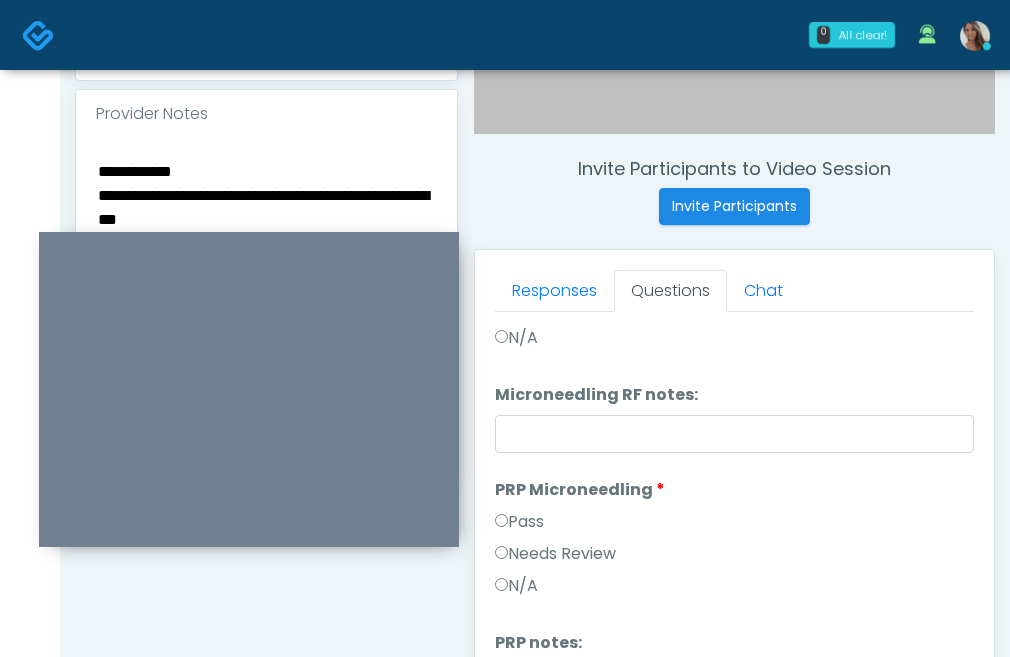 click on "**********" at bounding box center (266, 280) 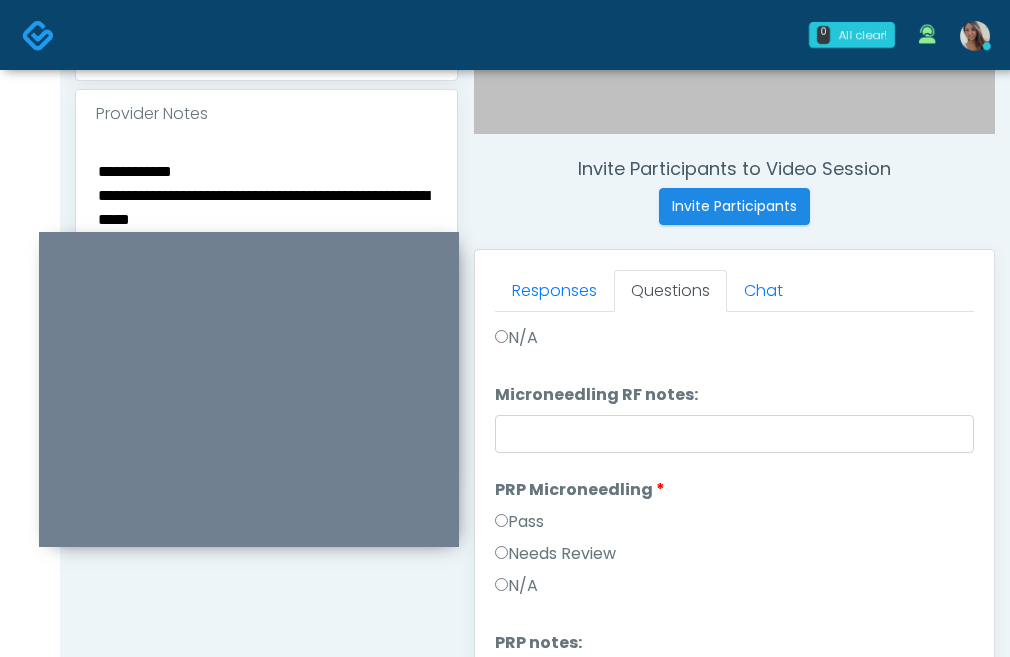 click on "**********" at bounding box center (266, 280) 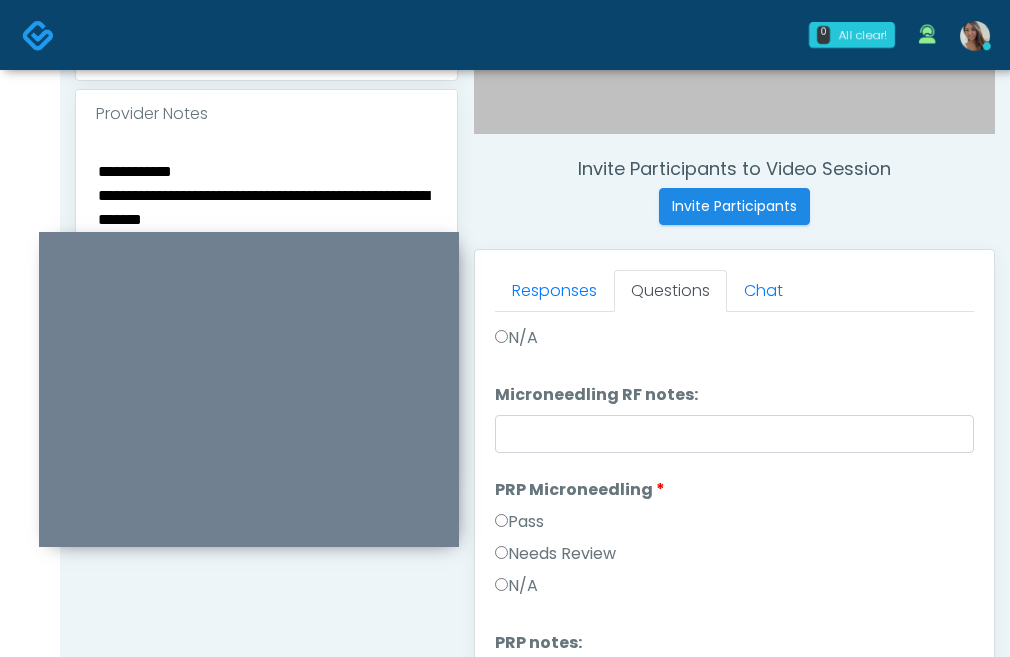 type on "**********" 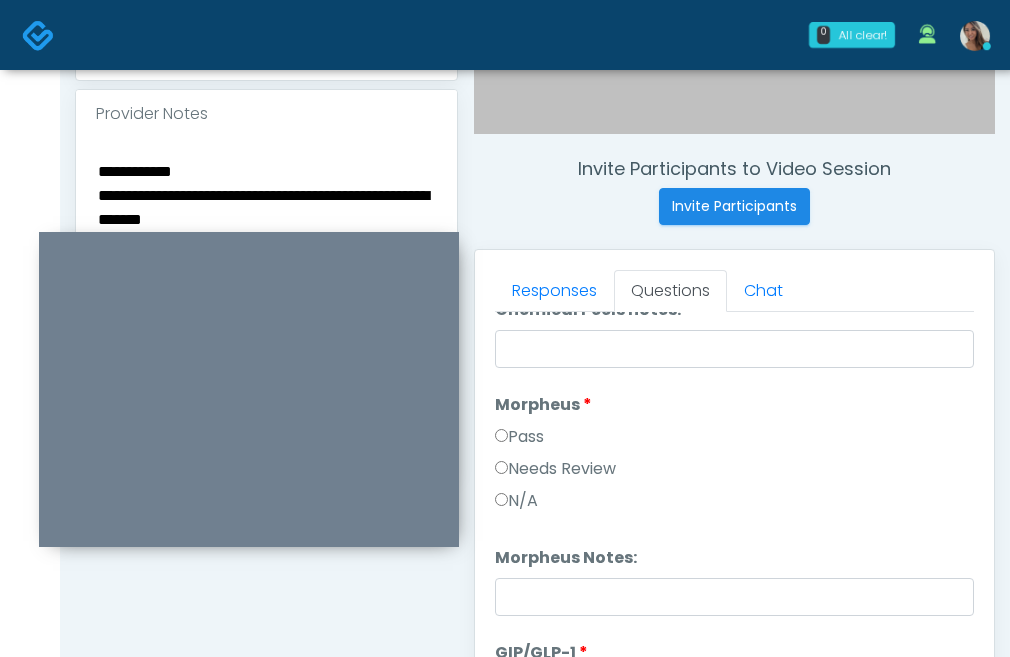 scroll, scrollTop: 3460, scrollLeft: 0, axis: vertical 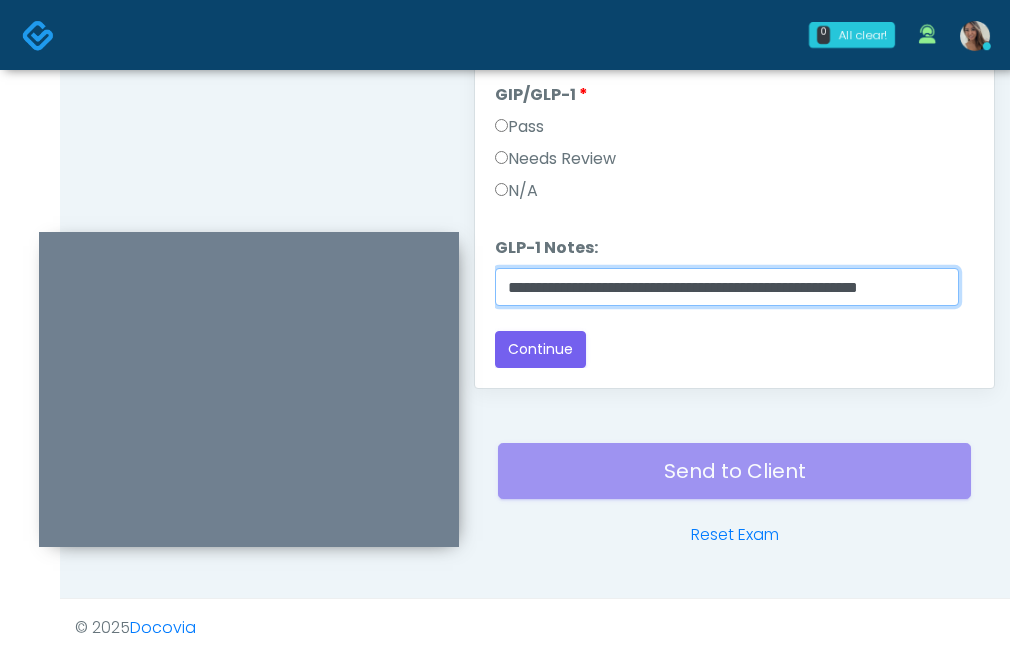 drag, startPoint x: 759, startPoint y: 290, endPoint x: 974, endPoint y: 282, distance: 215.14879 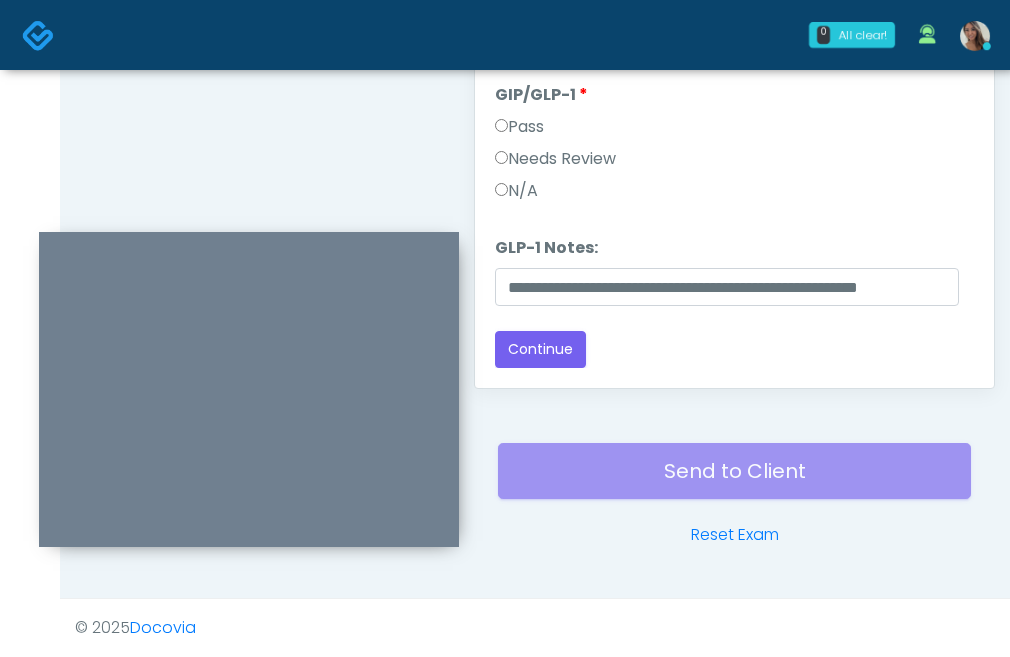 drag, startPoint x: 886, startPoint y: 307, endPoint x: 724, endPoint y: 326, distance: 163.1104 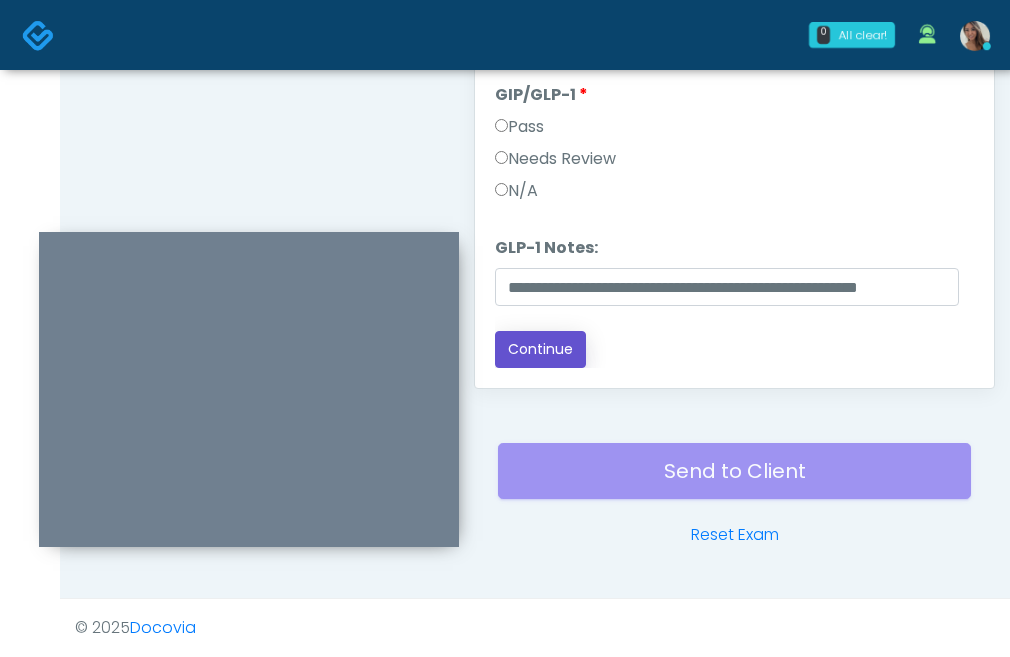 click on "Continue" at bounding box center [540, 349] 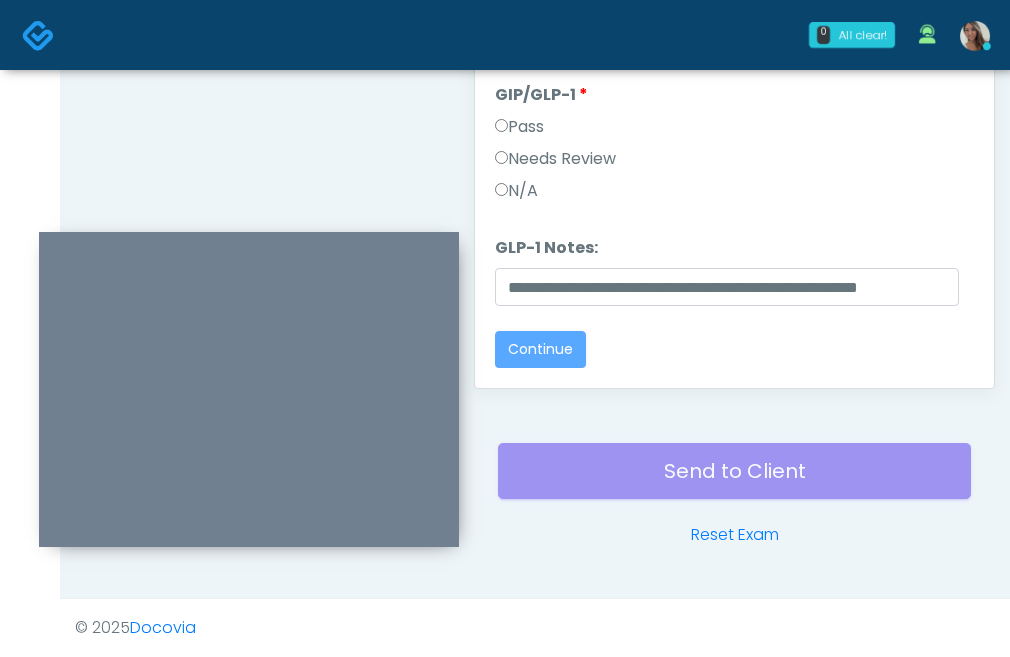 scroll, scrollTop: 0, scrollLeft: 0, axis: both 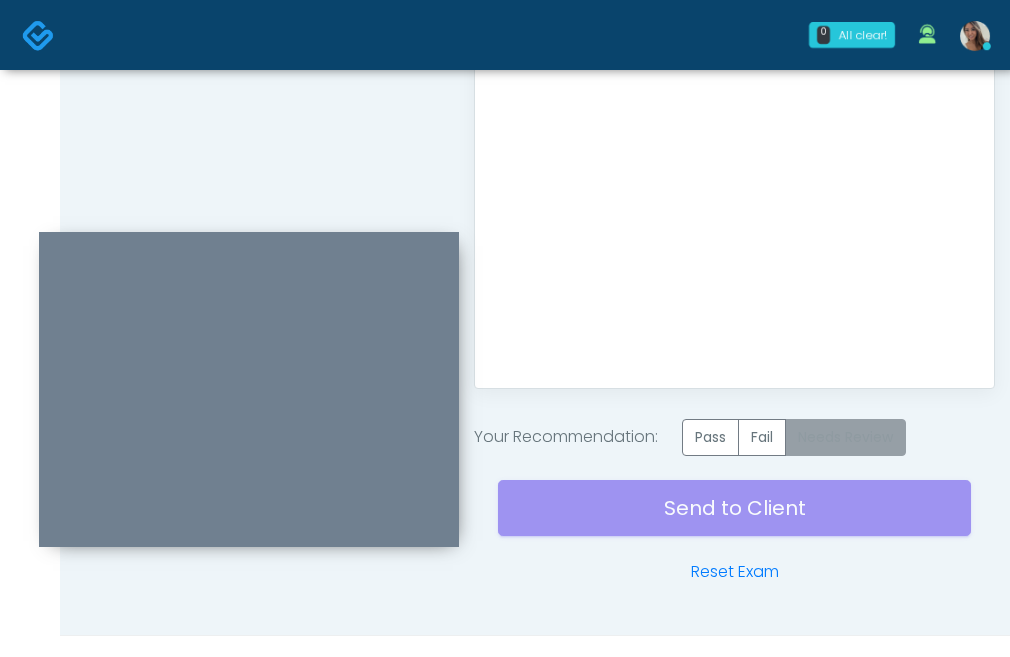 click on "Needs Review" at bounding box center [845, 437] 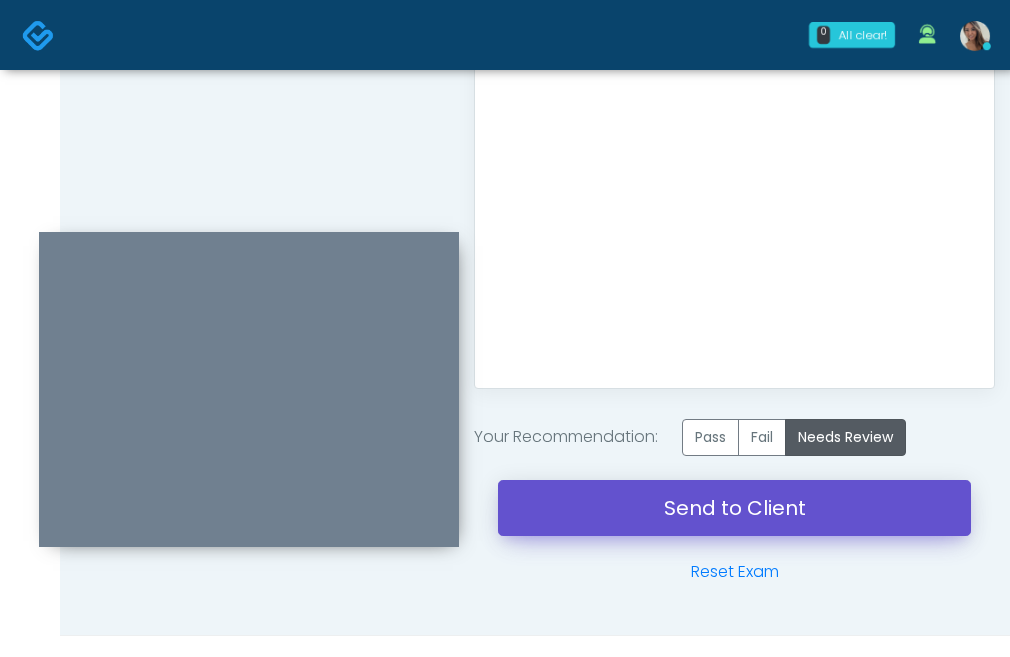 click on "Send to Client" at bounding box center (734, 508) 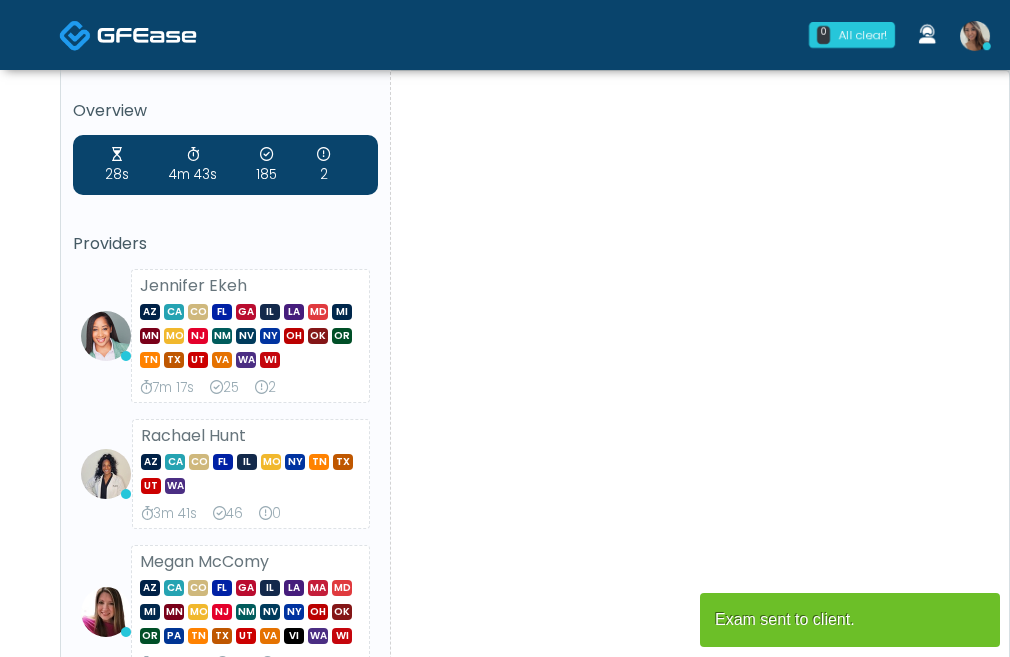 scroll, scrollTop: 0, scrollLeft: 0, axis: both 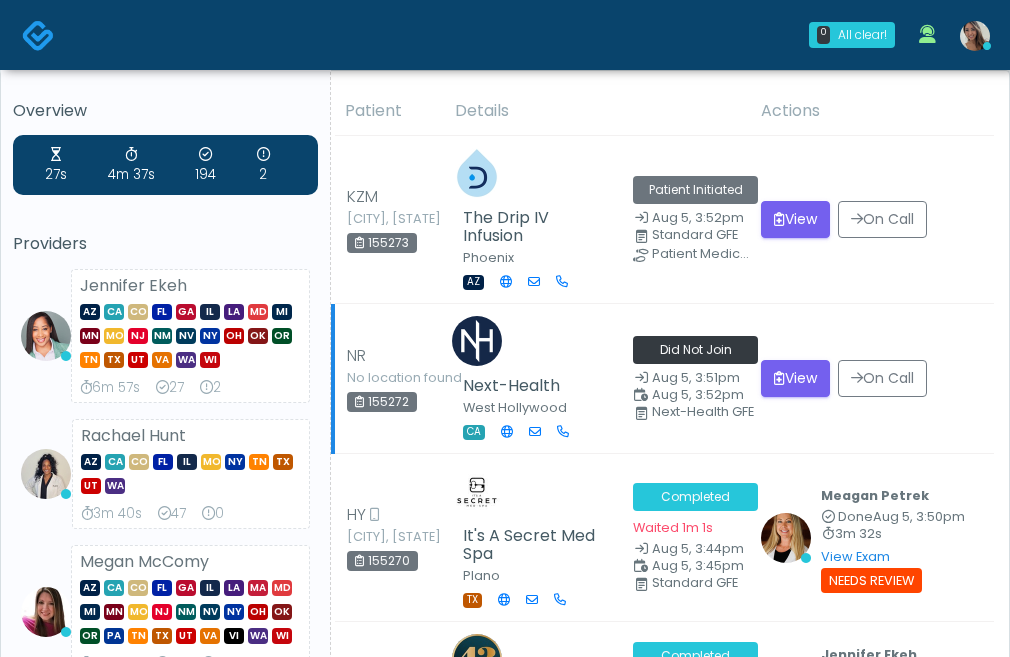click on "Did Not Join
Aug 5, 3:51pm
Aug 5, 3:52pm
Next-Health GFE" at bounding box center (685, 379) 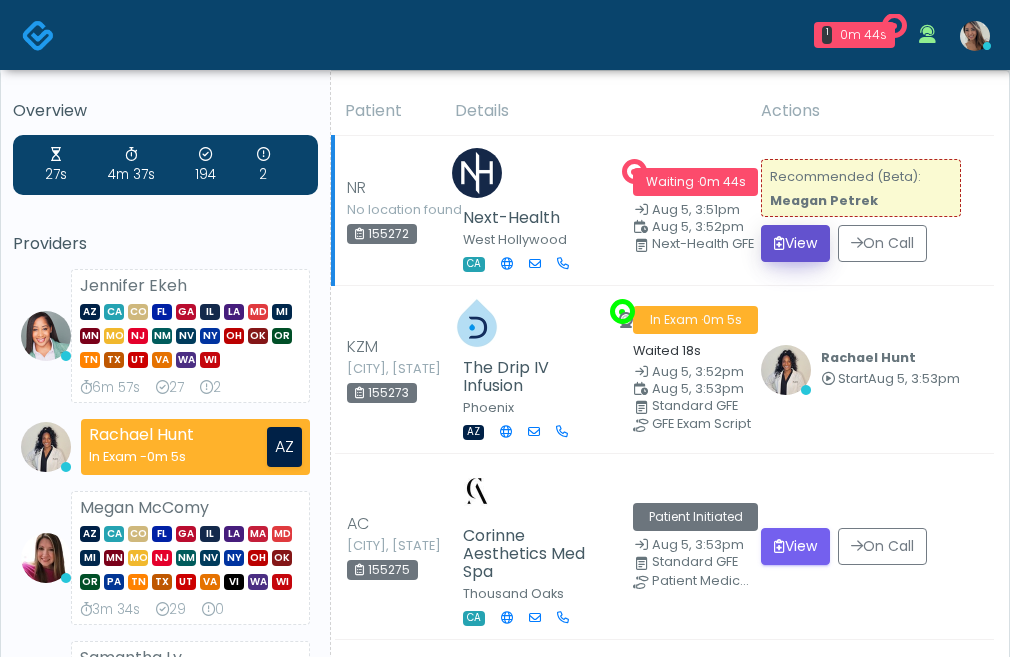 click on "View" at bounding box center (795, 243) 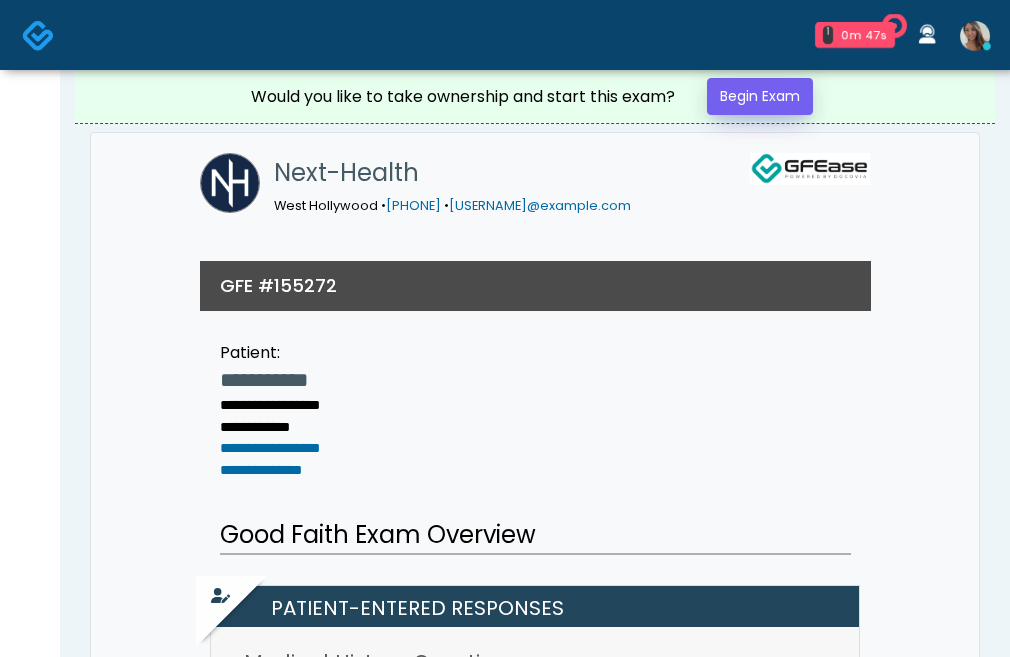 scroll, scrollTop: 0, scrollLeft: 0, axis: both 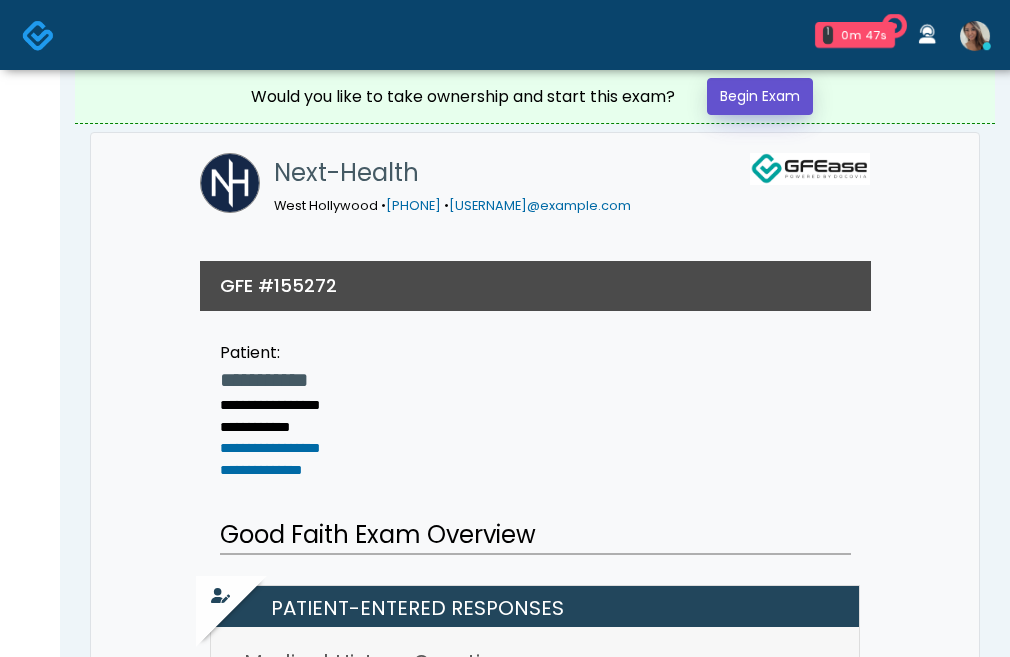click on "Begin Exam" at bounding box center [760, 96] 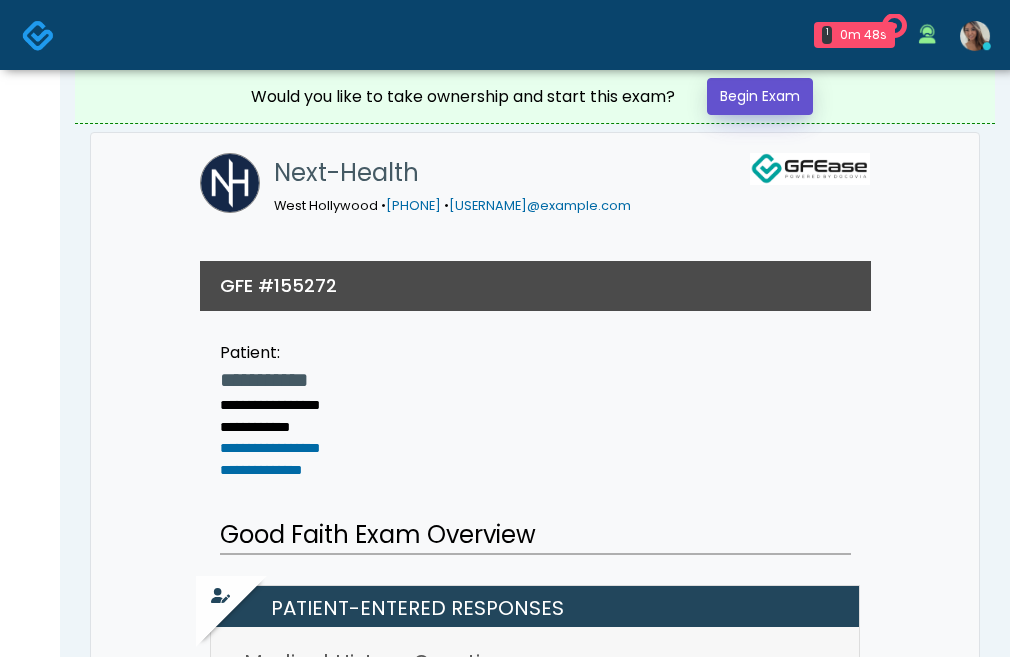 scroll, scrollTop: 0, scrollLeft: 0, axis: both 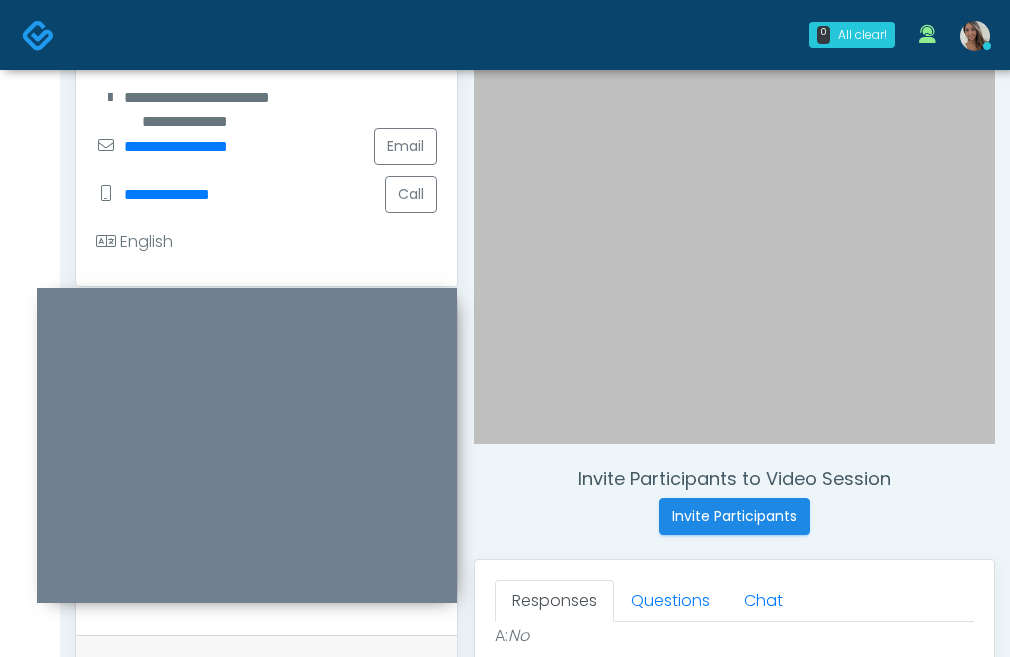 click at bounding box center (247, 445) 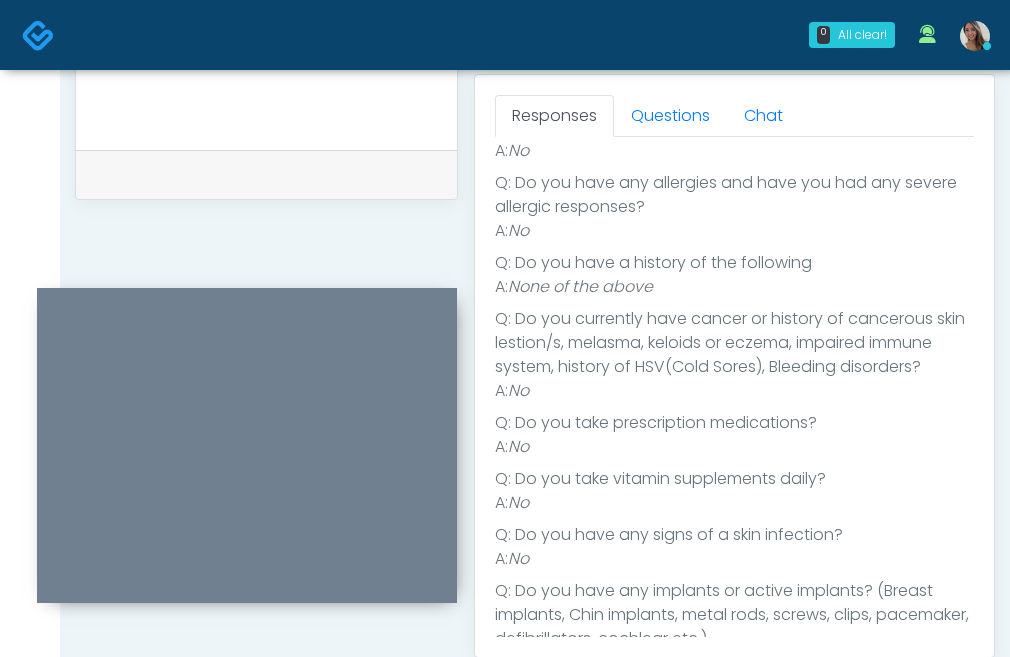 scroll, scrollTop: 879, scrollLeft: 0, axis: vertical 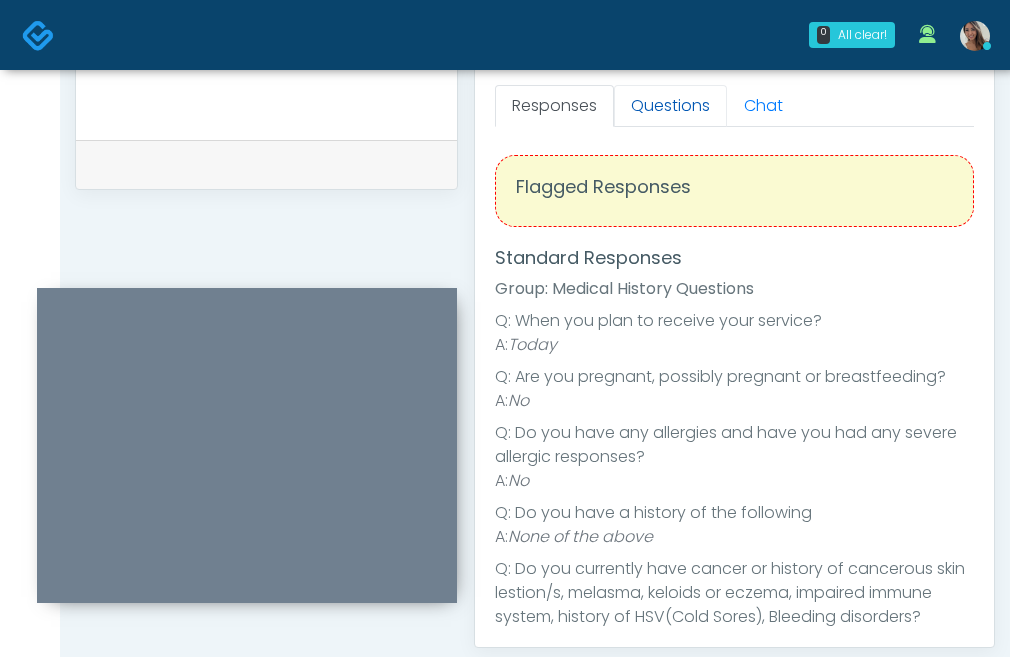 click on "Questions" at bounding box center [670, 106] 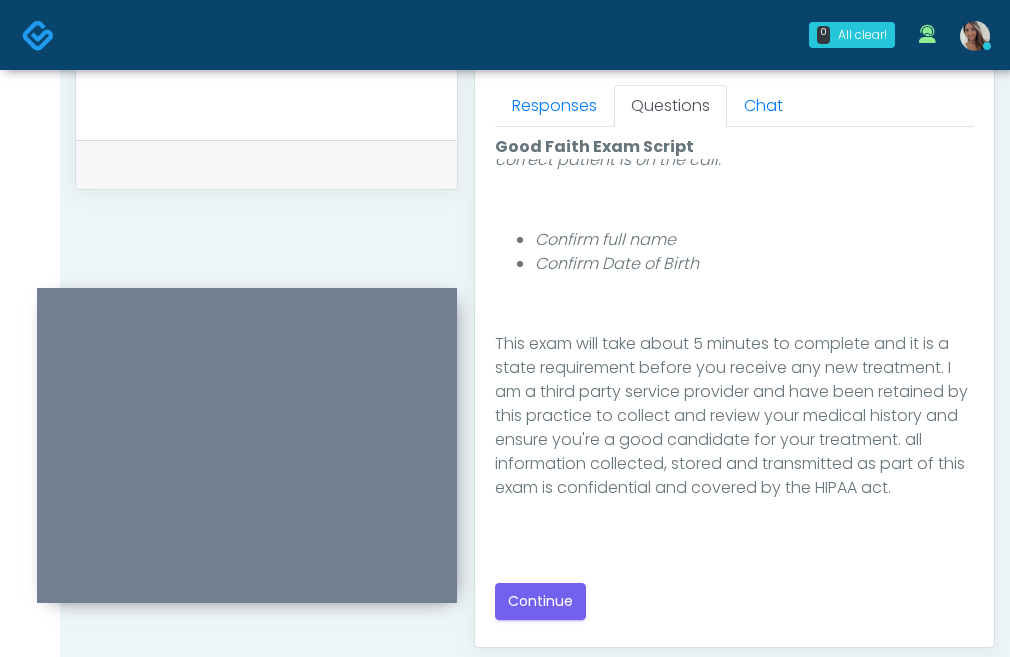 scroll, scrollTop: 230, scrollLeft: 0, axis: vertical 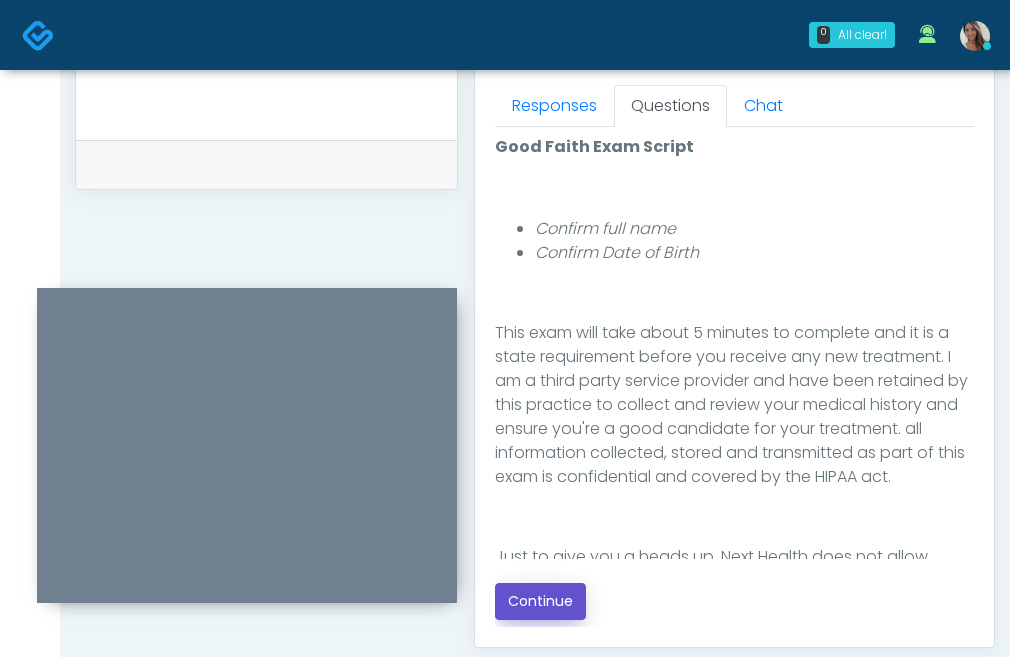 click on "Continue" at bounding box center [540, 601] 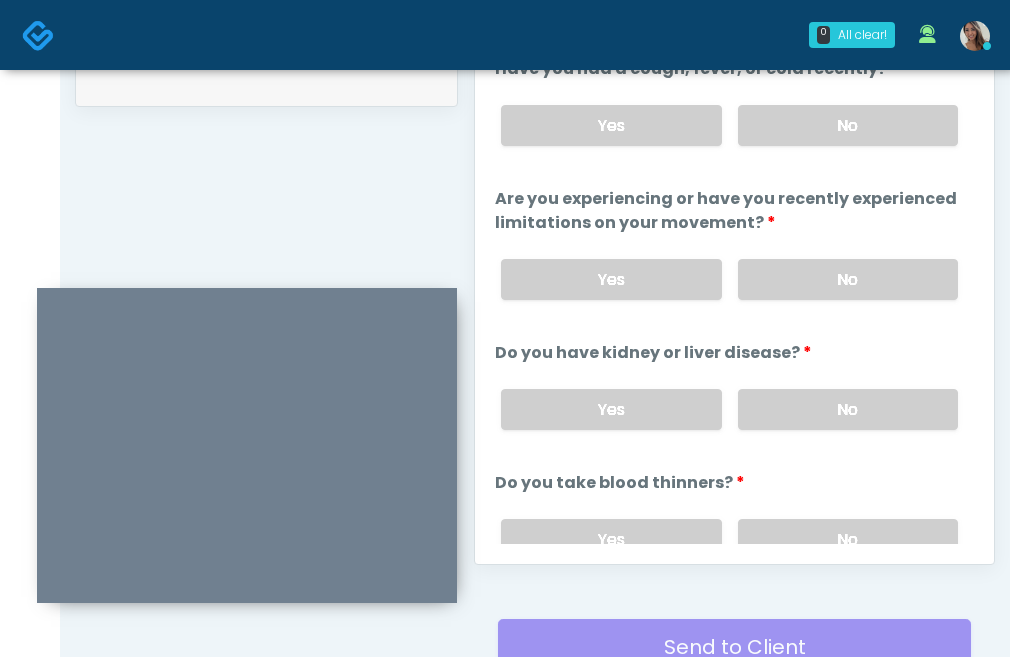 scroll, scrollTop: 954, scrollLeft: 0, axis: vertical 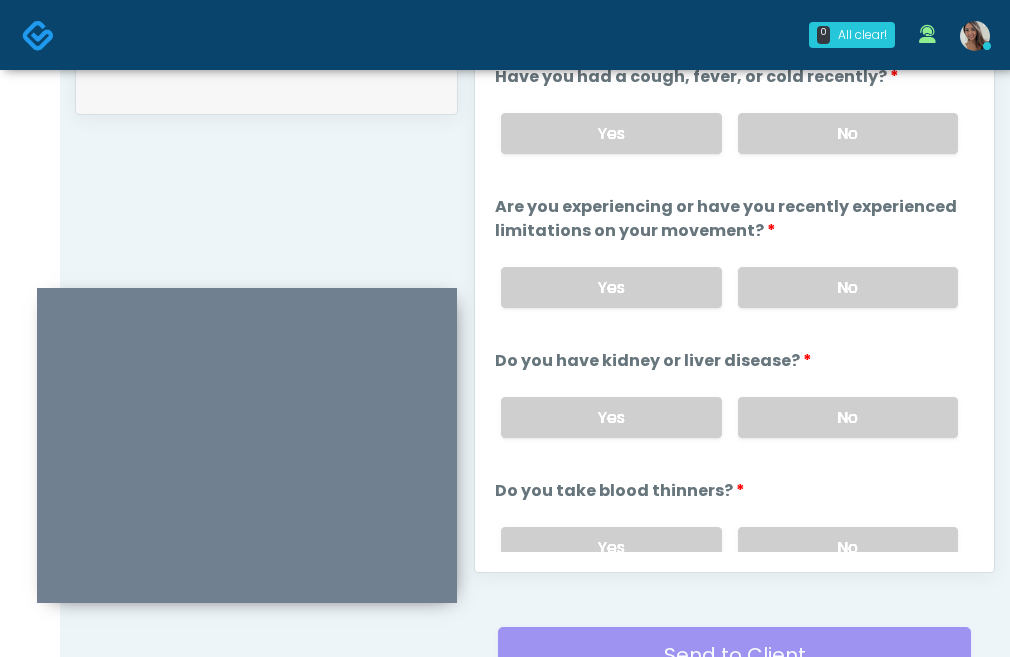 drag, startPoint x: 837, startPoint y: 129, endPoint x: 834, endPoint y: 227, distance: 98.045906 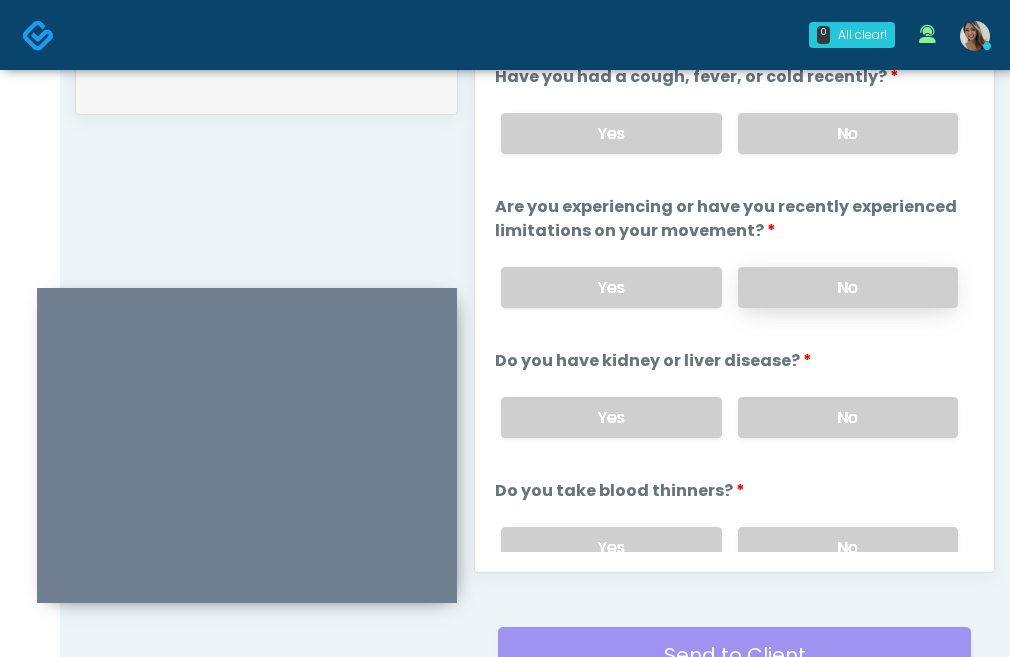 click on "No" at bounding box center (848, 287) 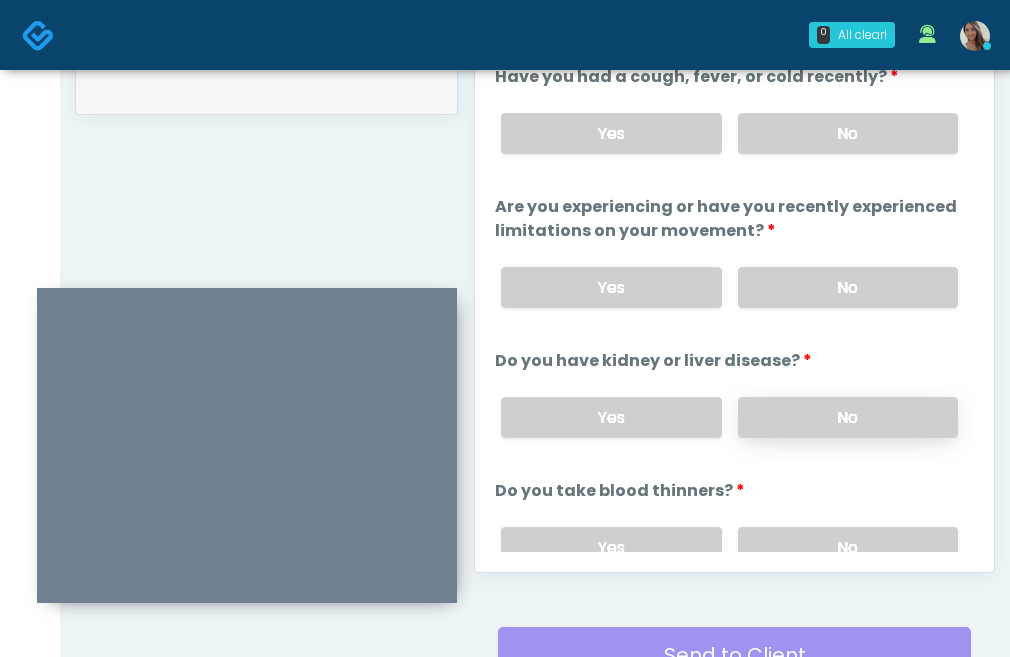 click on "No" at bounding box center (848, 417) 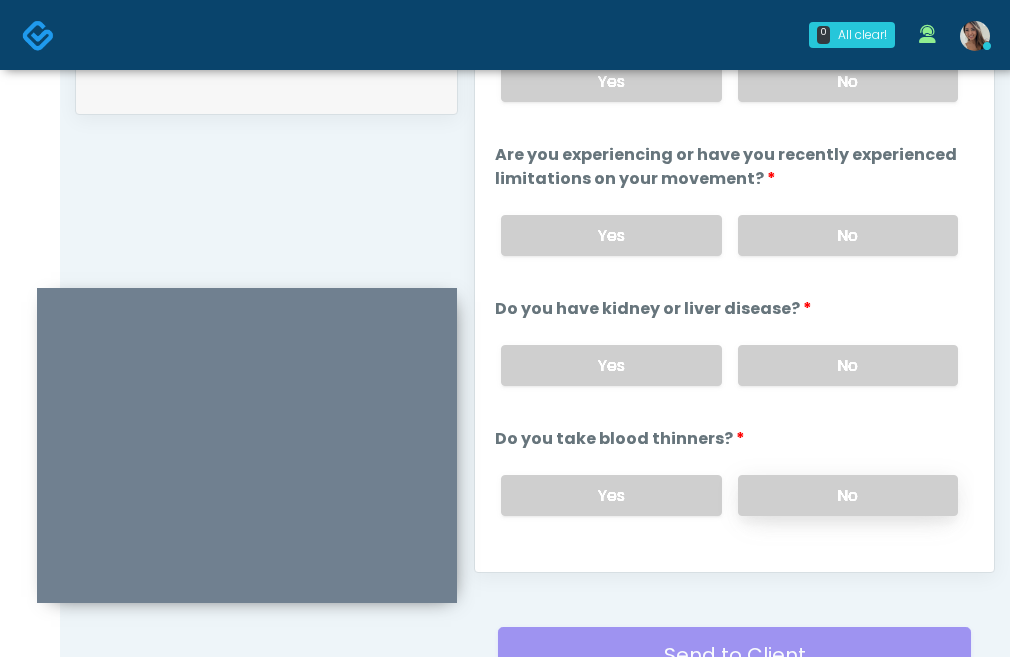 click on "No" at bounding box center [848, 495] 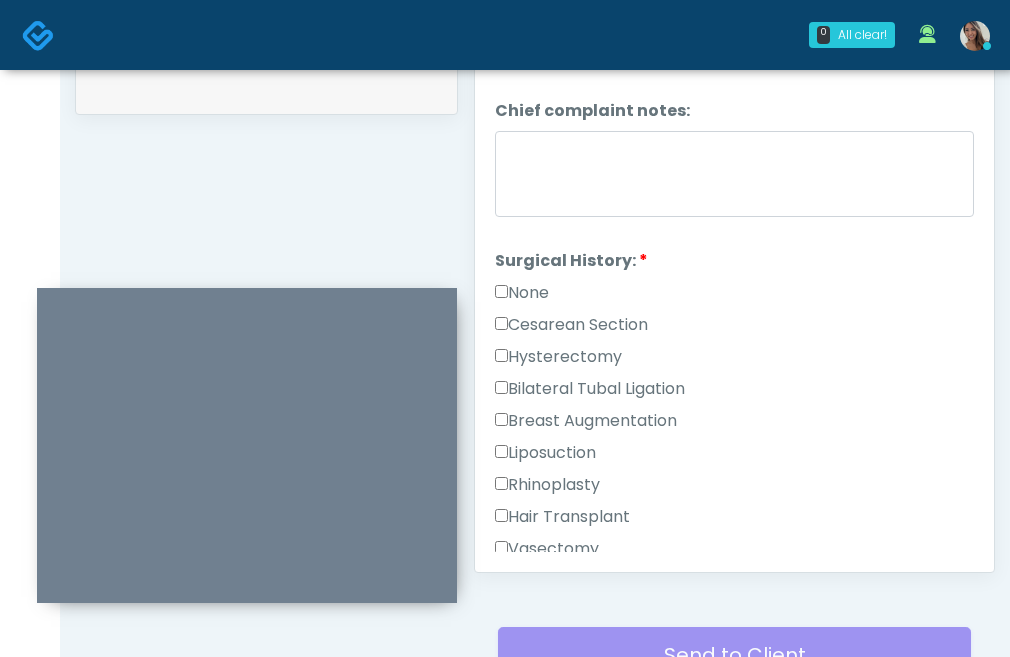 scroll, scrollTop: 930, scrollLeft: 0, axis: vertical 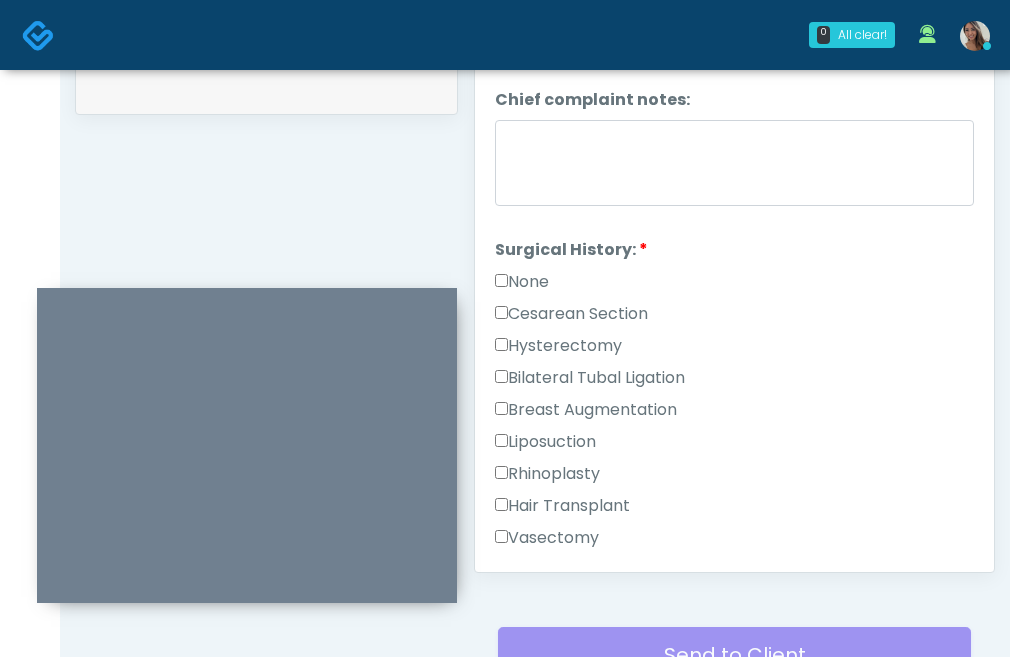 click on "None" at bounding box center (522, 282) 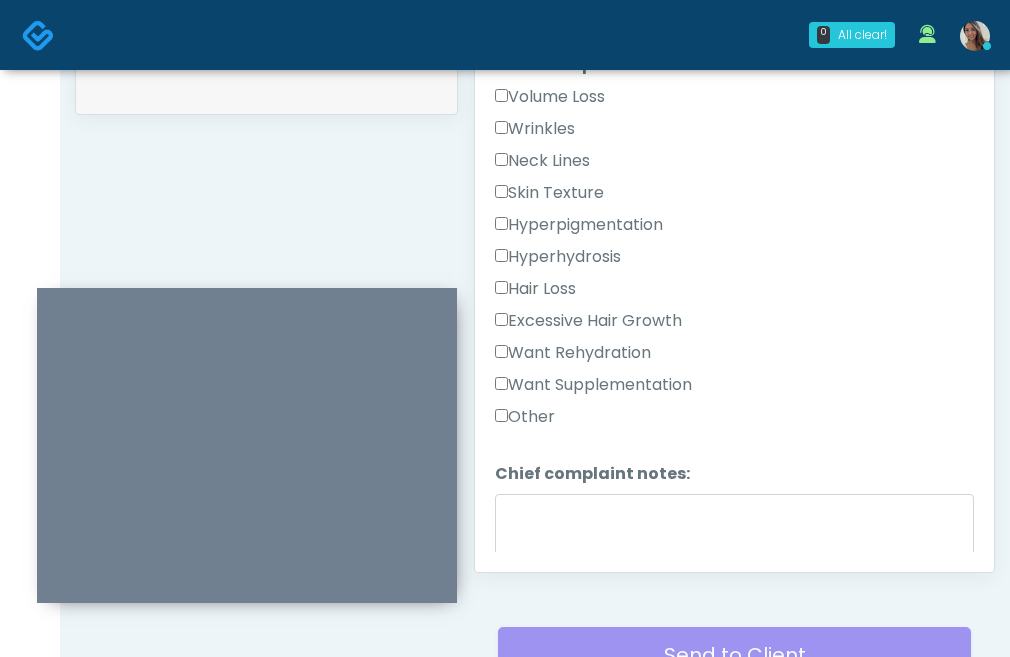 scroll, scrollTop: 0, scrollLeft: 0, axis: both 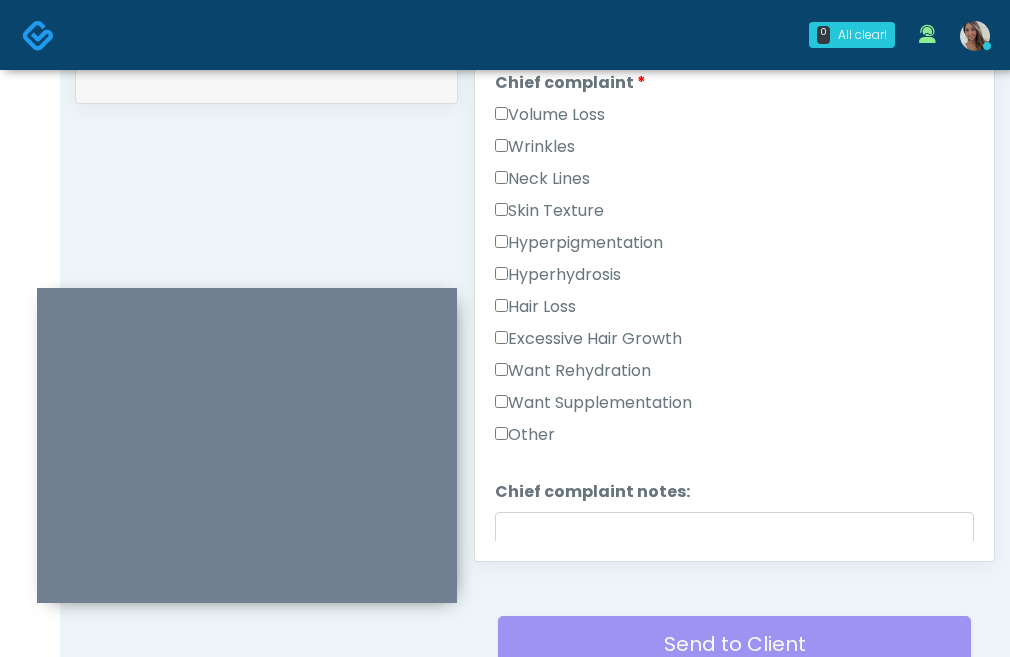click on "Want Rehydration" at bounding box center [573, 371] 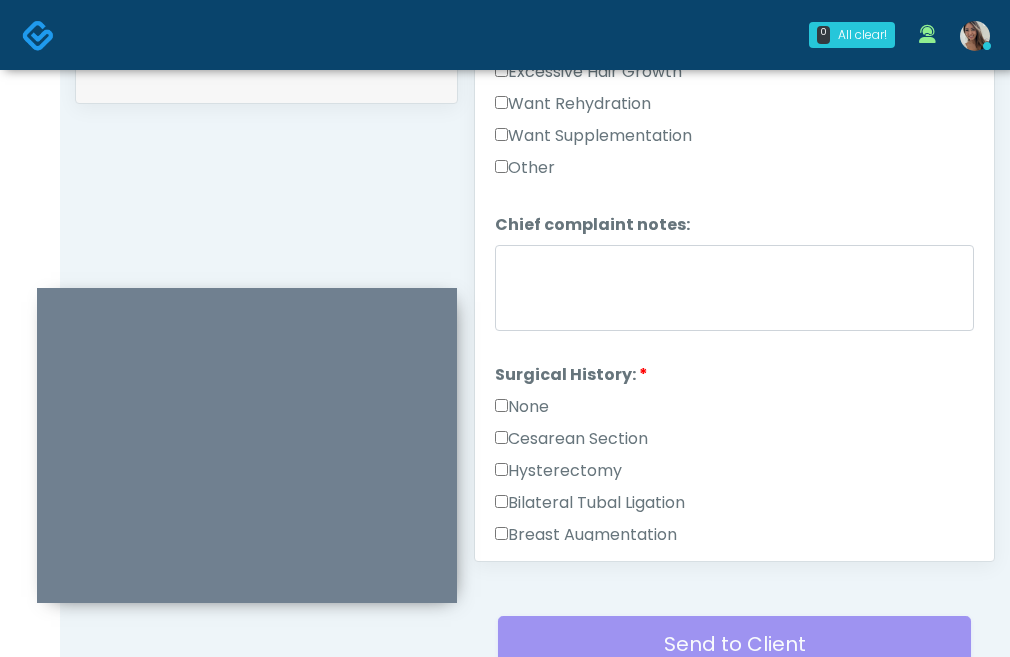 scroll, scrollTop: 1276, scrollLeft: 0, axis: vertical 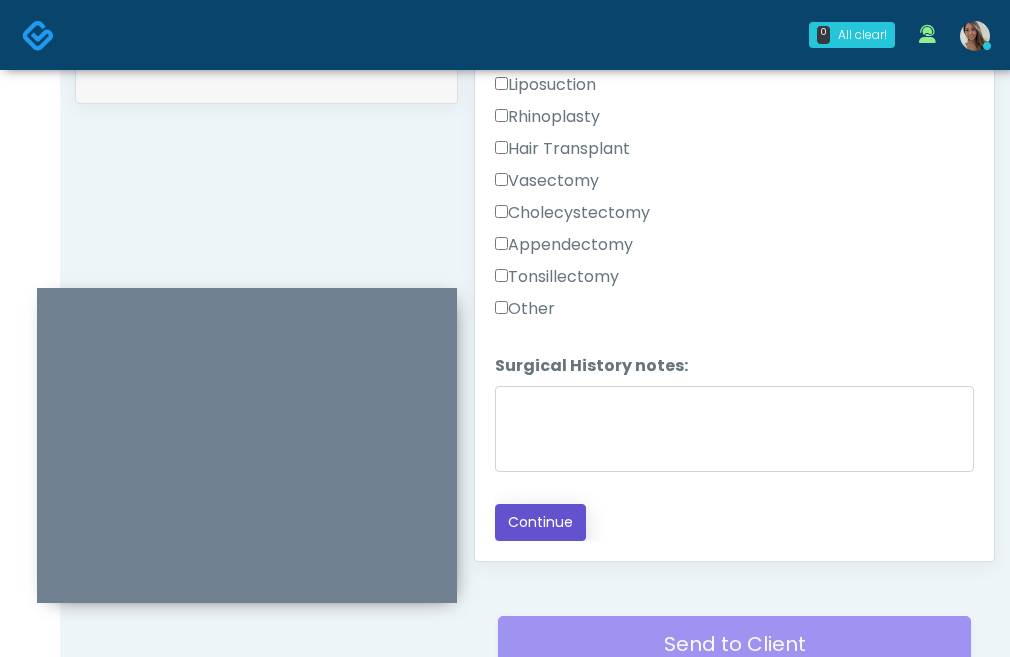 click on "Continue" at bounding box center (540, 522) 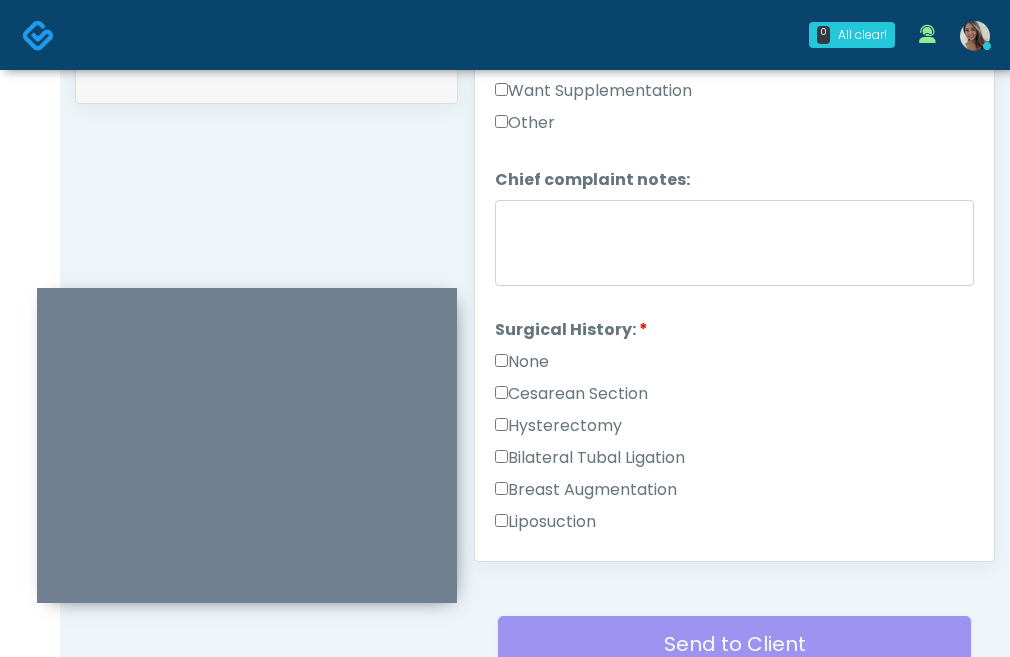 scroll, scrollTop: 281, scrollLeft: 0, axis: vertical 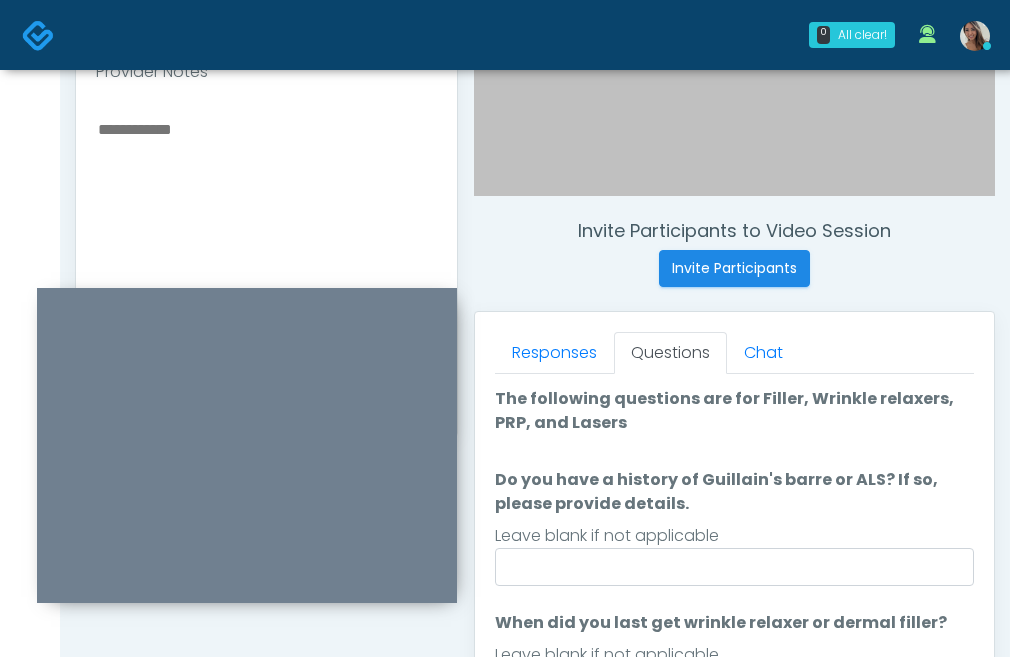 click on "The following questions are for Filler, Wrinkle relaxers, PRP, and Lasers
The following questions are for Filler, Wrinkle relaxers, PRP, and Lasers
Do you have a history of Guillain's barre or ALS? If so, please provide details.
Do you have a history of Guillain's barre or ALS? If so, please provide details.
Leave blank if not applicable
When did you last get wrinkle relaxer or dermal filler?
When did you last get wrinkle relaxer or dermal filler?
Leave blank if not applicable
Have you had an allergic response to any dermal fillers?
Yes" at bounding box center [734, 741] 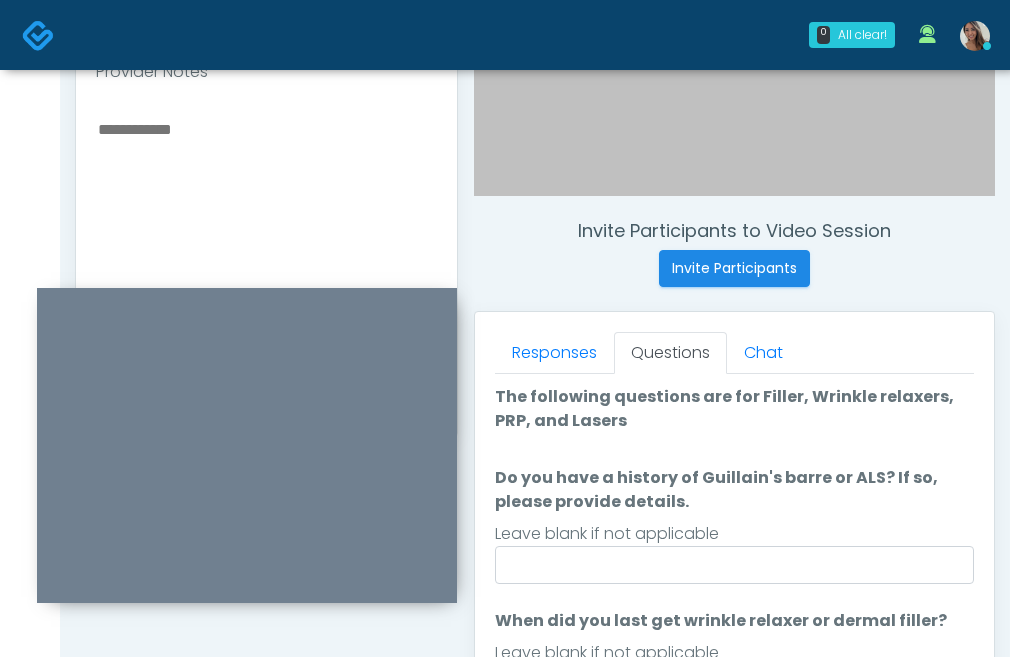 scroll, scrollTop: 0, scrollLeft: 0, axis: both 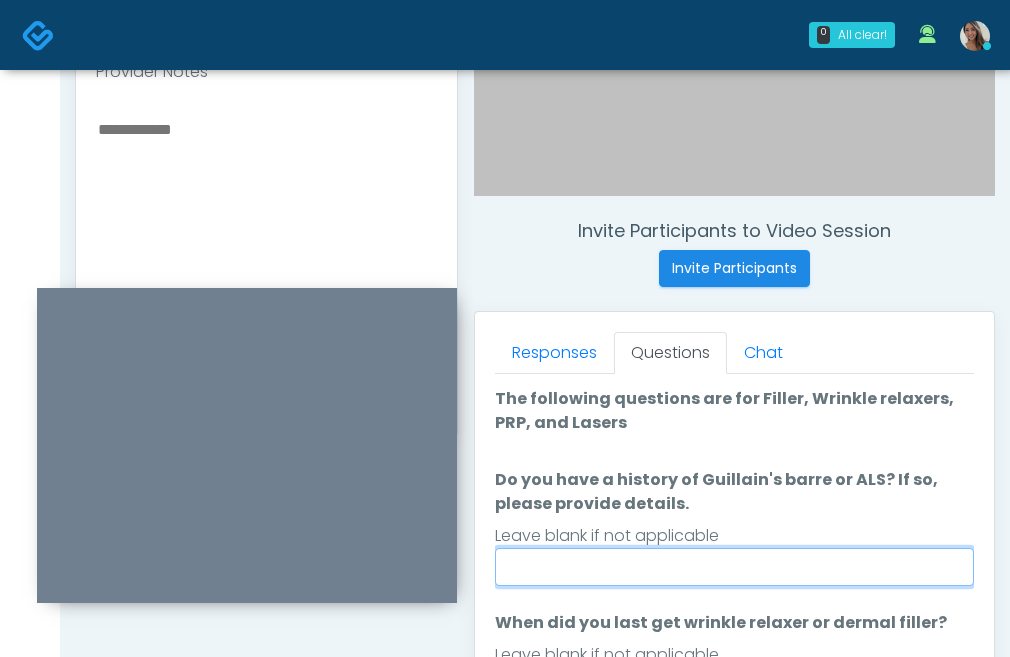 click on "Do you have a history of Guillain's barre or ALS? If so, please provide details." at bounding box center [734, 567] 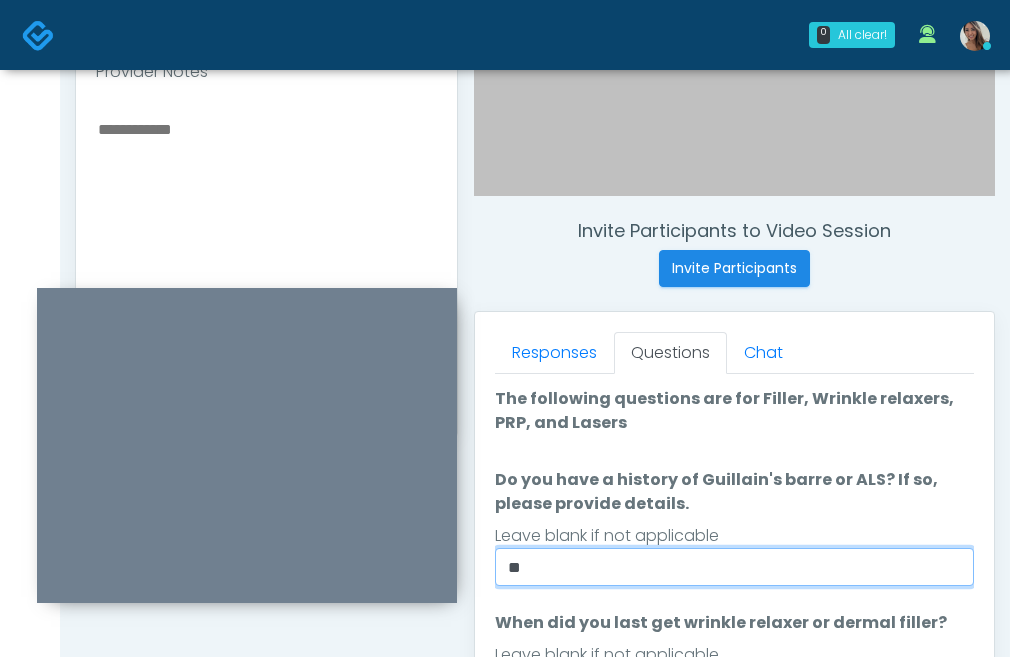 type on "**" 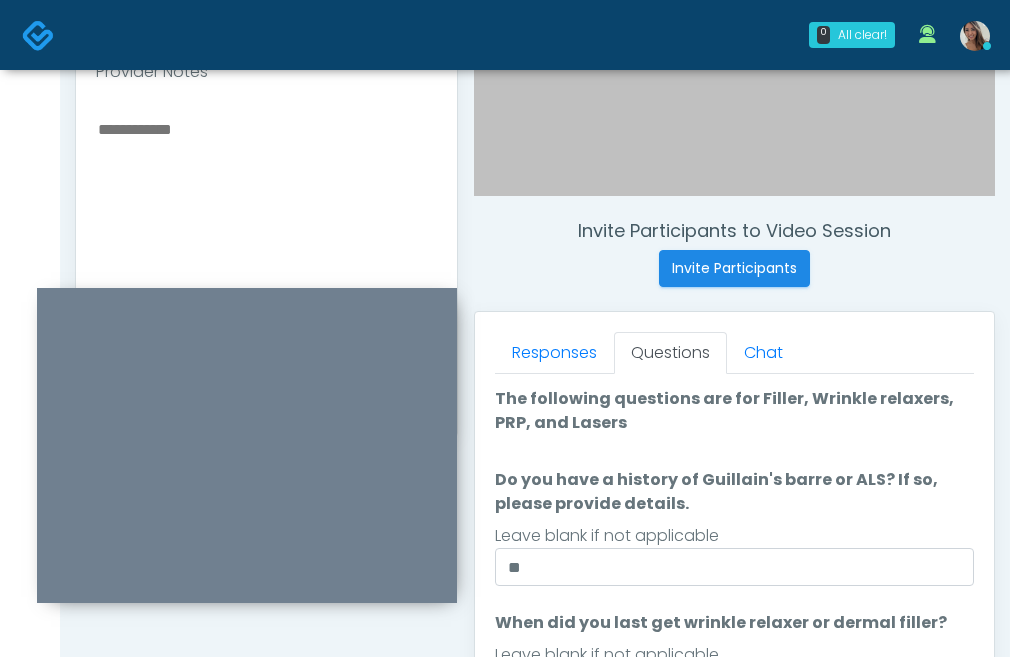 scroll, scrollTop: 990, scrollLeft: 0, axis: vertical 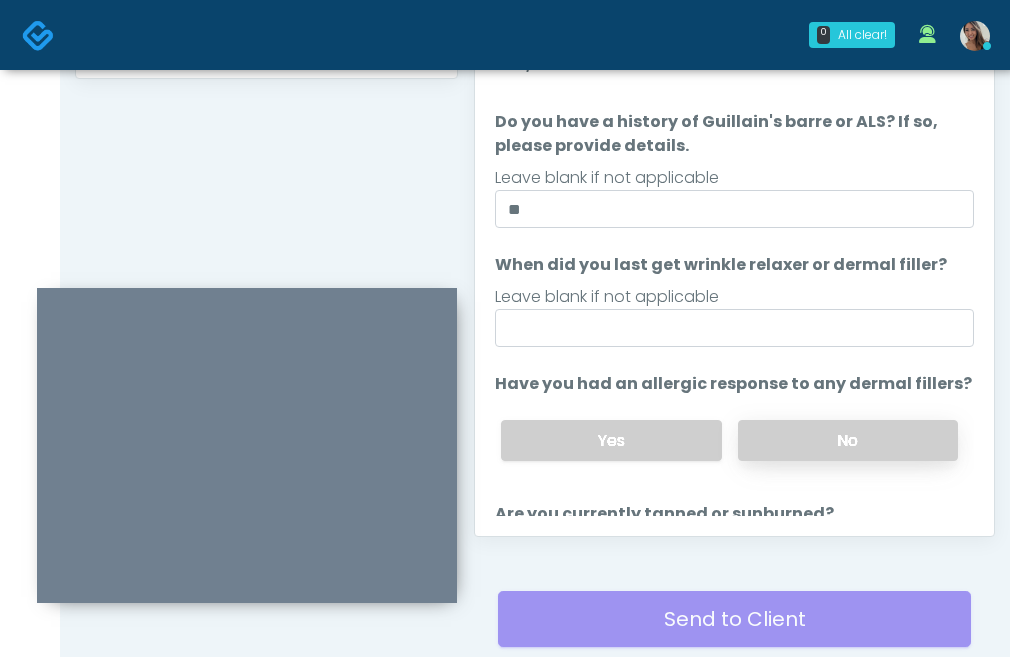 click on "No" at bounding box center [848, 440] 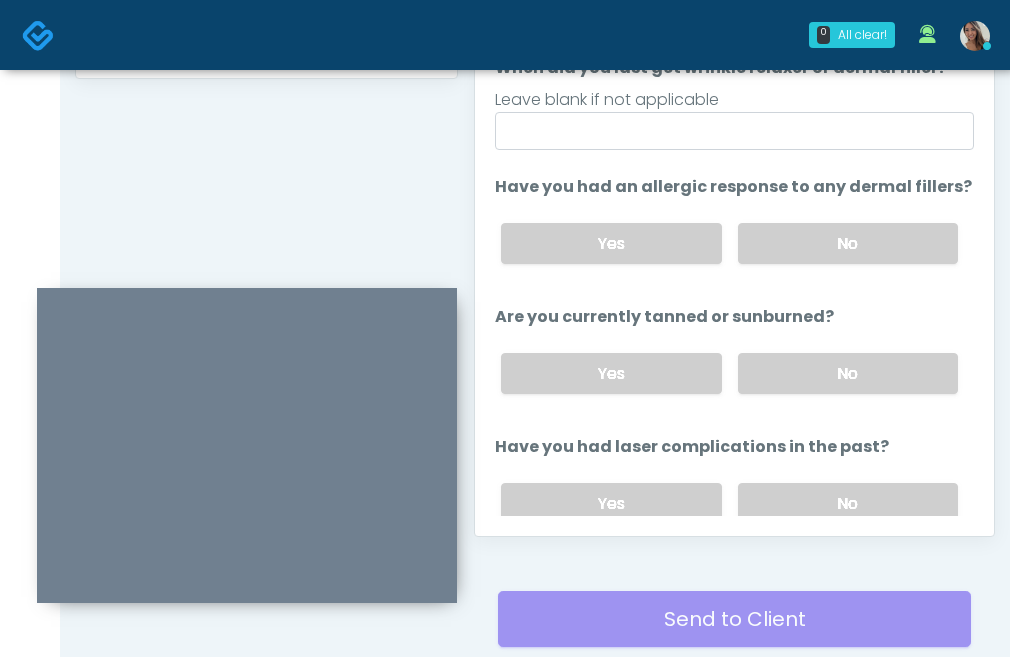 drag, startPoint x: 826, startPoint y: 368, endPoint x: 825, endPoint y: 448, distance: 80.00625 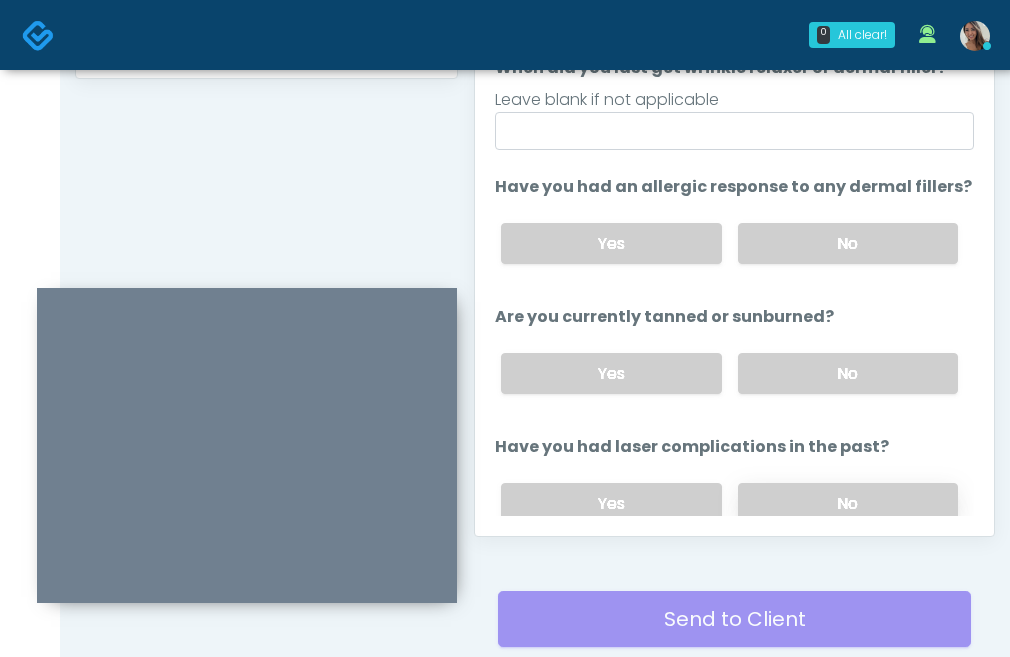 click on "No" at bounding box center [848, 503] 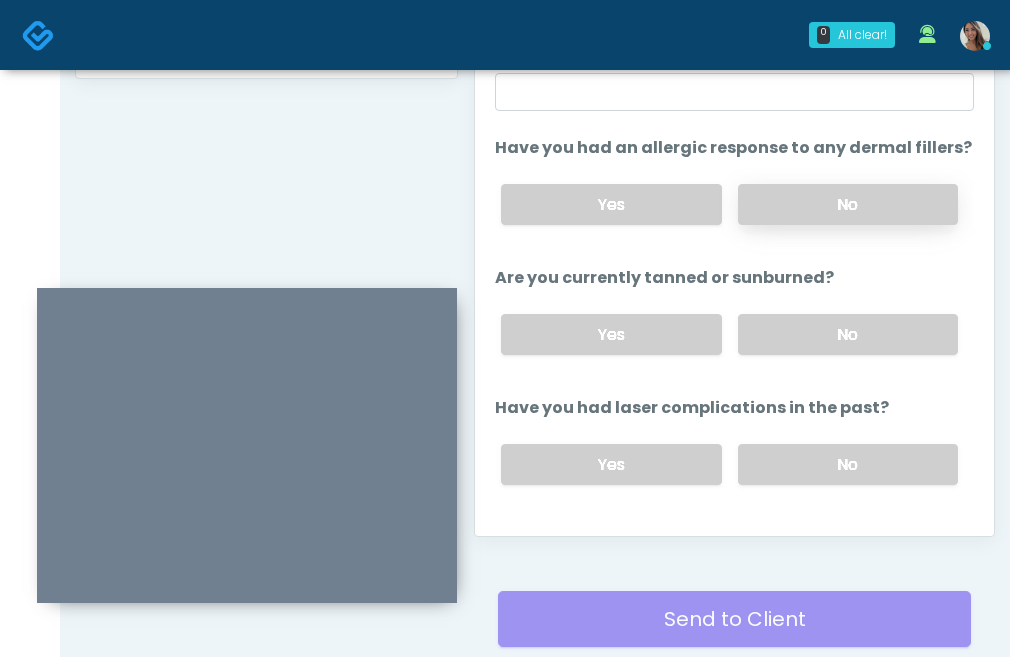 scroll, scrollTop: 64, scrollLeft: 0, axis: vertical 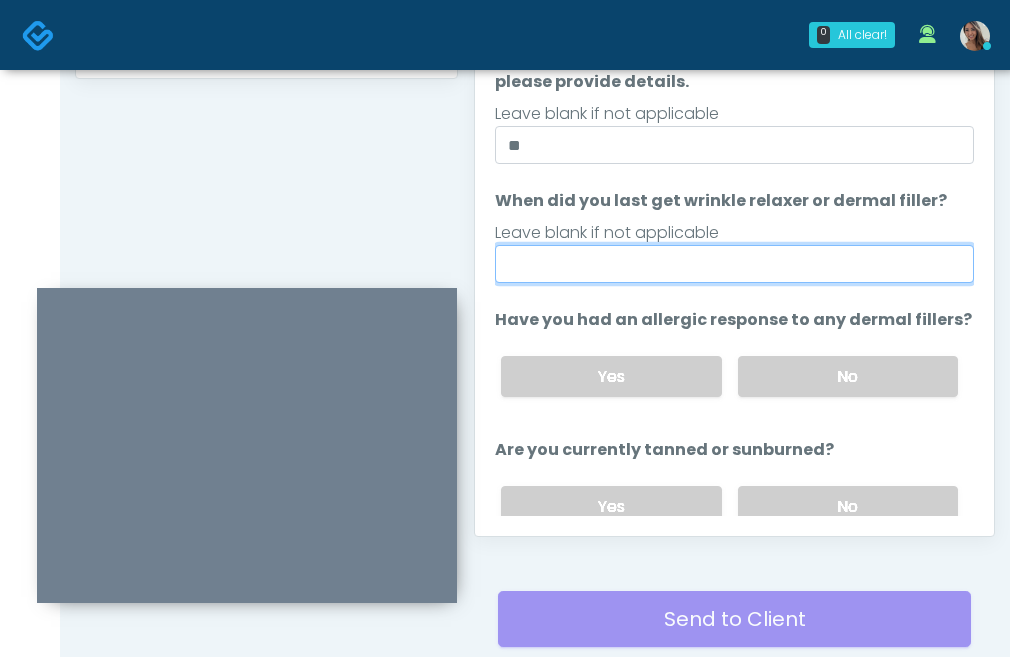 click on "When did you last get wrinkle relaxer or dermal filler?" at bounding box center [734, 264] 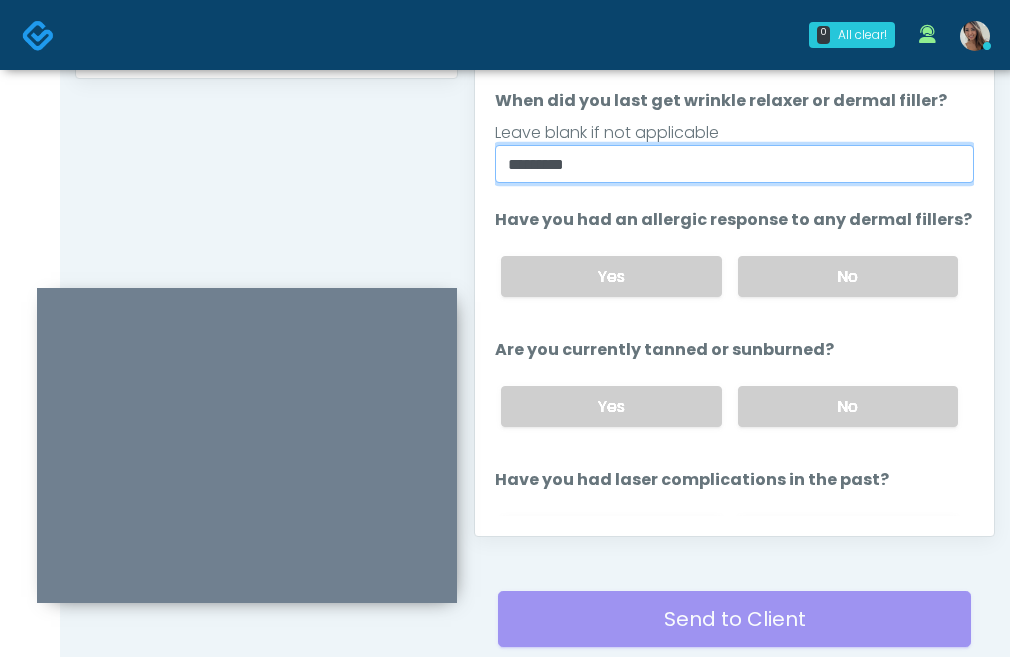 scroll, scrollTop: 283, scrollLeft: 0, axis: vertical 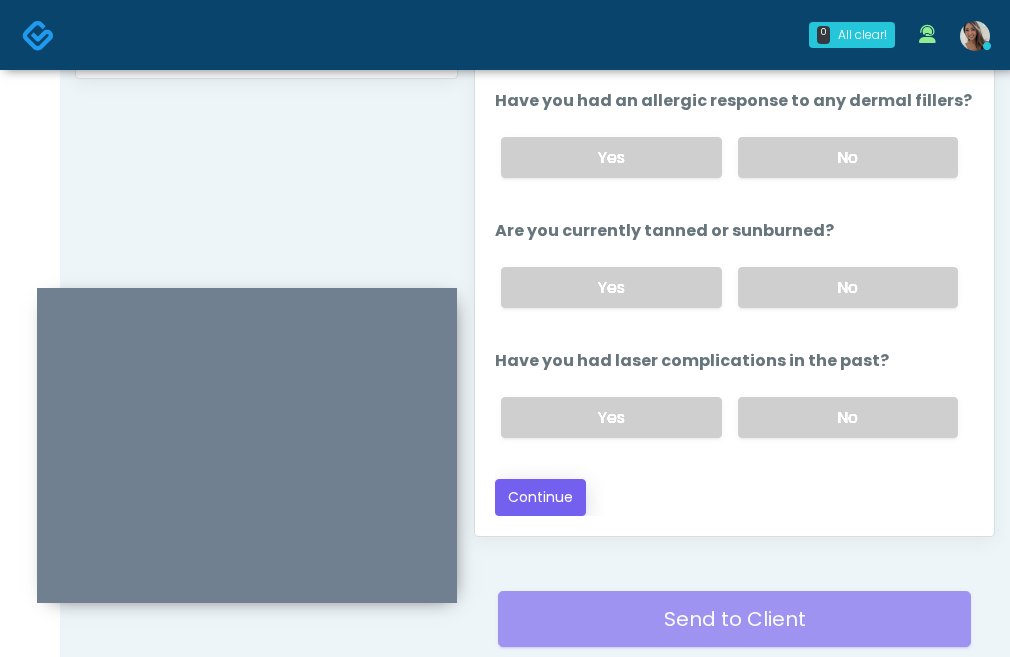 type on "*********" 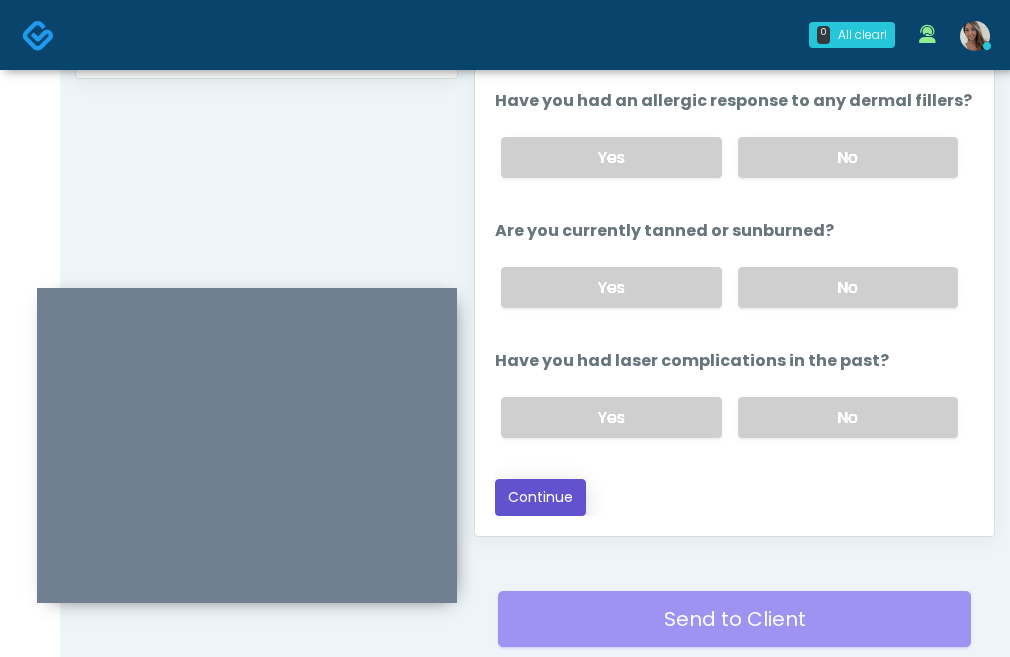 click on "Continue" at bounding box center (540, 497) 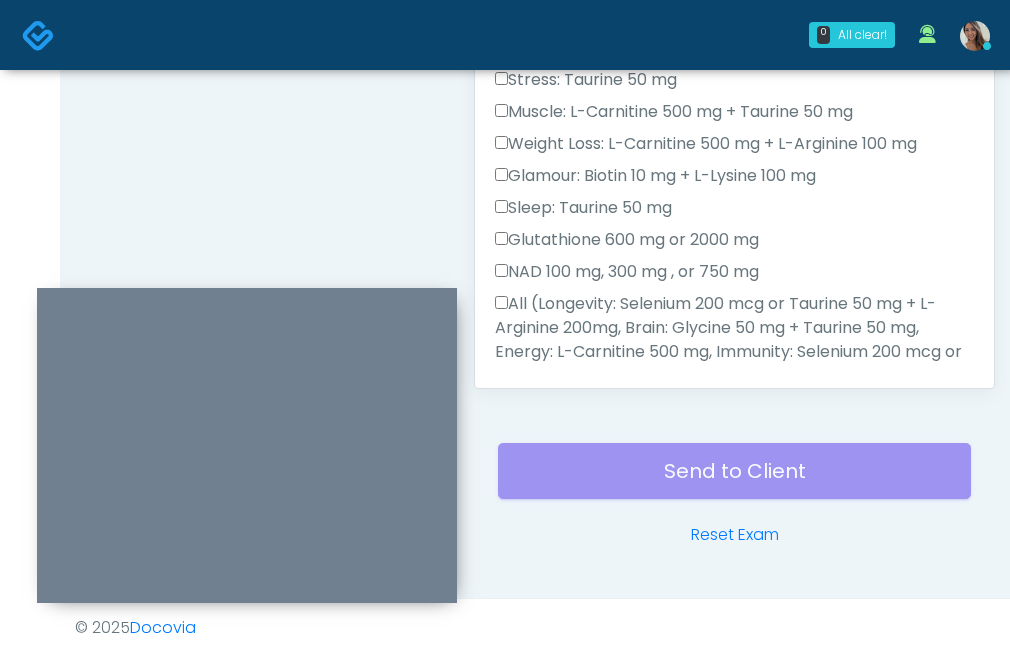 scroll, scrollTop: 546, scrollLeft: 0, axis: vertical 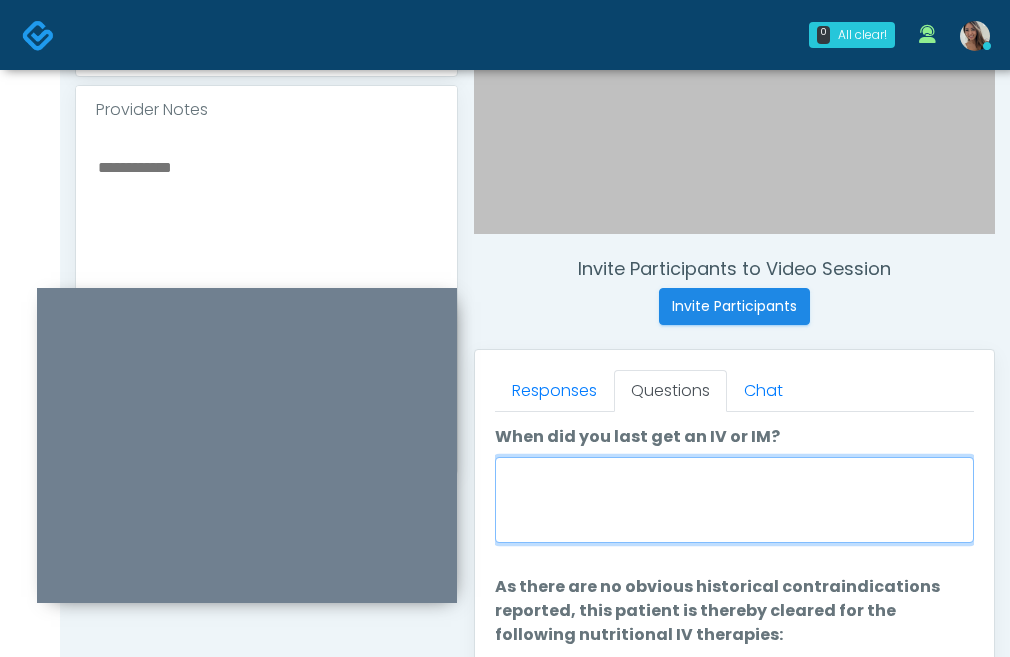 click on "When did you last get an IV or IM?" at bounding box center [734, 500] 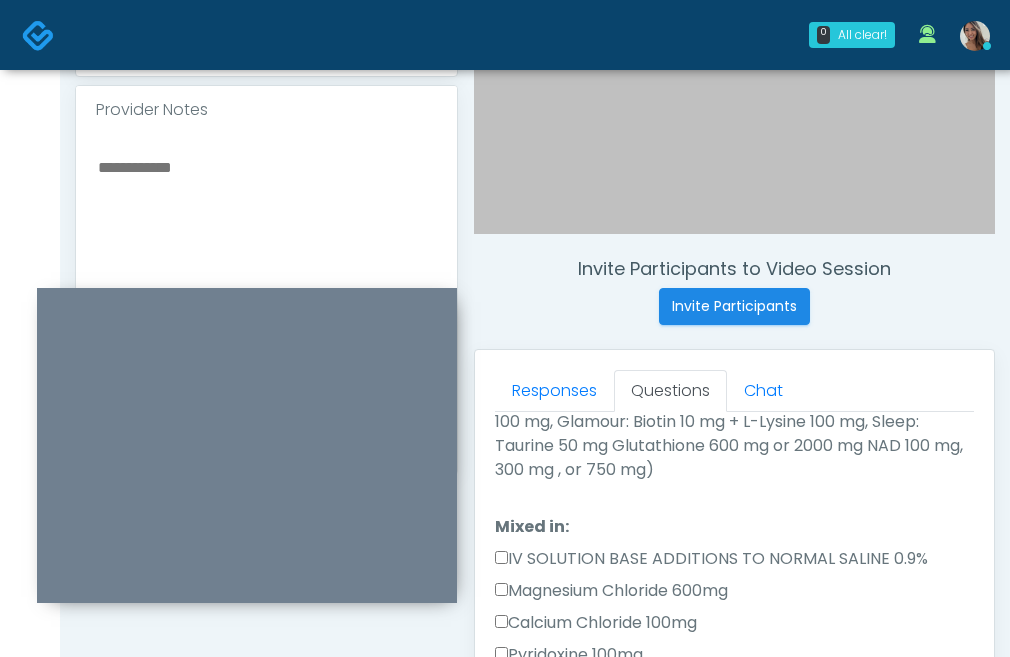 type on "*******" 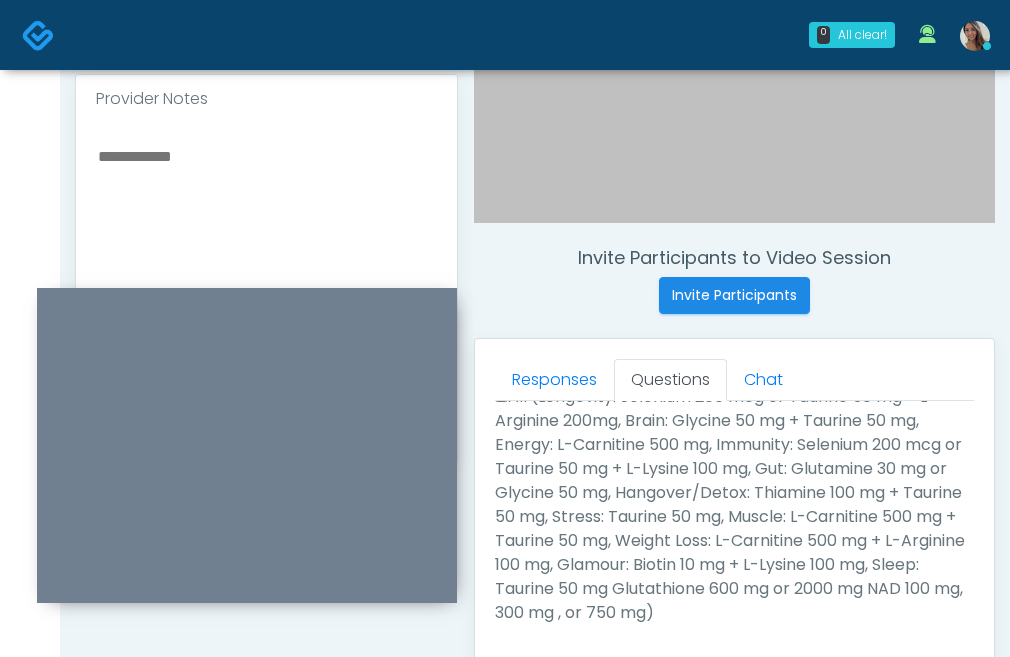 click on "All (Longevity: Selenium 200 mcg or Taurine 50 mg + L-Arginine 200mg, Brain: Glycine 50 mg + Taurine 50 mg, Energy: L-Carnitine 500 mg, Immunity: Selenium 200 mcg or Taurine 50 mg + L-Lysine 100 mg, Gut: Glutamine 30 mg or Glycine 50 mg, Hangover/Detox: Thiamine 100 mg + Taurine 50 mg, Stress: Taurine 50 mg, Muscle: L-Carnitine 500 mg + Taurine 50 mg, Weight Loss: L-Carnitine 500 mg + L-Arginine 100 mg, Glamour: Biotin 10 mg + L-Lysine 100 mg, Sleep: Taurine 50 mg Glutathione 600 mg or 2000 mg NAD 100 mg, 300 mg , or 750 mg)" at bounding box center (734, 505) 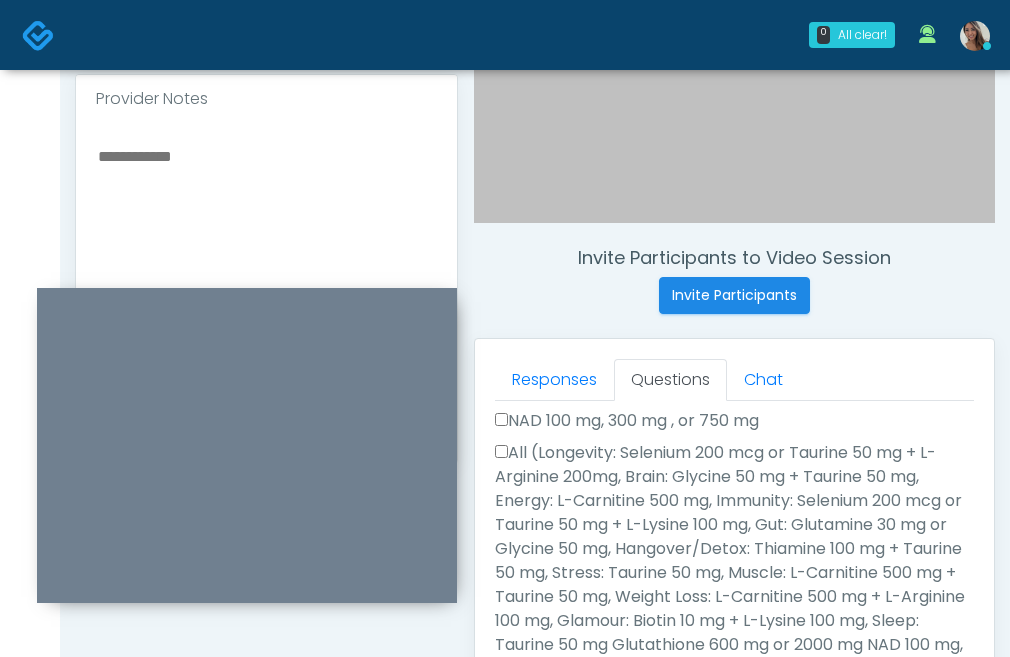 click on "All (Longevity: Selenium 200 mcg or Taurine 50 mg + L-Arginine 200mg, Brain: Glycine 50 mg + Taurine 50 mg, Energy: L-Carnitine 500 mg, Immunity: Selenium 200 mcg or Taurine 50 mg + L-Lysine 100 mg, Gut: Glutamine 30 mg or Glycine 50 mg, Hangover/Detox: Thiamine 100 mg + Taurine 50 mg, Stress: Taurine 50 mg, Muscle: L-Carnitine 500 mg + Taurine 50 mg, Weight Loss: L-Carnitine 500 mg + L-Arginine 100 mg, Glamour: Biotin 10 mg + L-Lysine 100 mg, Sleep: Taurine 50 mg Glutathione 600 mg or 2000 mg NAD 100 mg, 300 mg , or 750 mg)" at bounding box center [734, 561] 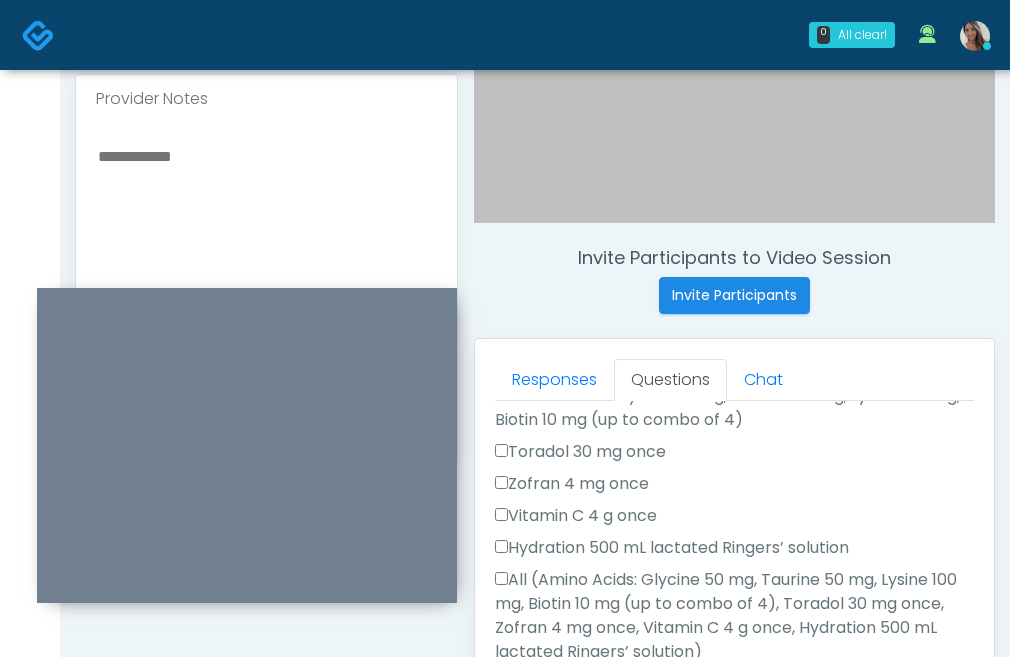 scroll, scrollTop: 1544, scrollLeft: 0, axis: vertical 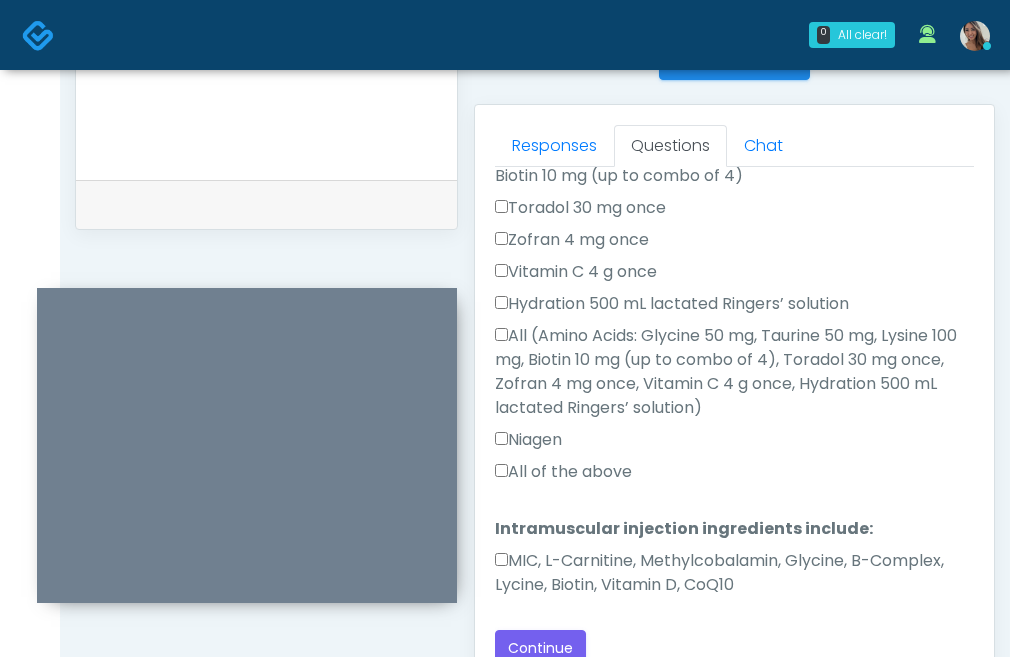 click on "All of the above" at bounding box center [563, 472] 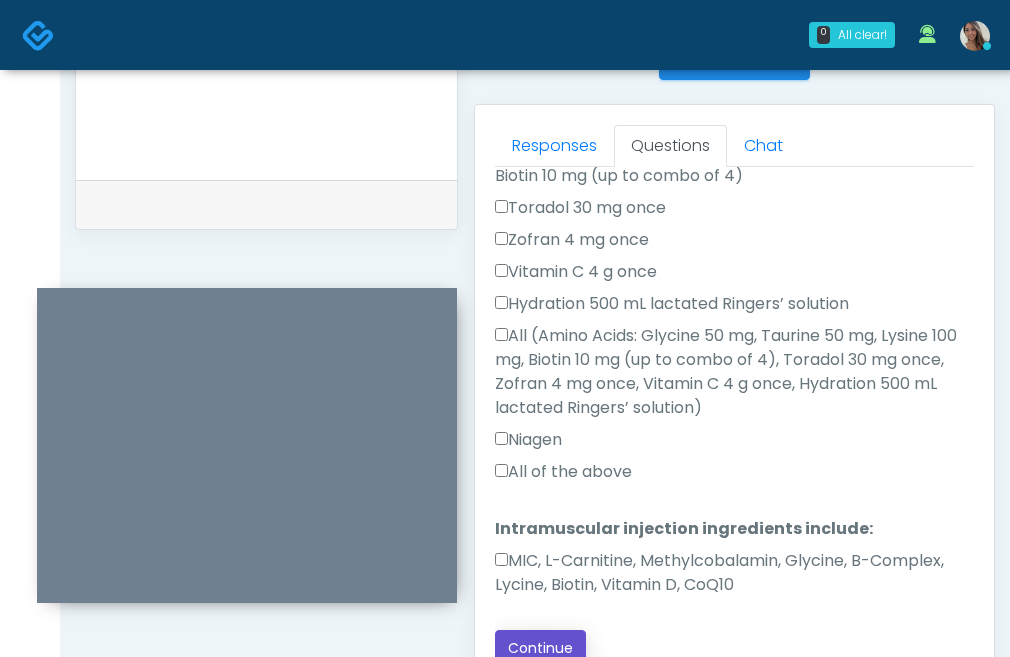 click on "Continue" at bounding box center (540, 648) 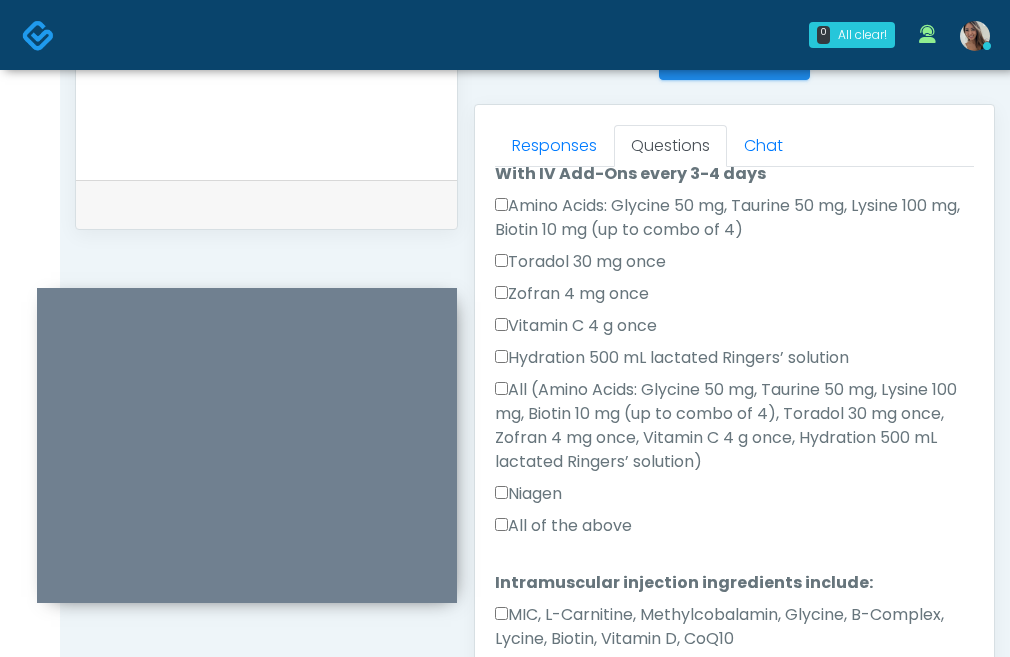 scroll, scrollTop: 0, scrollLeft: 0, axis: both 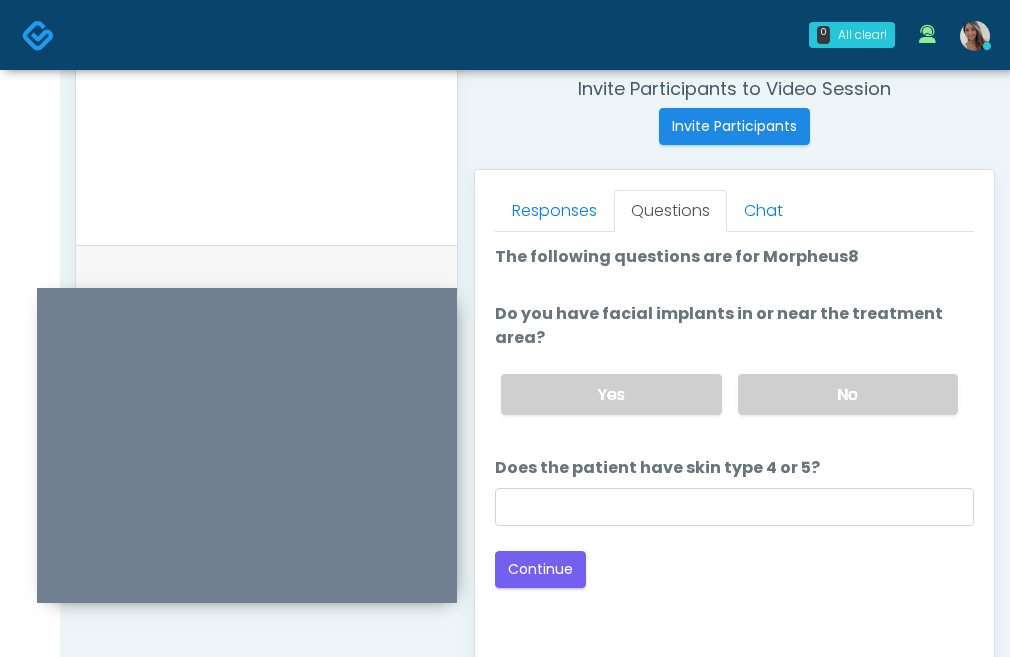 drag, startPoint x: 830, startPoint y: 392, endPoint x: 785, endPoint y: 443, distance: 68.0147 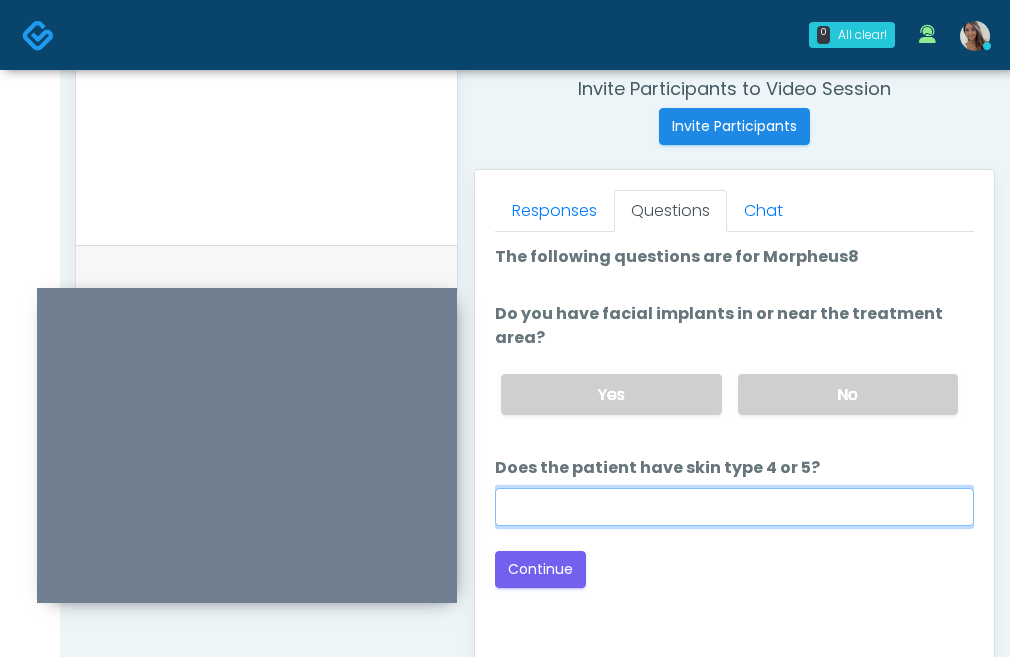 click on "Does the patient have skin type 4 or 5?" at bounding box center (734, 507) 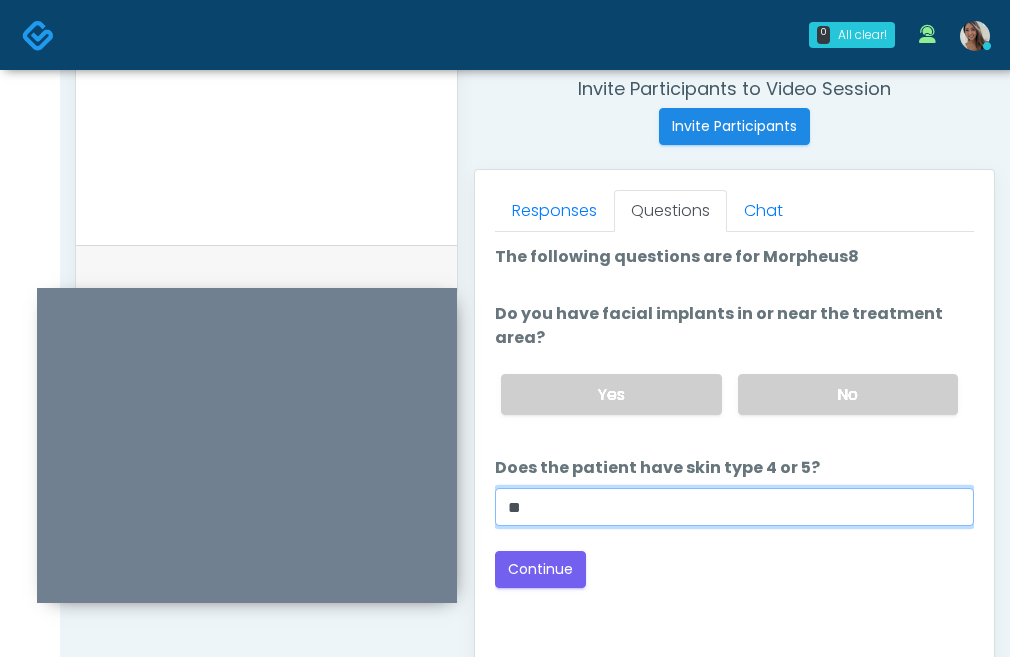 type on "**" 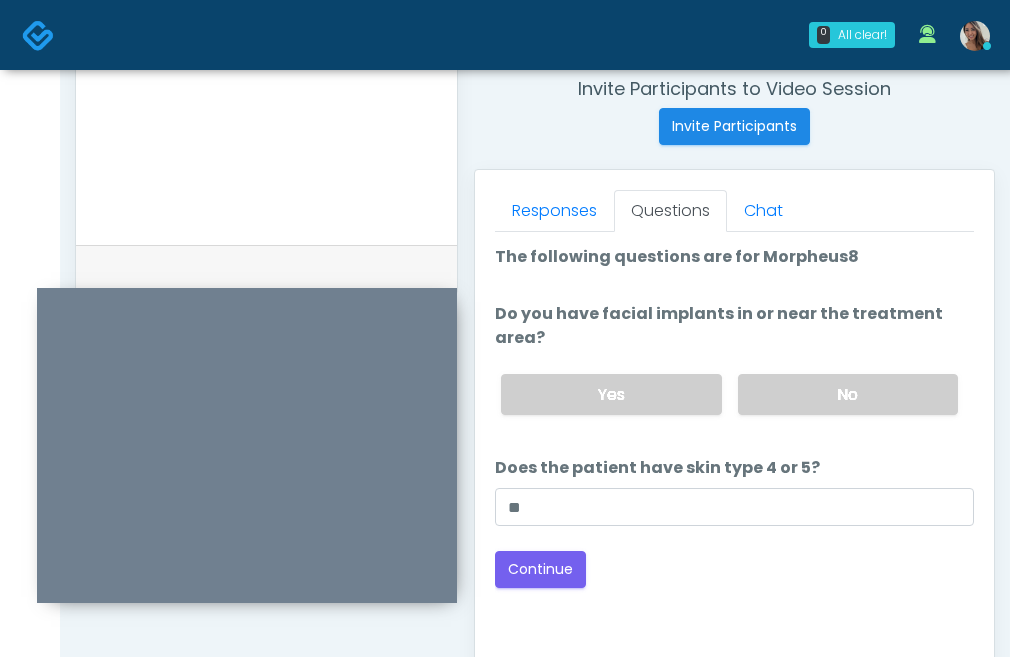 click on "Back
Continue" at bounding box center (734, 569) 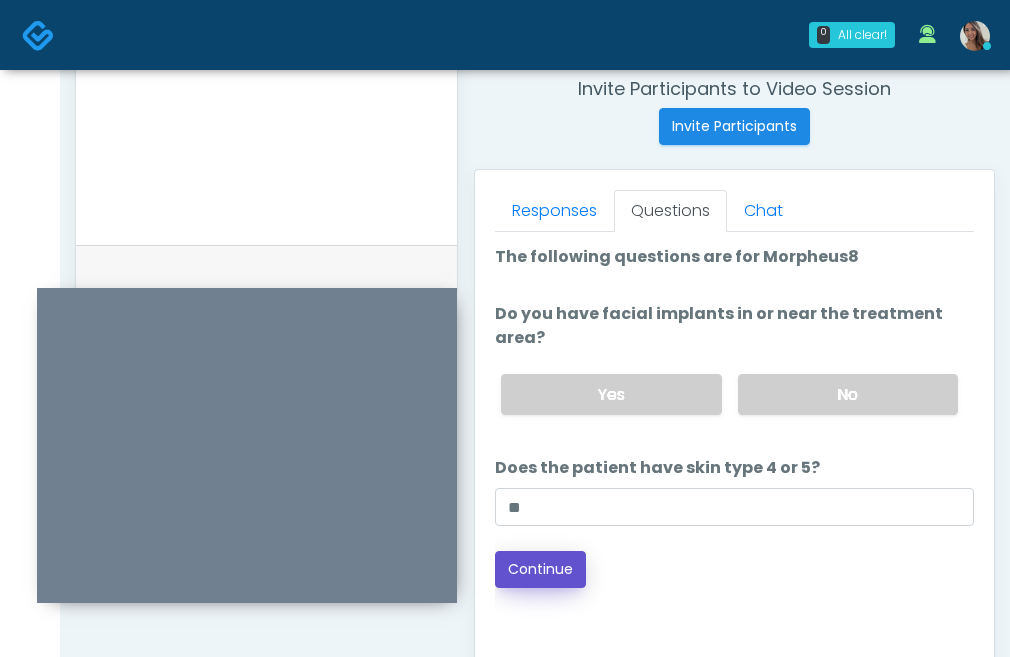 click on "Continue" at bounding box center (540, 569) 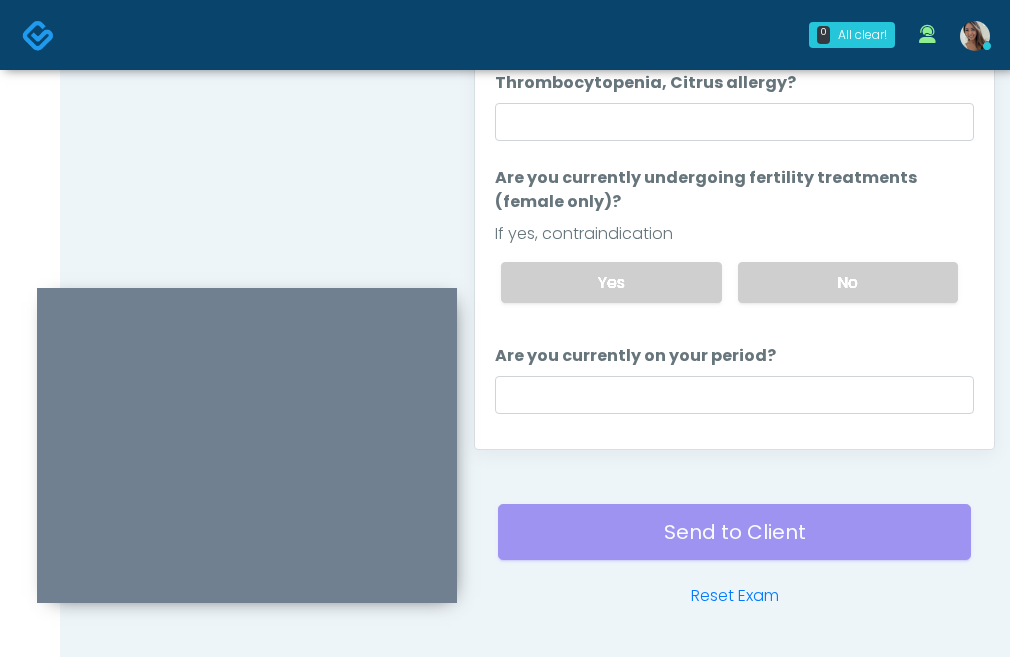 scroll, scrollTop: 904, scrollLeft: 0, axis: vertical 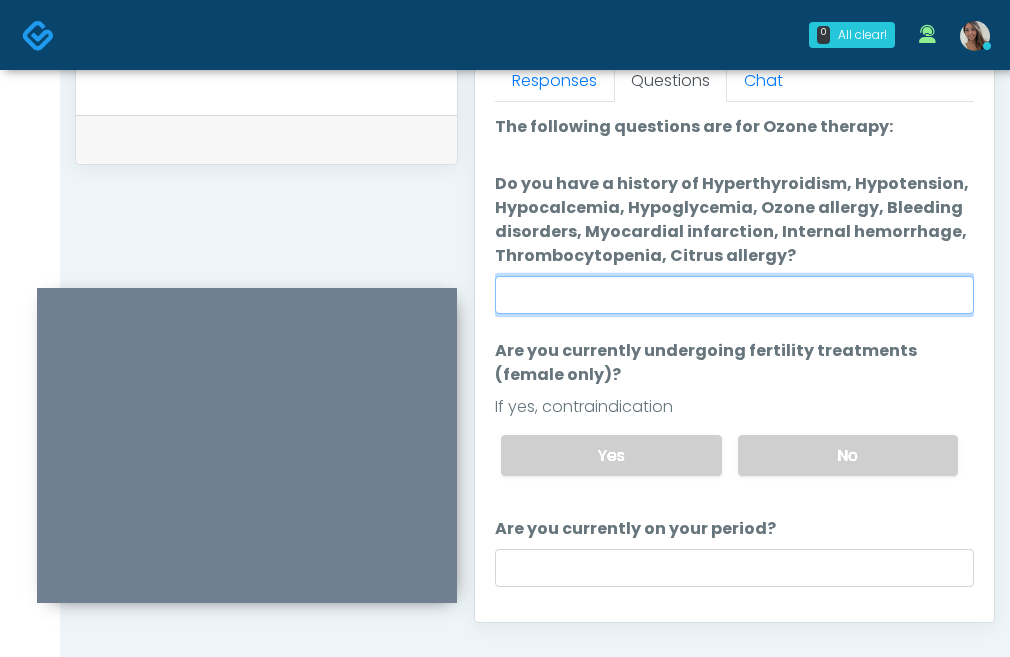 click on "Do you have a history of Hyperthyroidism, Hypotension, Hypocalcemia, Hypoglycemia, Ozone allergy, Bleeding disorders, Myocardial infarction, Internal hemorrhage, Thrombocytopenia, Citrus allergy?" at bounding box center [734, 295] 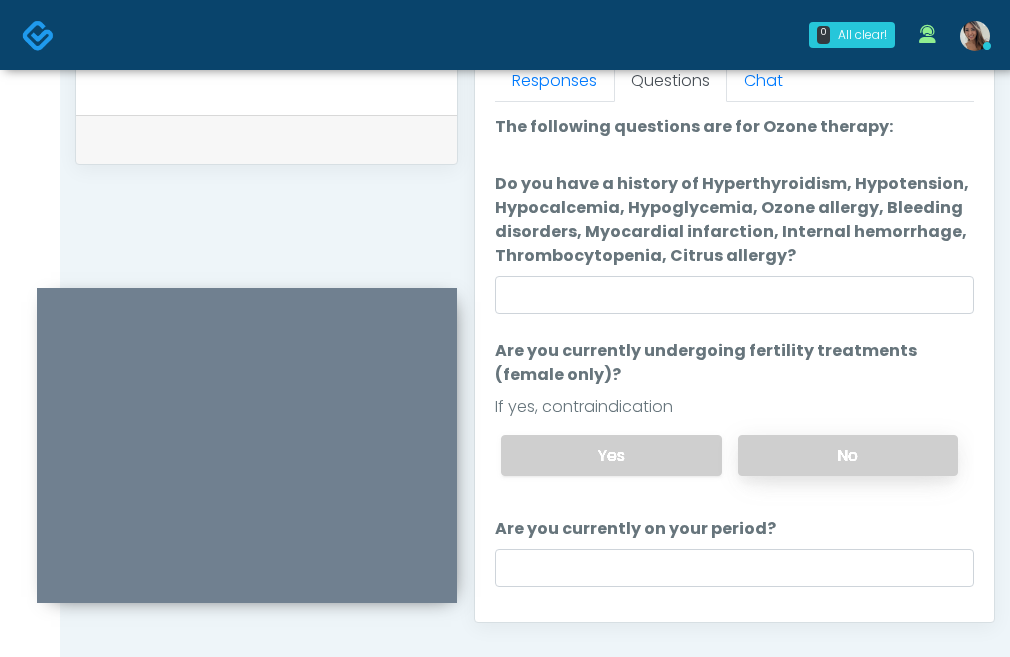 click on "No" at bounding box center (848, 455) 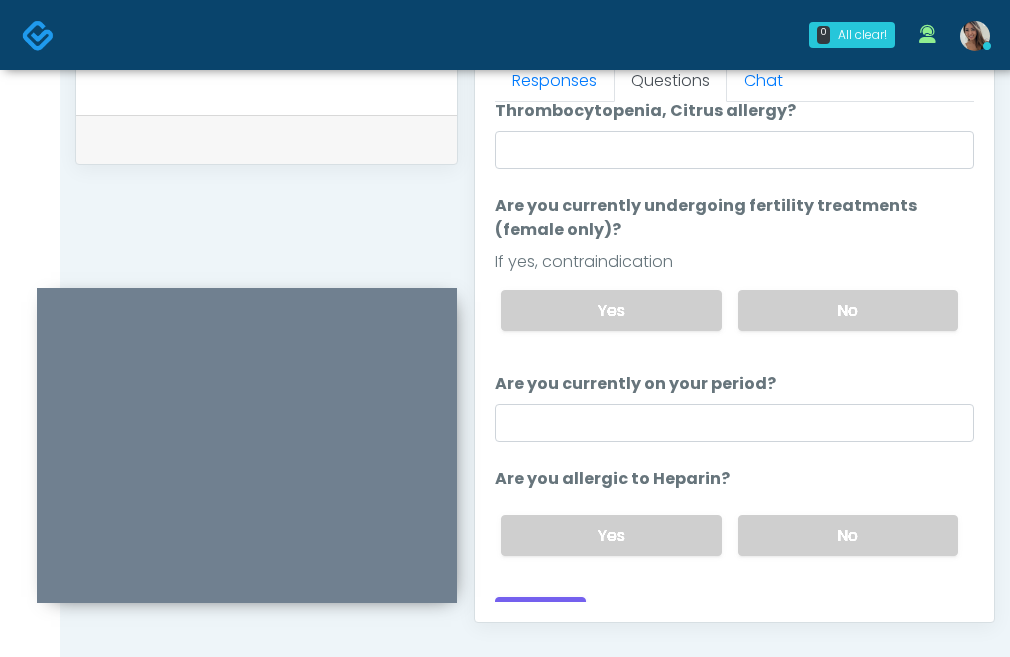 scroll, scrollTop: 177, scrollLeft: 0, axis: vertical 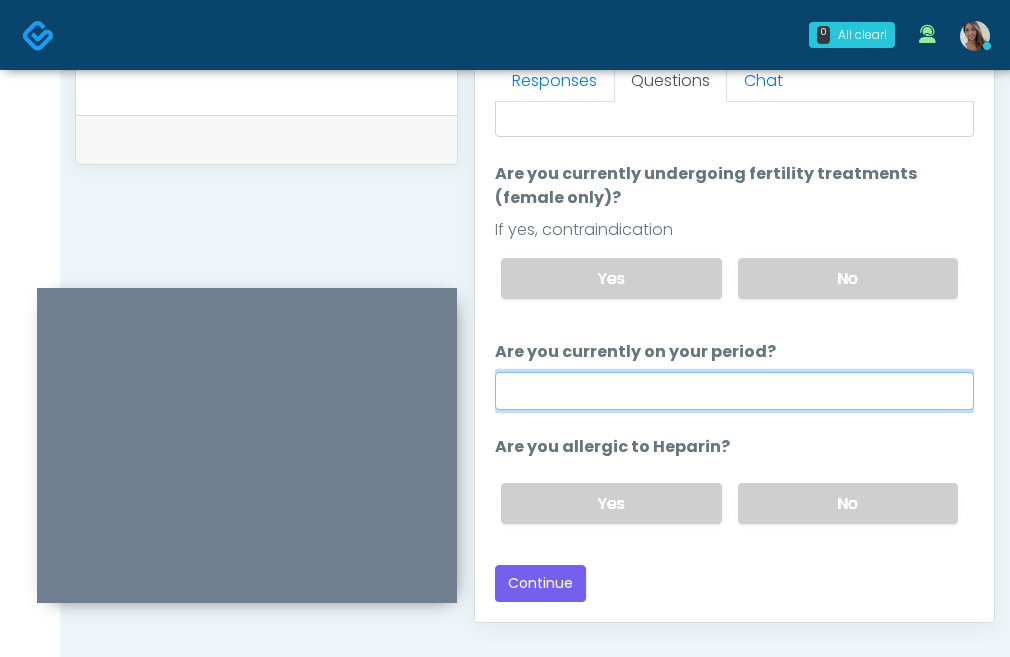 click on "Are you currently on your period?" at bounding box center [734, 391] 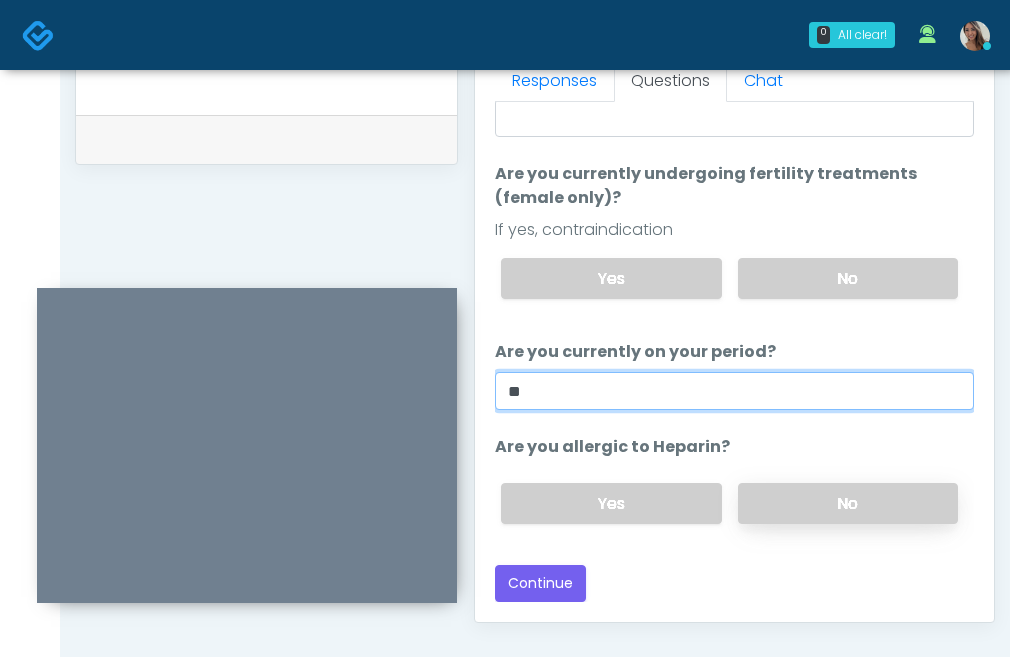 type on "**" 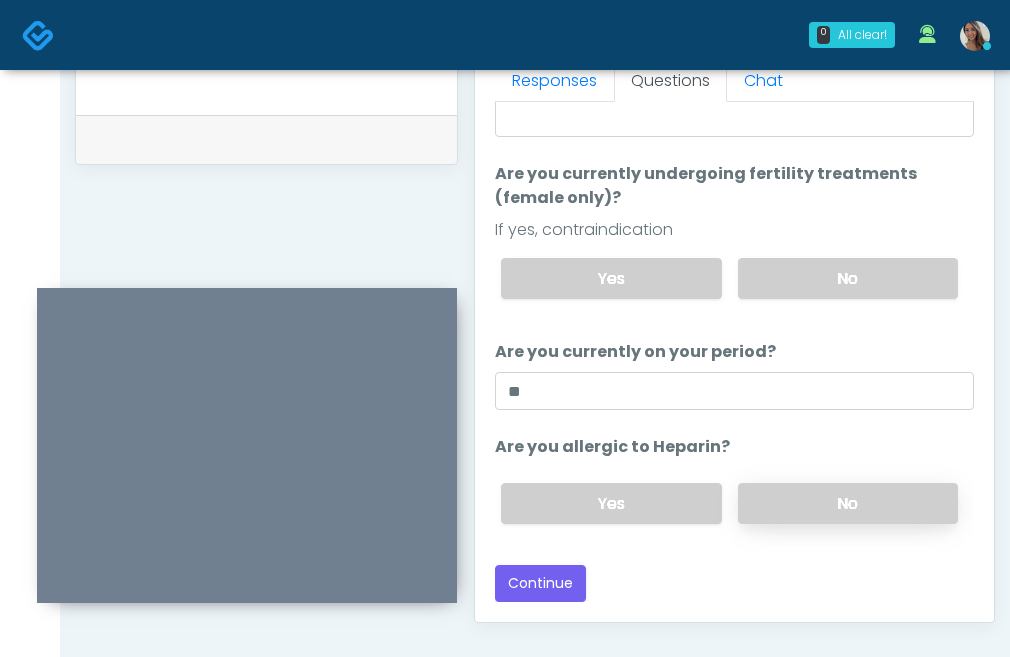 click on "No" at bounding box center [848, 503] 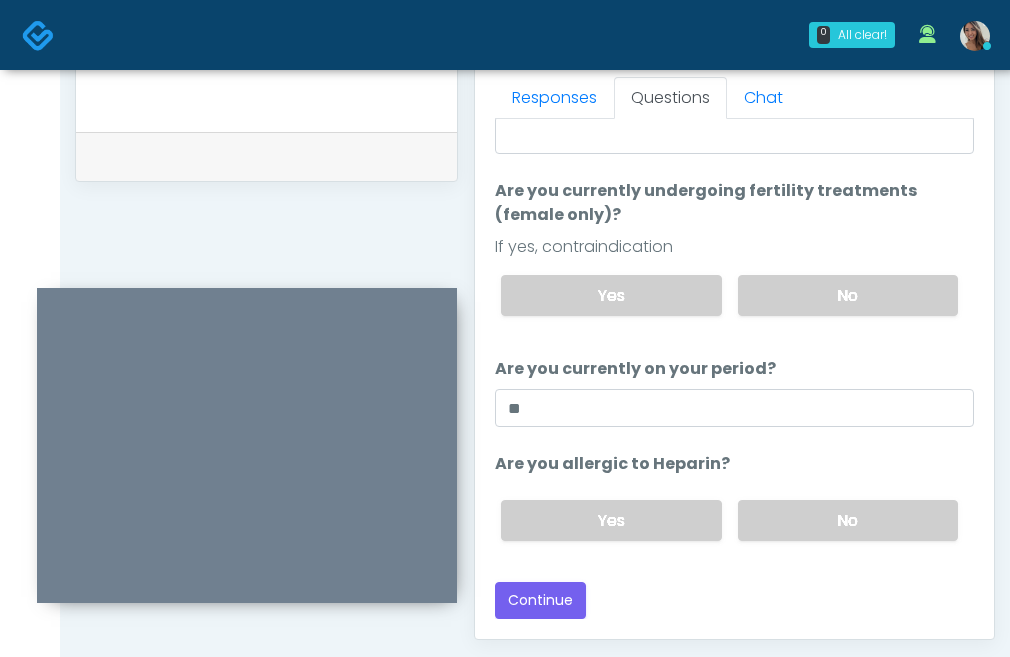 scroll, scrollTop: 733, scrollLeft: 0, axis: vertical 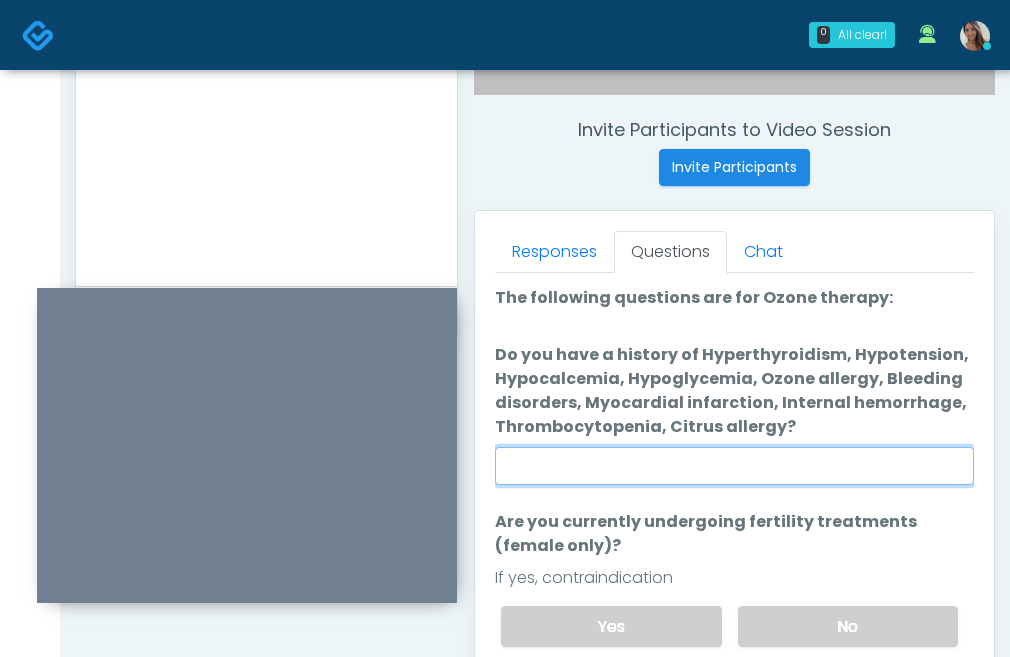 click on "Do you have a history of Hyperthyroidism, Hypotension, Hypocalcemia, Hypoglycemia, Ozone allergy, Bleeding disorders, Myocardial infarction, Internal hemorrhage, Thrombocytopenia, Citrus allergy?" at bounding box center [734, 466] 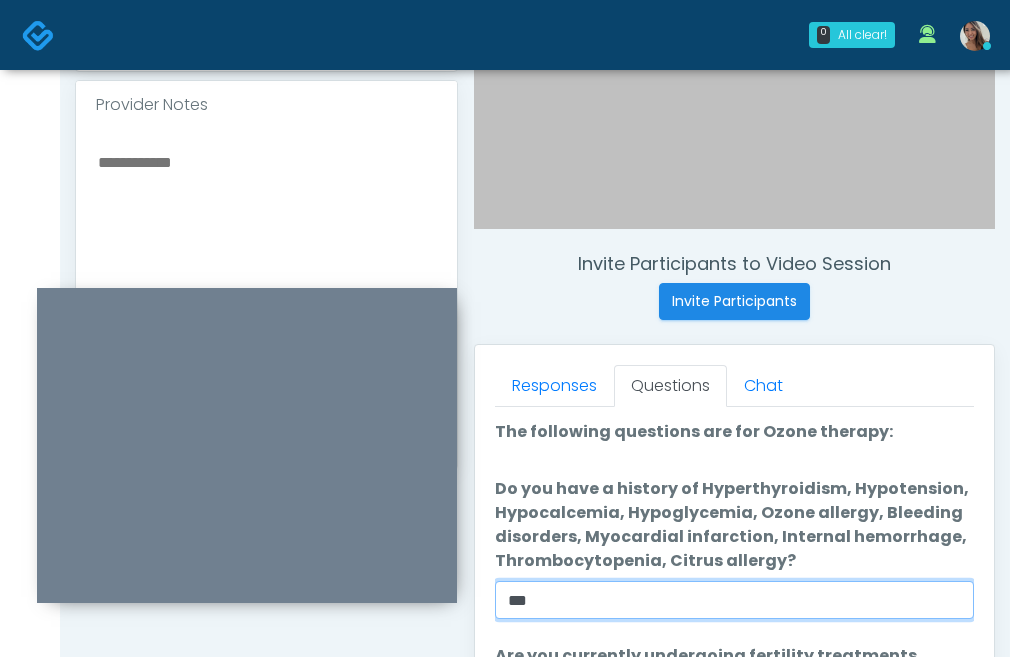 scroll, scrollTop: 598, scrollLeft: 0, axis: vertical 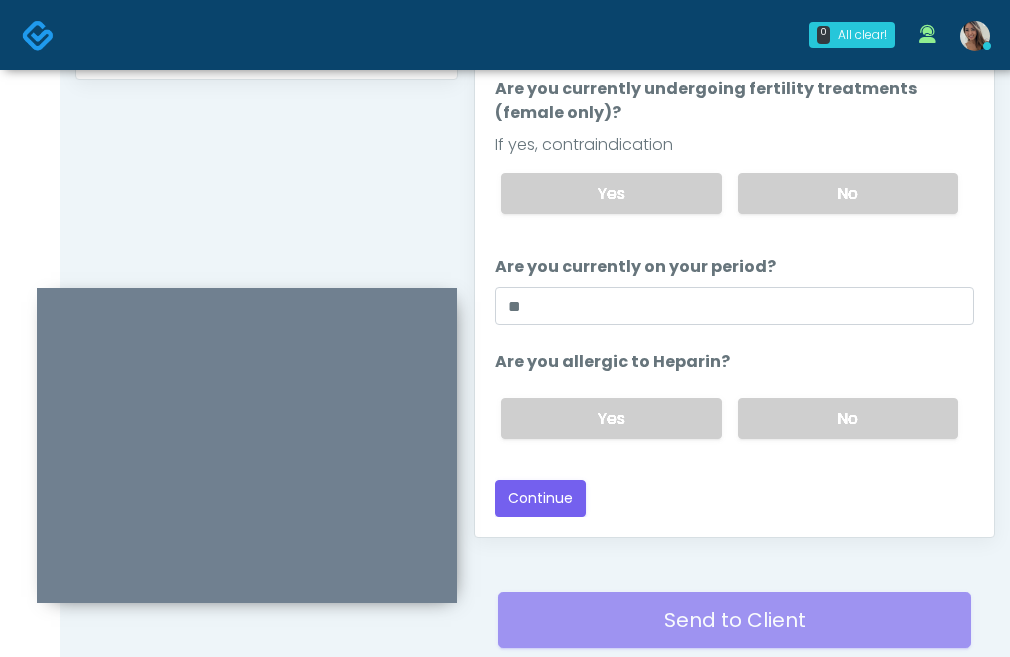 type on "**" 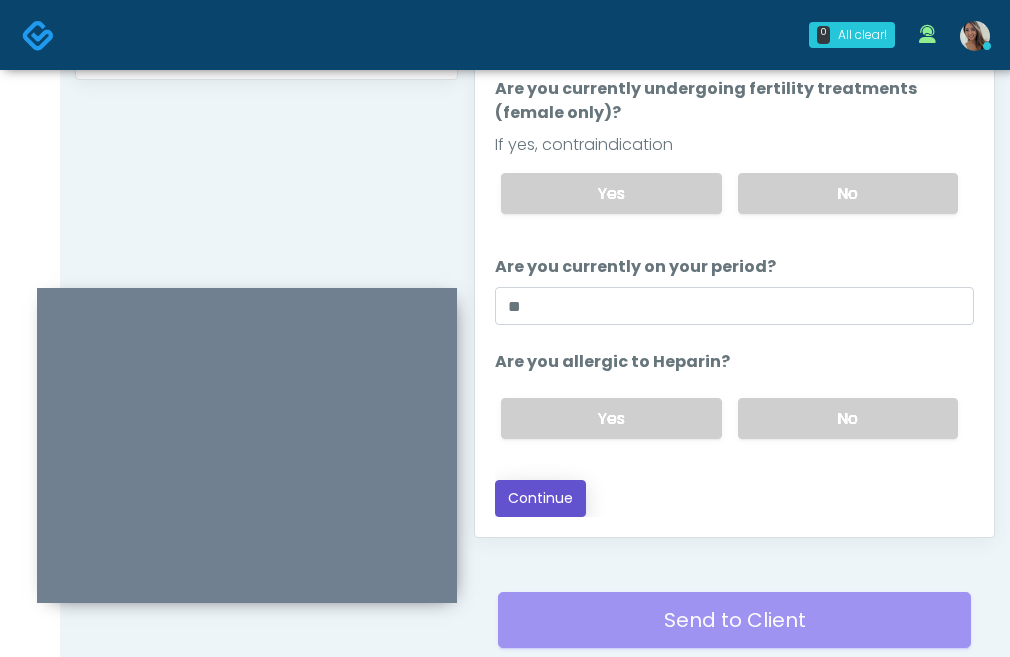 click on "Continue" at bounding box center [540, 498] 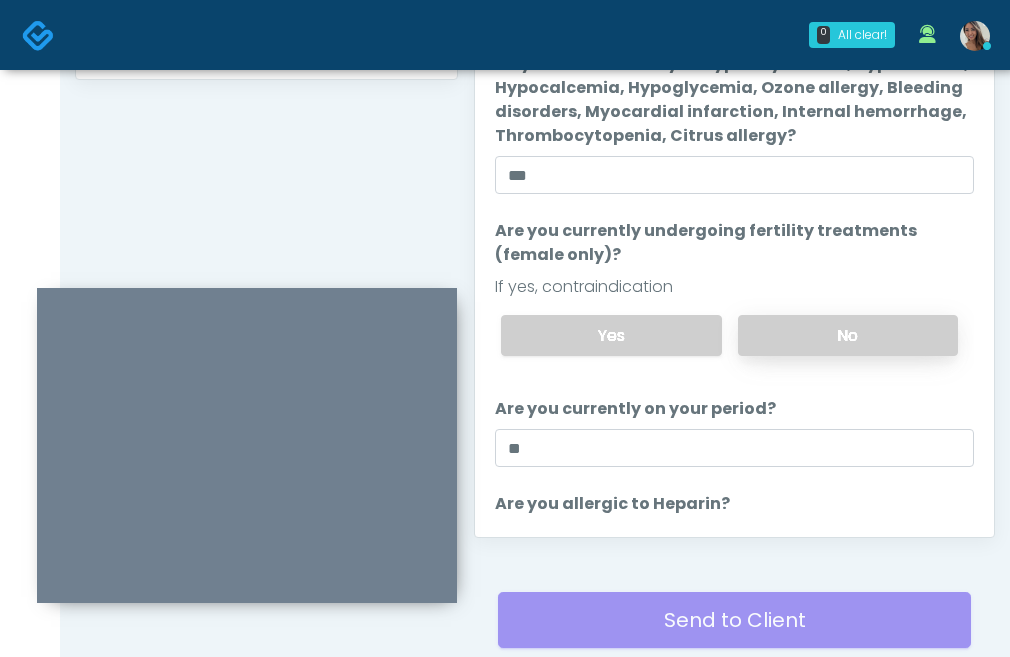 scroll, scrollTop: 0, scrollLeft: 0, axis: both 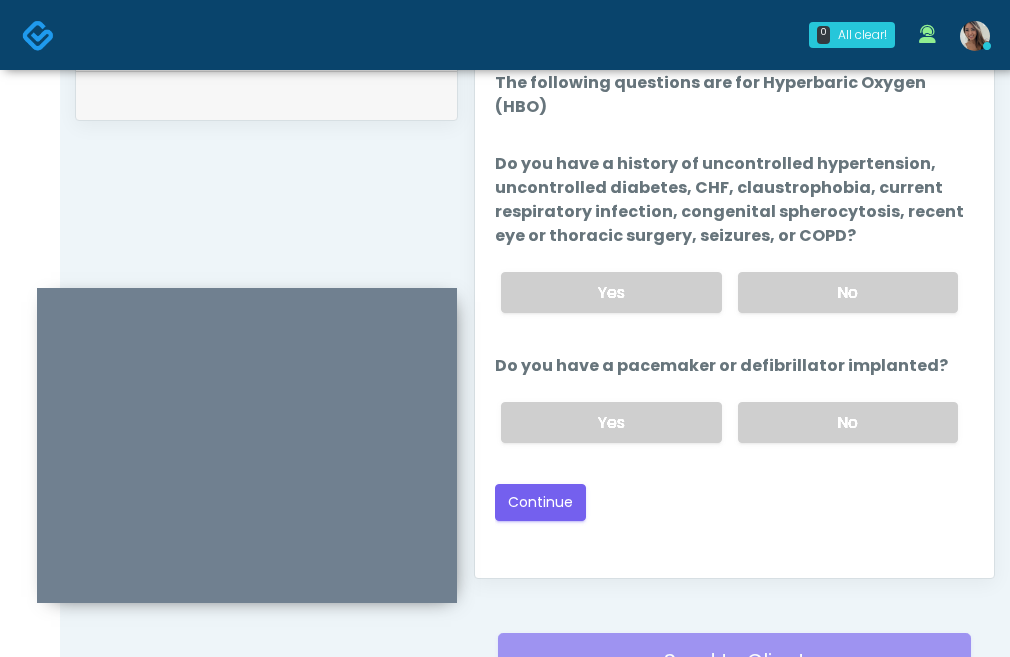click on "Yes
No" at bounding box center (729, 292) 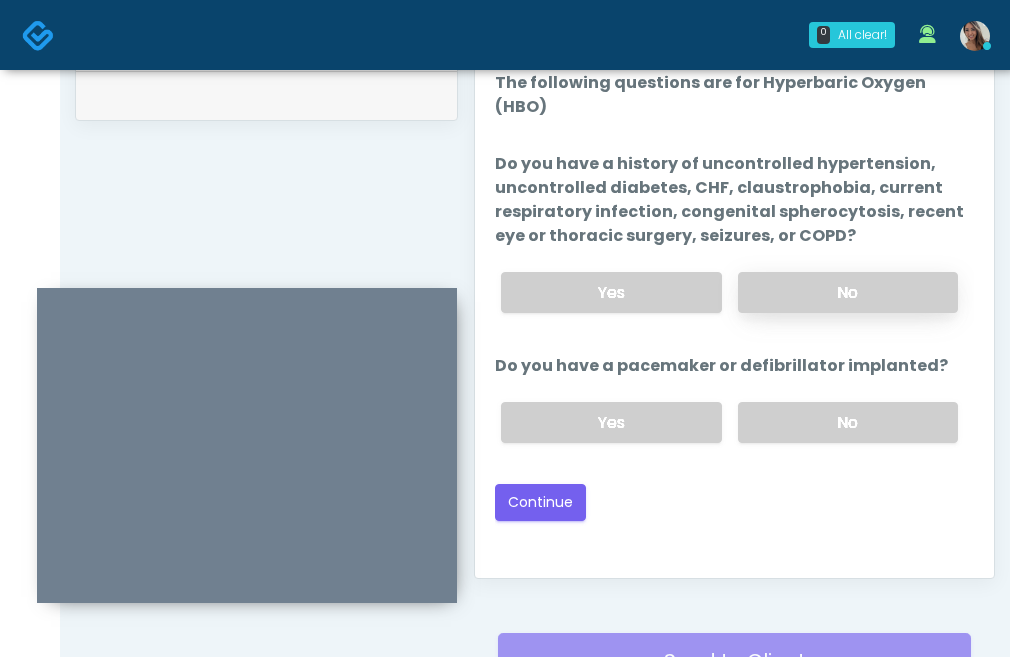 click on "No" at bounding box center [848, 292] 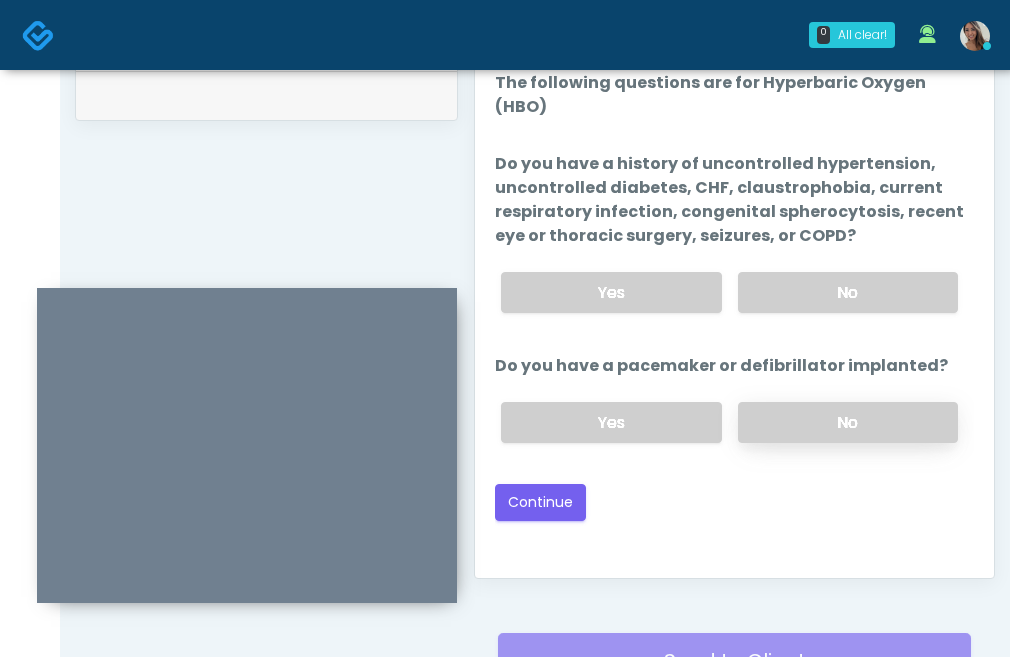 click on "No" at bounding box center (848, 422) 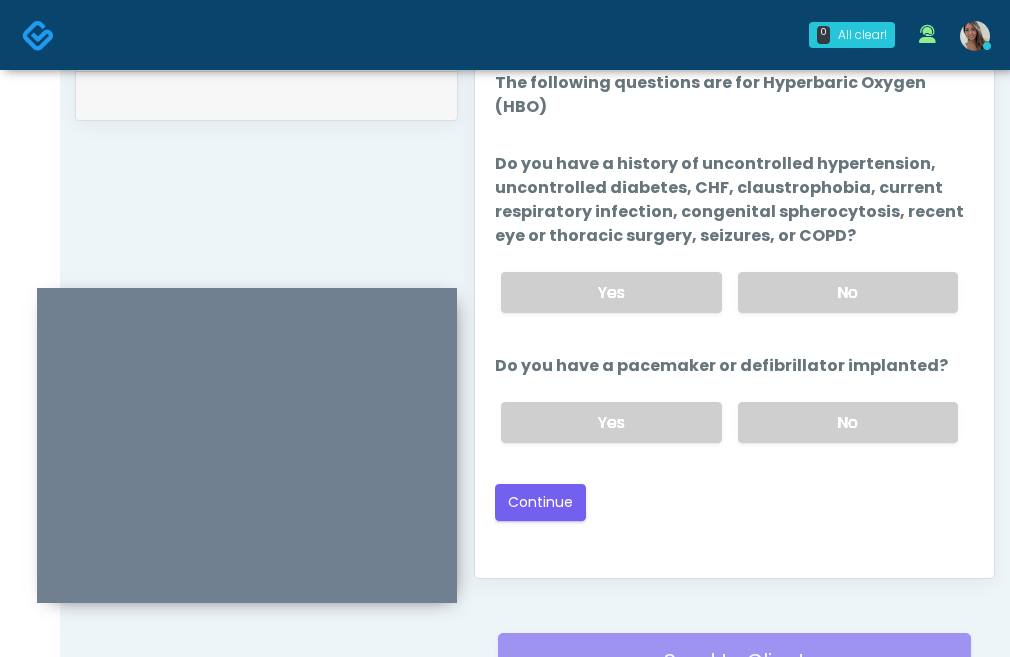 drag, startPoint x: 777, startPoint y: 510, endPoint x: 746, endPoint y: 506, distance: 31.257 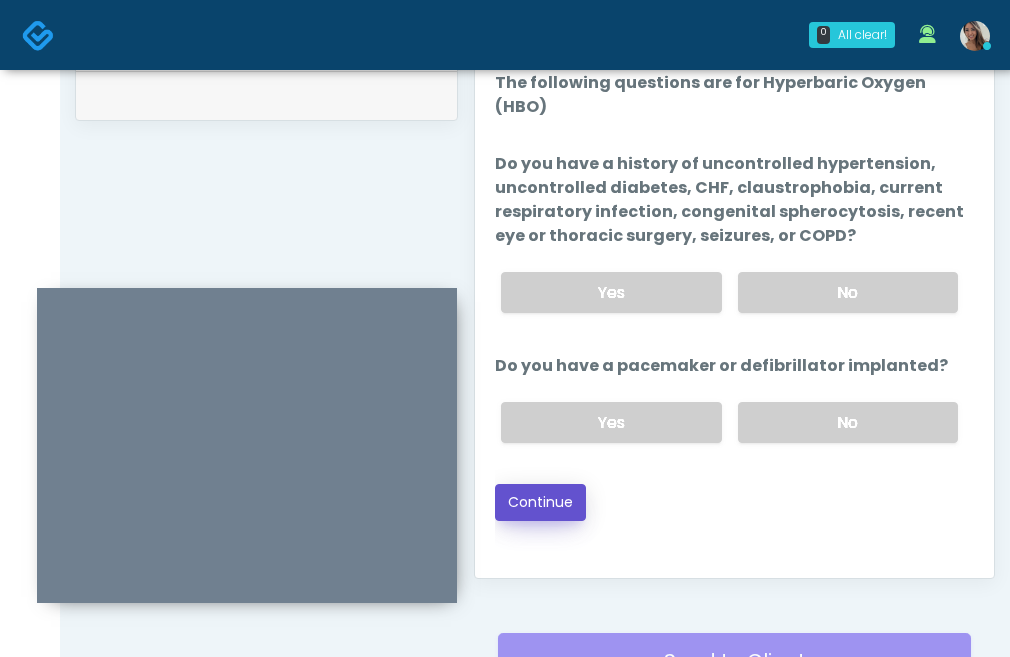 drag, startPoint x: 575, startPoint y: 480, endPoint x: 596, endPoint y: 461, distance: 28.319605 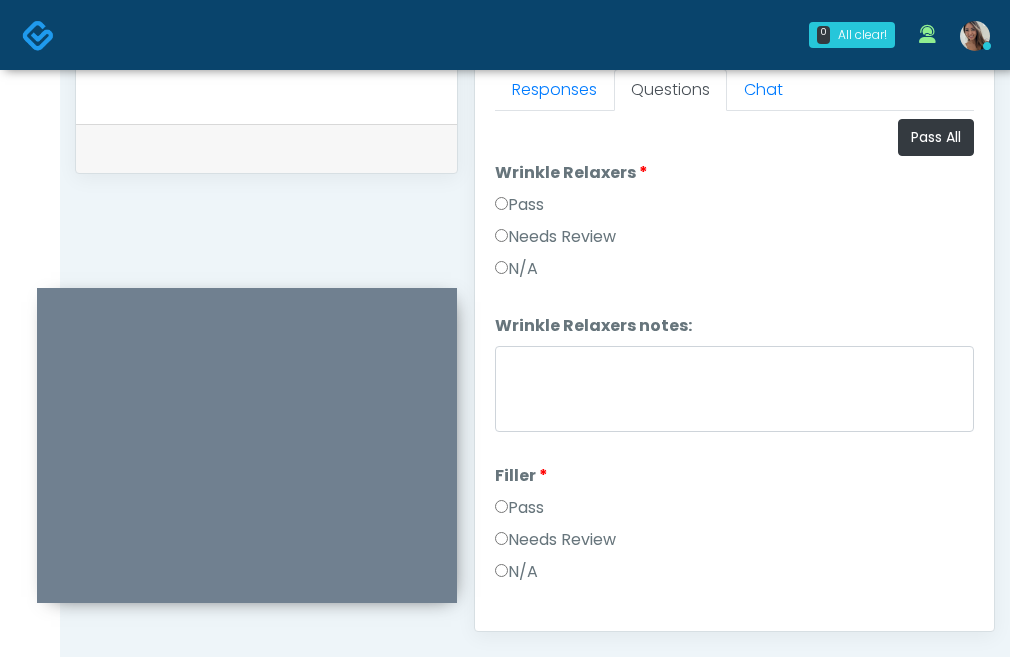 scroll, scrollTop: 894, scrollLeft: 0, axis: vertical 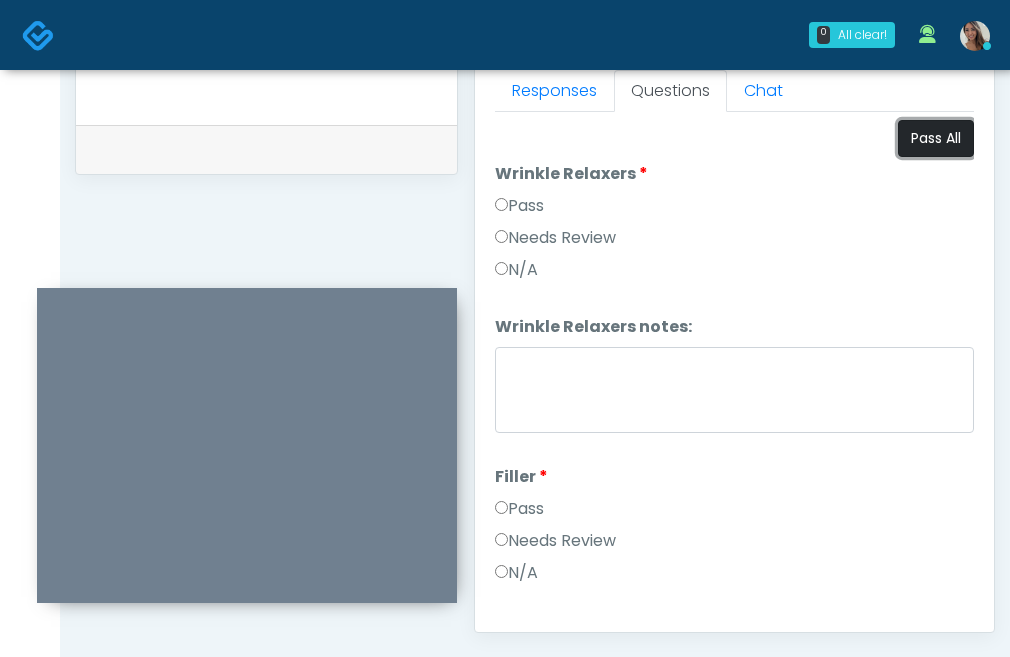 click on "Pass All" at bounding box center (936, 138) 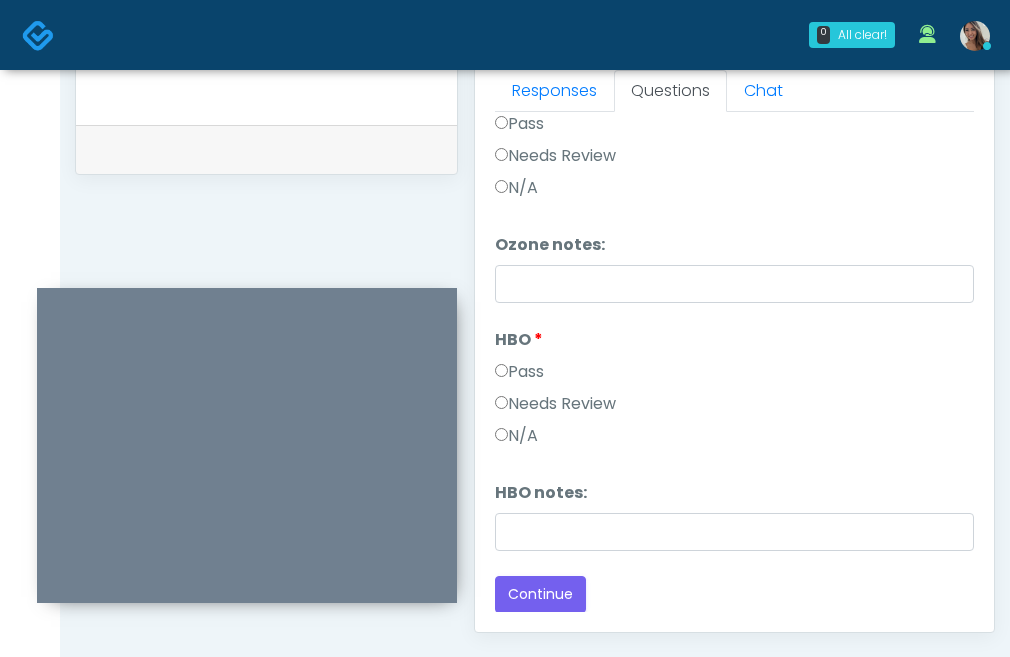 scroll, scrollTop: 2507, scrollLeft: 0, axis: vertical 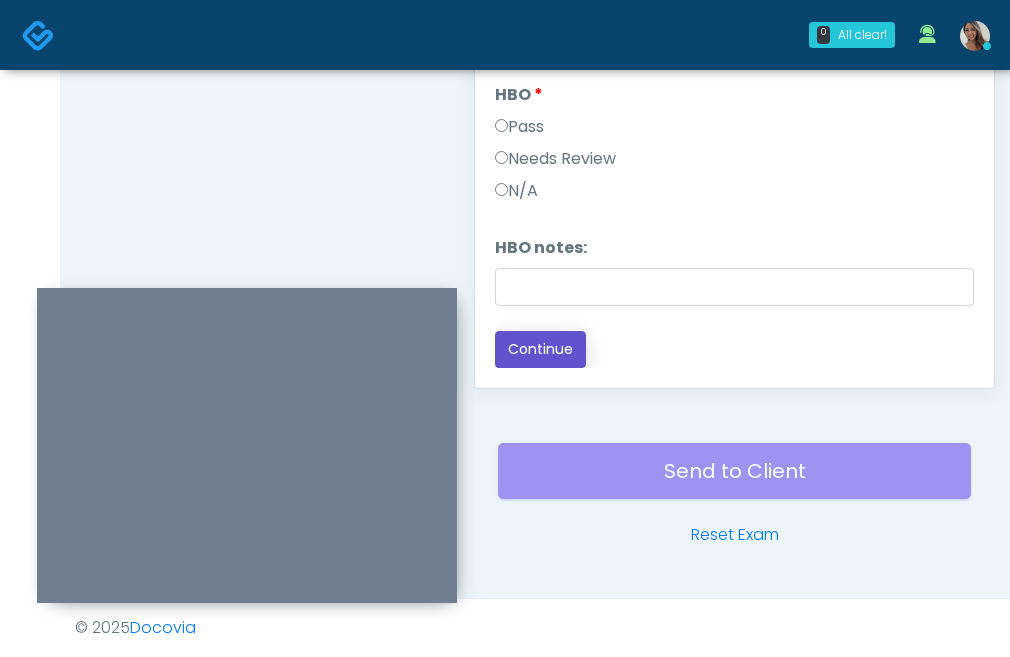 click on "Continue" at bounding box center (540, 349) 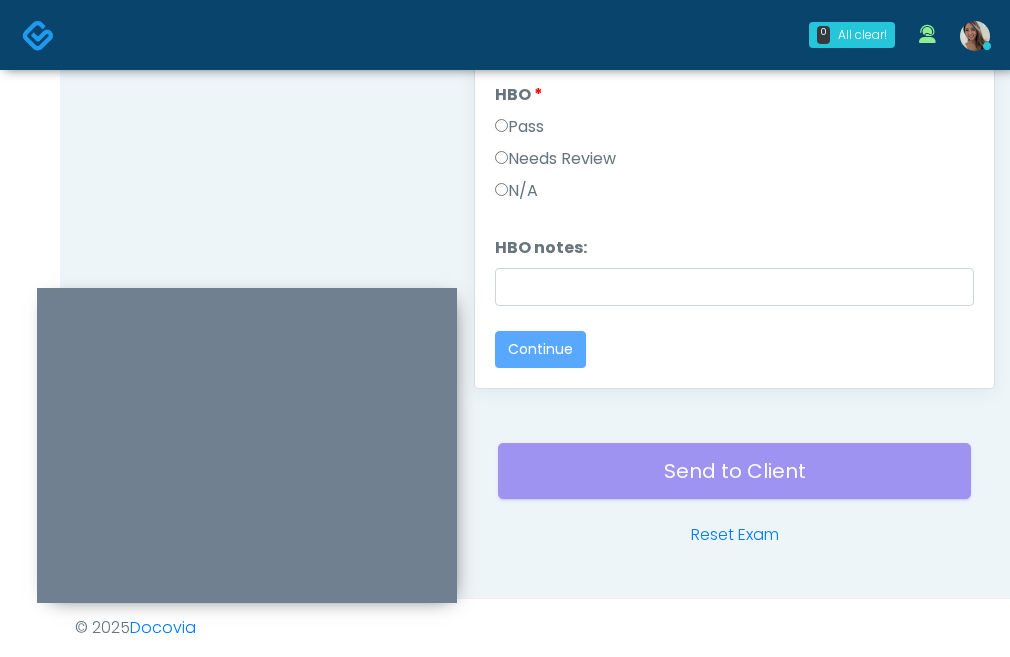 scroll, scrollTop: 0, scrollLeft: 0, axis: both 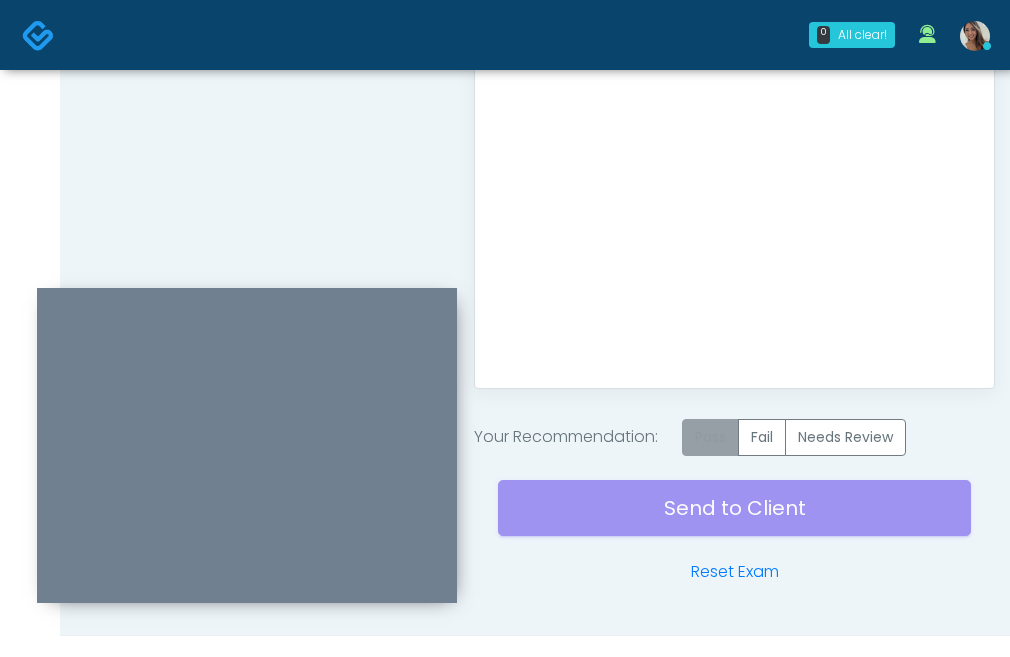 click on "Pass" at bounding box center (710, 437) 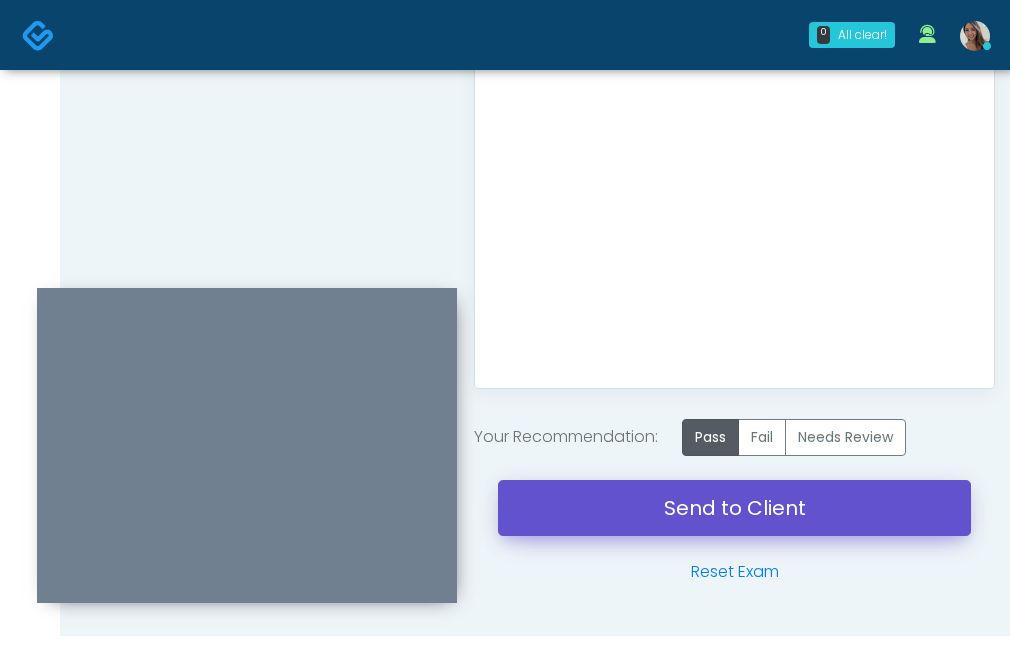 click on "Send to Client" at bounding box center (734, 508) 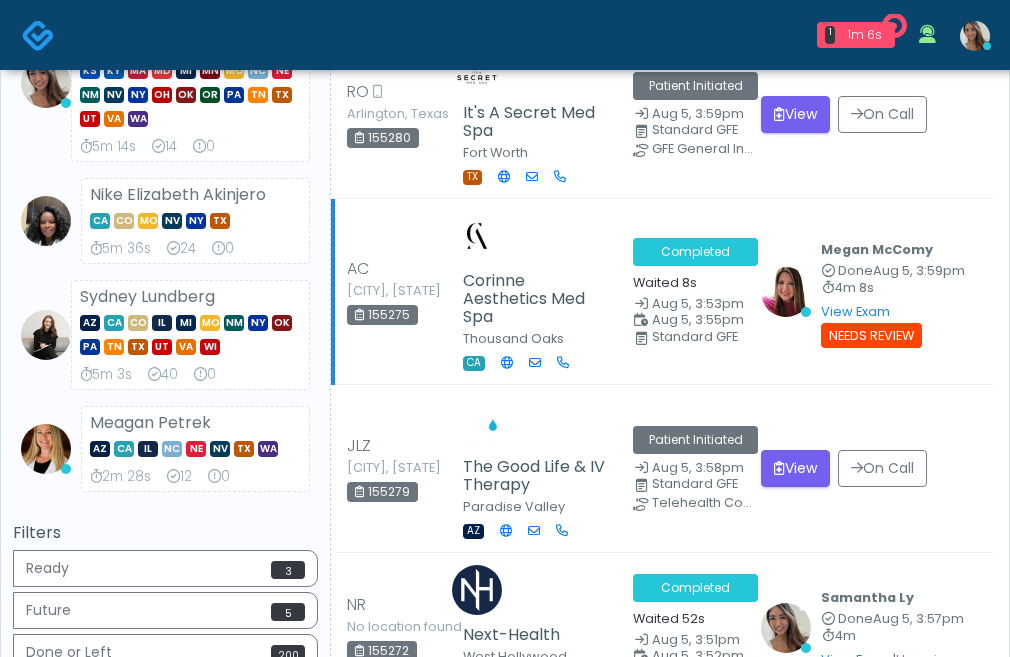 scroll, scrollTop: 633, scrollLeft: 0, axis: vertical 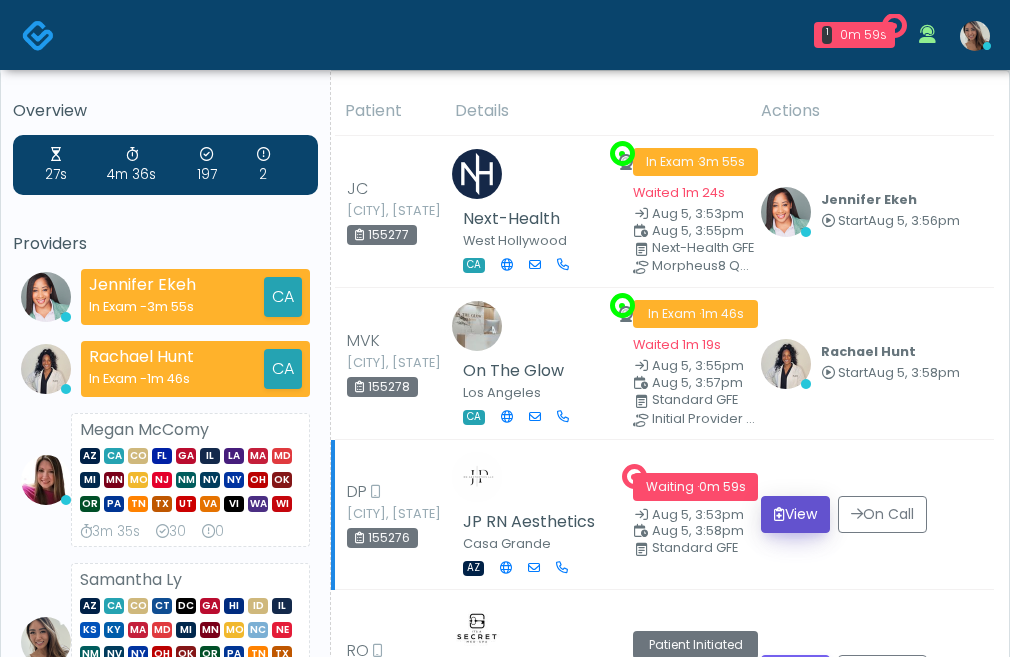 click on "View" at bounding box center [795, 514] 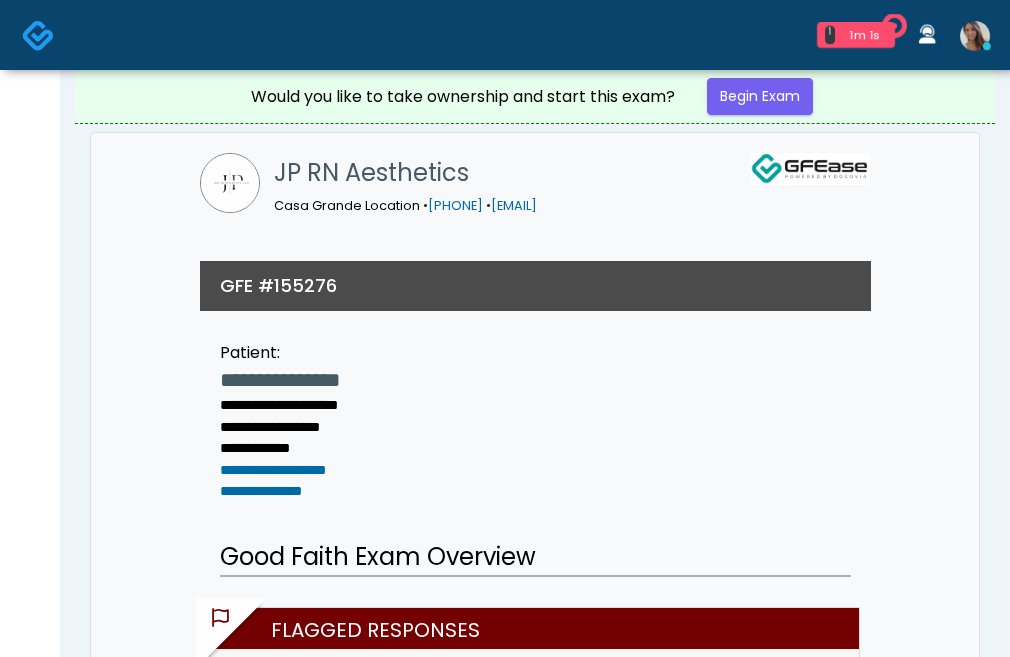 scroll, scrollTop: 0, scrollLeft: 0, axis: both 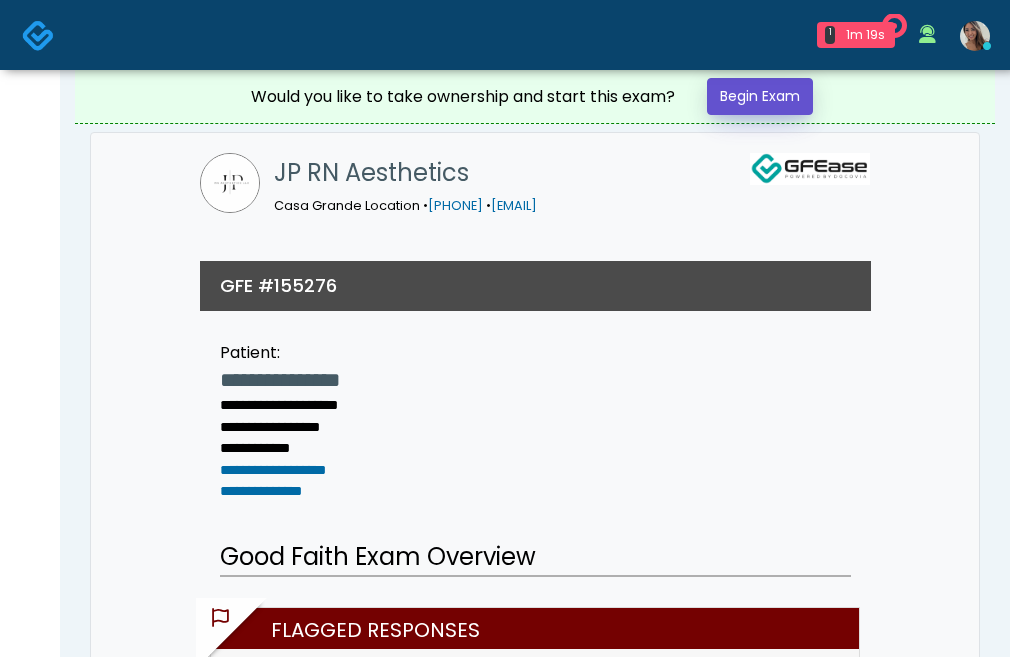 click on "Begin Exam" at bounding box center [760, 96] 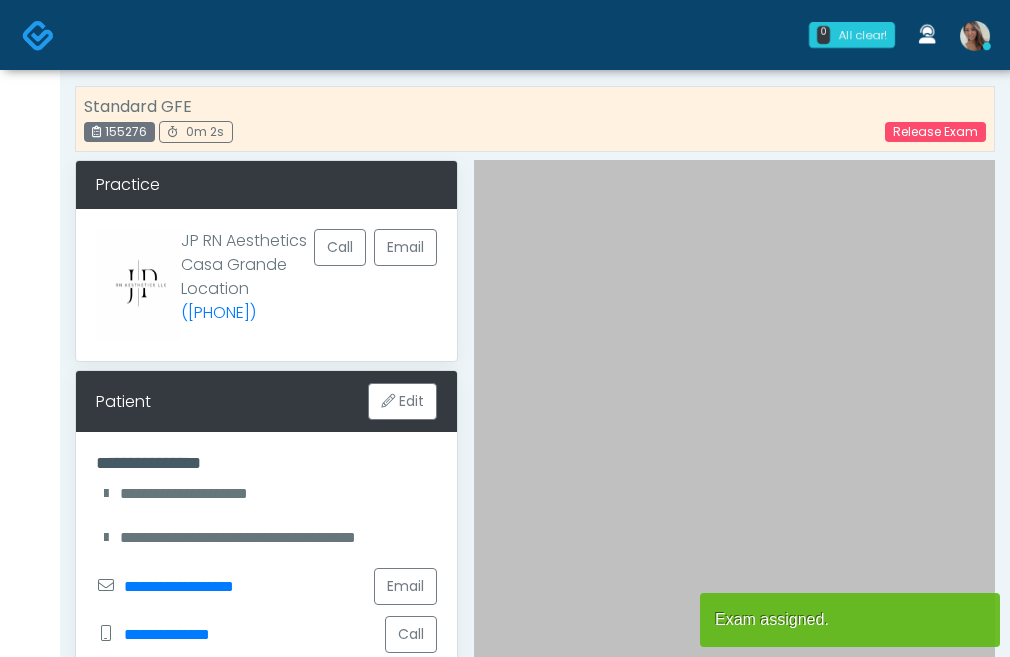 scroll, scrollTop: 0, scrollLeft: 0, axis: both 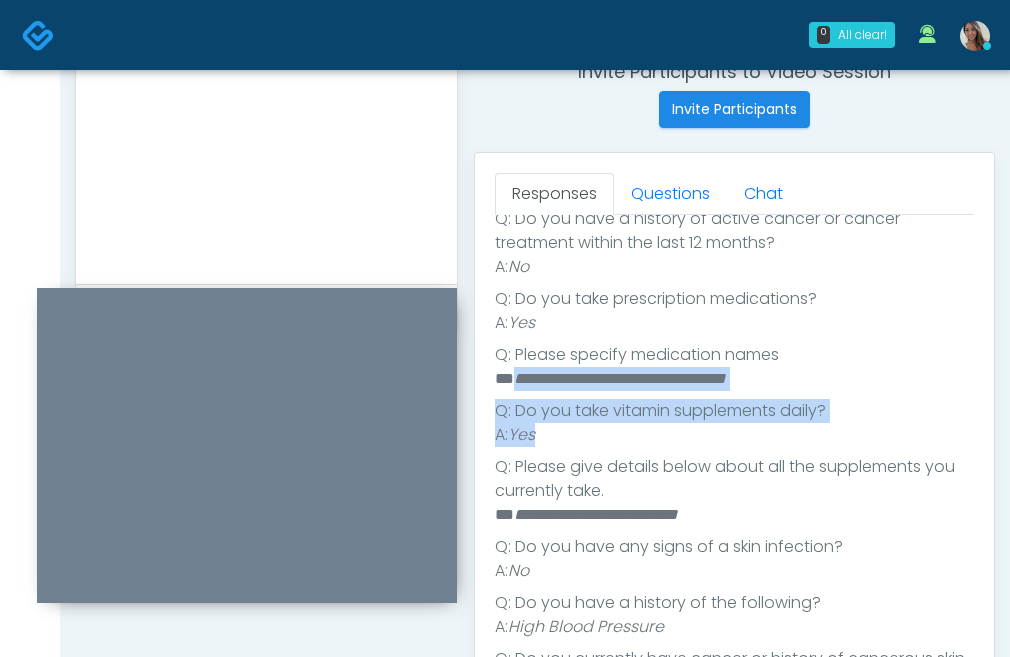 drag, startPoint x: 513, startPoint y: 377, endPoint x: 701, endPoint y: 427, distance: 194.53534 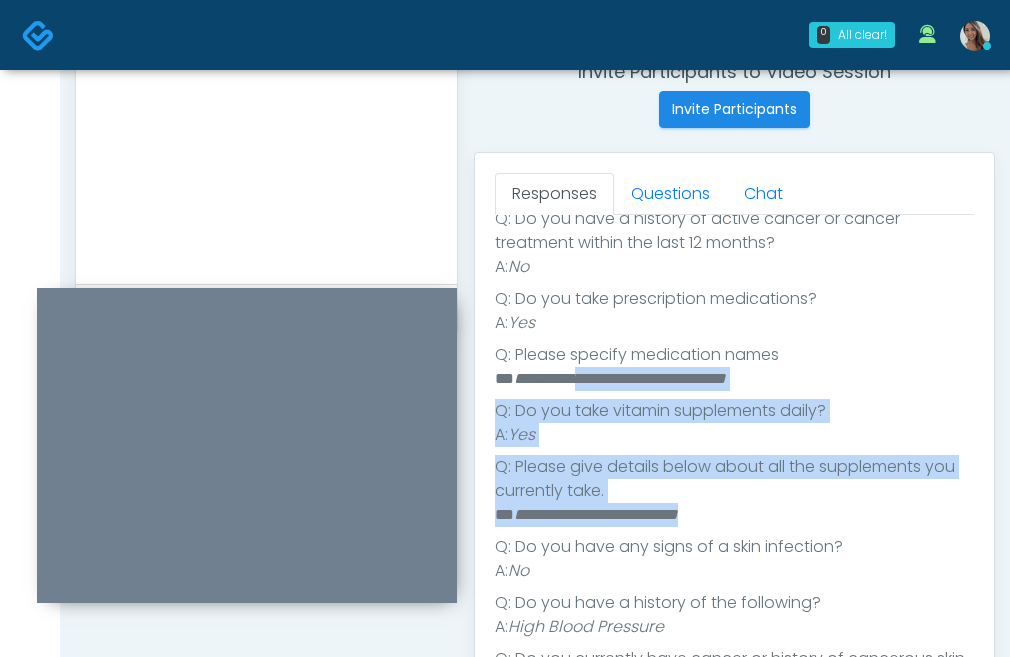drag, startPoint x: 779, startPoint y: 518, endPoint x: 598, endPoint y: 378, distance: 228.82526 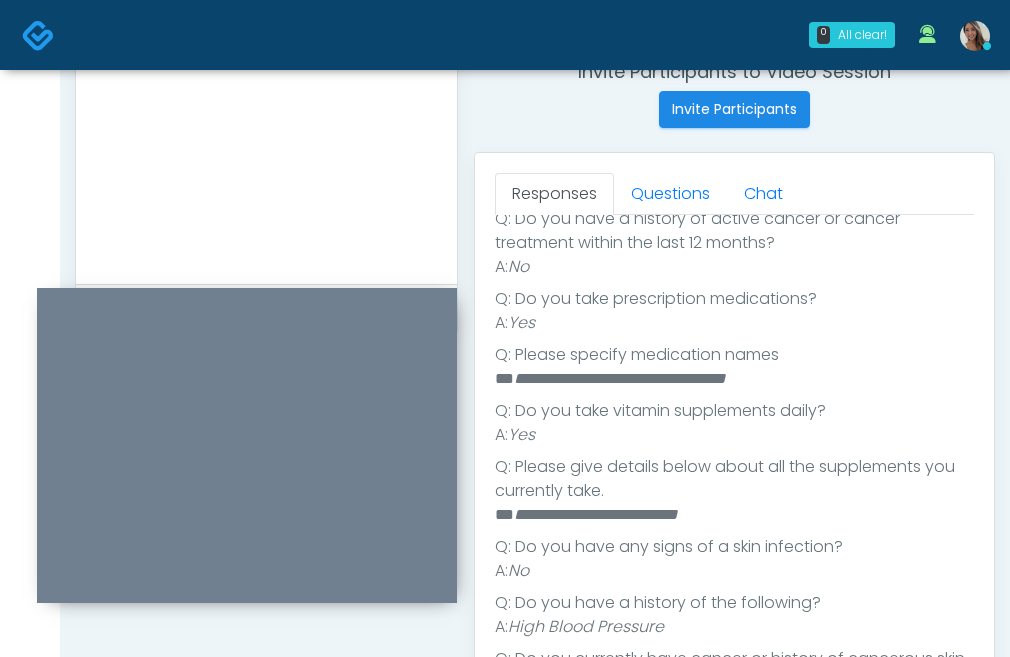 drag, startPoint x: 596, startPoint y: 379, endPoint x: 606, endPoint y: 415, distance: 37.363083 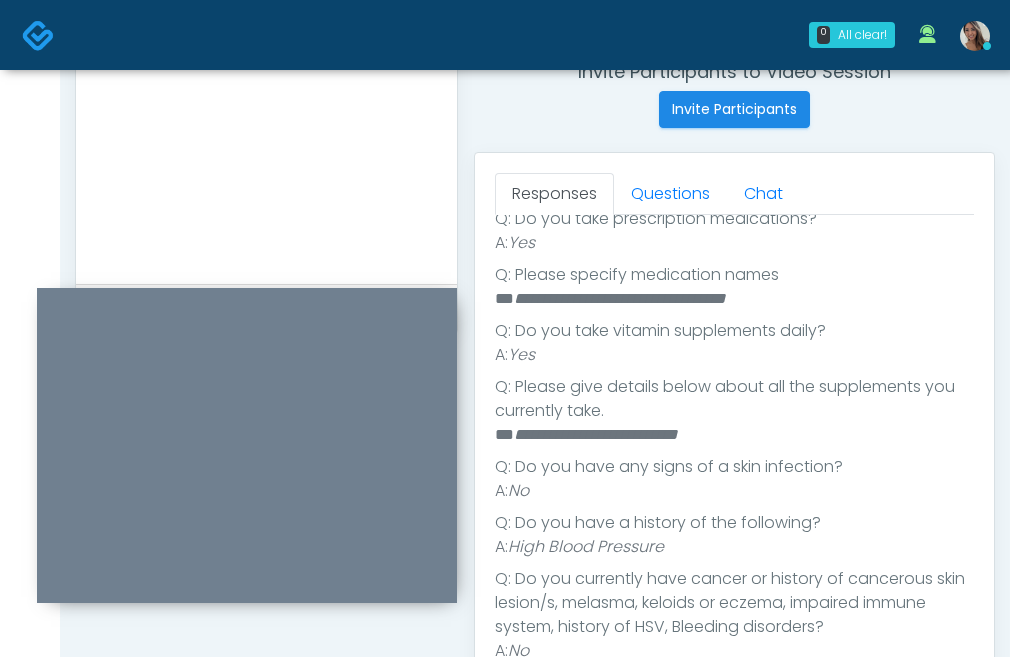 scroll, scrollTop: 682, scrollLeft: 0, axis: vertical 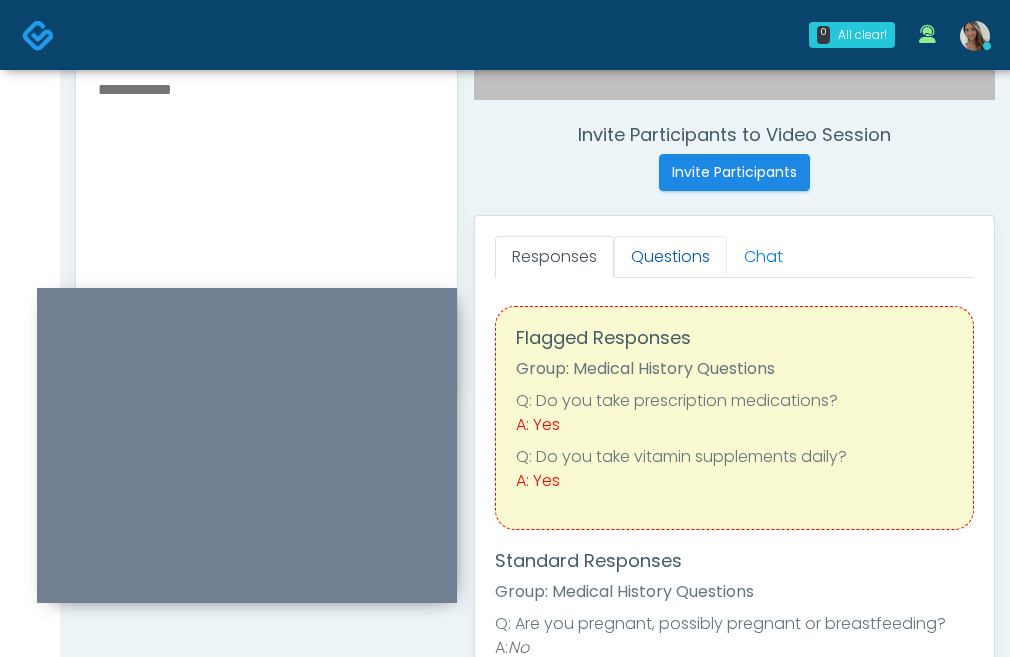 click on "Questions" at bounding box center (670, 257) 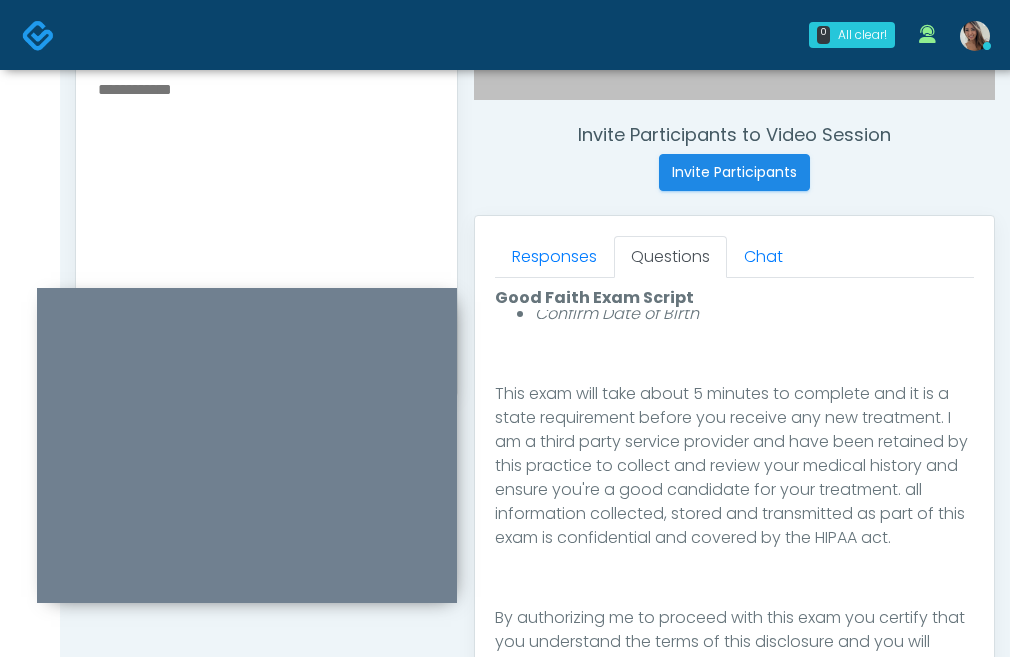 scroll, scrollTop: 328, scrollLeft: 0, axis: vertical 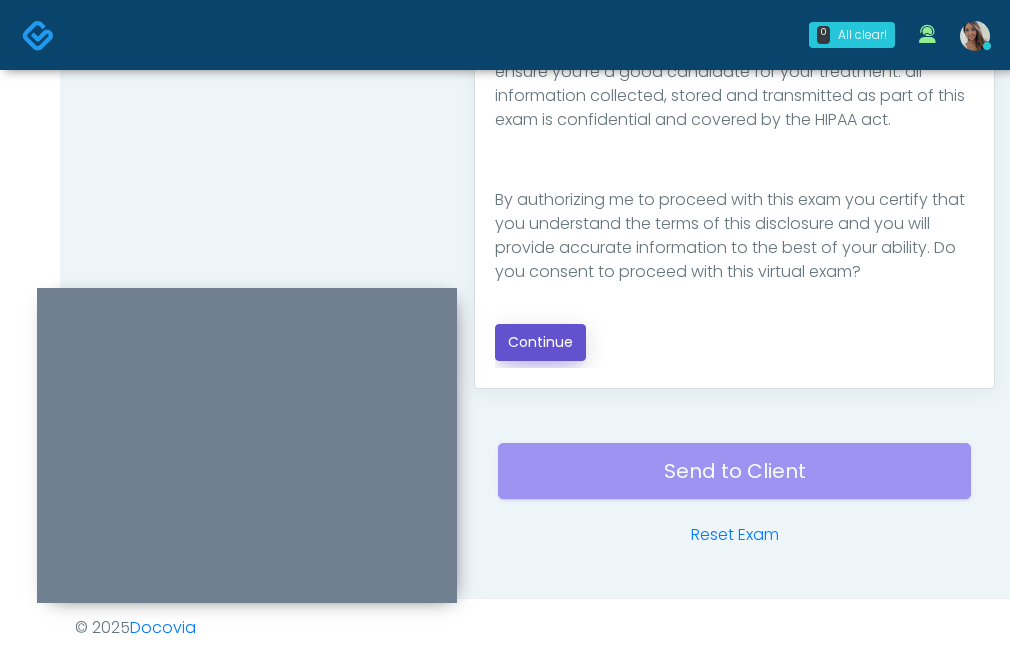 click on "Continue" at bounding box center [540, 342] 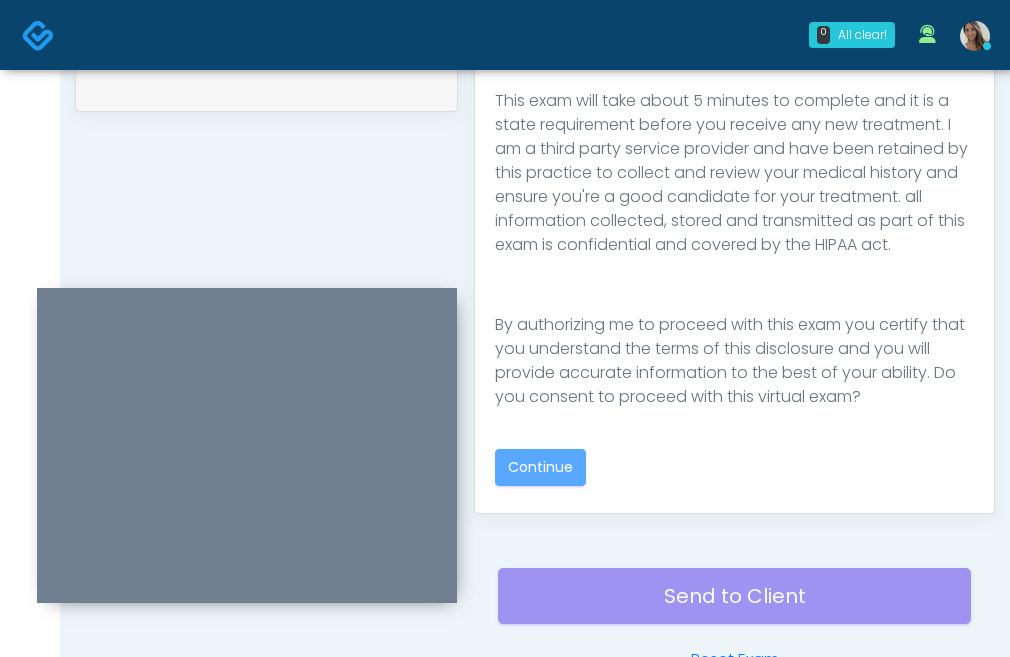 scroll, scrollTop: 856, scrollLeft: 0, axis: vertical 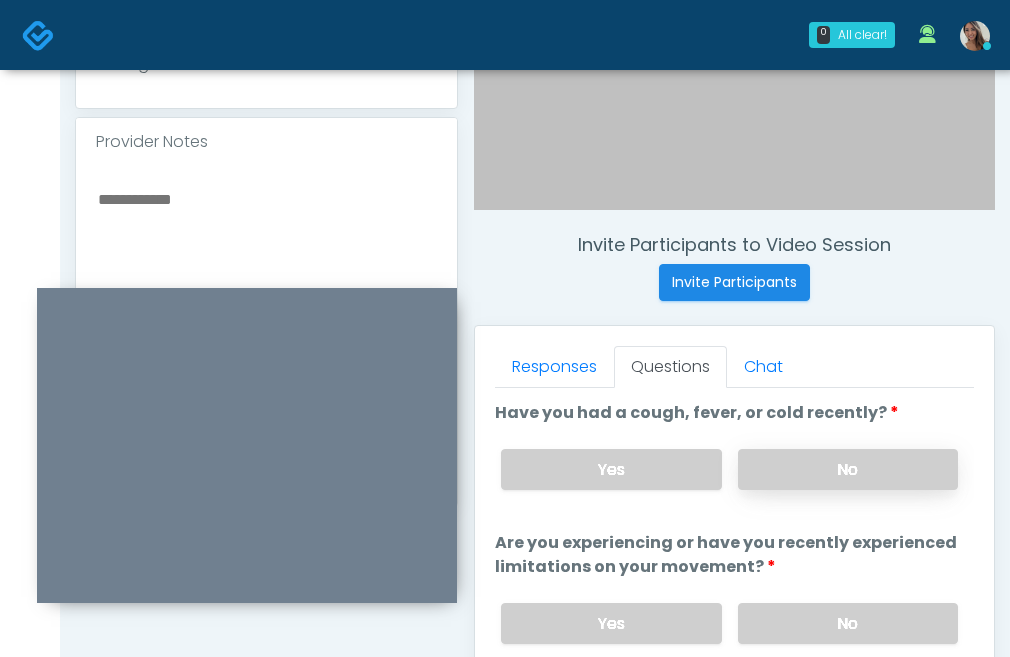 click on "No" at bounding box center [848, 469] 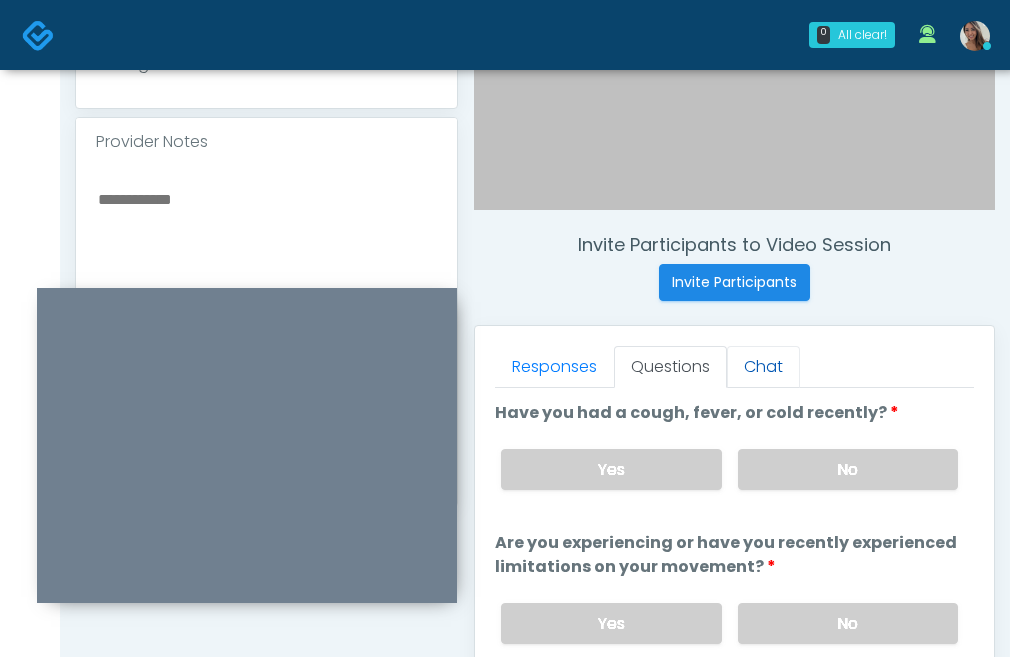 drag, startPoint x: 829, startPoint y: 618, endPoint x: 773, endPoint y: 345, distance: 278.68442 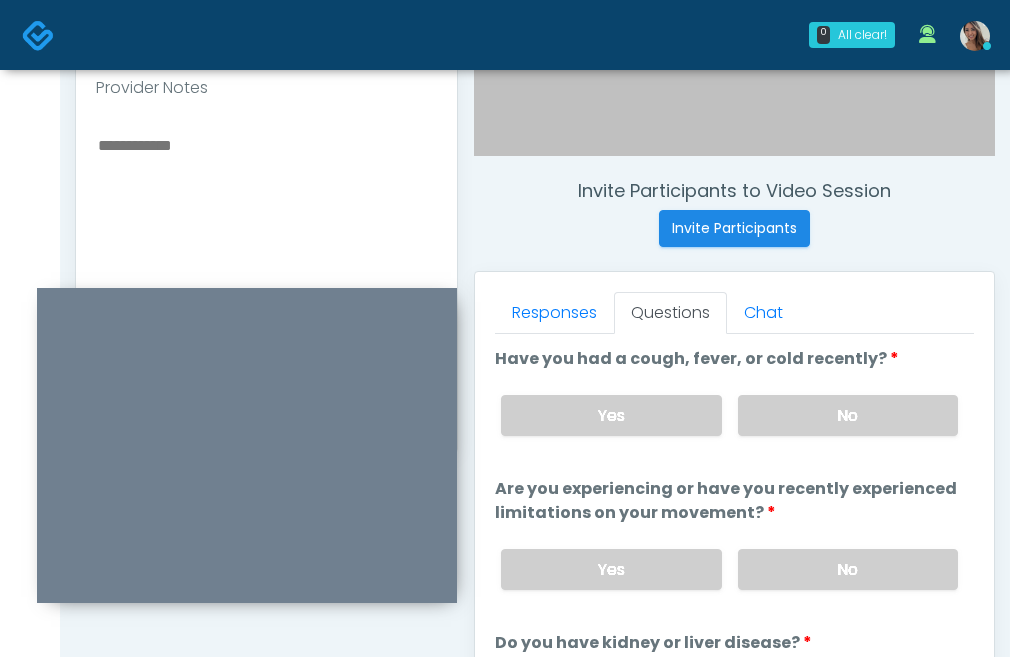 scroll, scrollTop: 673, scrollLeft: 0, axis: vertical 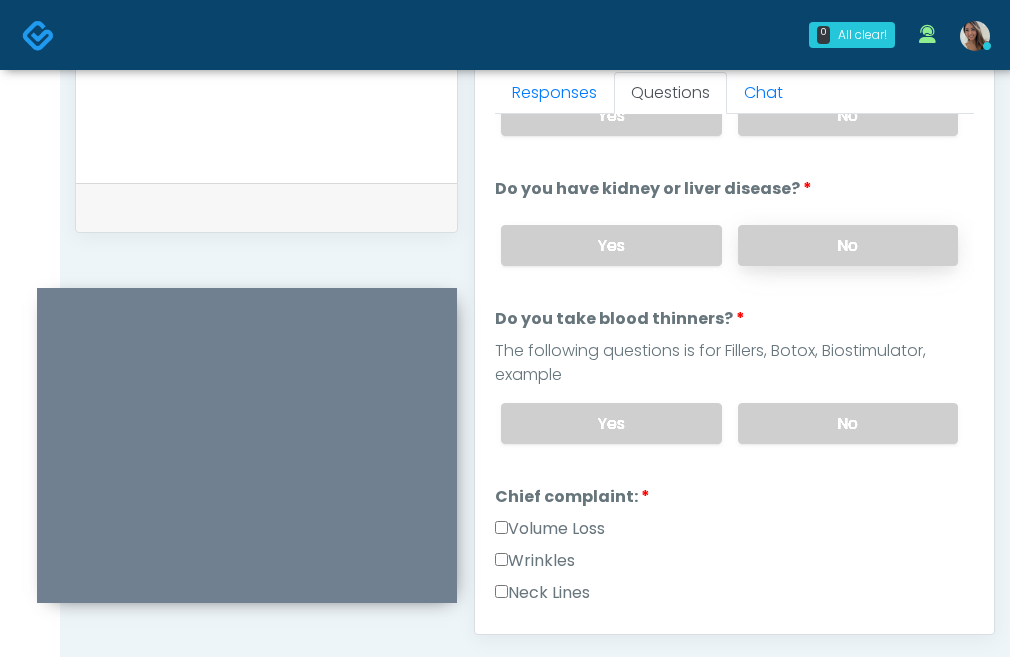 click on "No" at bounding box center (848, 245) 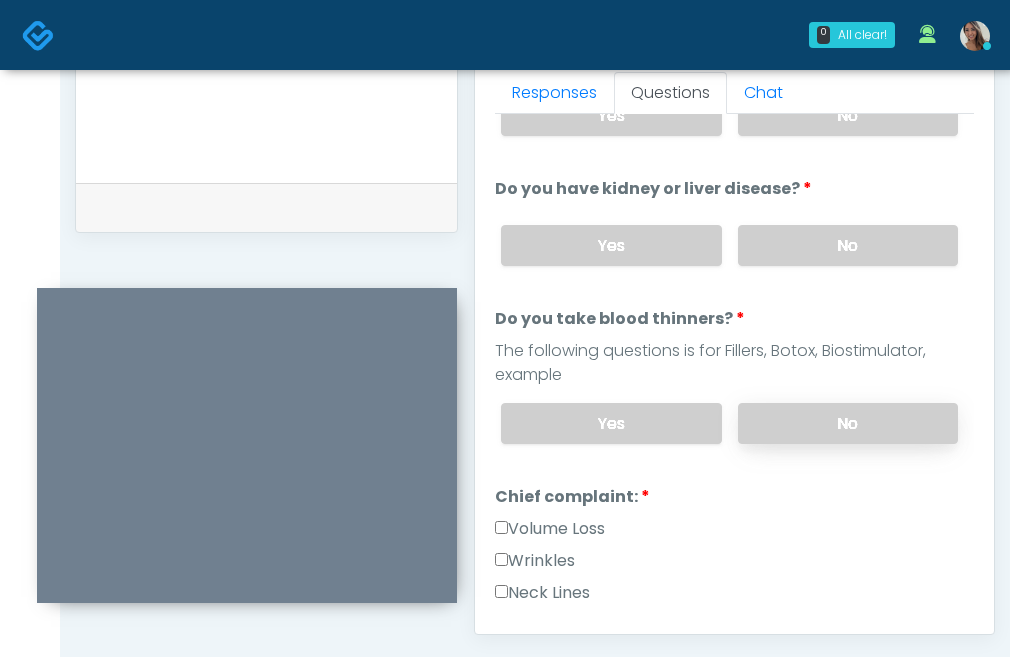 click on "No" at bounding box center [848, 423] 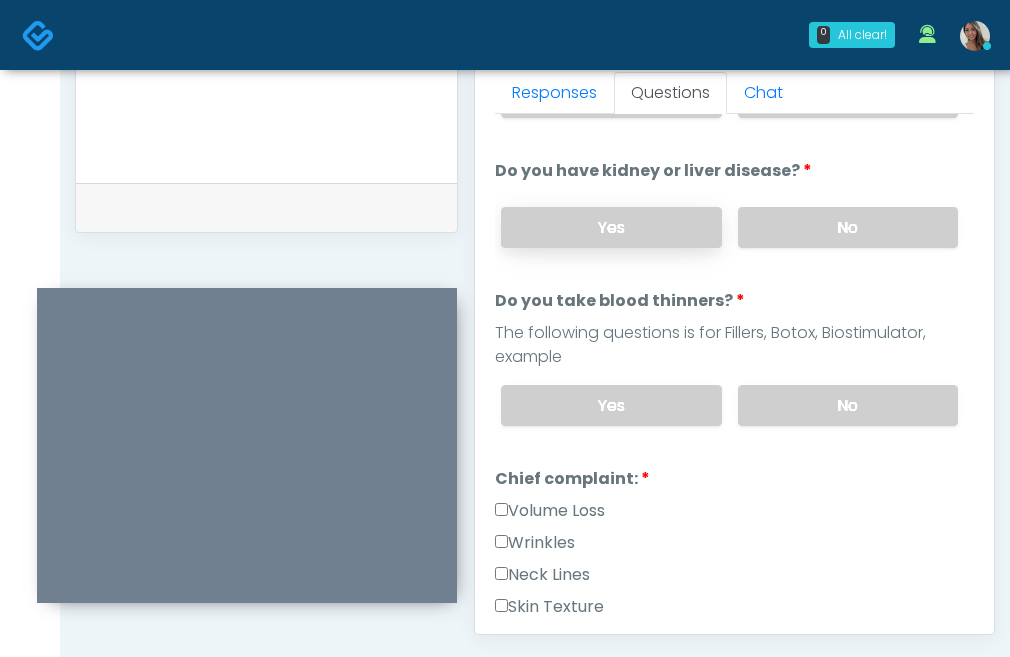 scroll, scrollTop: 0, scrollLeft: 0, axis: both 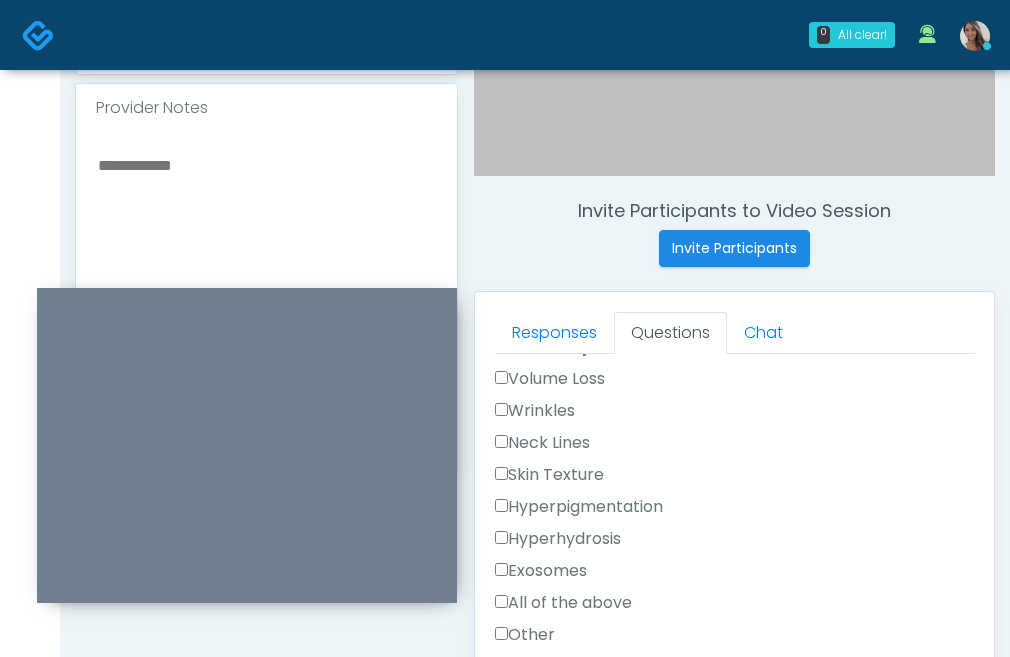 click on "Volume Loss" at bounding box center (550, 379) 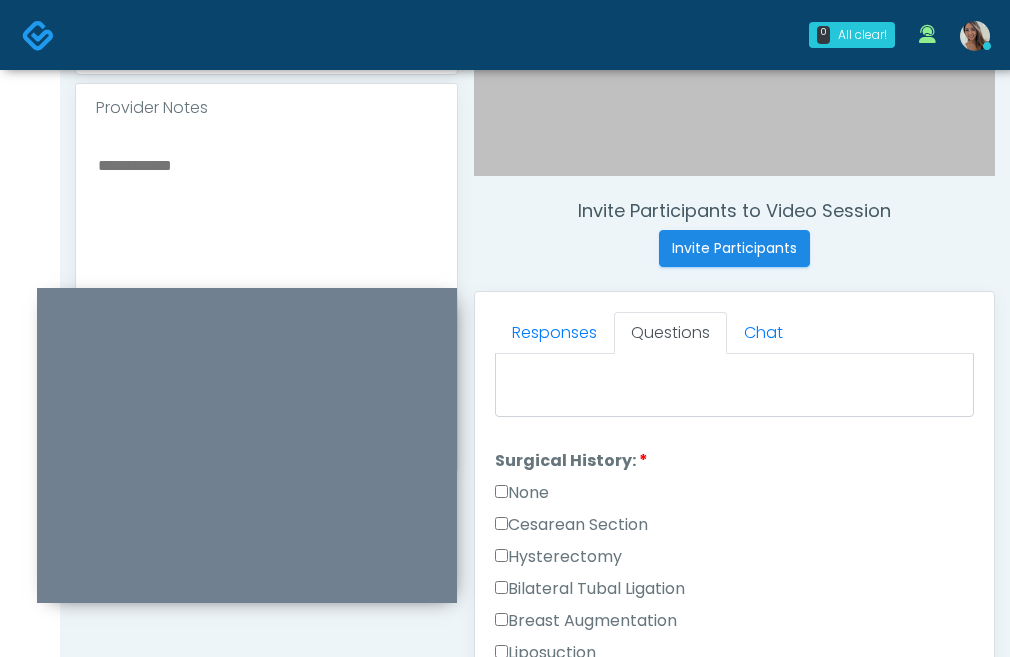 click on "None" at bounding box center (522, 493) 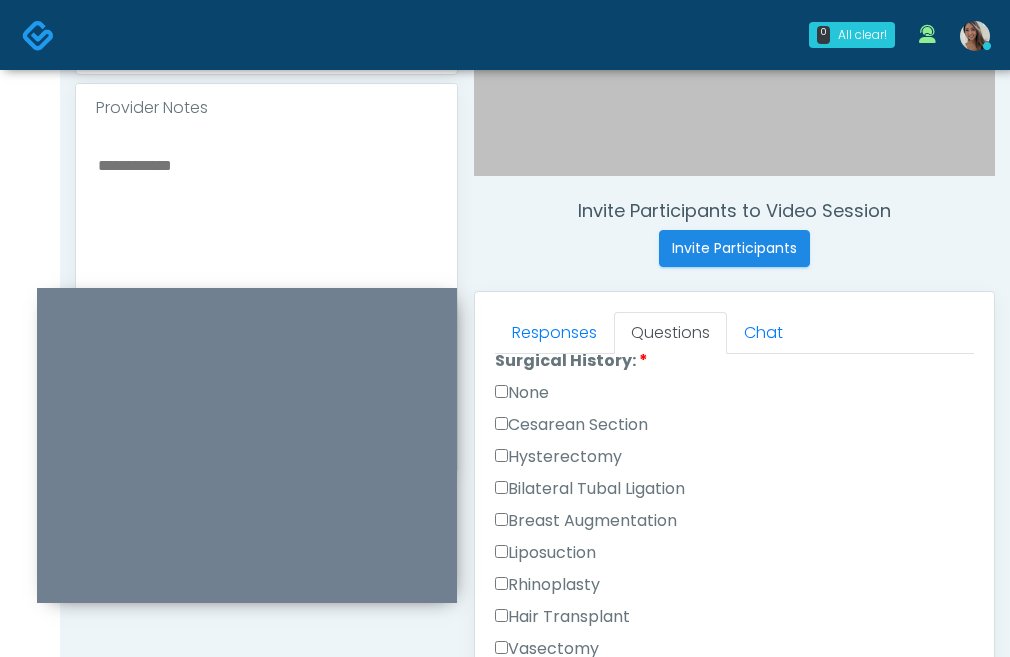 scroll, scrollTop: 1260, scrollLeft: 0, axis: vertical 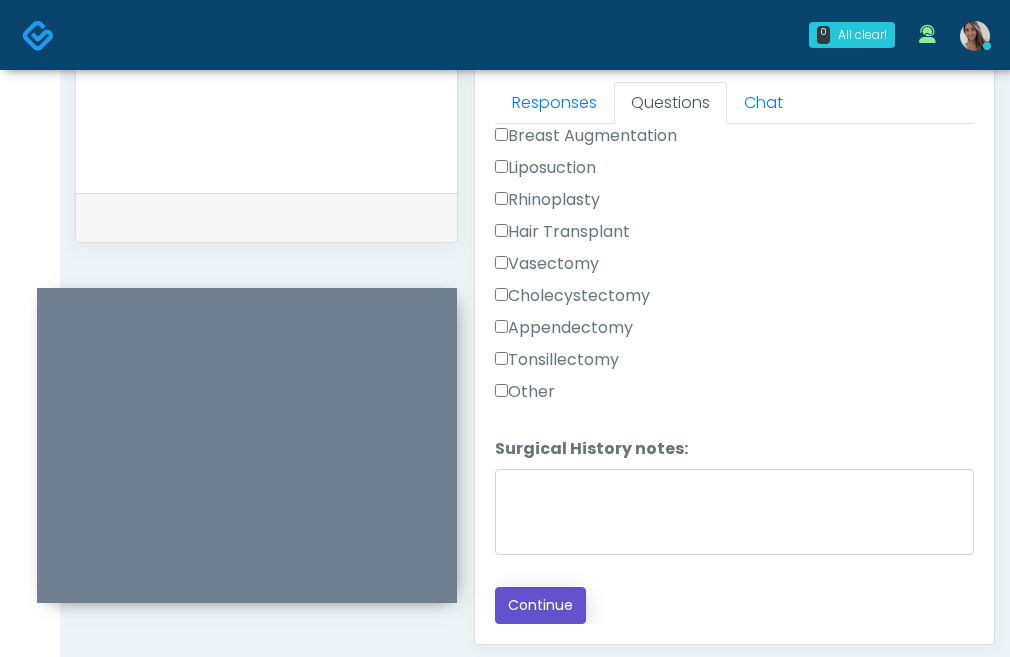 click on "Continue" at bounding box center (540, 605) 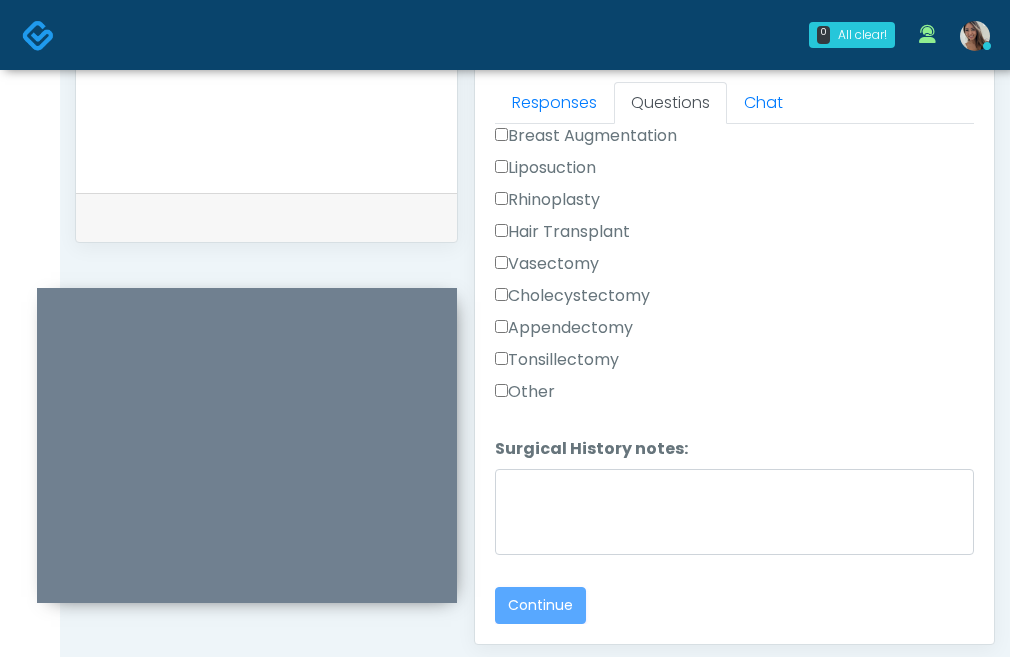 scroll, scrollTop: 391, scrollLeft: 0, axis: vertical 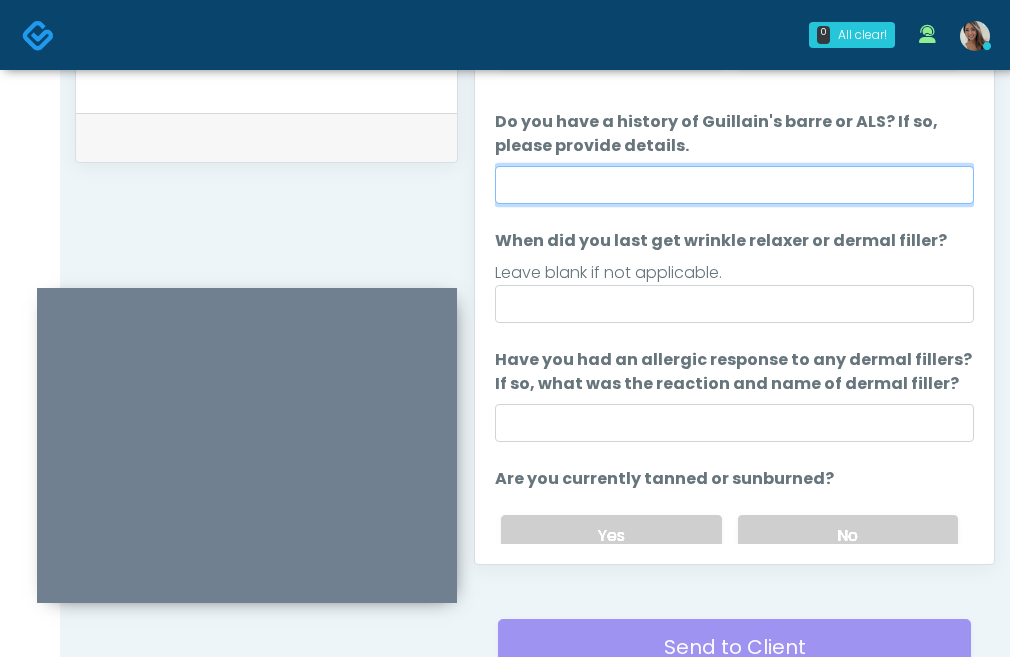 click on "Do you have a history of Guillain's barre or ALS? If so, please provide details." at bounding box center [734, 185] 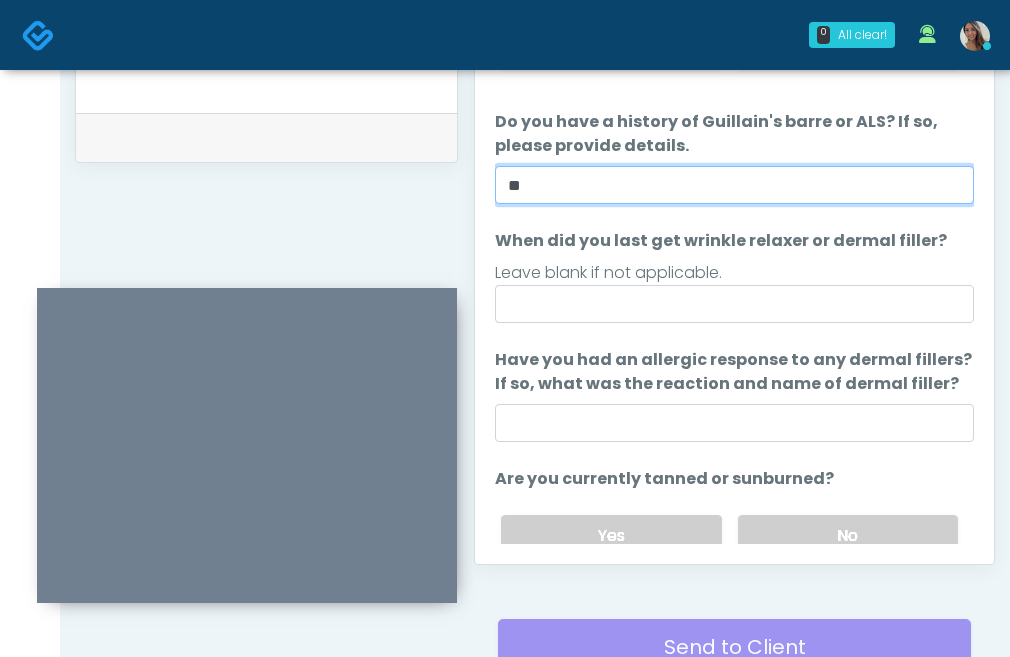 type on "**" 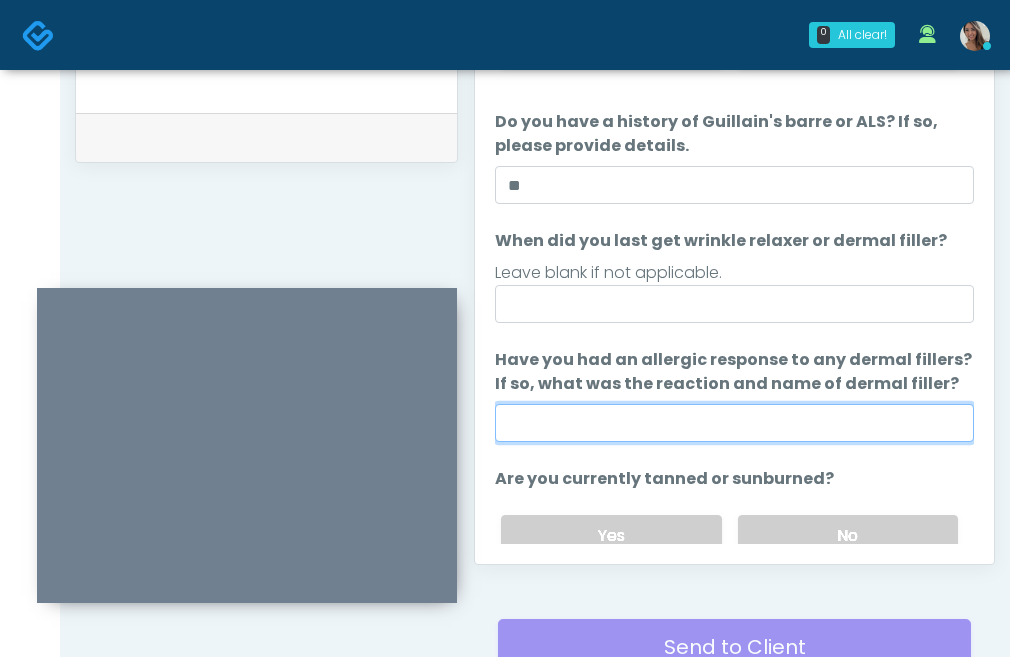 click on "Have you had an allergic response to any dermal fillers? If so, what was the reaction and name of dermal filler?" at bounding box center (734, 423) 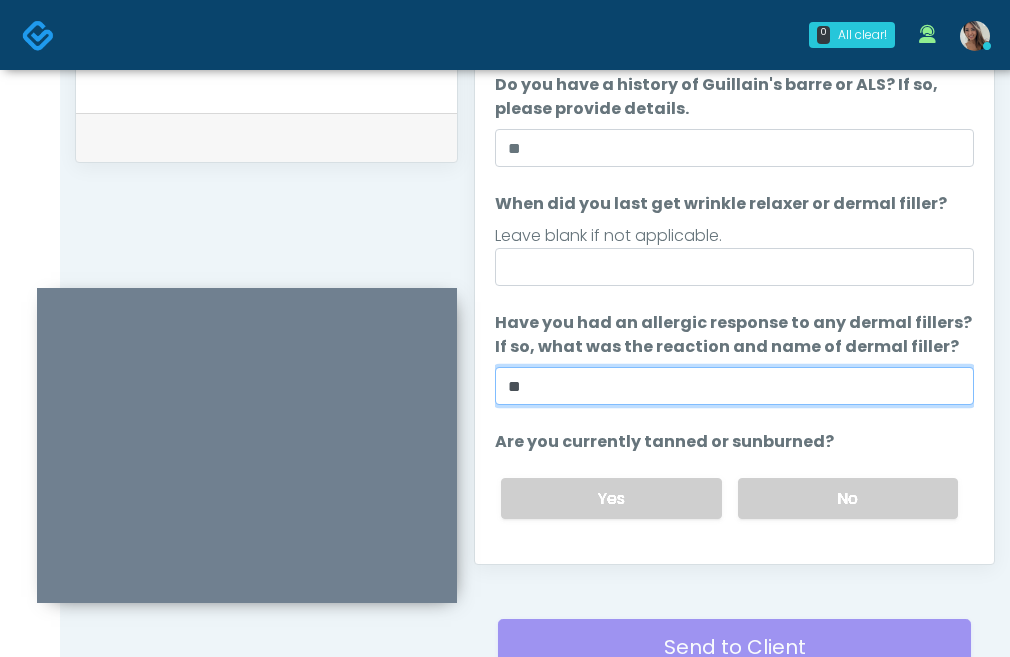 scroll 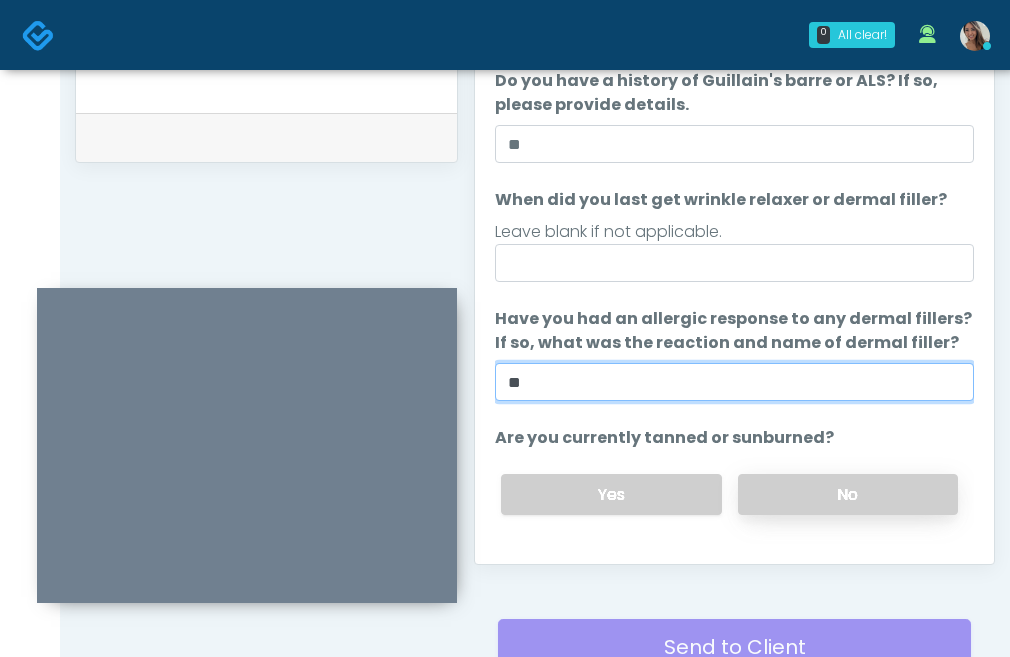 type on "**" 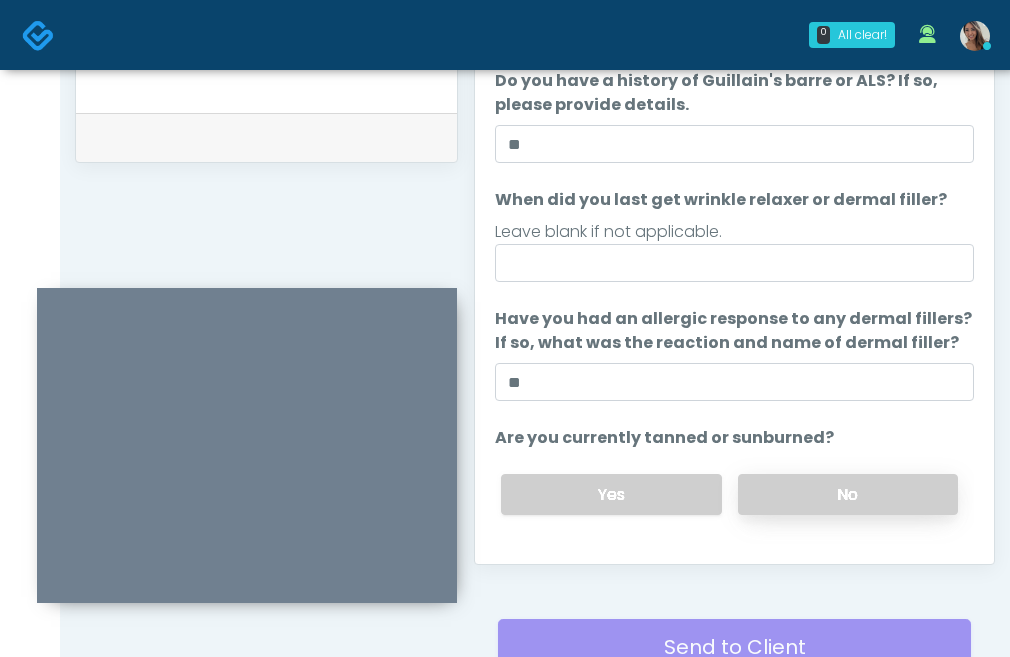 click on "No" at bounding box center (848, 494) 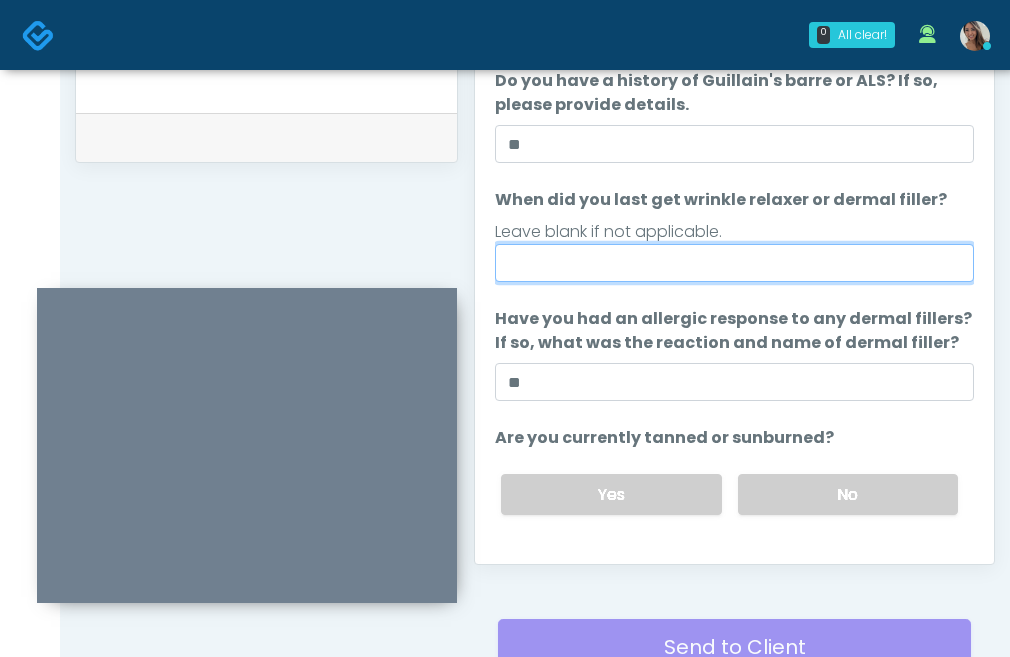 click on "When did you last get wrinkle relaxer or dermal filler?" at bounding box center [734, 263] 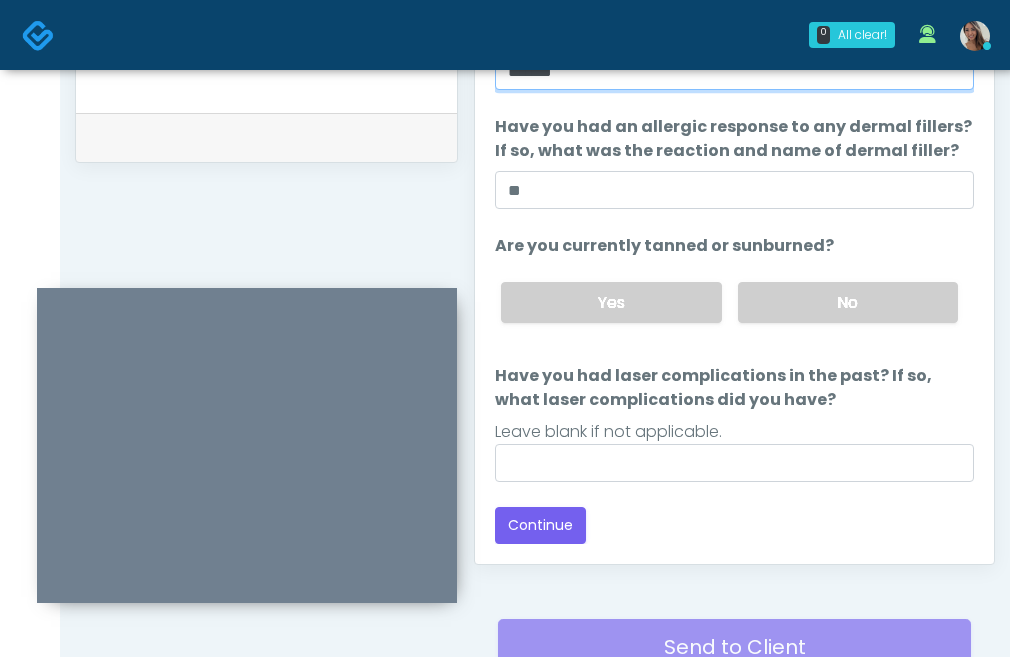 type on "*******" 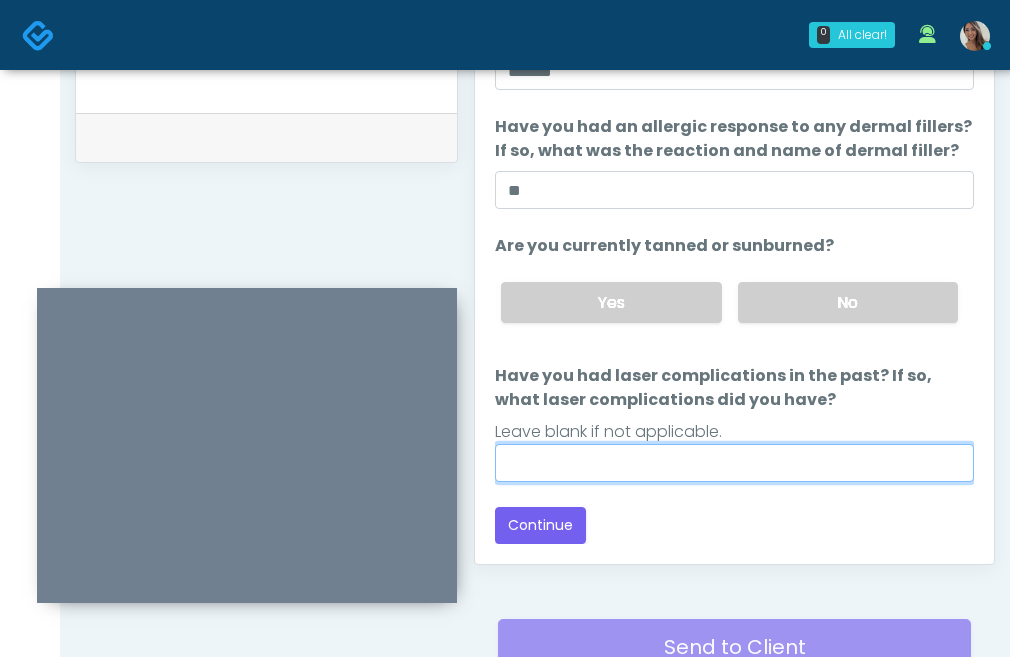 click on "Have you had laser complications in the past? If so, what laser complications did you have?" at bounding box center [734, 463] 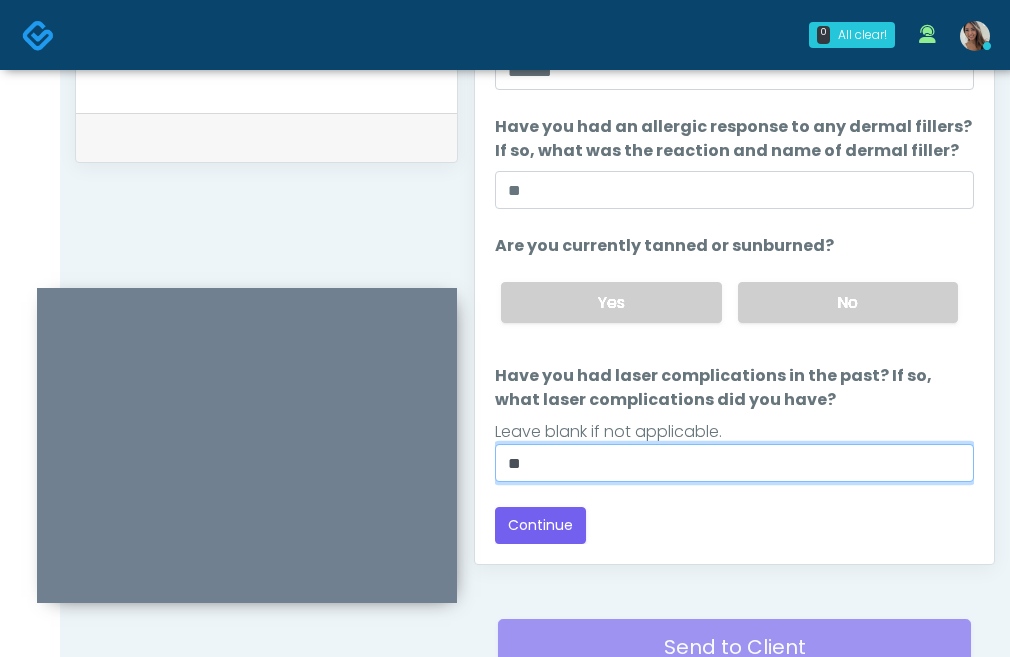 type on "**" 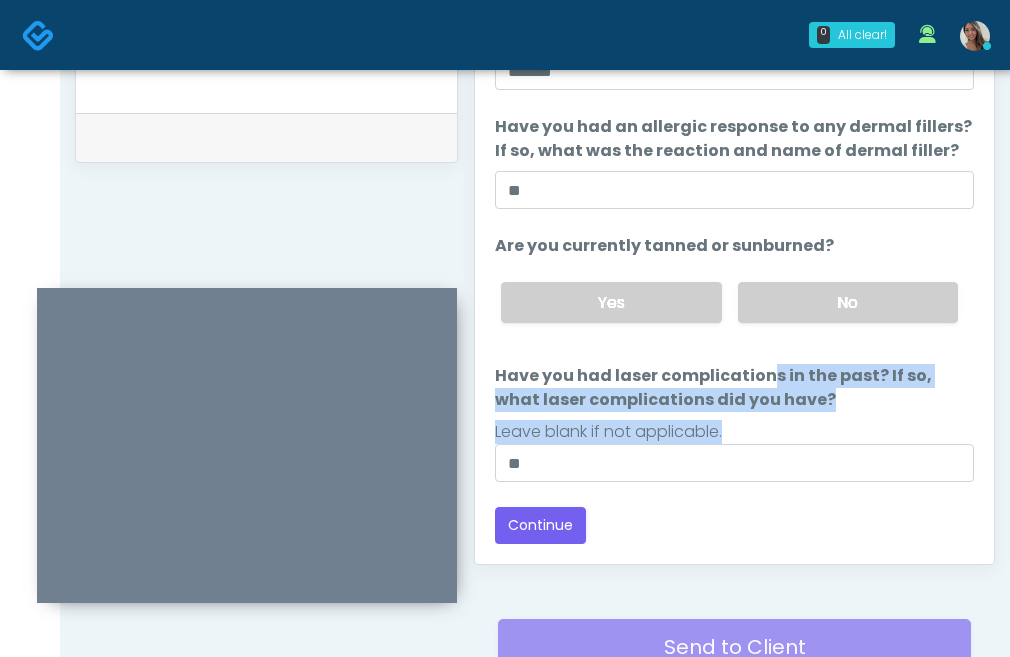 drag, startPoint x: 642, startPoint y: 378, endPoint x: 750, endPoint y: 412, distance: 113.22544 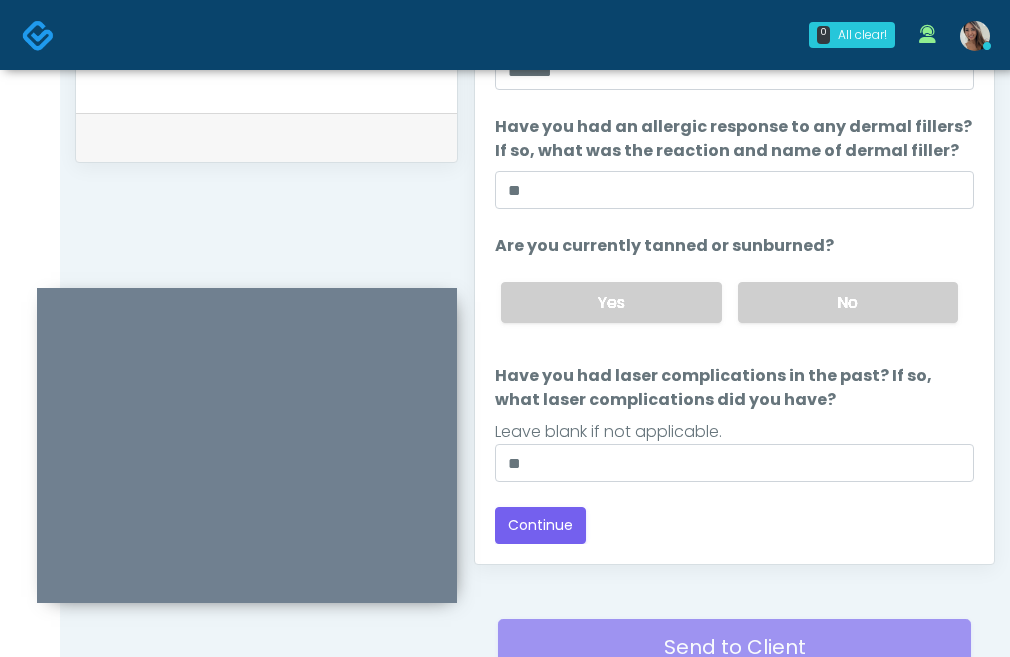 click on "Have you had laser complications in the past? If so, what laser complications did you have?" at bounding box center [734, 388] 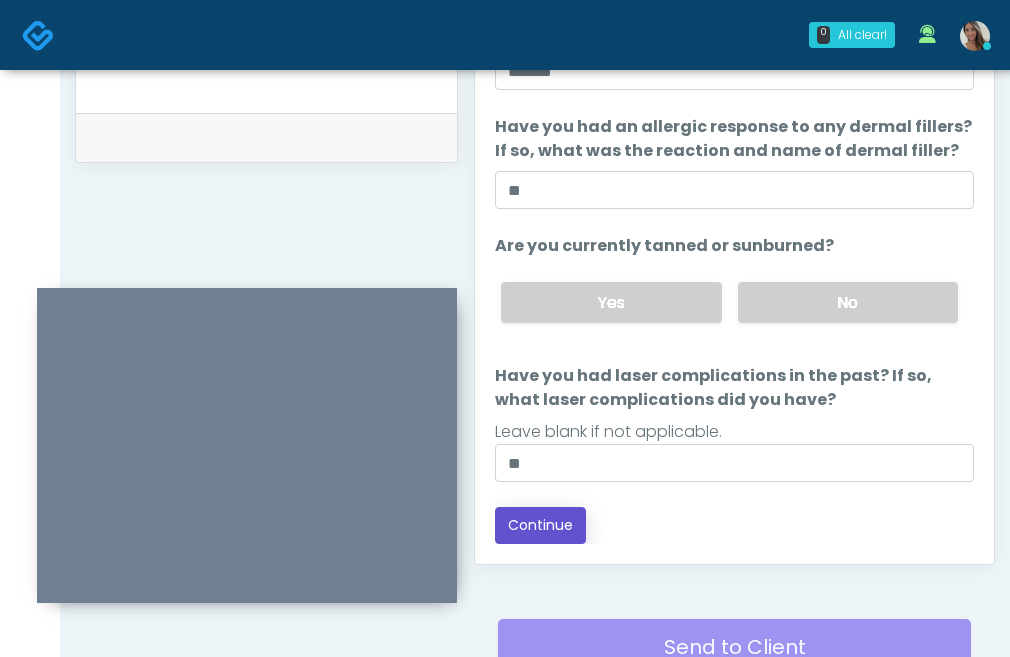 click on "Continue" at bounding box center [540, 525] 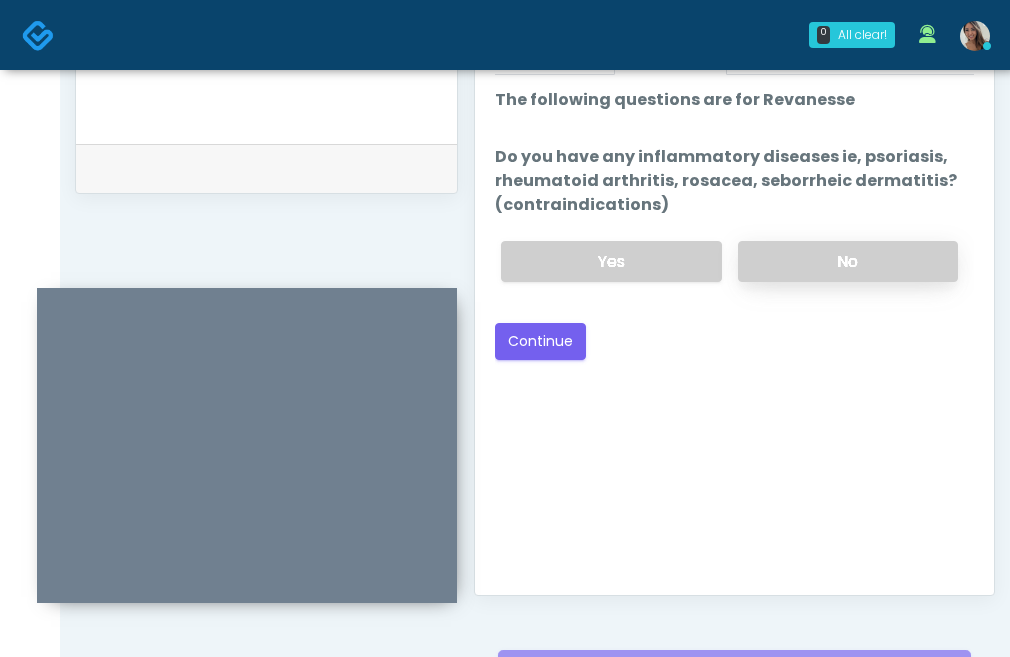 click on "No" at bounding box center [848, 261] 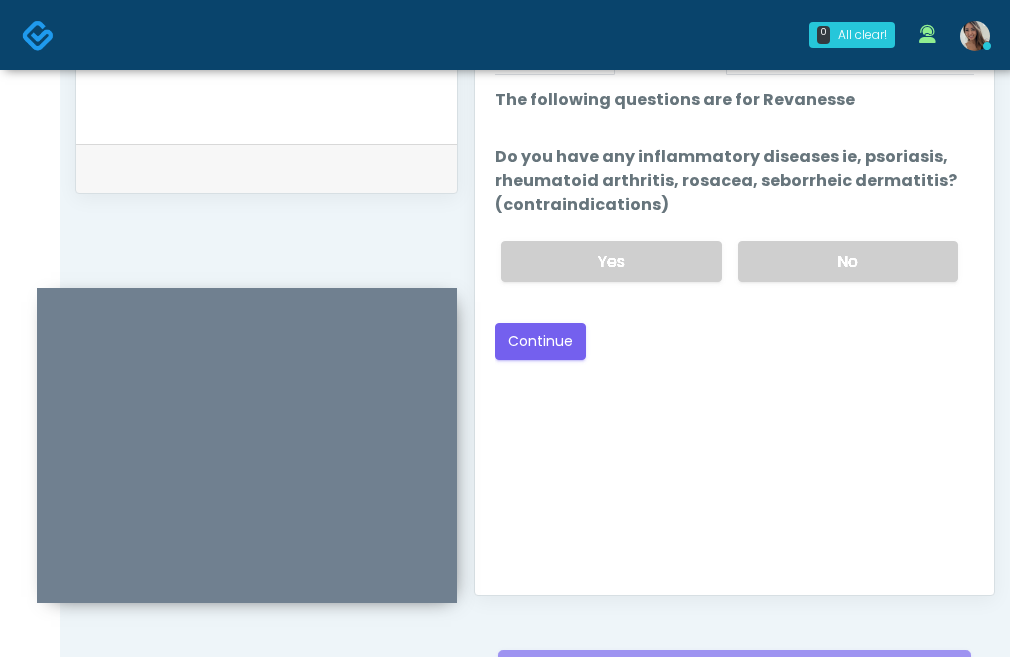 click on "Good Faith Exam Script
Good Faith Exam Script INTRODUCTION Hello, my name is undefined, and I will be conducting your good faith exam on behalf of  JP RN Aesthetics,   Please confirm the correct patient is on the call: Confirm full name Confirm Date of Birth ﻿﻿﻿﻿﻿﻿ This exam will take about 5 minutes to complete and it is a state requirement before you receive any new treatment. I am a third party service provider and have been retained by this practice to collect and review your medical history and ensure you're a good candidate for your treatment. all information collected, stored and transmitted as part of this exam is confidential and covered by the HIPAA act.
Continue
Connect with an agent
No thanks, I will complete the questionnaire by myself.
No" at bounding box center (734, 325) 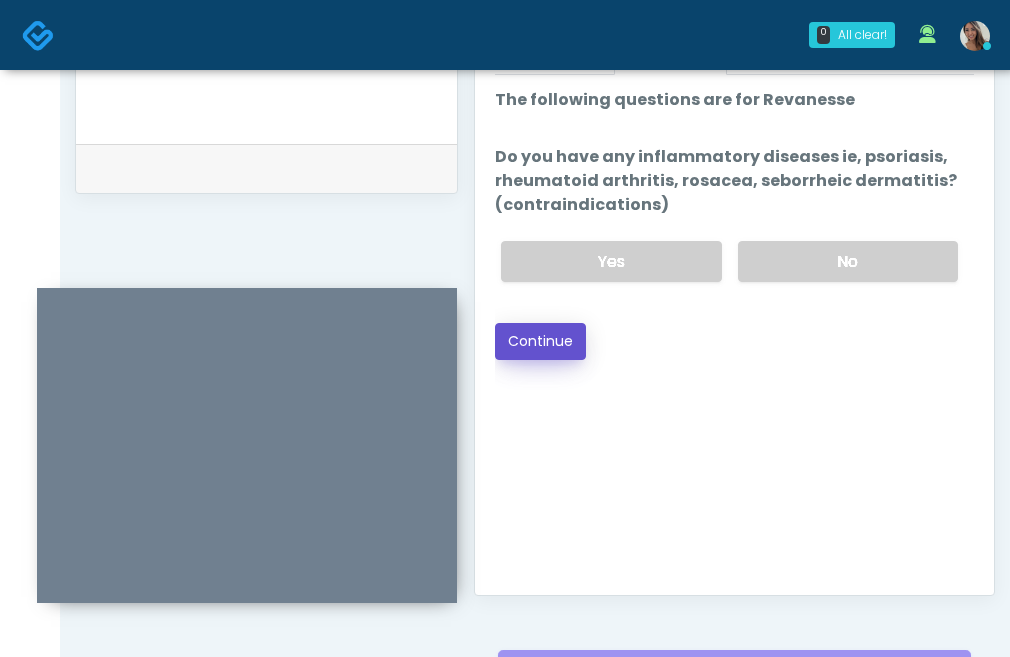 click on "Continue" at bounding box center [540, 341] 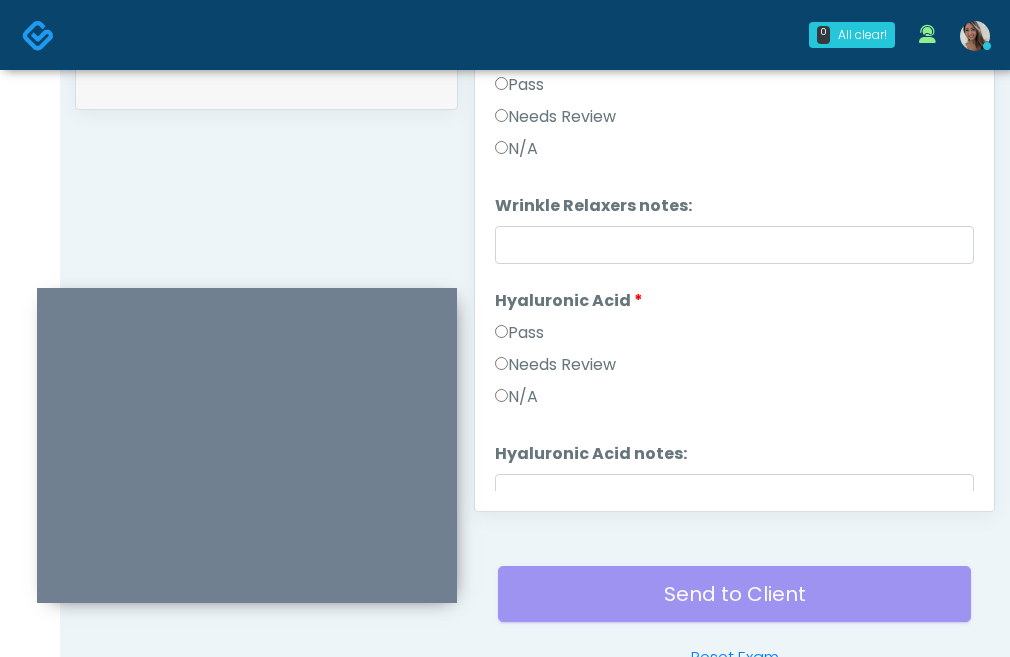 scroll, scrollTop: 666, scrollLeft: 0, axis: vertical 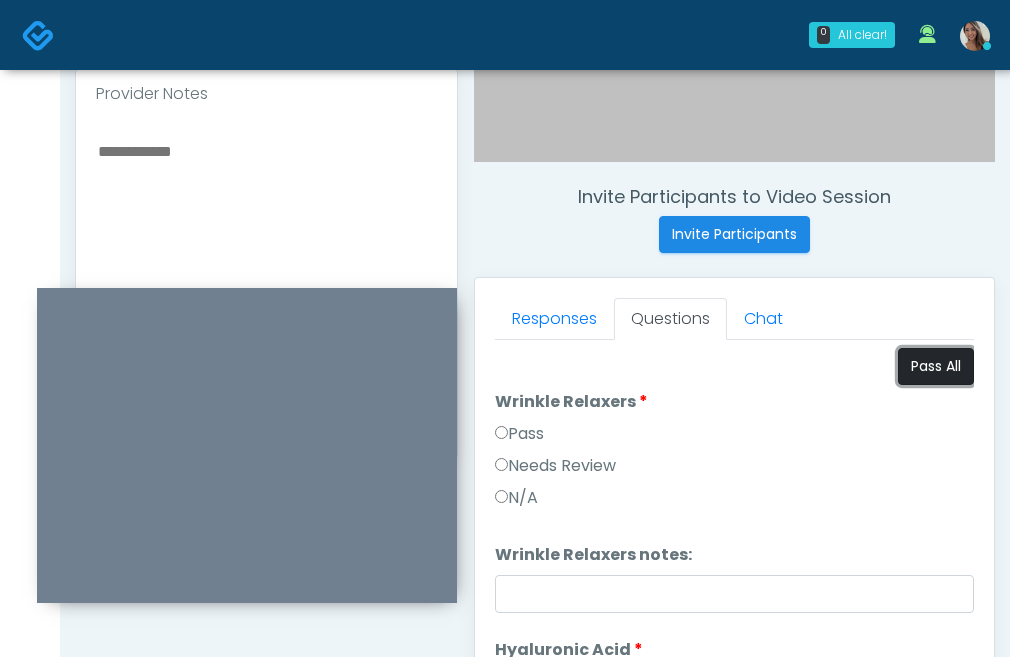click on "Pass All" at bounding box center [936, 366] 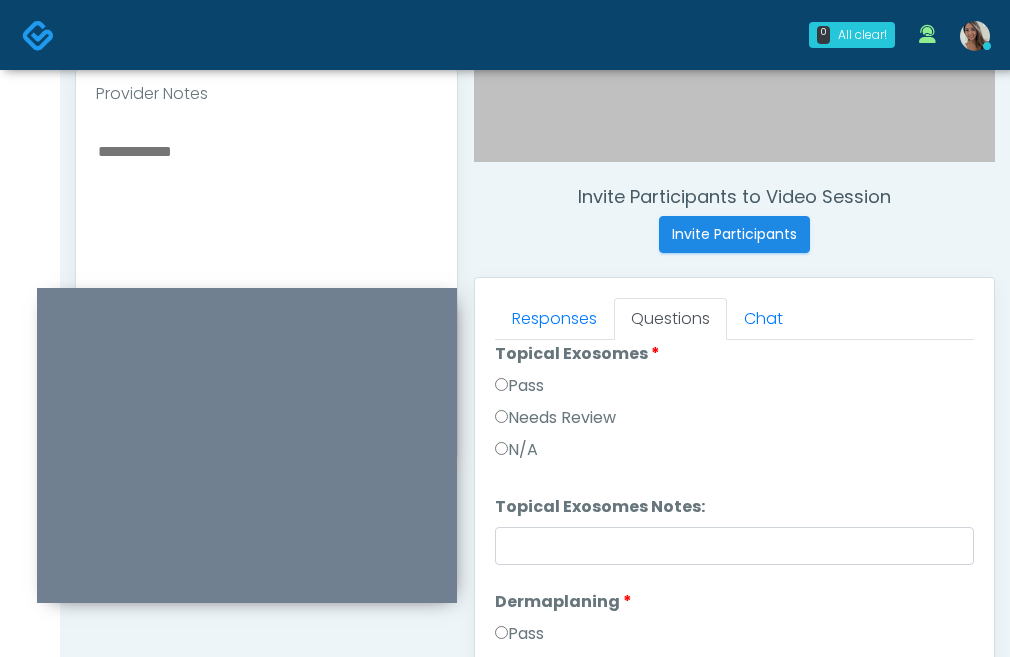 scroll, scrollTop: 1323, scrollLeft: 0, axis: vertical 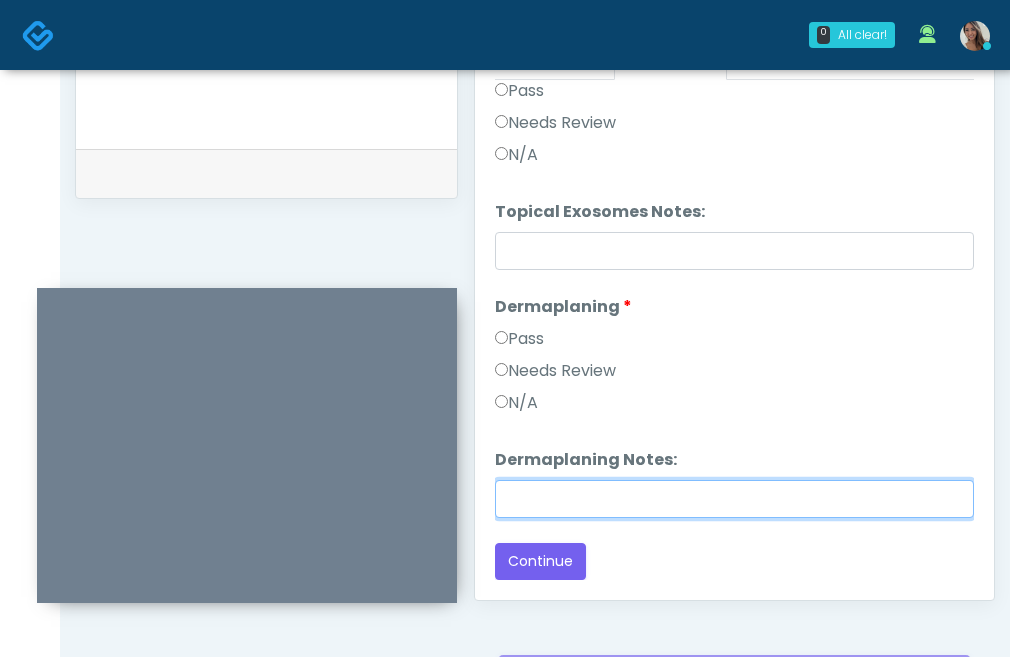 click on "Dermaplaning Notes:" at bounding box center [734, 499] 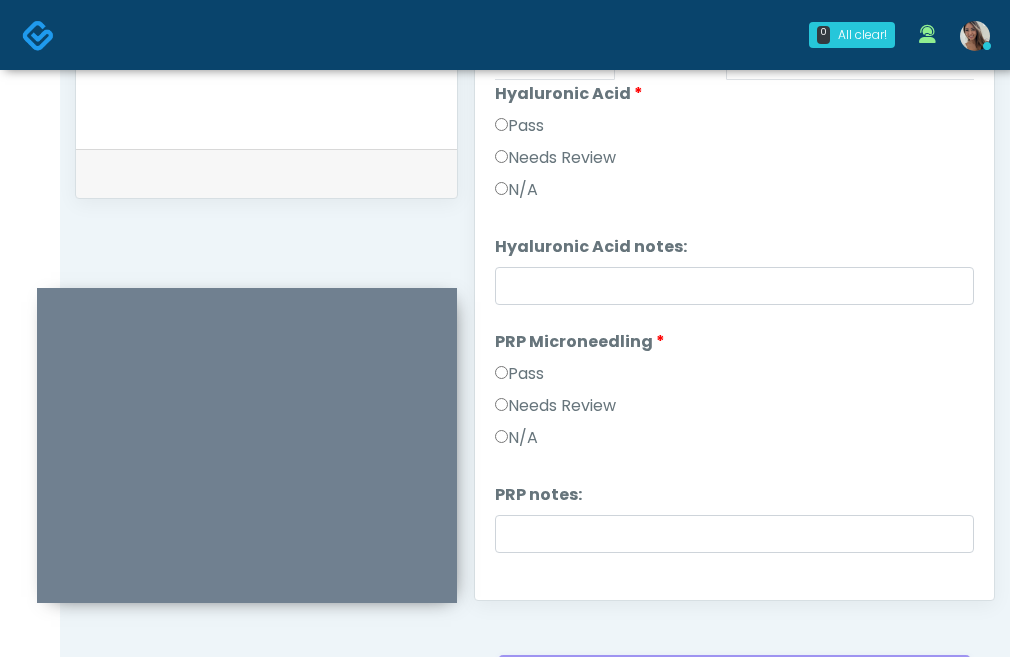 scroll, scrollTop: 0, scrollLeft: 0, axis: both 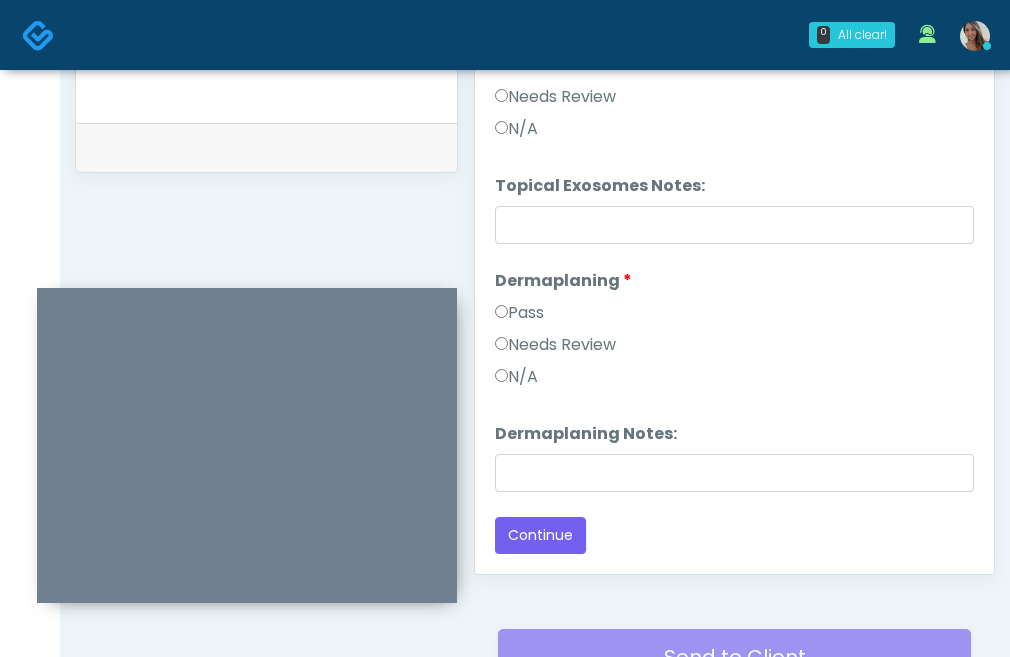 drag, startPoint x: 325, startPoint y: 178, endPoint x: 68, endPoint y: 179, distance: 257.00195 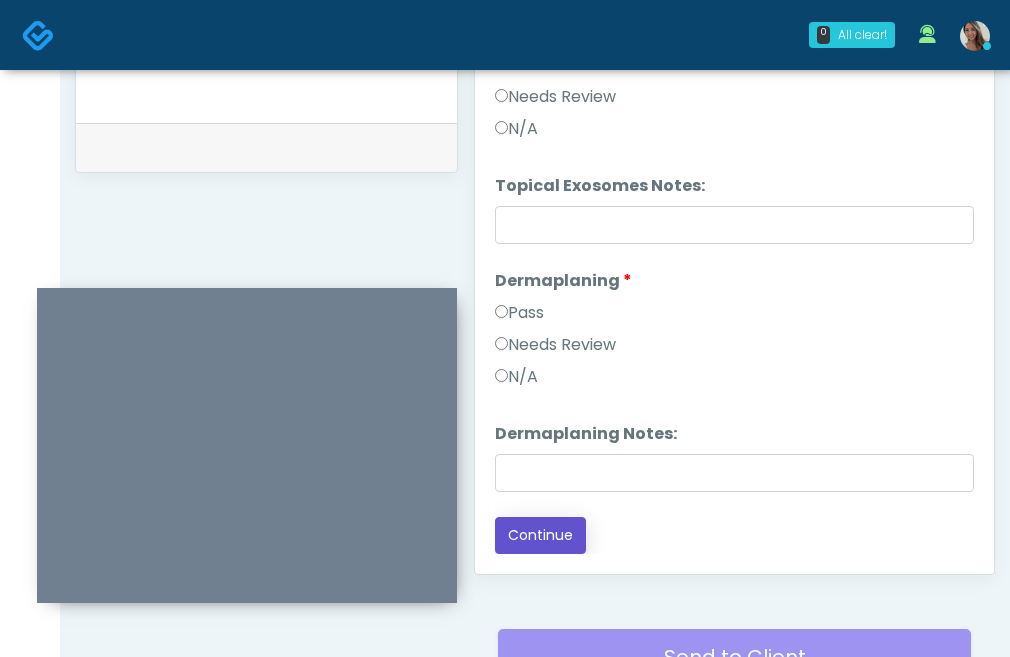 click on "Continue" at bounding box center (540, 535) 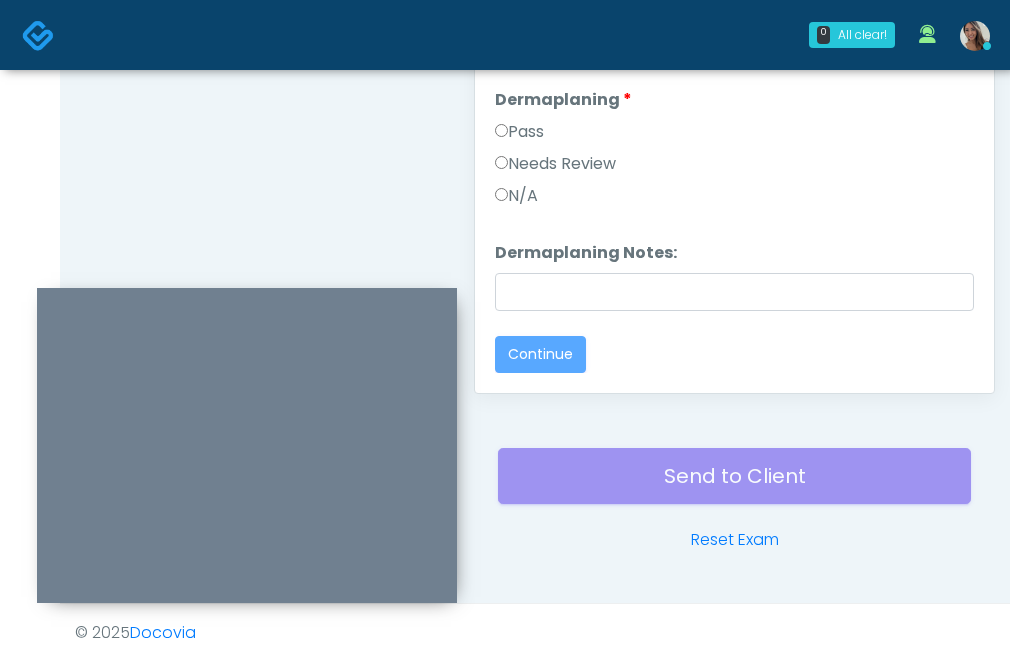 scroll, scrollTop: 1138, scrollLeft: 0, axis: vertical 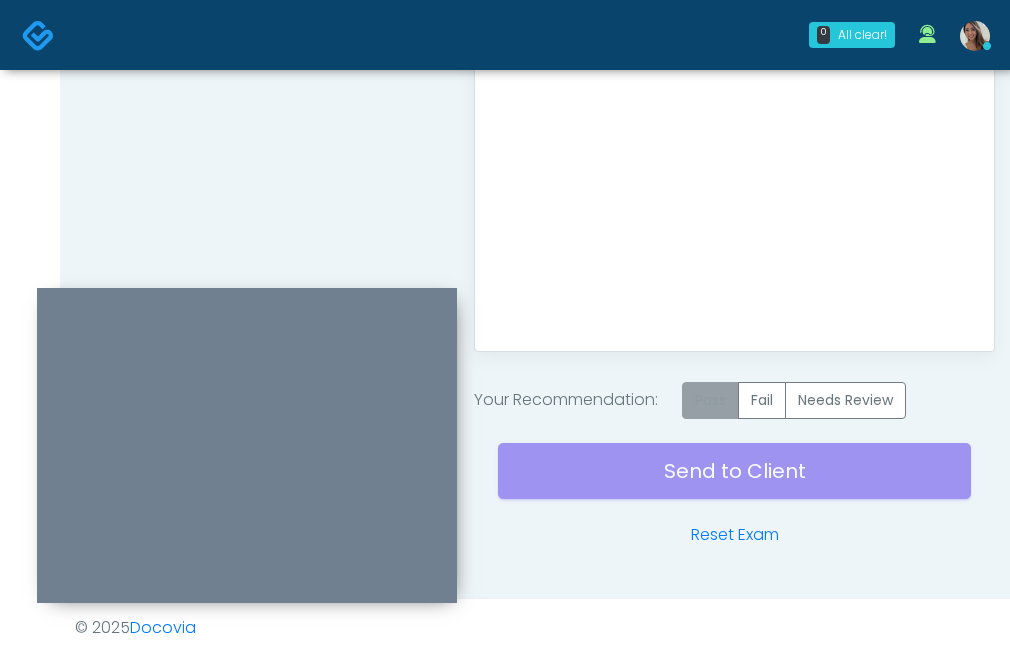 click on "Pass" at bounding box center (710, 400) 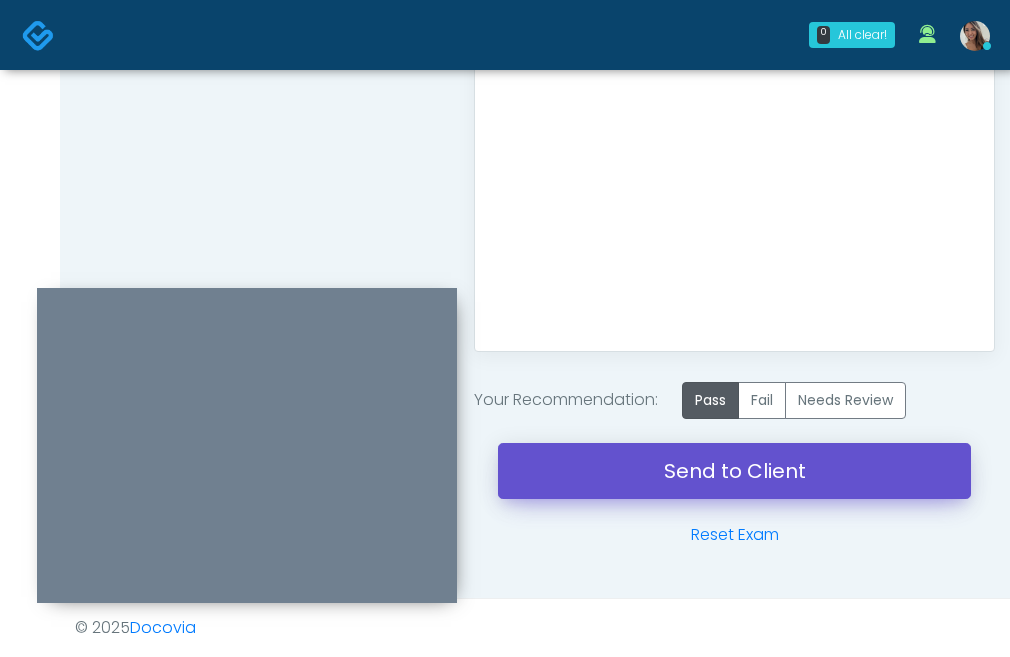 click on "Send to Client" at bounding box center (734, 471) 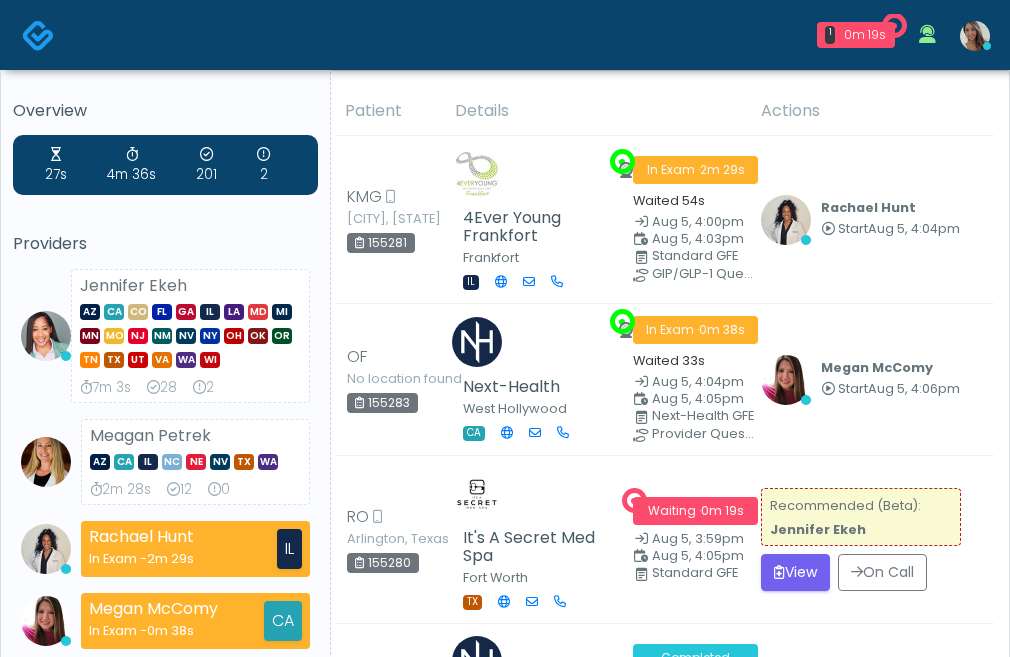 scroll, scrollTop: 427, scrollLeft: 0, axis: vertical 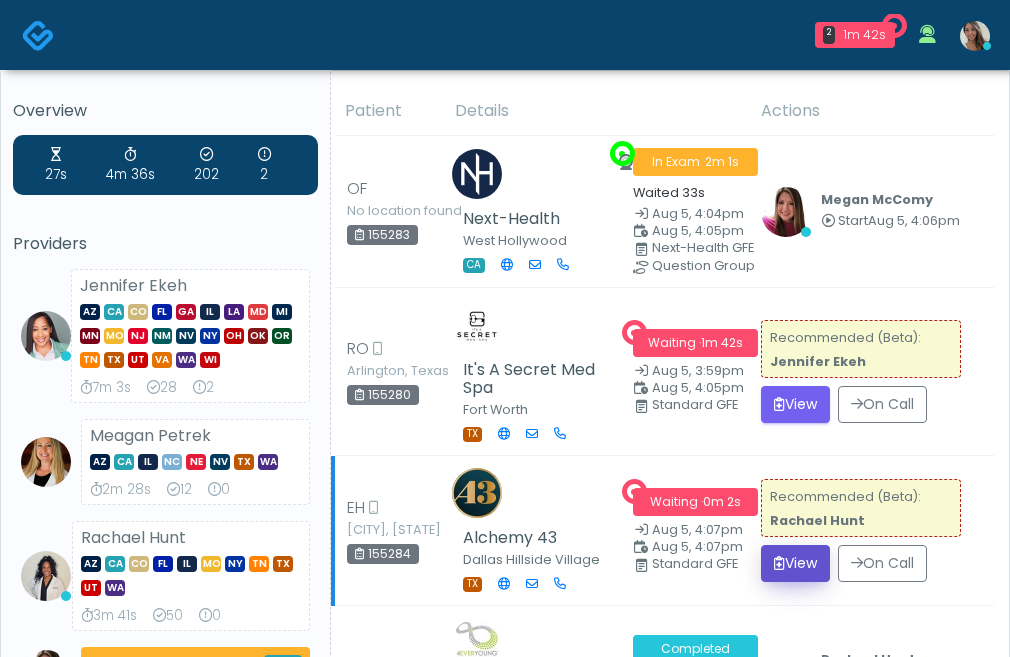click on "View" at bounding box center (795, 563) 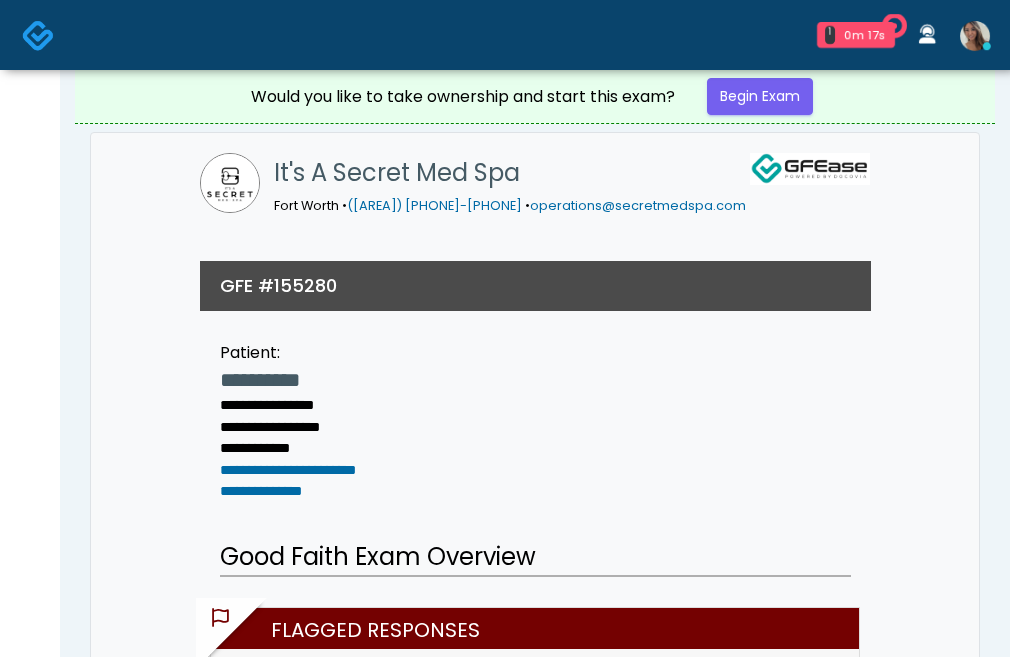 scroll, scrollTop: 0, scrollLeft: 0, axis: both 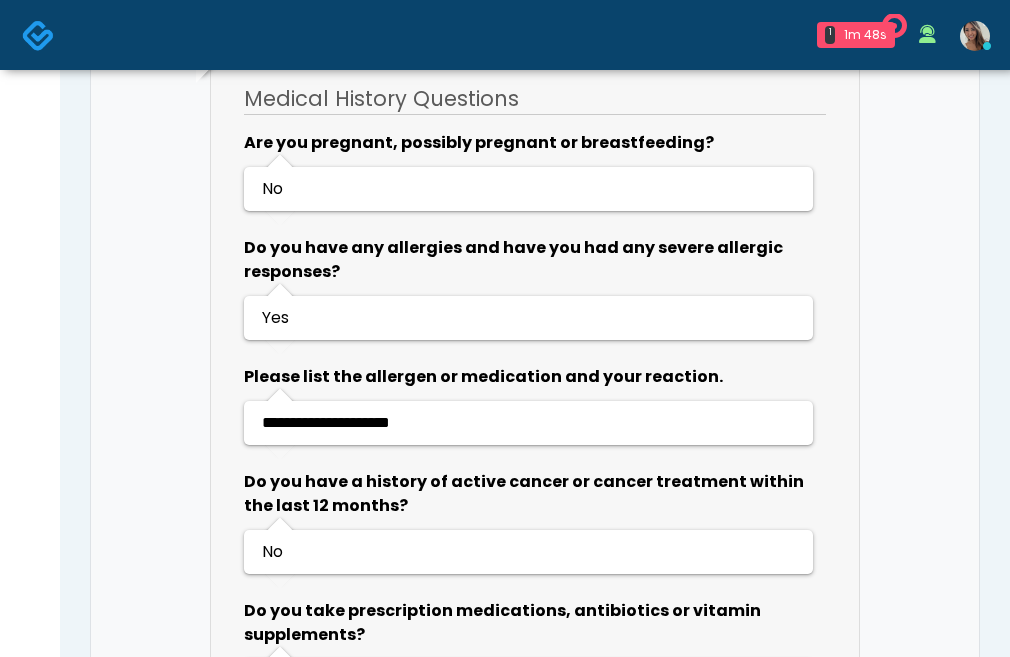 click at bounding box center (38, 35) 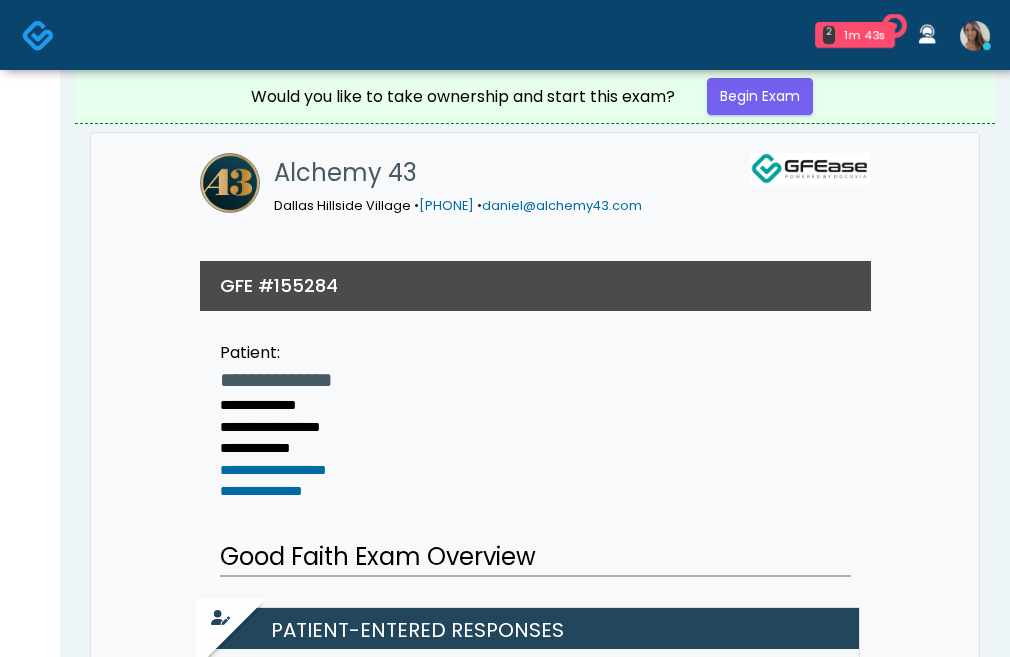 scroll, scrollTop: 0, scrollLeft: 0, axis: both 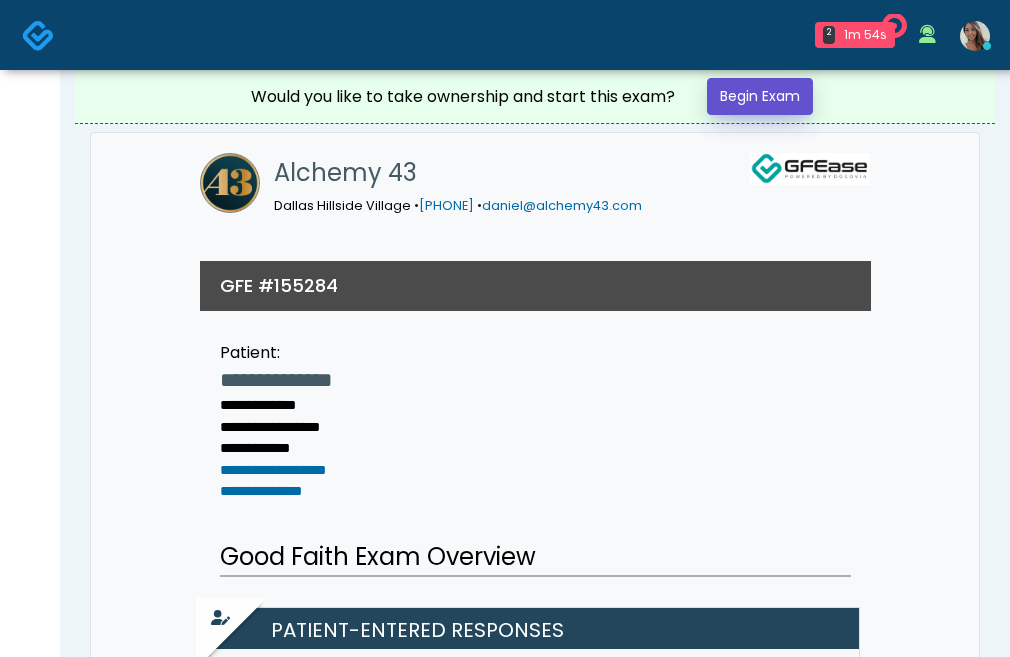 click on "Begin Exam" at bounding box center (760, 96) 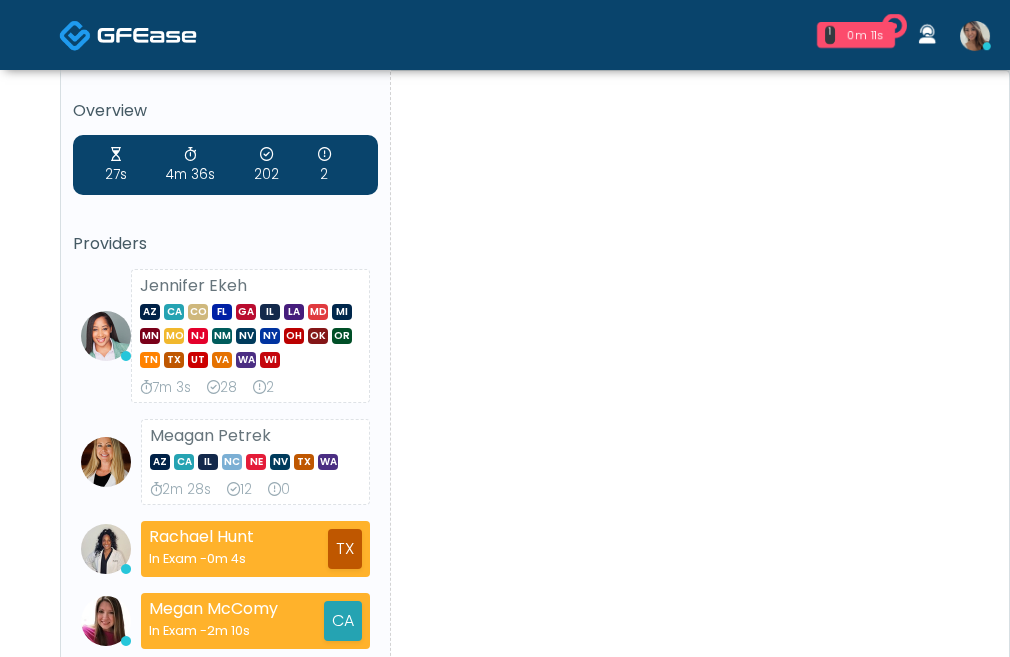 scroll, scrollTop: 0, scrollLeft: 0, axis: both 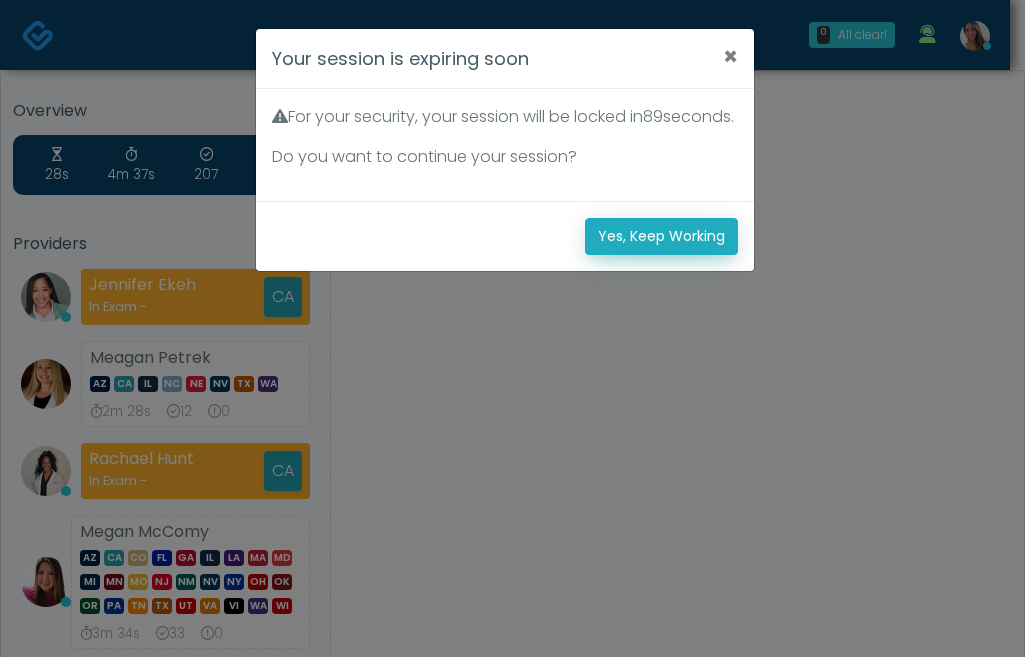 click on "Yes, Keep Working" at bounding box center (661, 236) 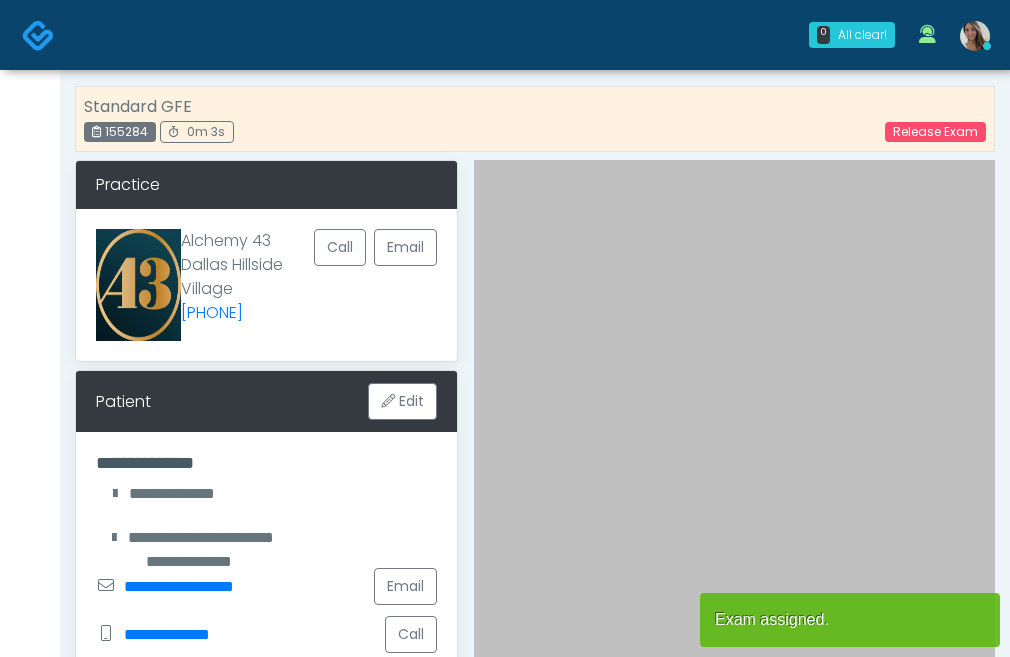 scroll, scrollTop: 0, scrollLeft: 0, axis: both 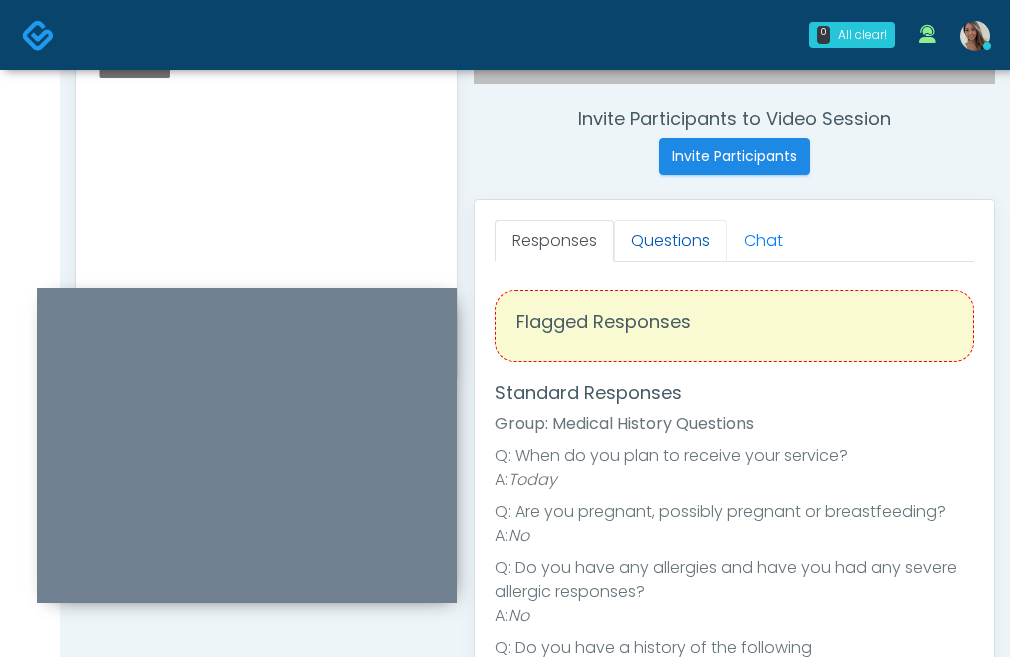 click on "Questions" at bounding box center (670, 241) 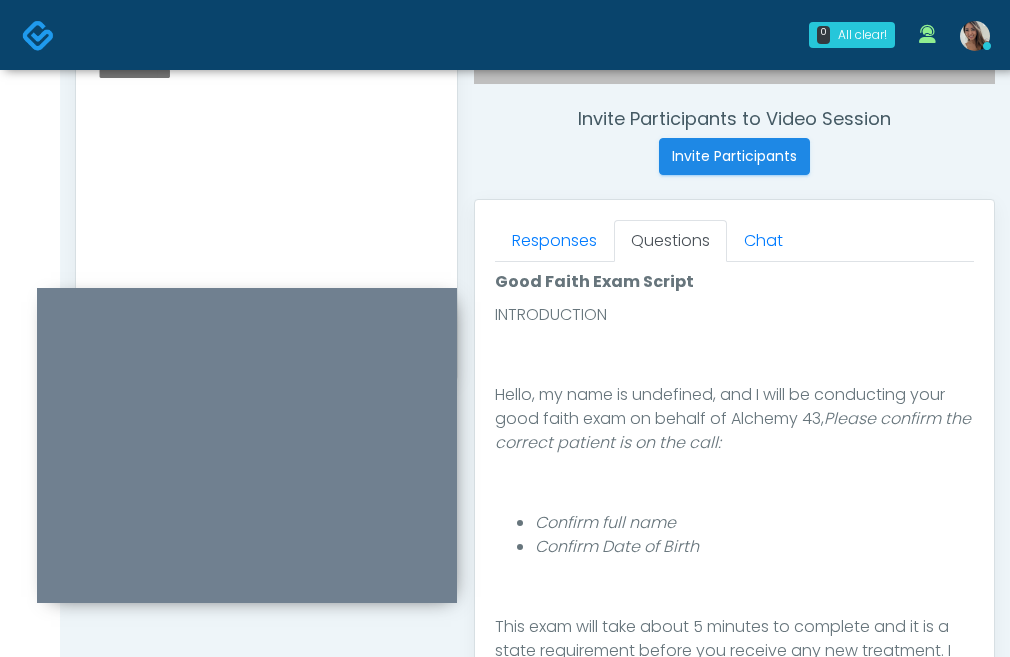scroll, scrollTop: 328, scrollLeft: 0, axis: vertical 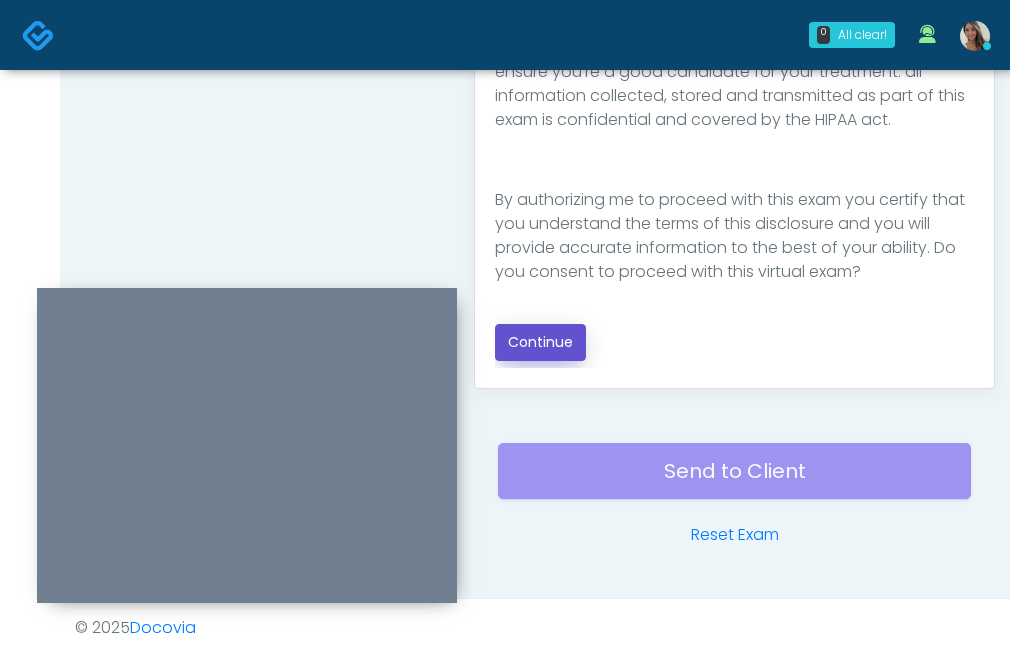 click on "Continue" at bounding box center [540, 342] 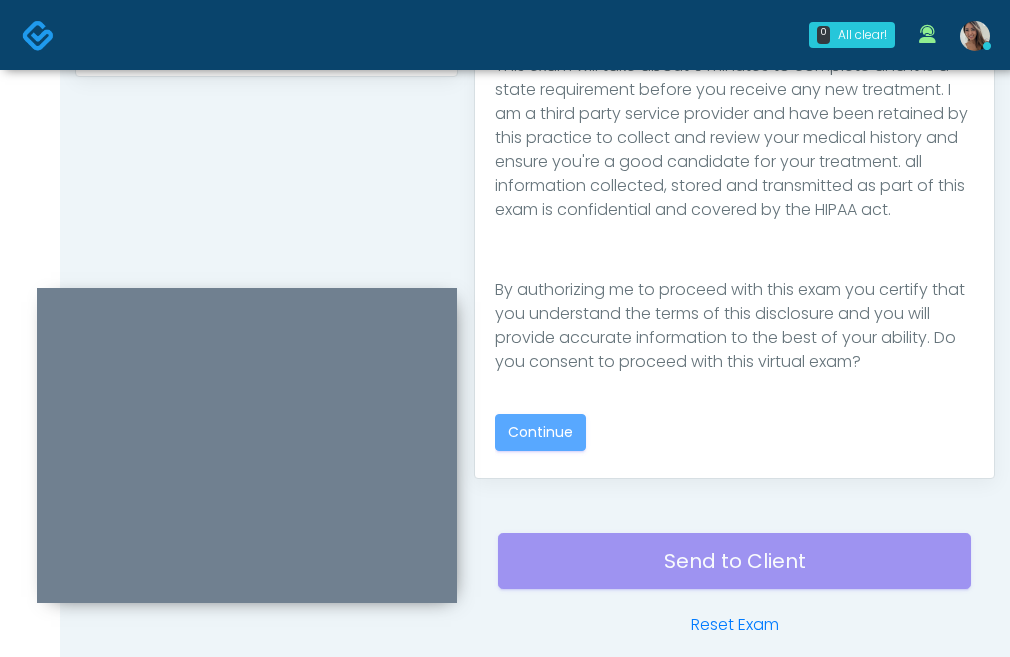 scroll, scrollTop: 635, scrollLeft: 0, axis: vertical 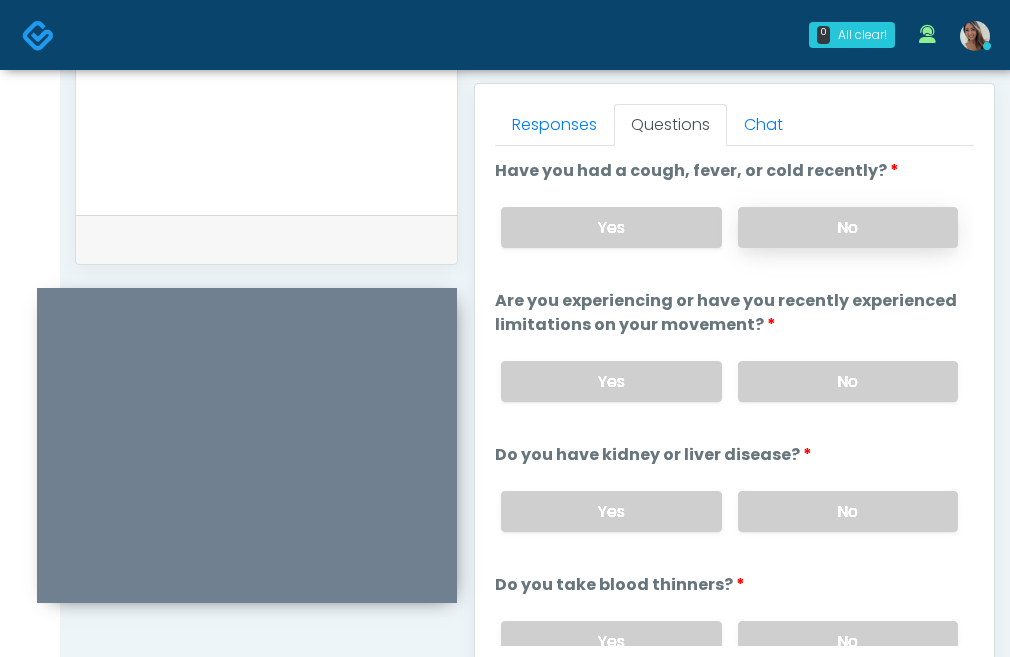 click on "No" at bounding box center [848, 227] 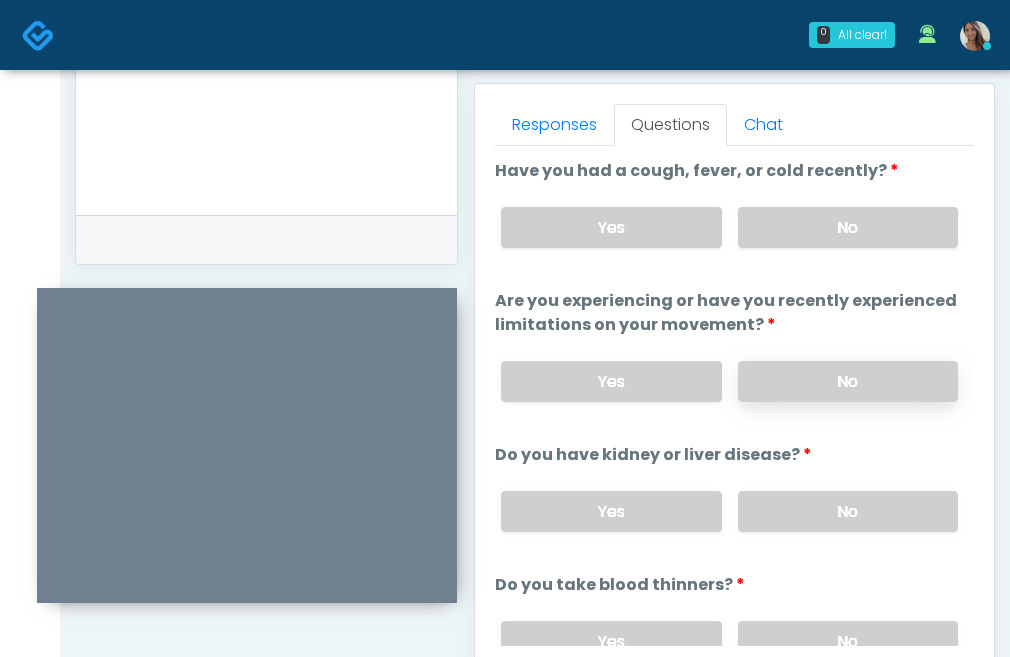 click on "No" at bounding box center (848, 381) 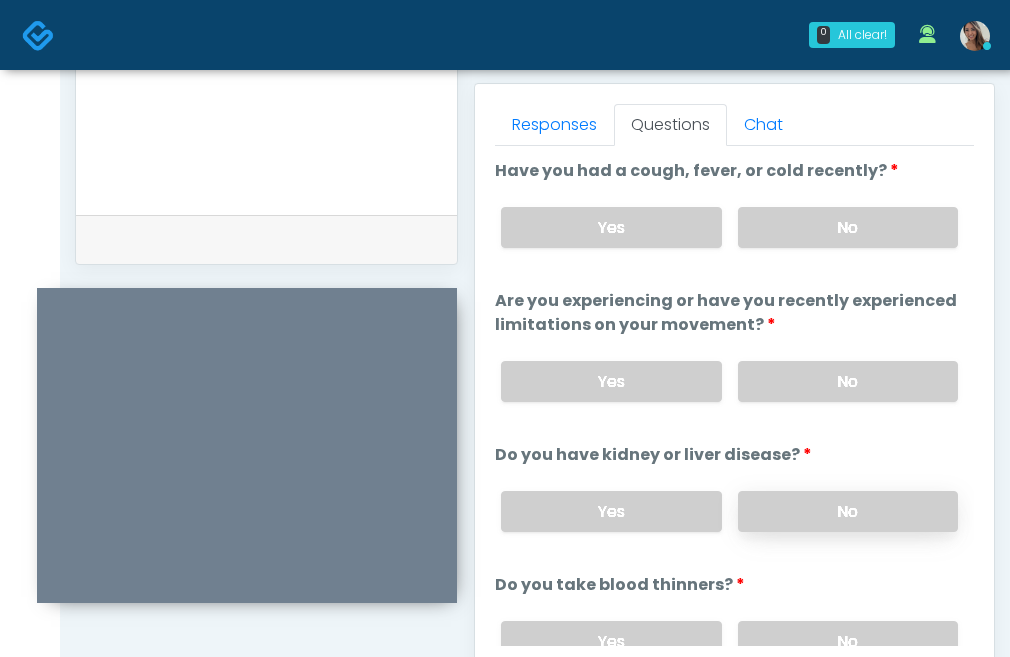 click on "No" at bounding box center (848, 511) 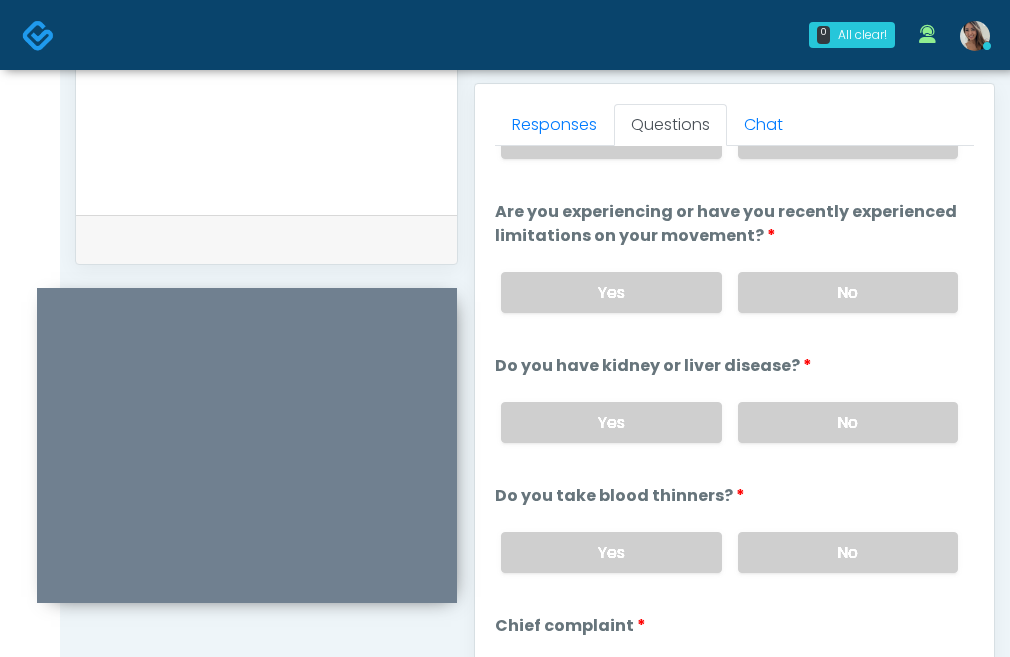scroll, scrollTop: 230, scrollLeft: 0, axis: vertical 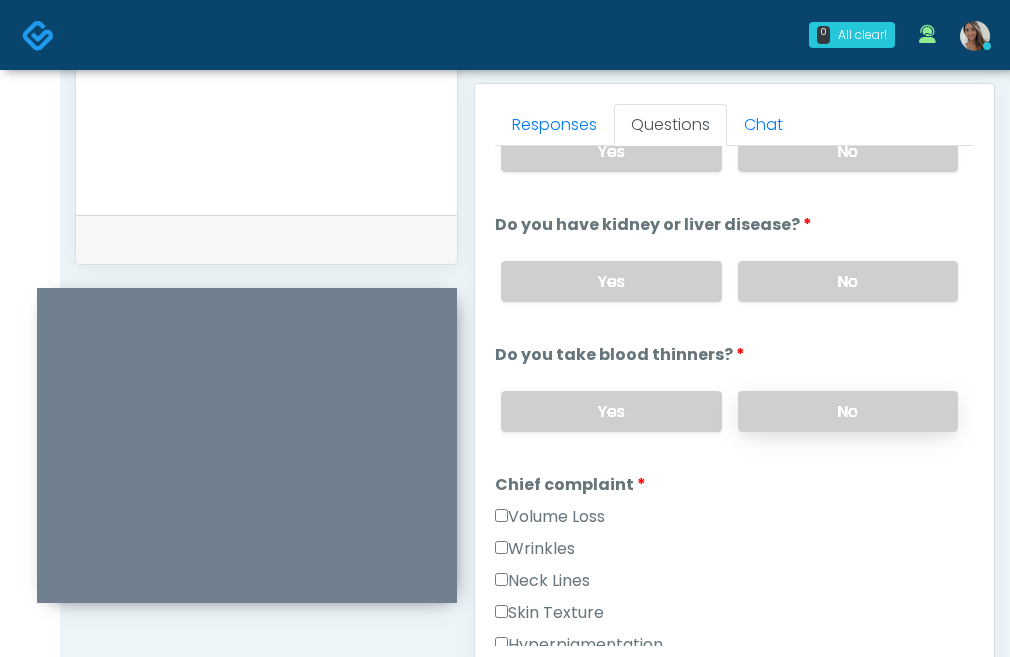 click on "No" at bounding box center [848, 411] 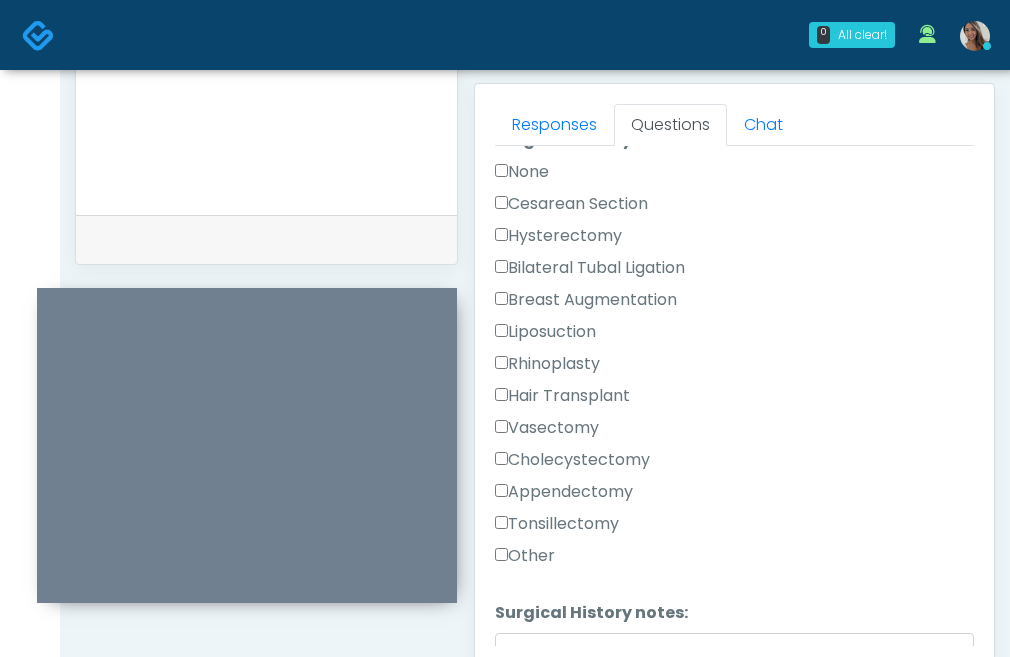 scroll, scrollTop: 1187, scrollLeft: 0, axis: vertical 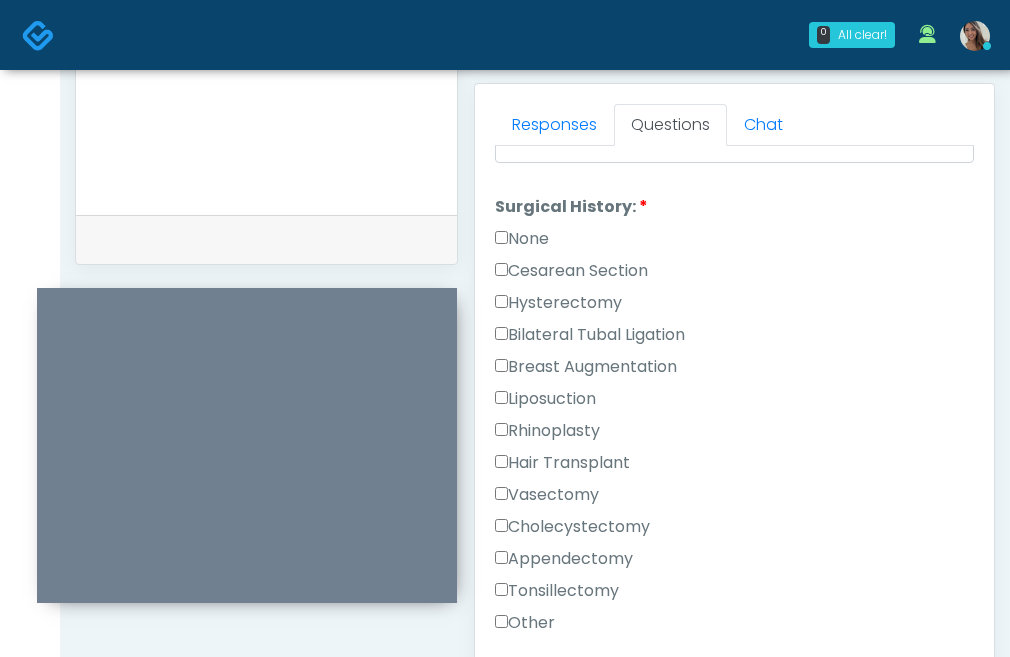 click on "None" at bounding box center [522, 239] 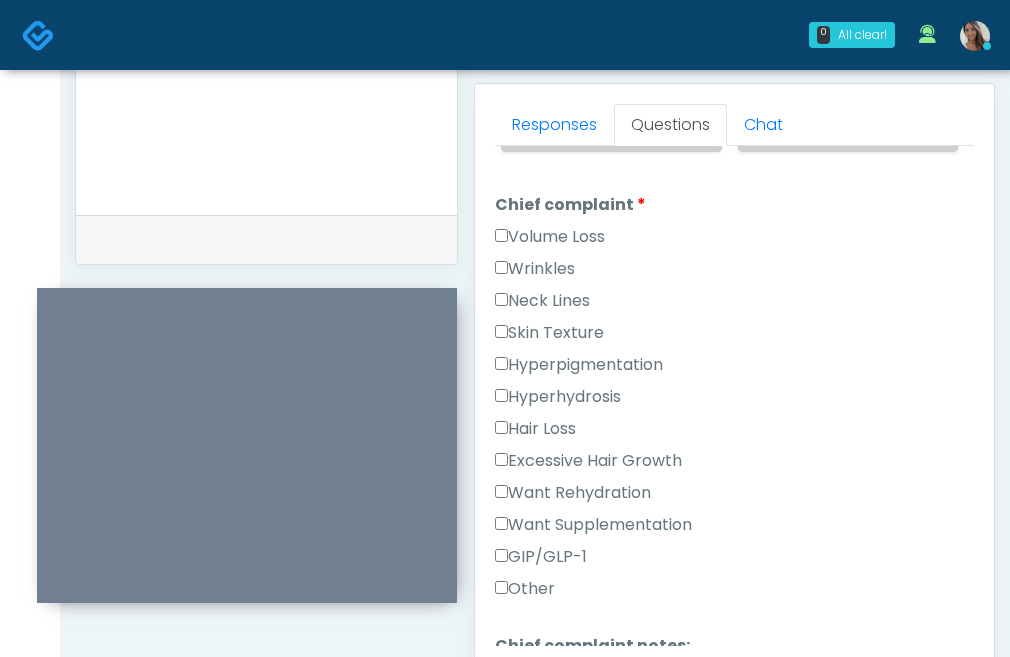 scroll, scrollTop: 518, scrollLeft: 0, axis: vertical 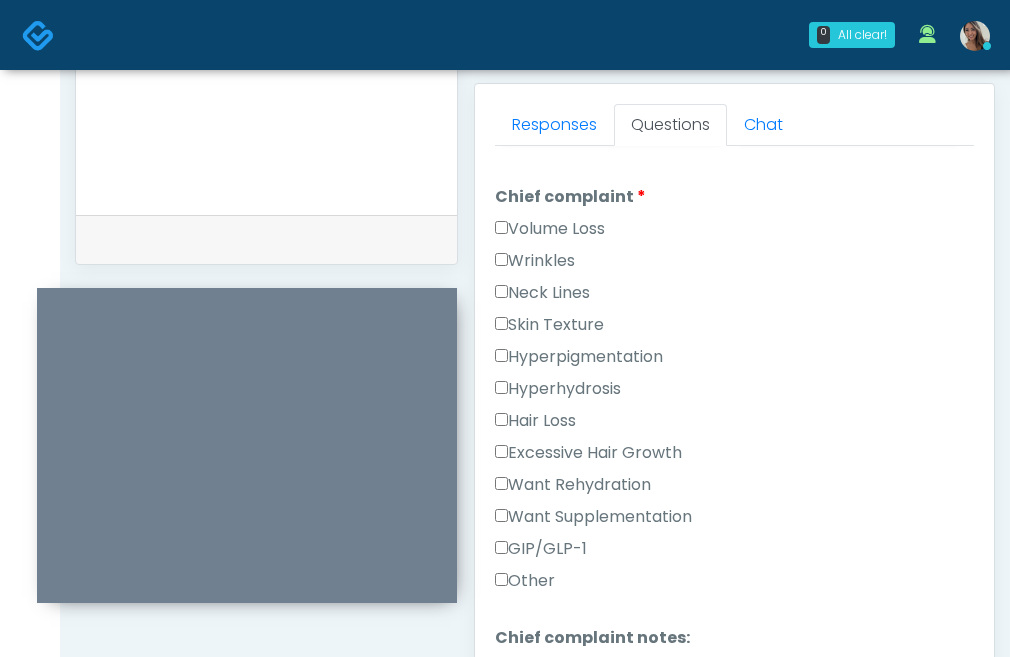 click on "GIP/GLP-1" at bounding box center (541, 549) 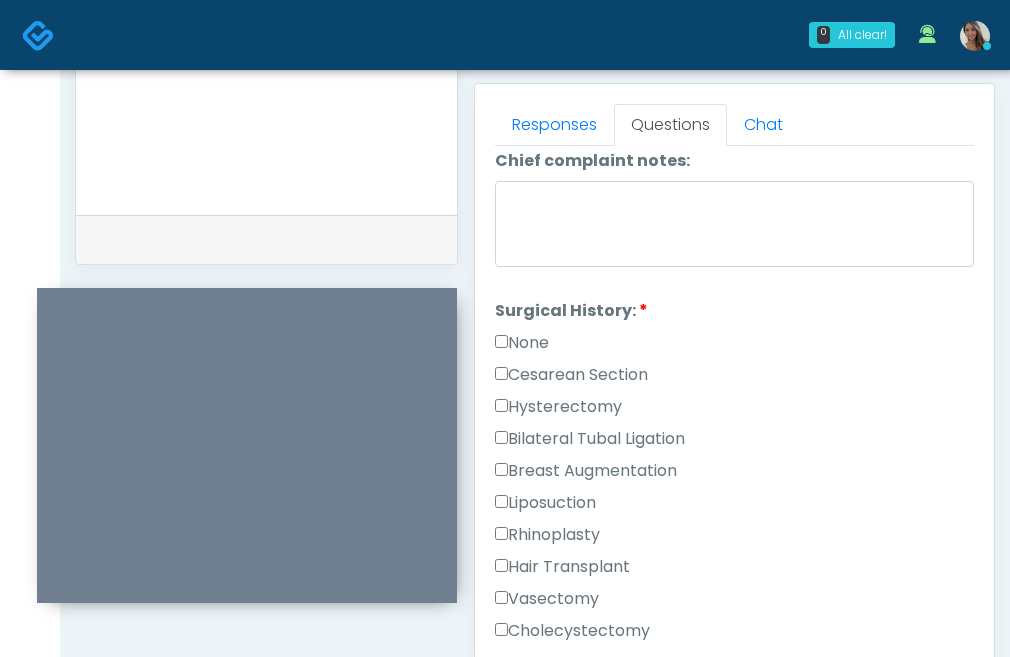 scroll, scrollTop: 1308, scrollLeft: 0, axis: vertical 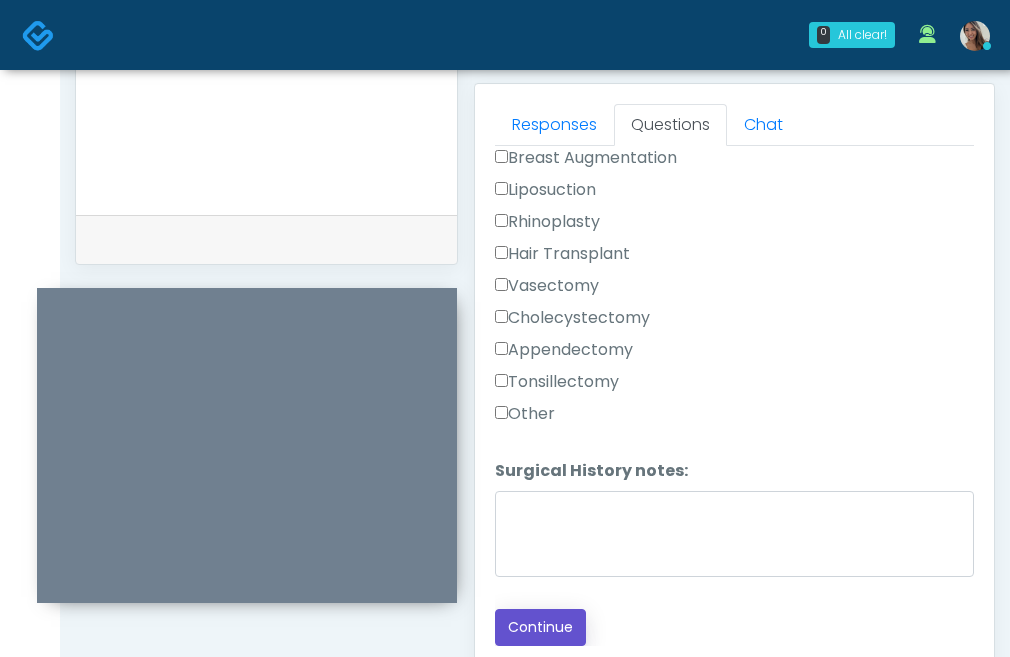 drag, startPoint x: 533, startPoint y: 621, endPoint x: 566, endPoint y: 586, distance: 48.104053 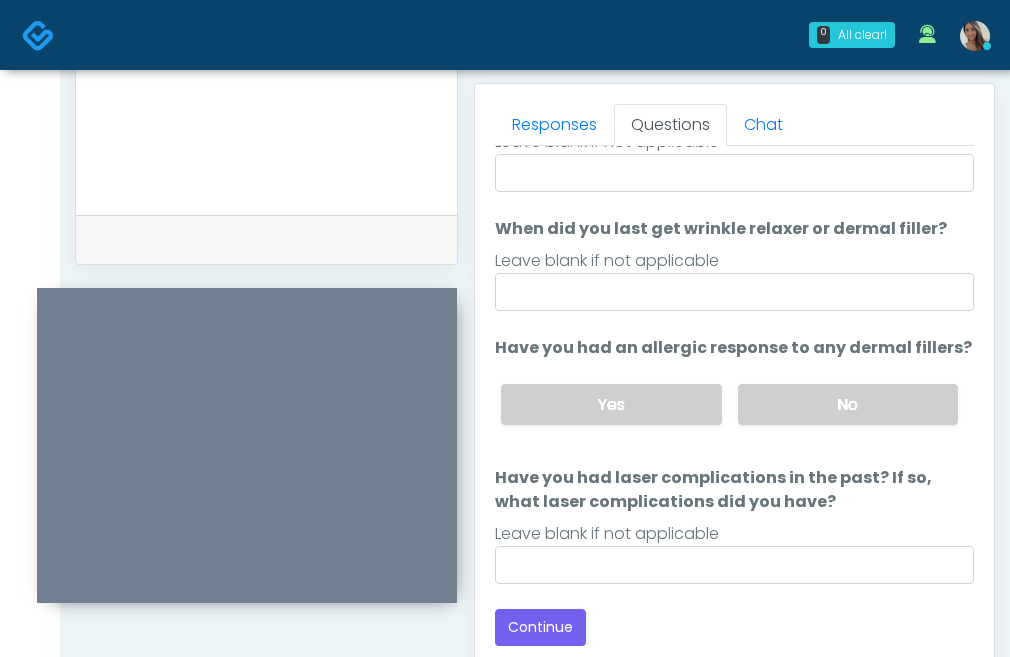 scroll, scrollTop: 1138, scrollLeft: 0, axis: vertical 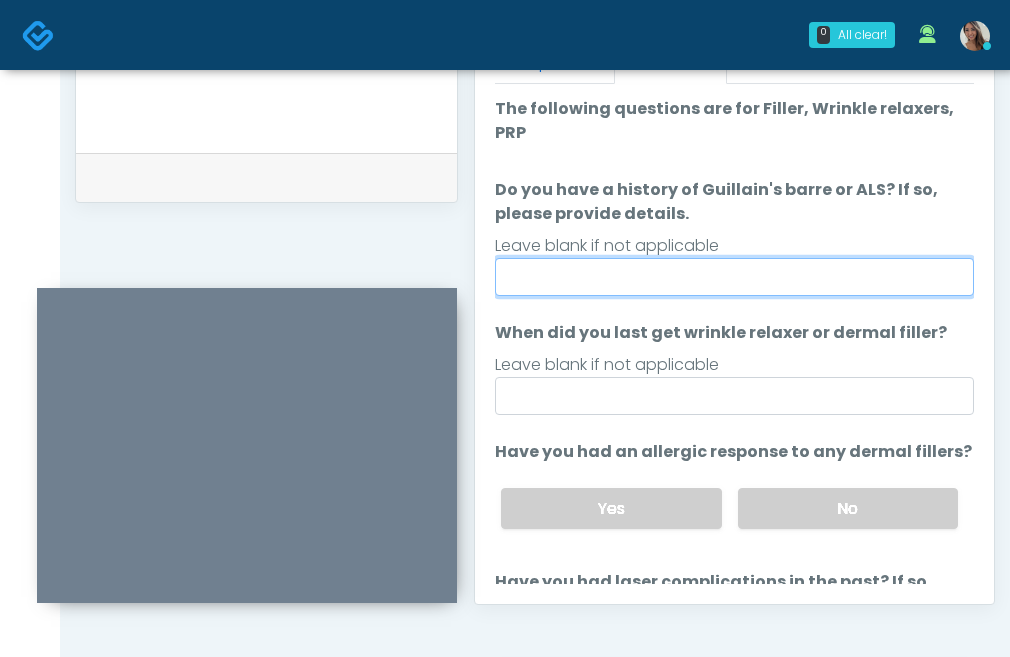 click on "Do you have a history of Guillain's barre or ALS? If so, please provide details." at bounding box center (734, 277) 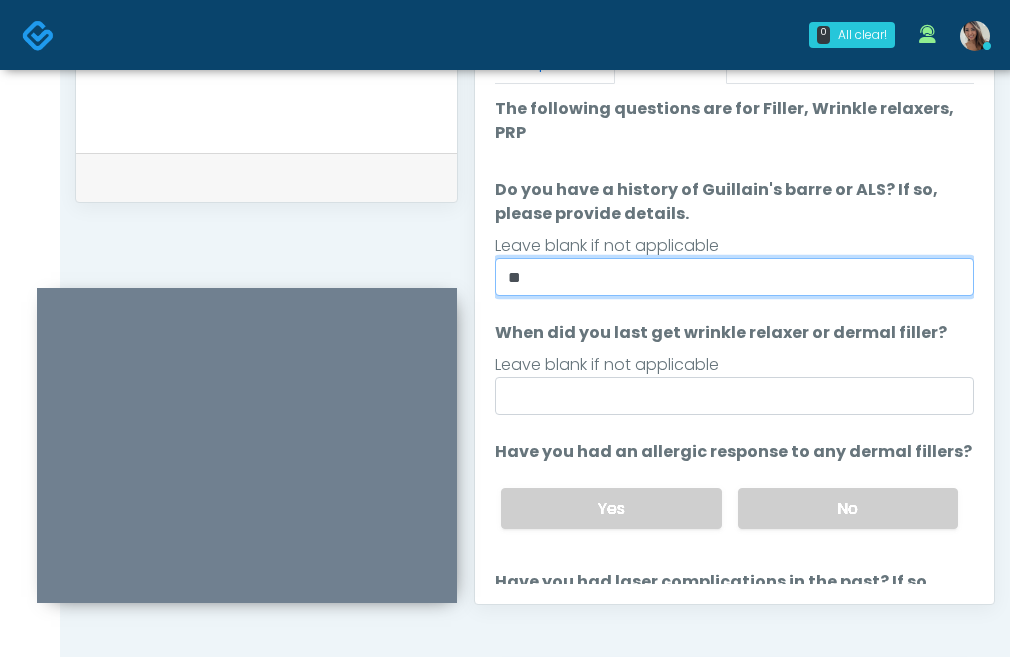 type on "**" 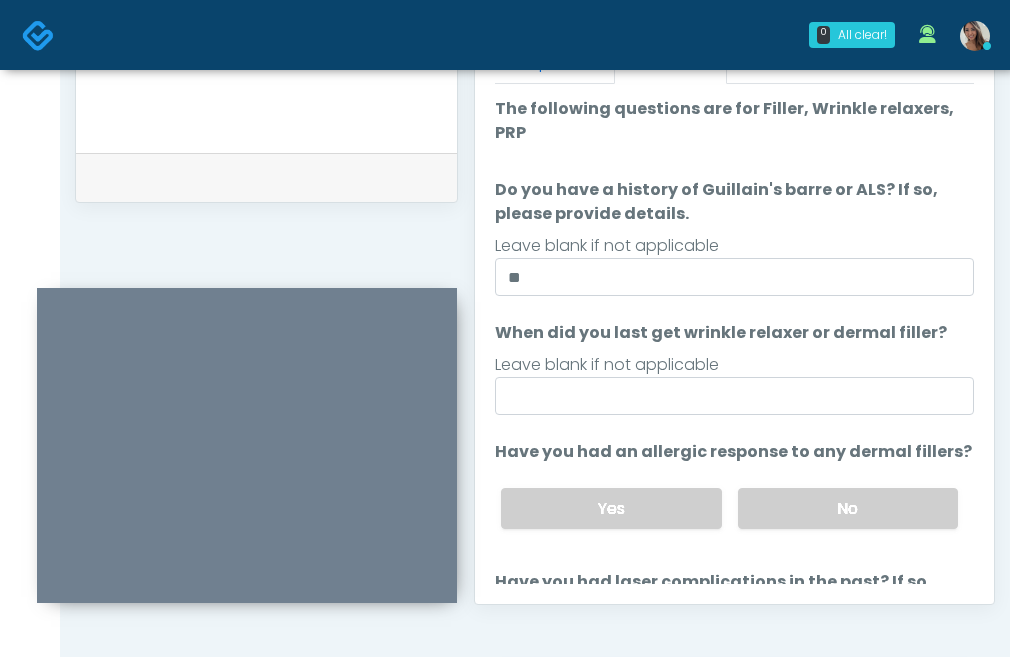 drag, startPoint x: 792, startPoint y: 504, endPoint x: 754, endPoint y: 478, distance: 46.043457 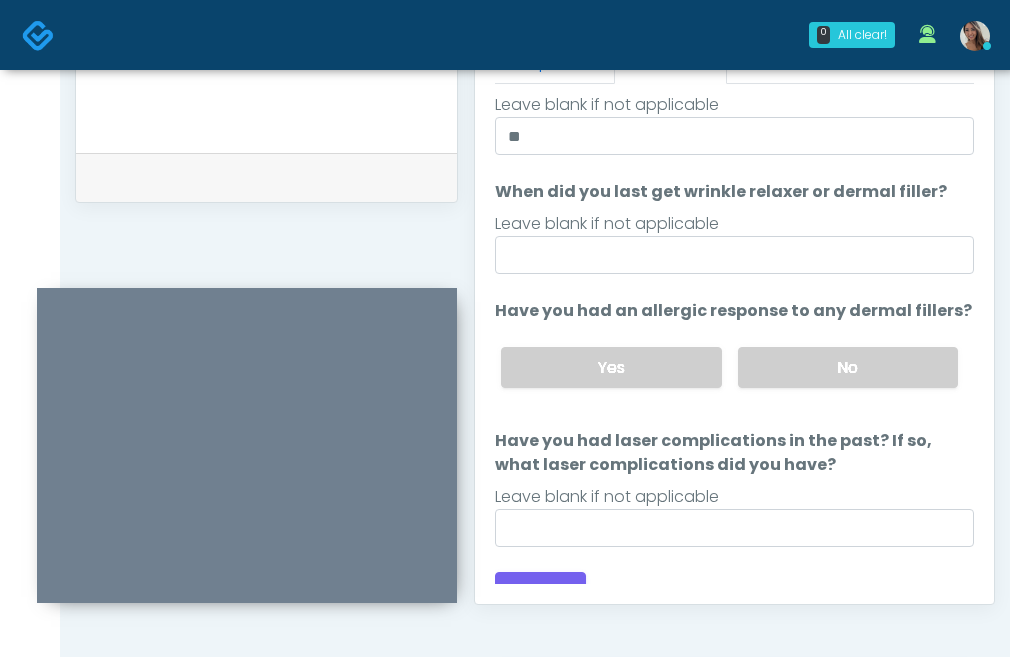 scroll, scrollTop: 166, scrollLeft: 0, axis: vertical 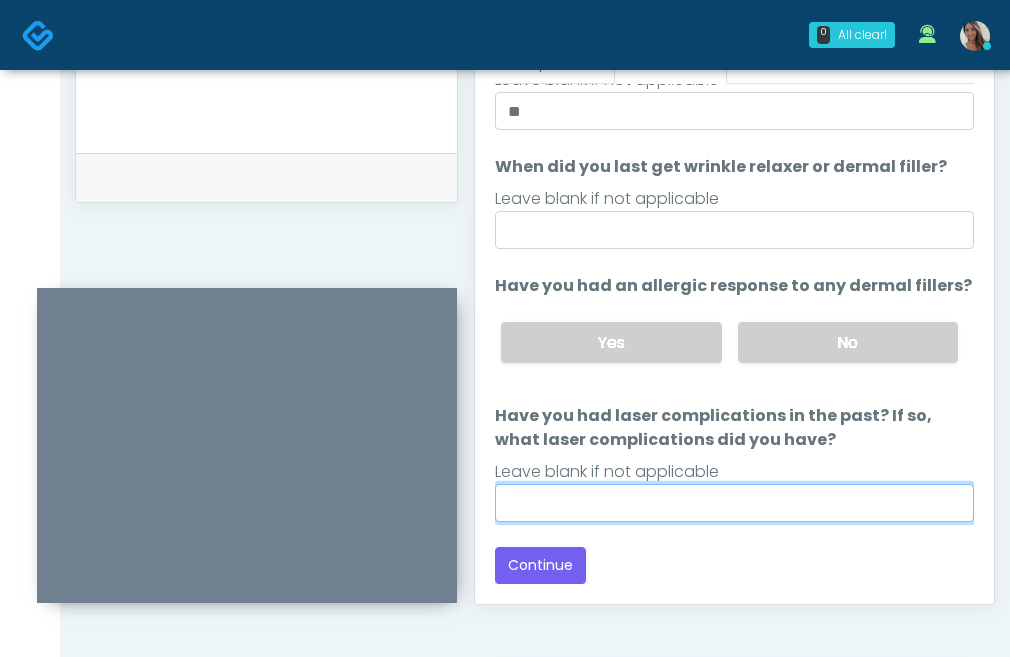 click on "Have you had laser complications in the past? If so, what laser complications did you have?" at bounding box center (734, 503) 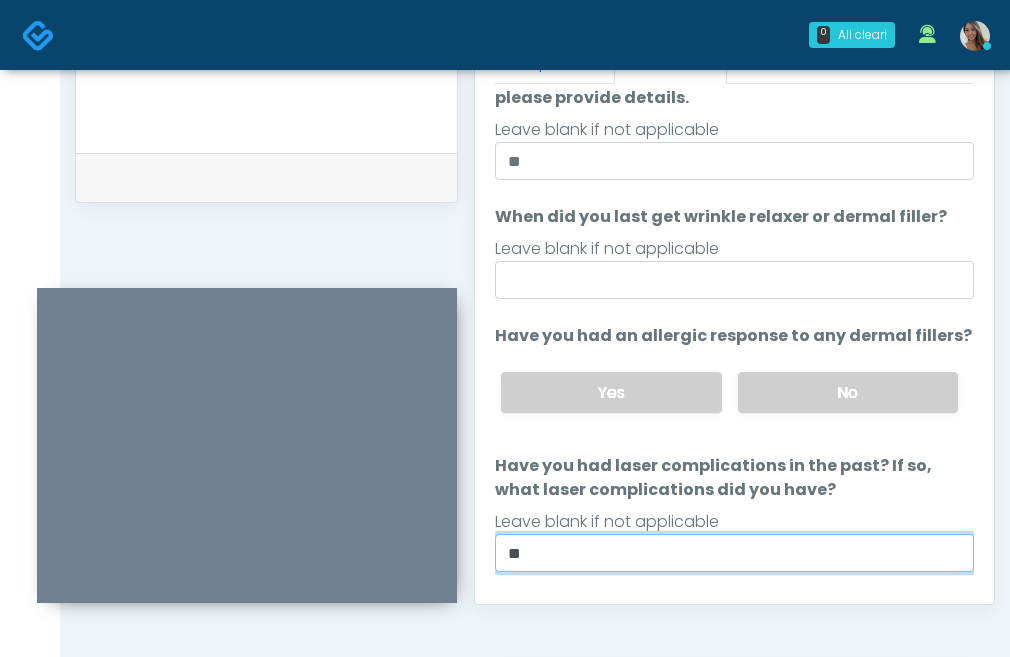 scroll, scrollTop: 114, scrollLeft: 0, axis: vertical 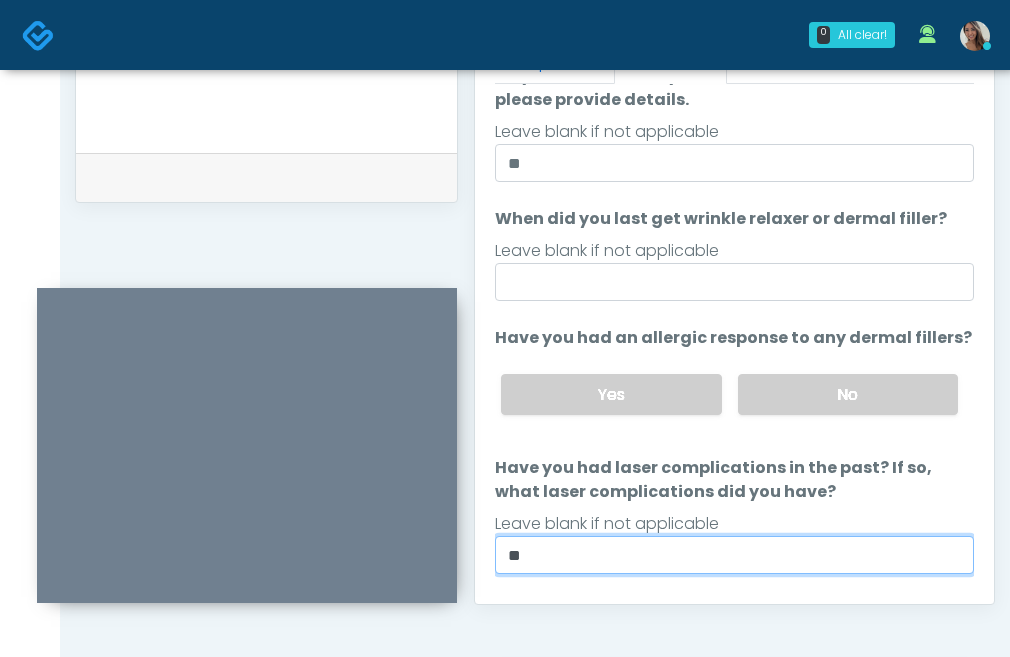 type on "**" 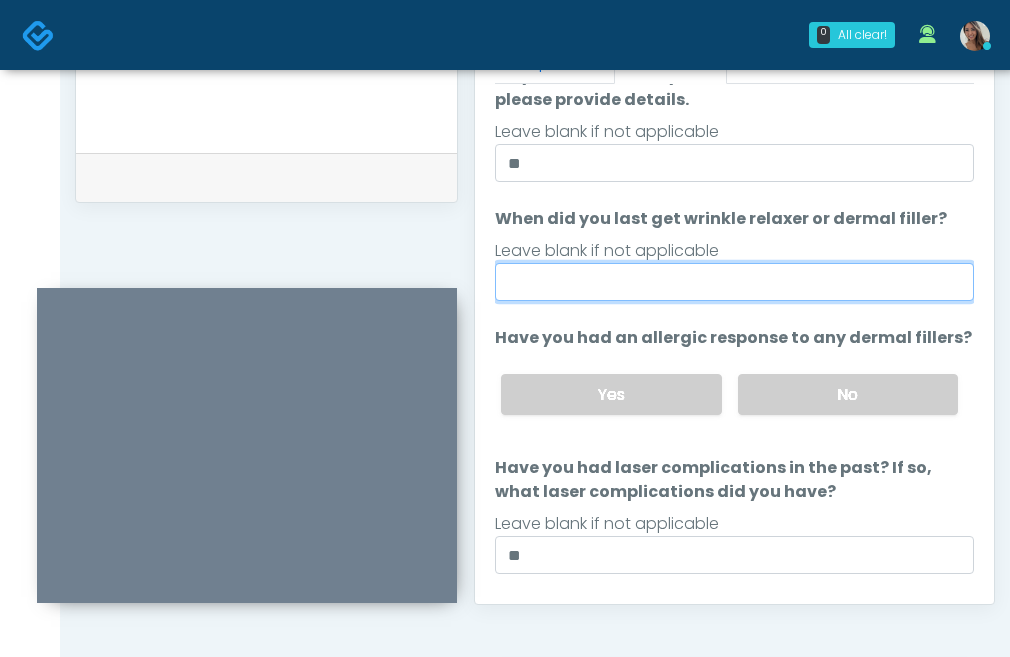 click on "When did you last get wrinkle relaxer or dermal filler?" at bounding box center [734, 282] 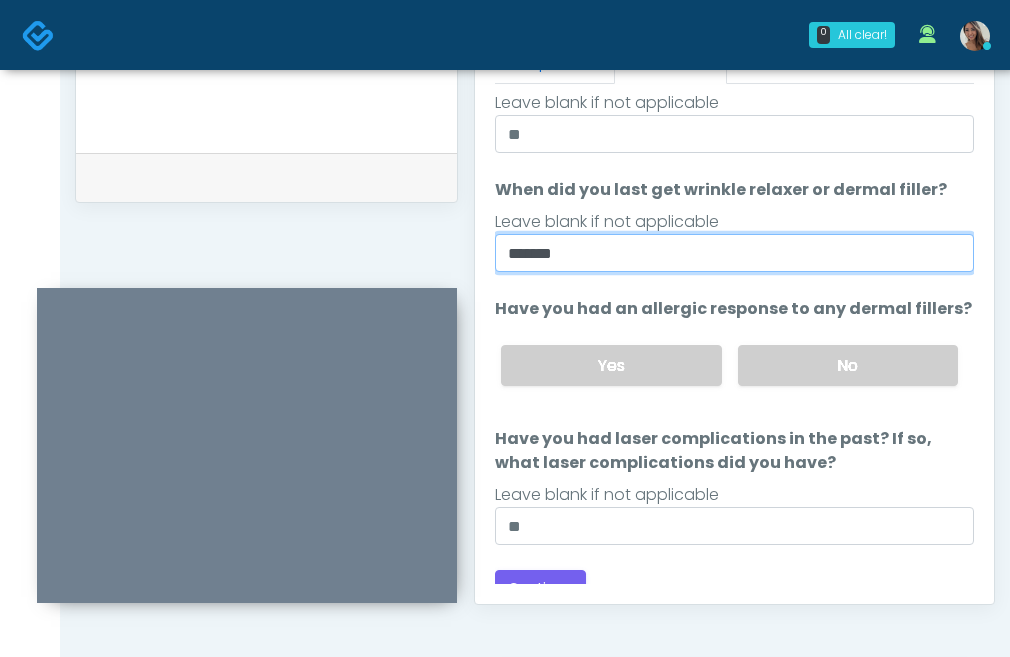 scroll, scrollTop: 166, scrollLeft: 0, axis: vertical 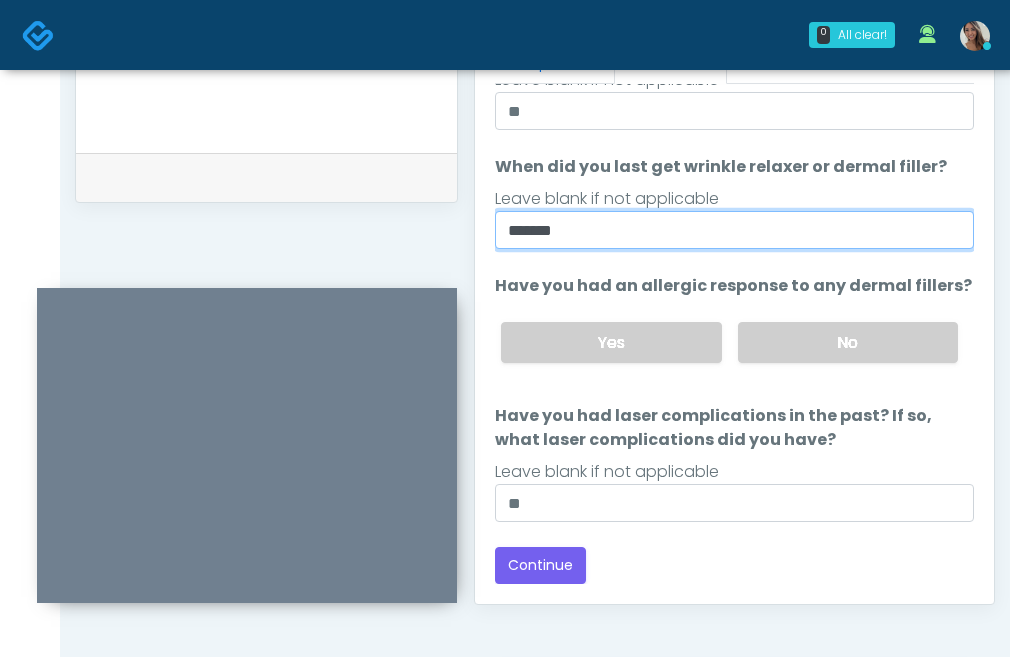 type on "*******" 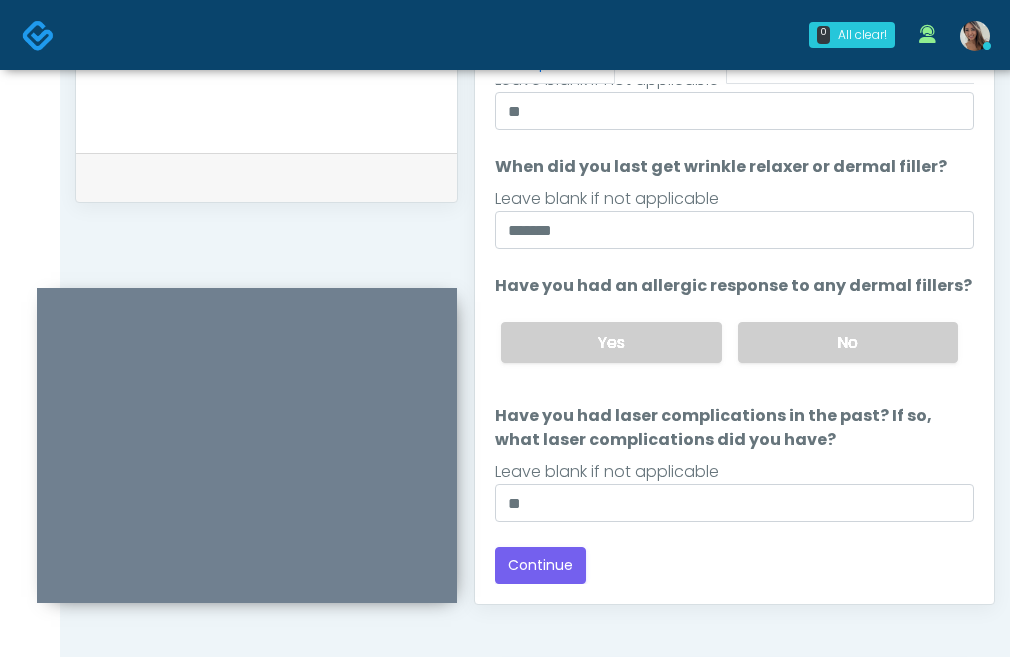 click on "Back
Continue" at bounding box center [734, 565] 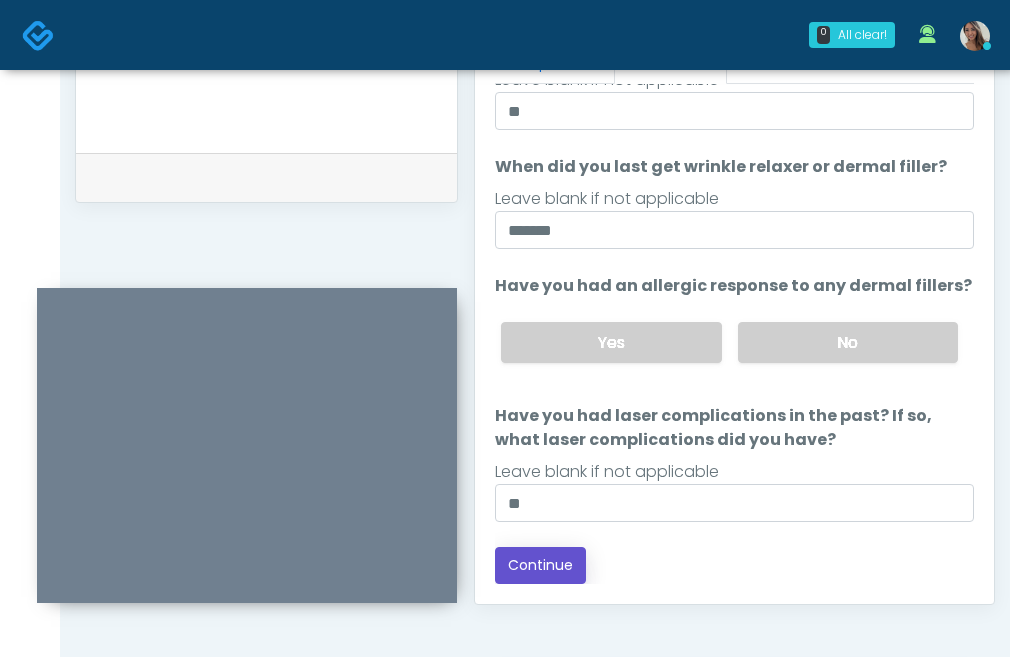 click on "Continue" at bounding box center (540, 565) 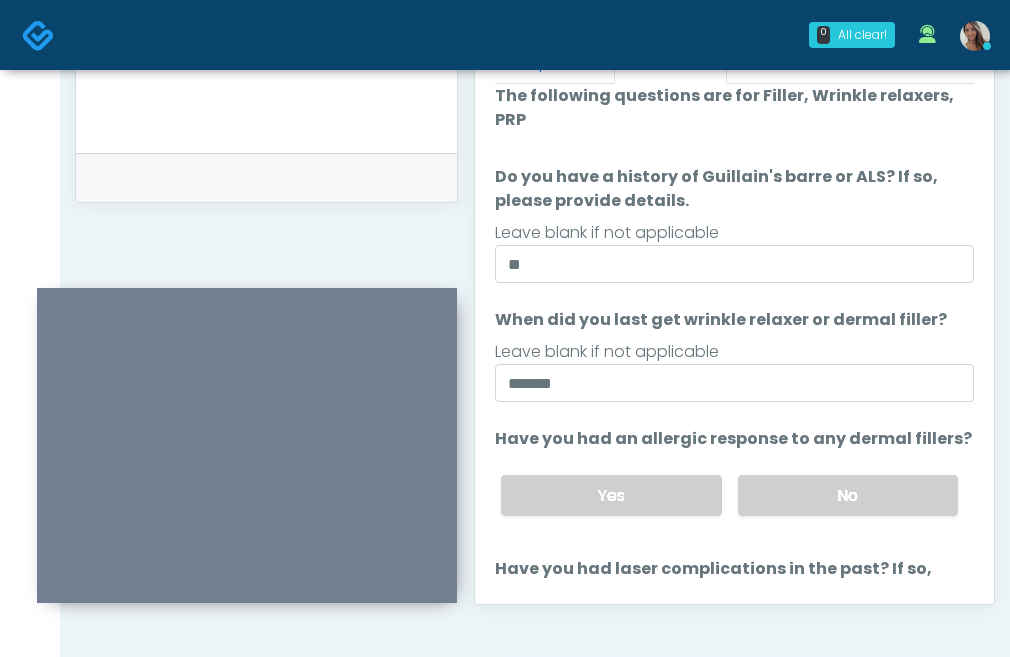 scroll, scrollTop: 0, scrollLeft: 0, axis: both 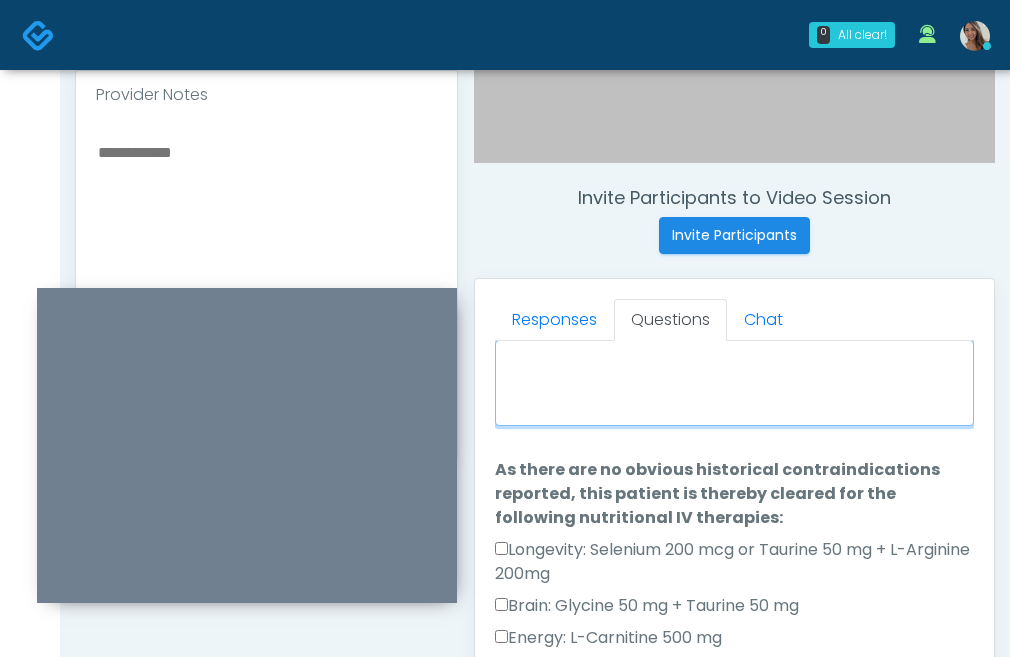 click on "When did you last get an IV or IM?" at bounding box center [734, 383] 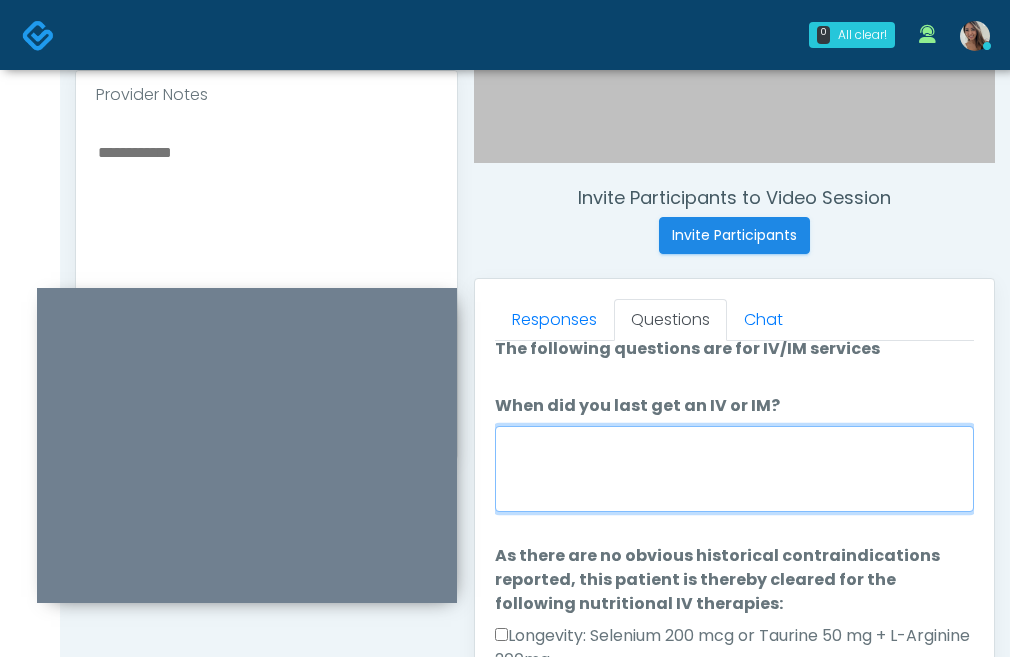 scroll, scrollTop: 0, scrollLeft: 0, axis: both 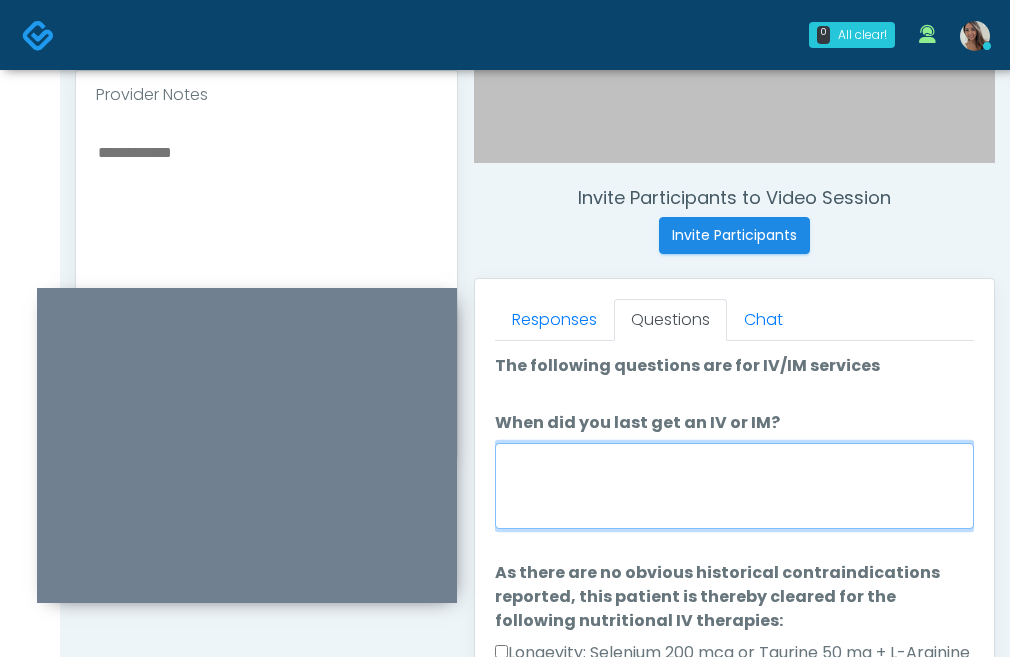 click on "When did you last get an IV or IM?" at bounding box center (734, 486) 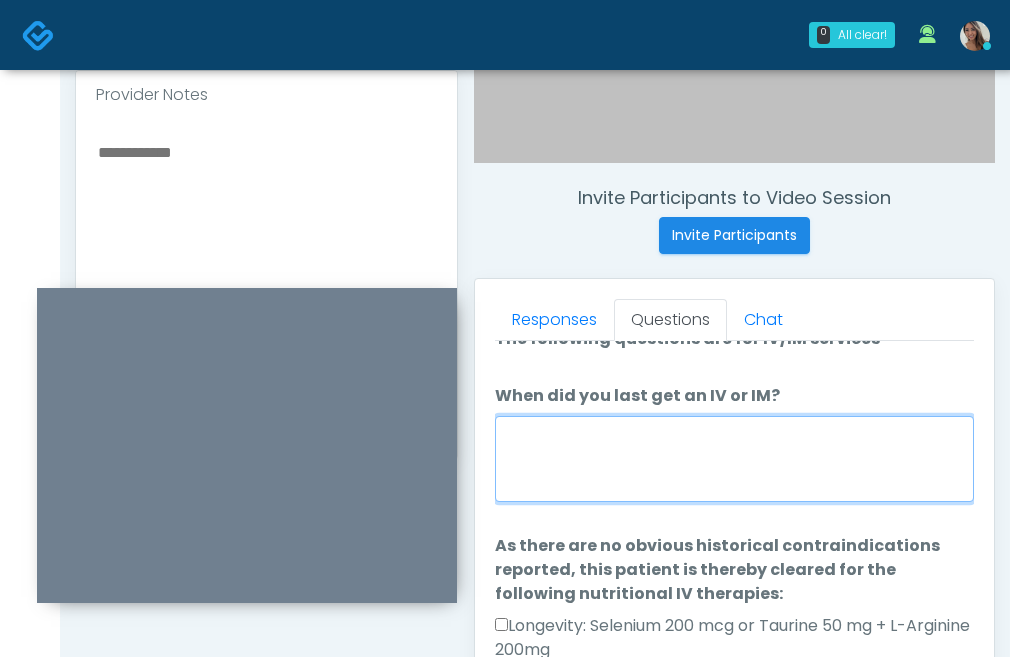 scroll, scrollTop: 103, scrollLeft: 0, axis: vertical 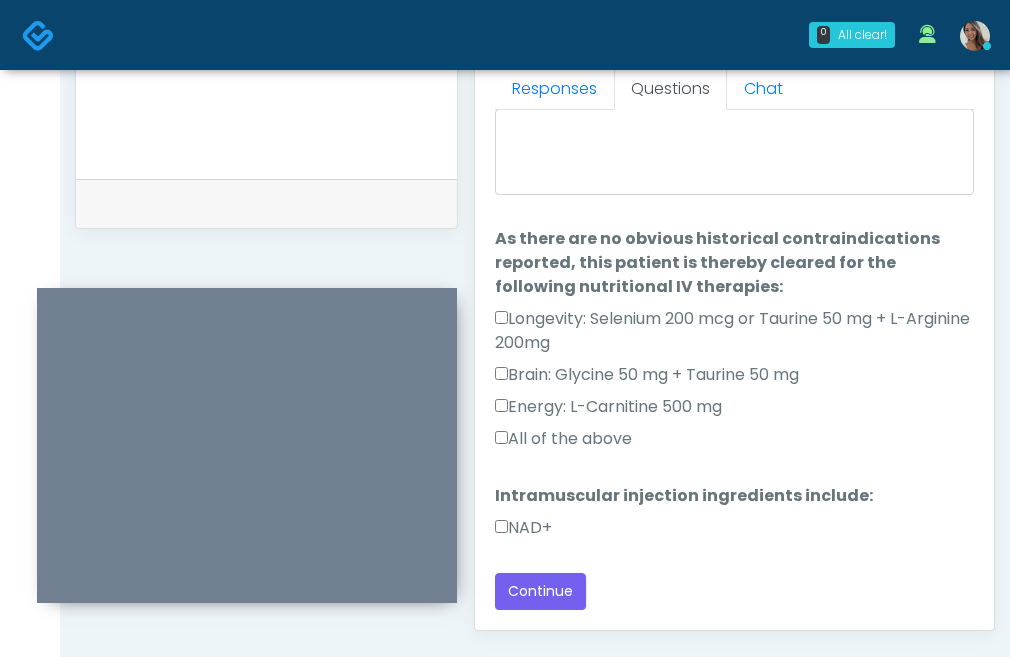 click on "All of the above" at bounding box center [563, 439] 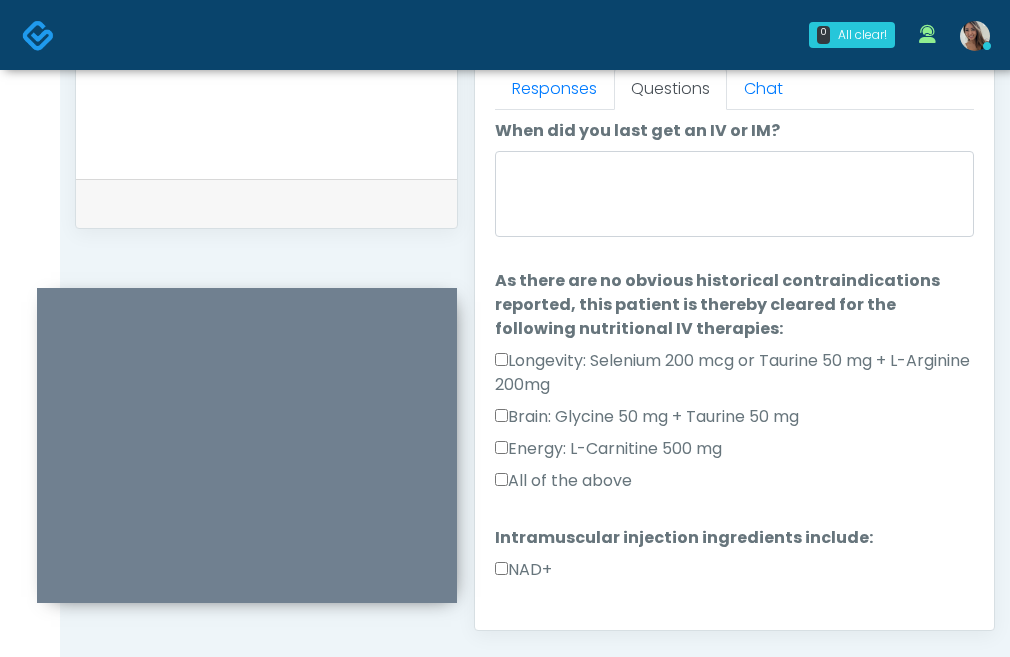 scroll, scrollTop: 0, scrollLeft: 0, axis: both 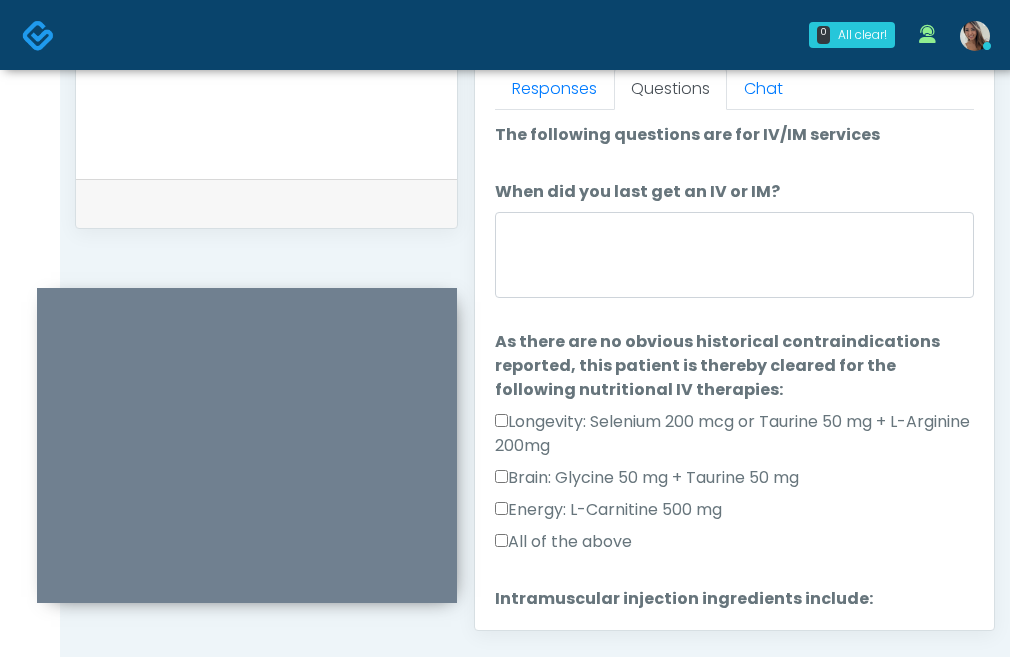 click on "When did you last get an IV or IM?" at bounding box center (637, 192) 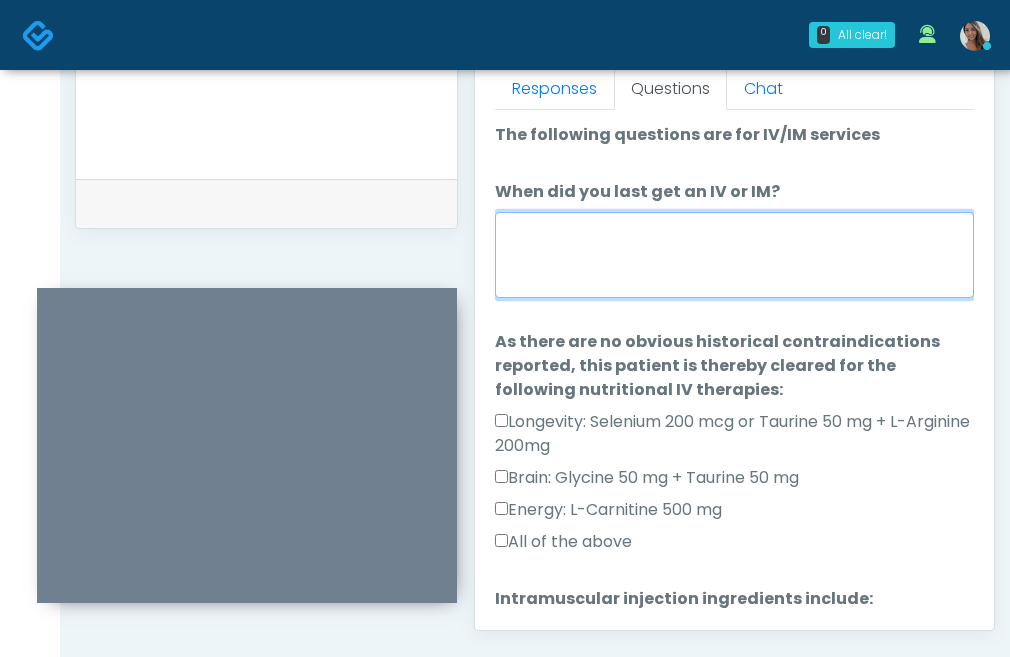 click on "When did you last get an IV or IM?" at bounding box center [734, 255] 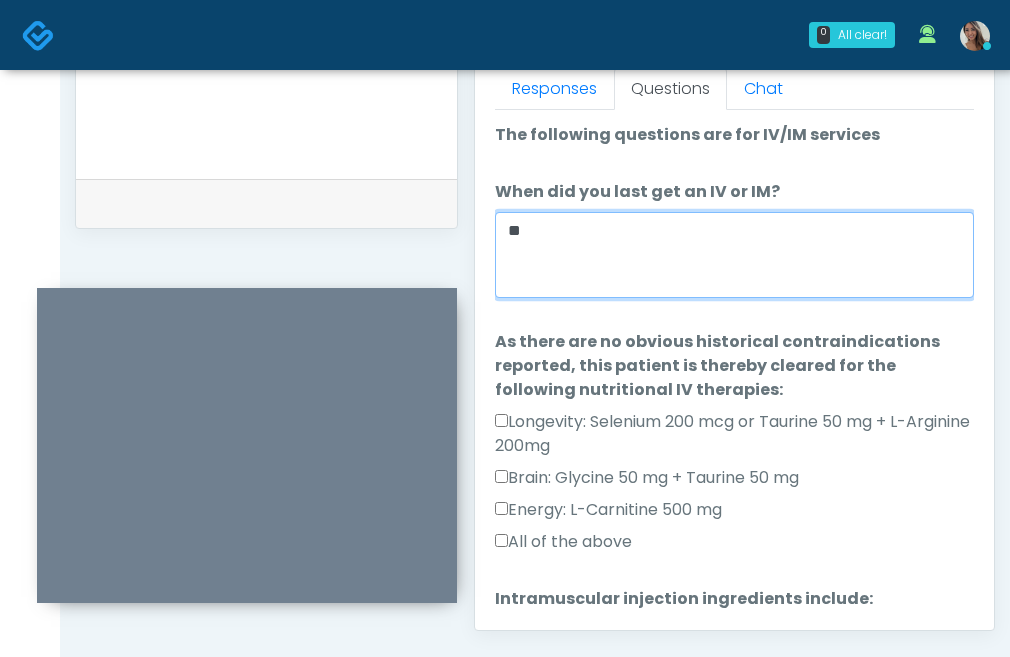 type on "*" 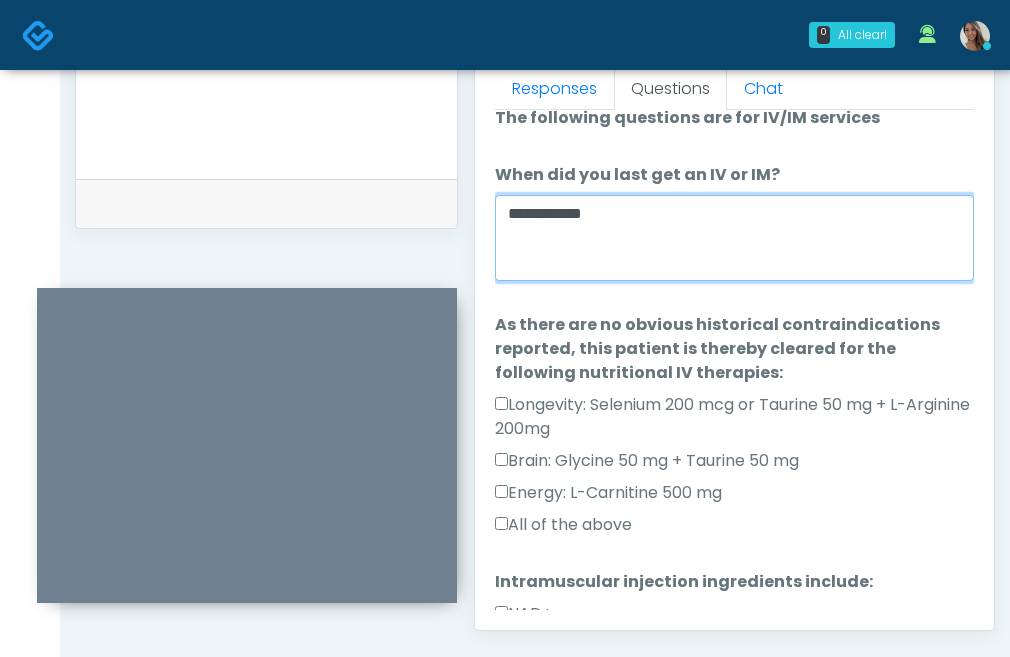 scroll, scrollTop: 103, scrollLeft: 0, axis: vertical 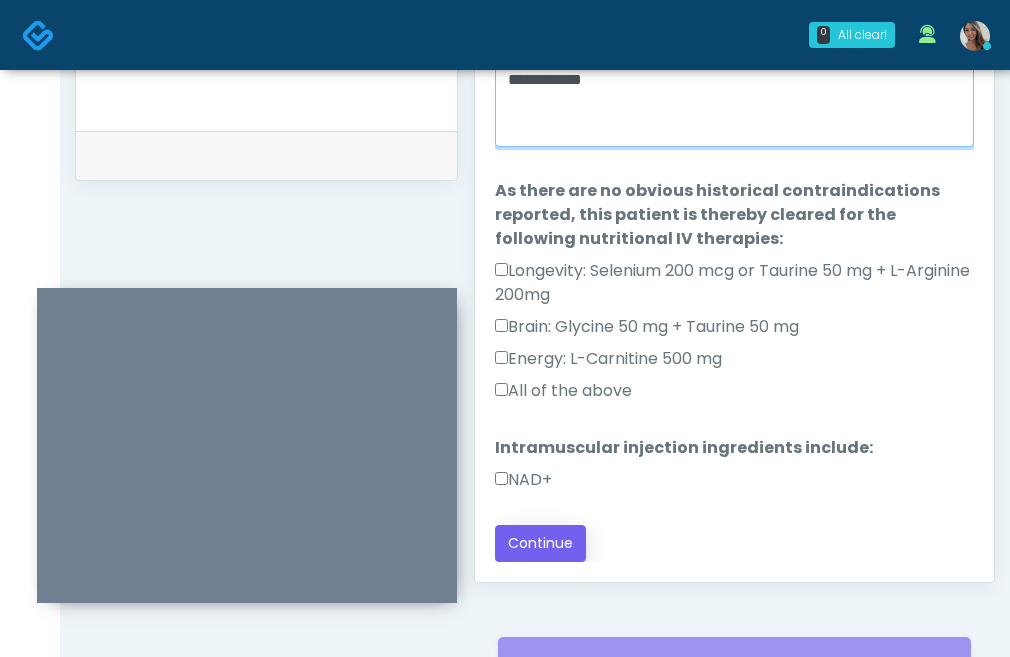 type on "**********" 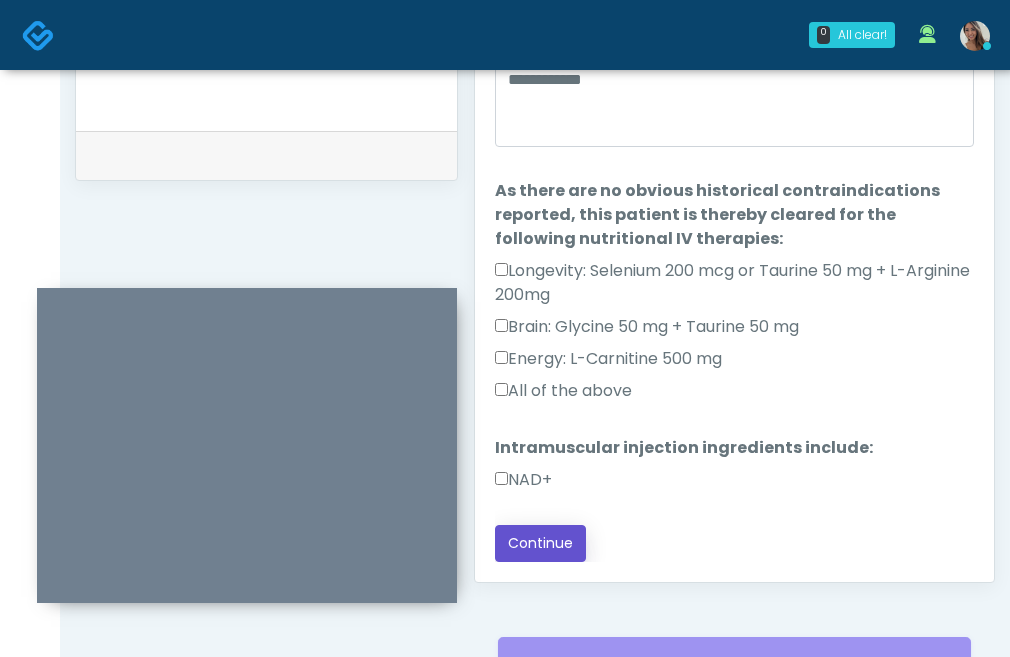 click on "Continue" at bounding box center [540, 543] 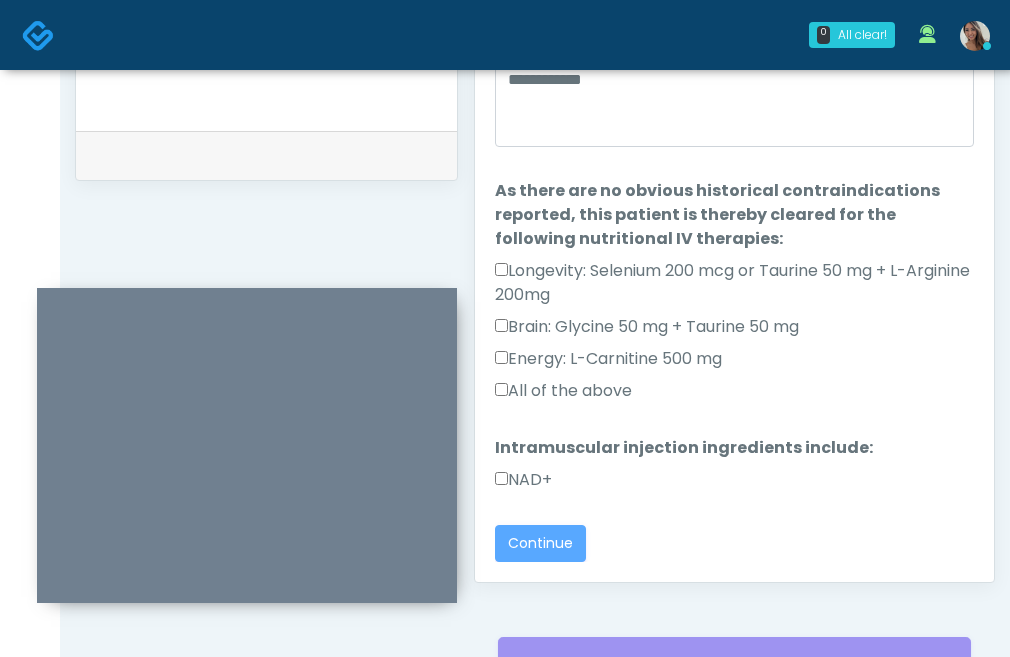 scroll, scrollTop: 1138, scrollLeft: 0, axis: vertical 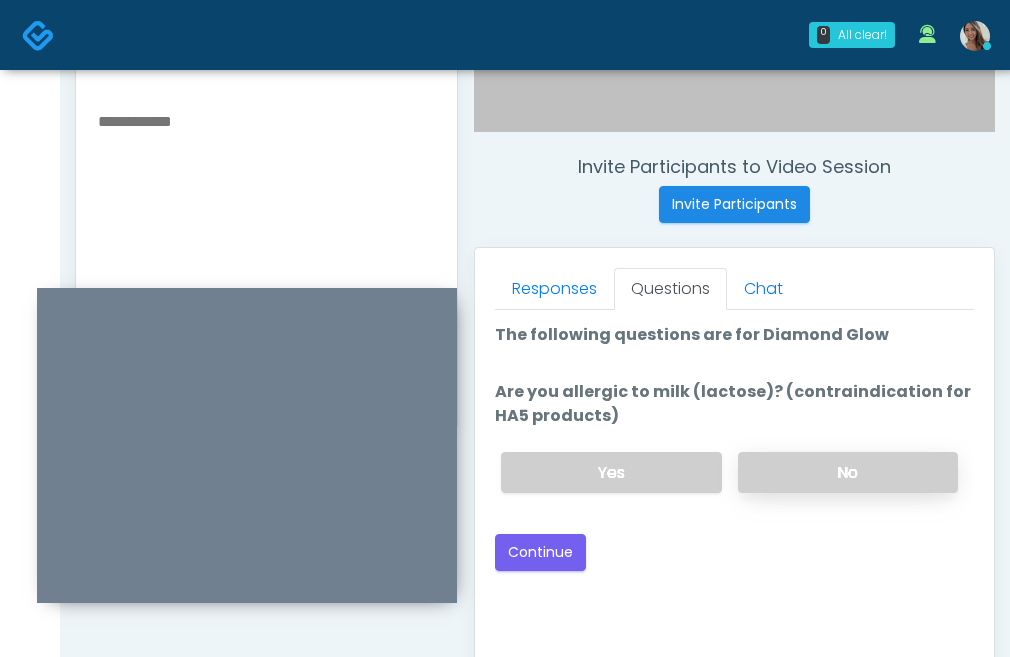 click on "No" at bounding box center [848, 472] 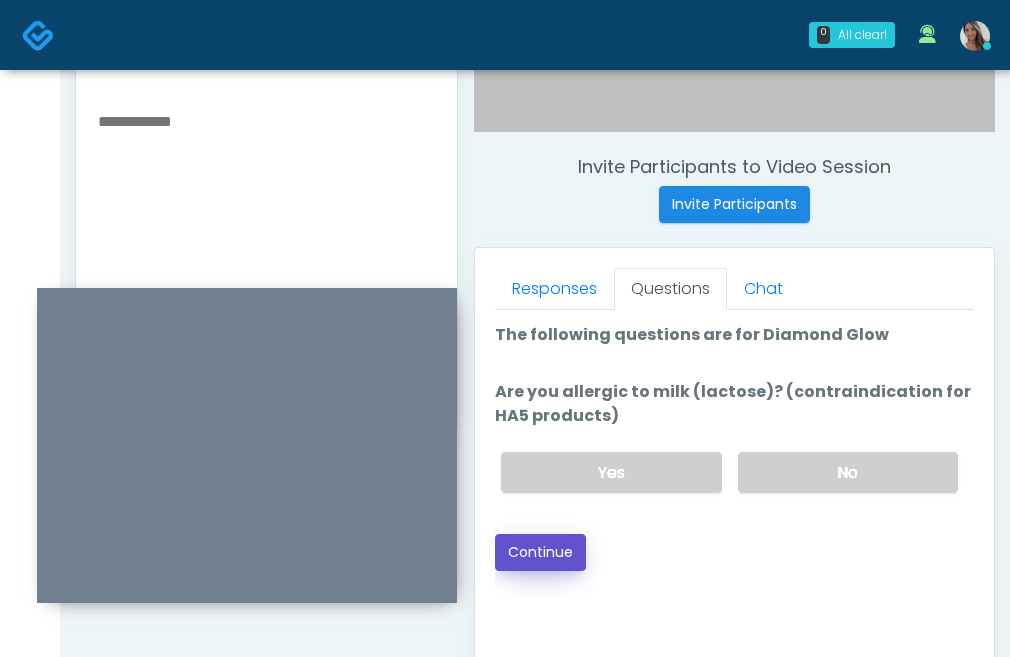 click on "Continue" at bounding box center [540, 552] 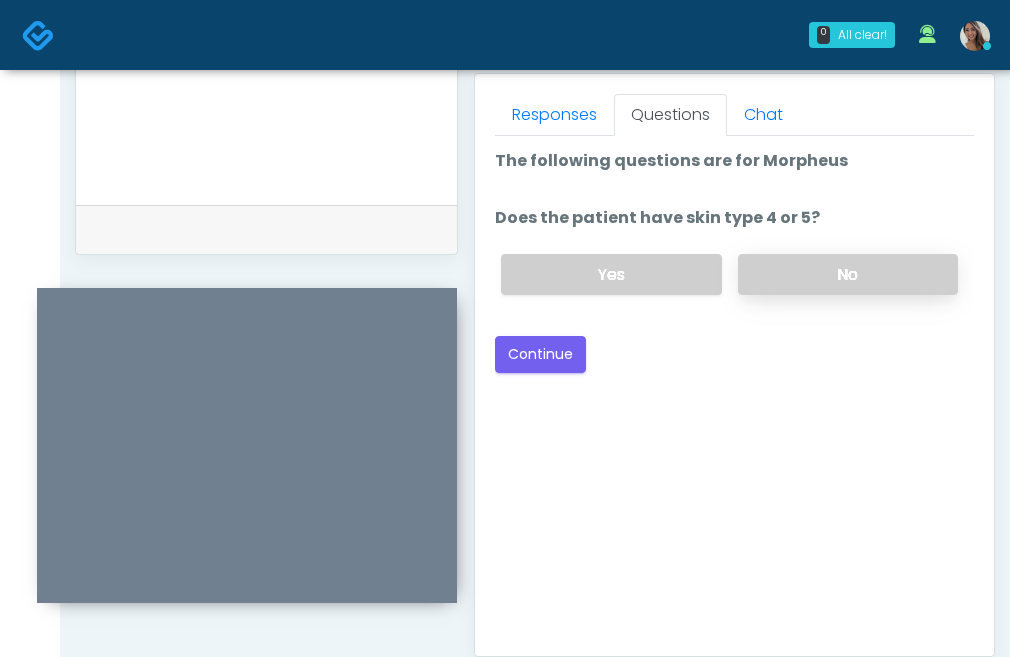 scroll, scrollTop: 863, scrollLeft: 0, axis: vertical 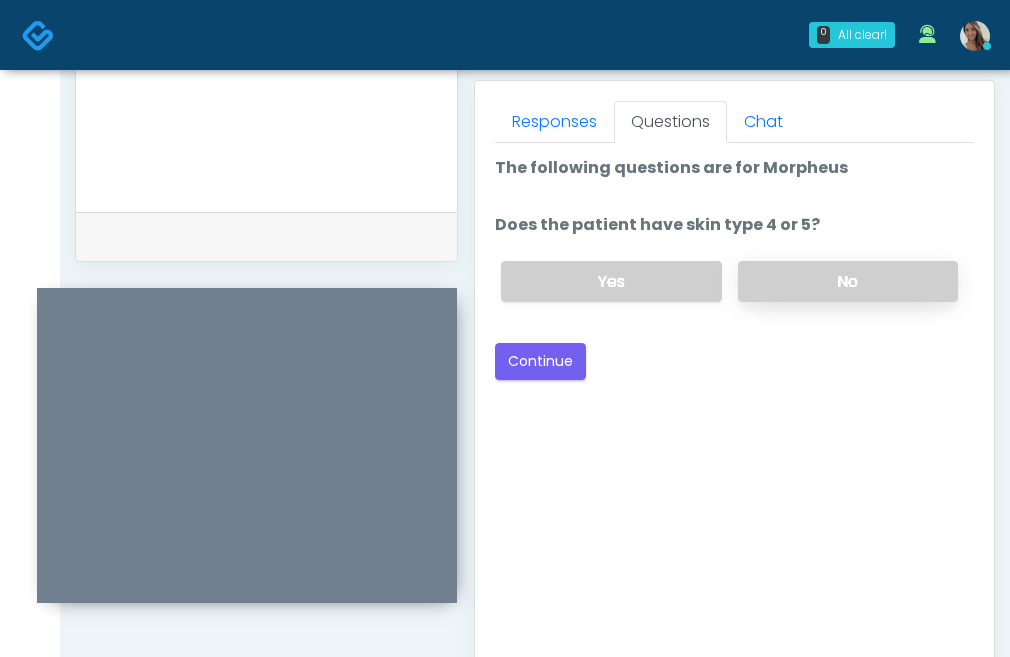 drag, startPoint x: 796, startPoint y: 280, endPoint x: 763, endPoint y: 299, distance: 38.078865 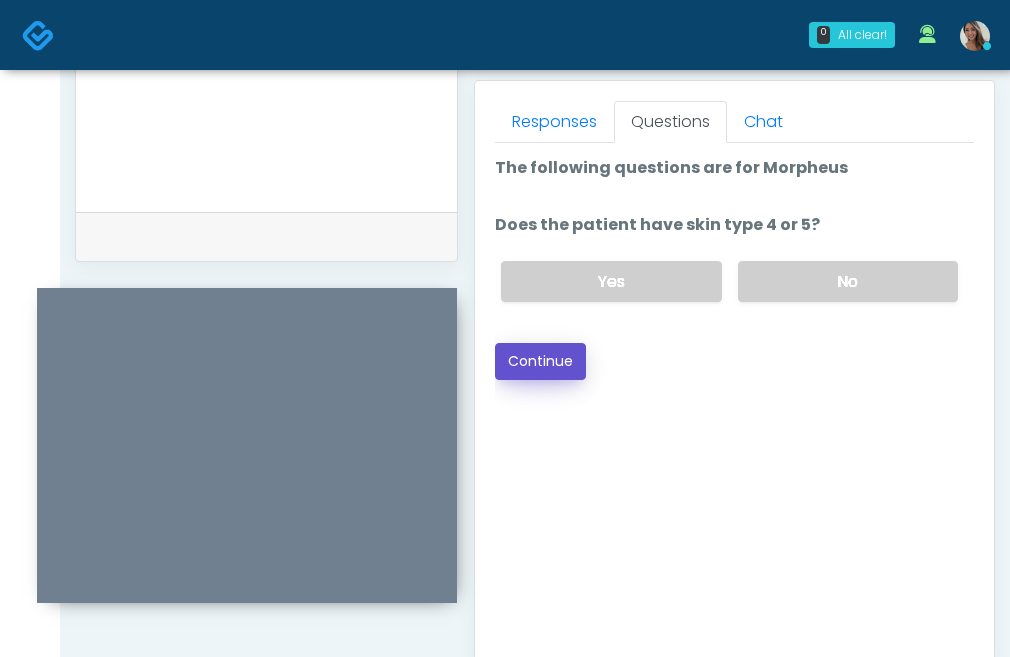 click on "Continue" at bounding box center (540, 361) 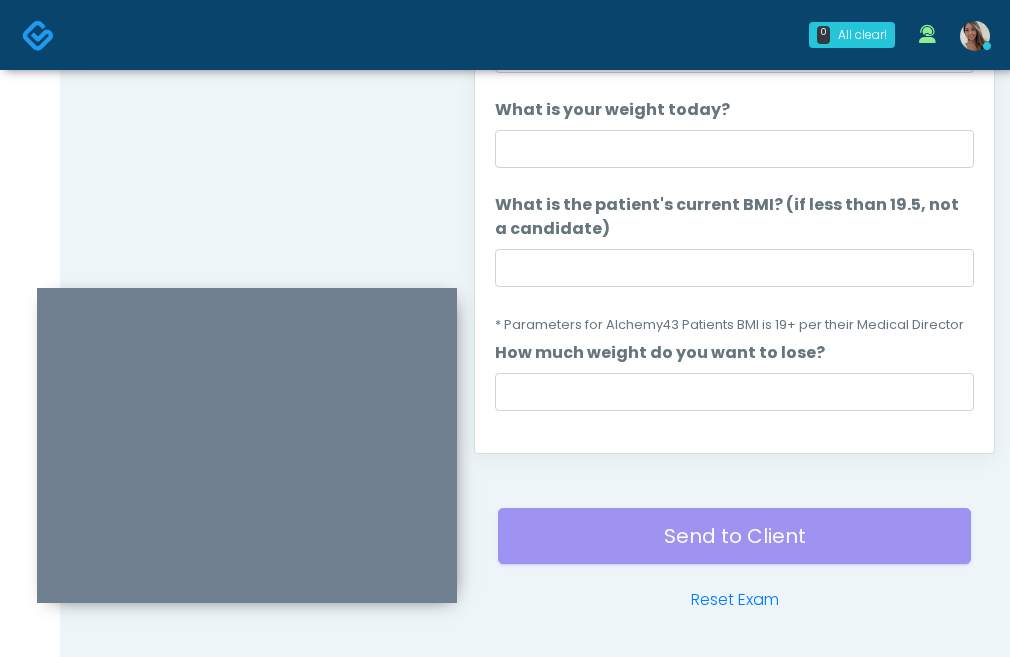 scroll 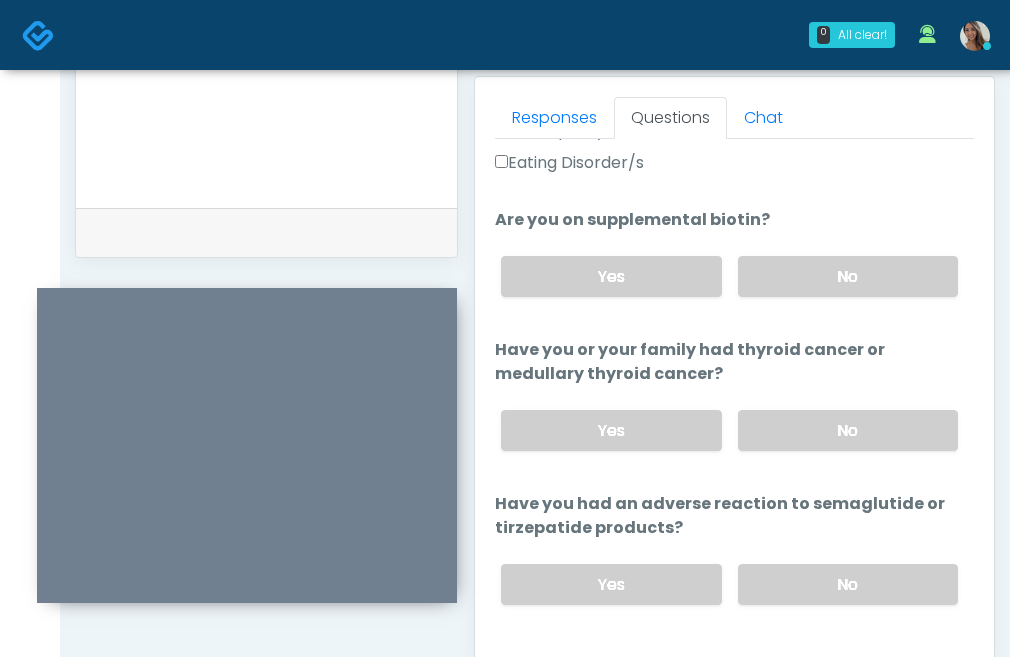 click on "Yes
No" at bounding box center [729, 276] 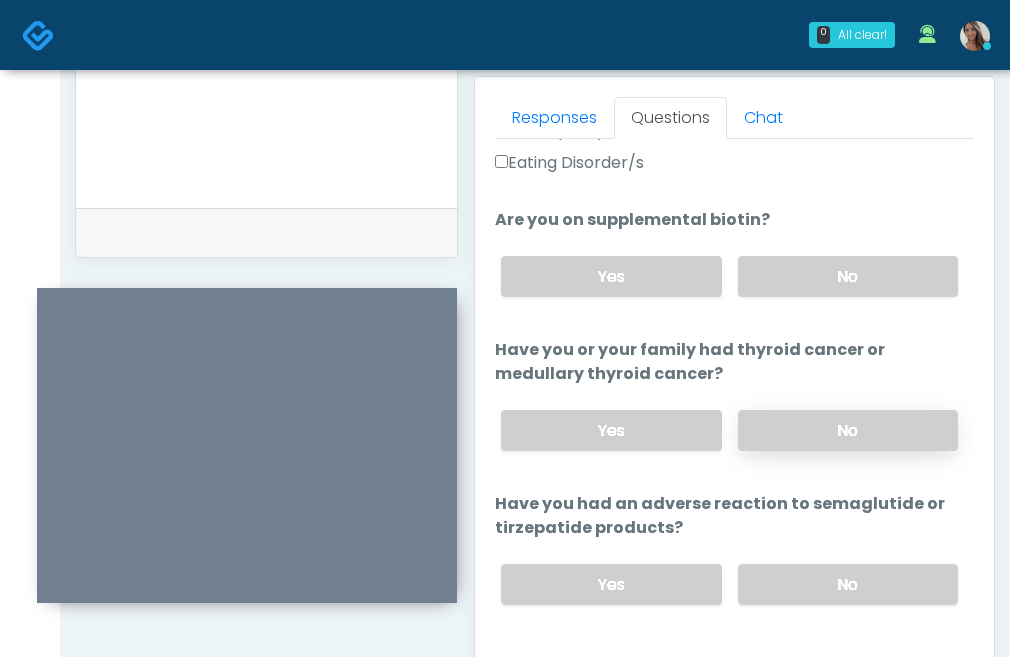 click on "No" at bounding box center (848, 430) 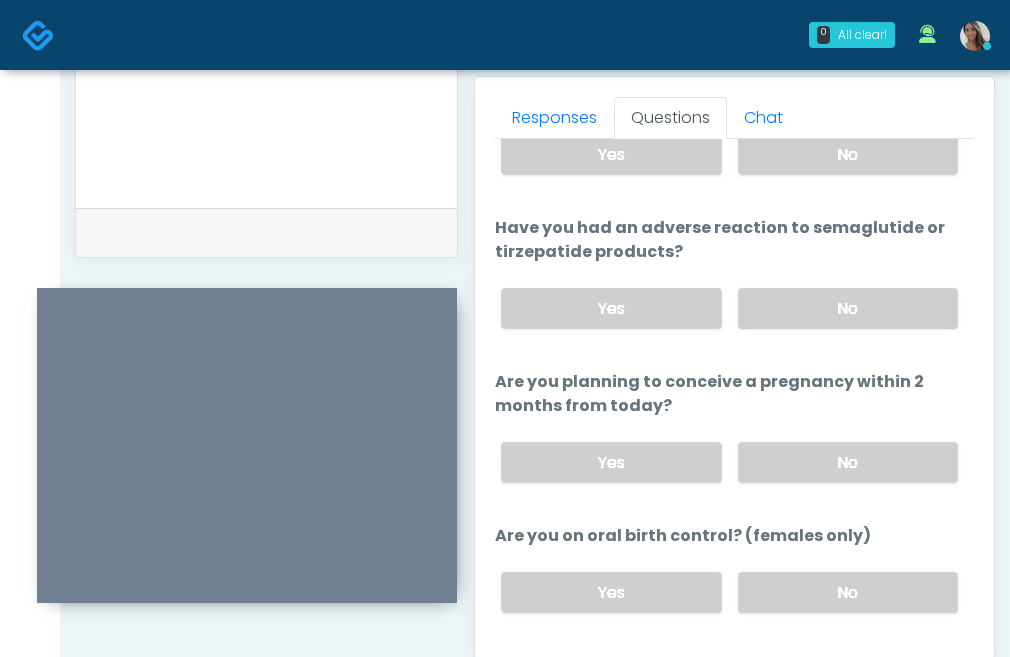 drag, startPoint x: 781, startPoint y: 303, endPoint x: 786, endPoint y: 402, distance: 99.12618 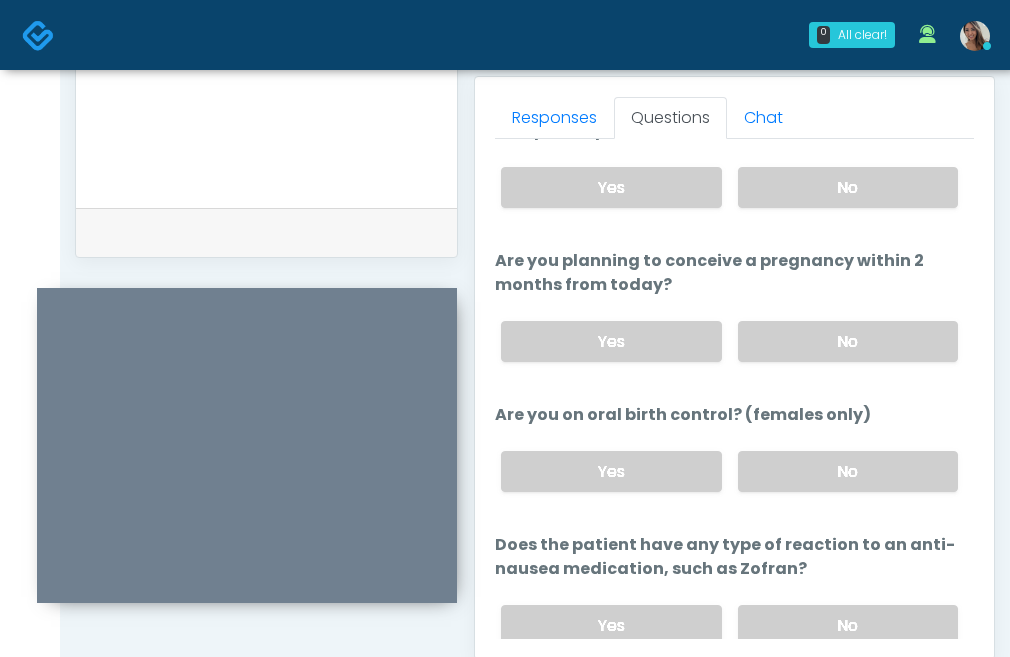 click on "Yes
No" at bounding box center [729, 625] 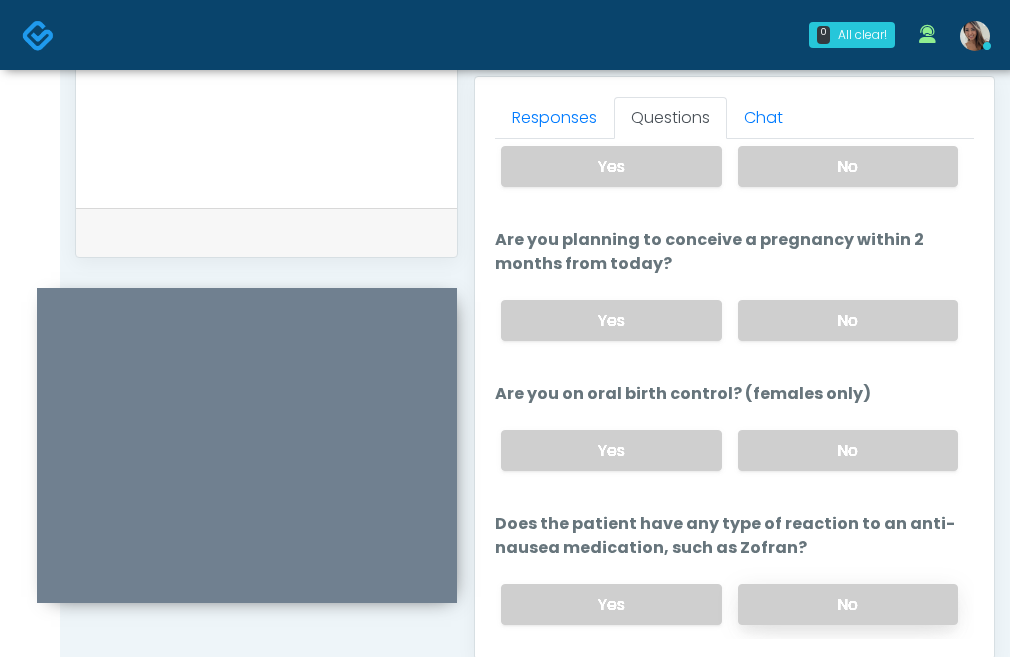 click on "No" at bounding box center (848, 604) 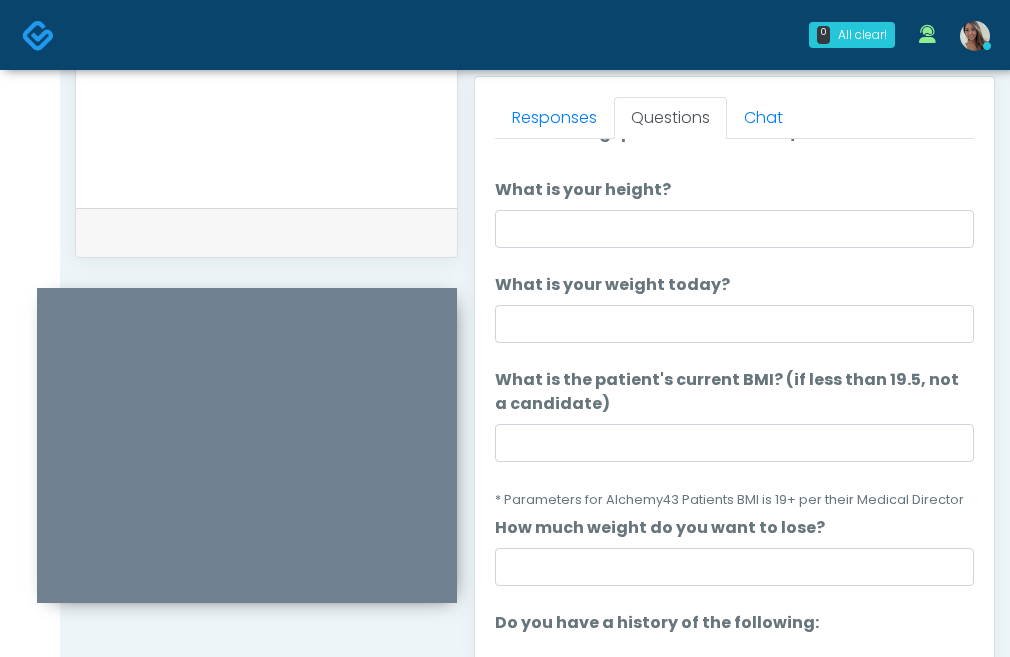 scroll, scrollTop: 0, scrollLeft: 0, axis: both 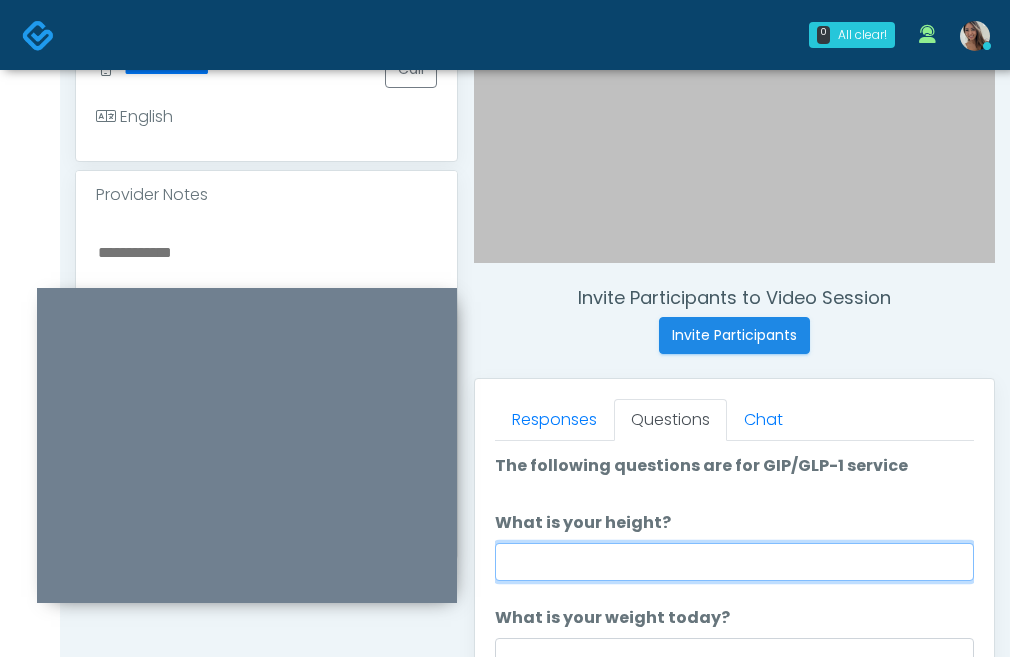 click on "What is your height?" at bounding box center [734, 562] 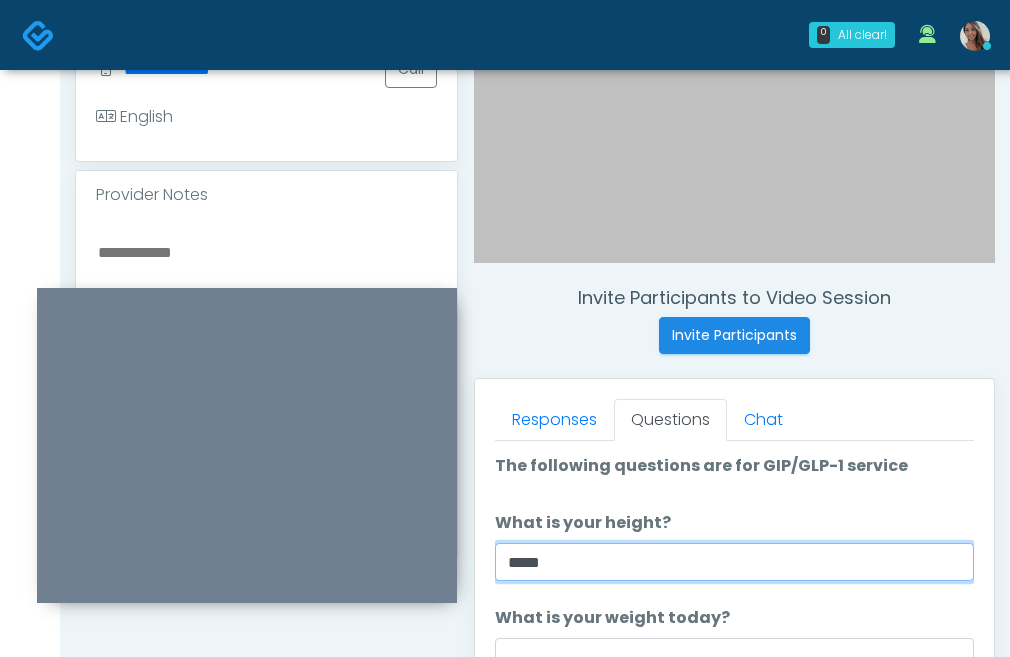 type on "*****" 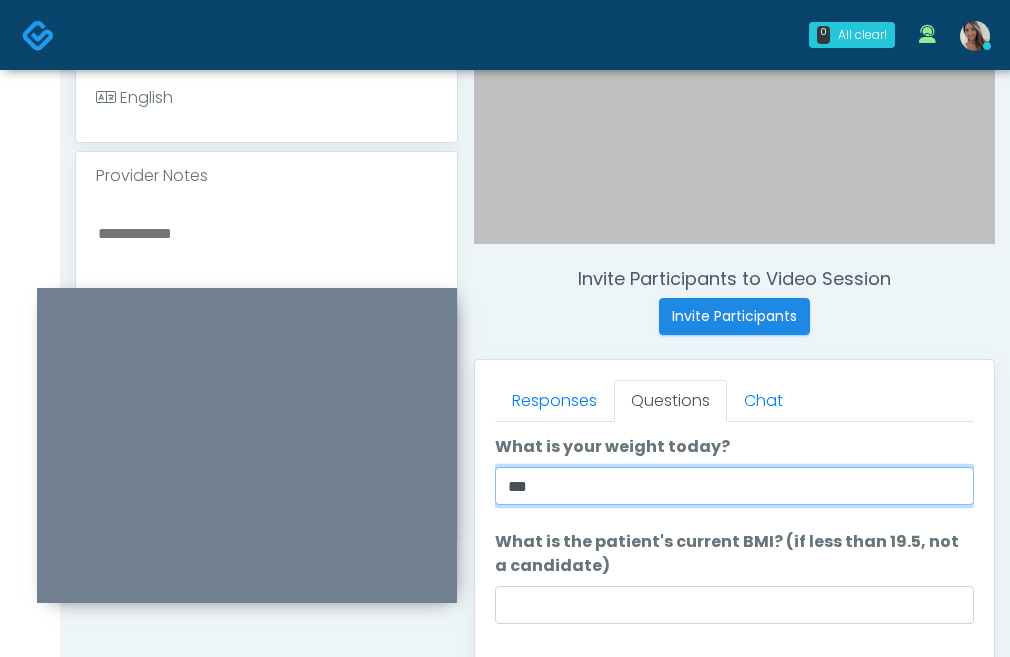type on "***" 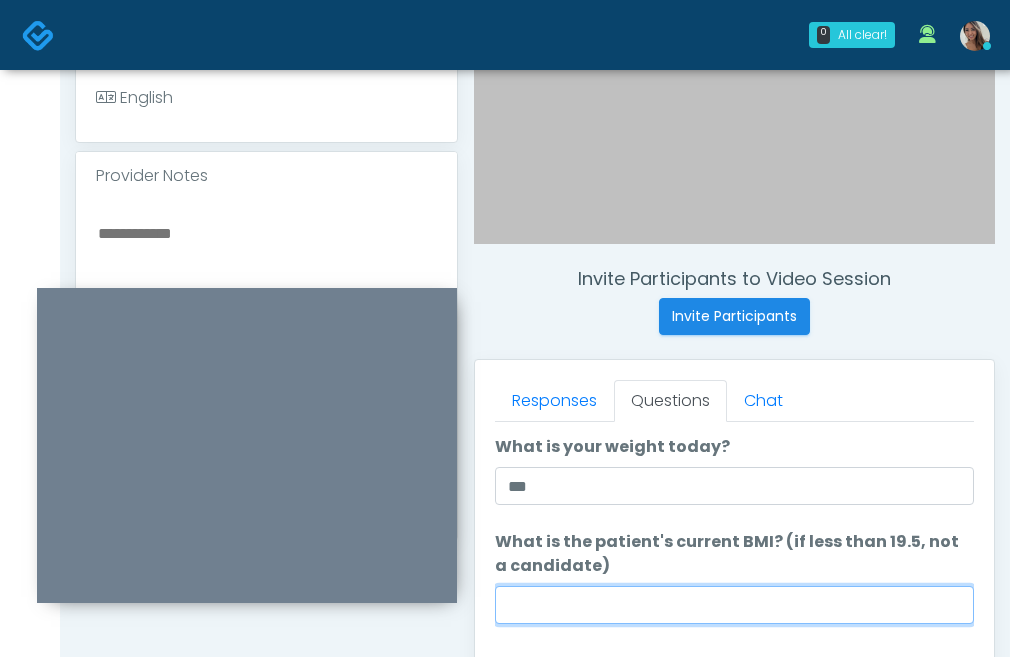 click on "What is the patient's current BMI? (if less than 19.5, not a candidate)" at bounding box center [734, 605] 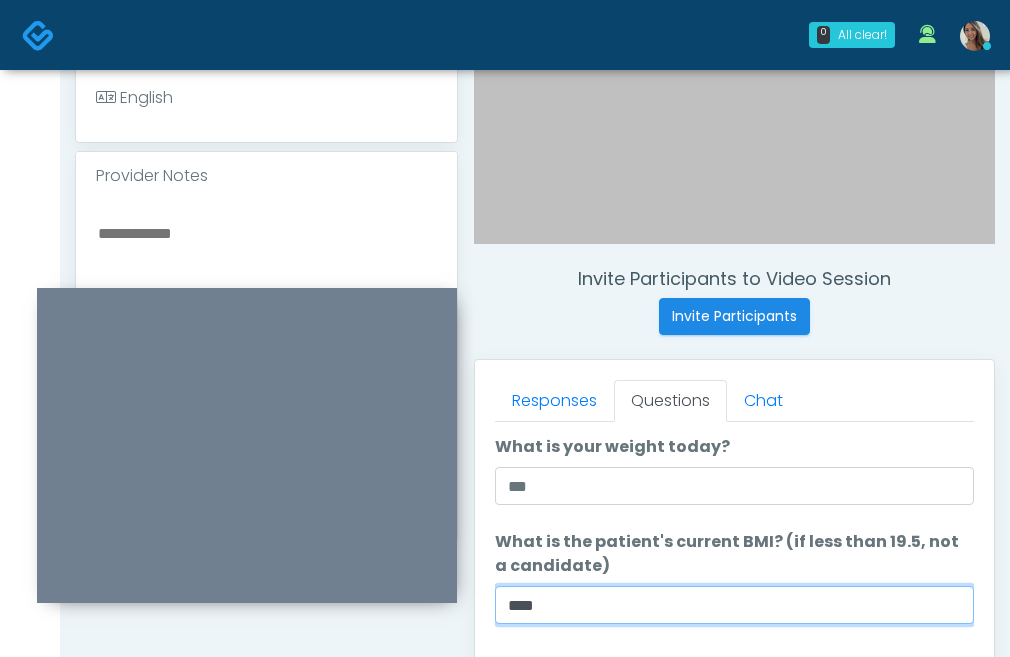 type on "****" 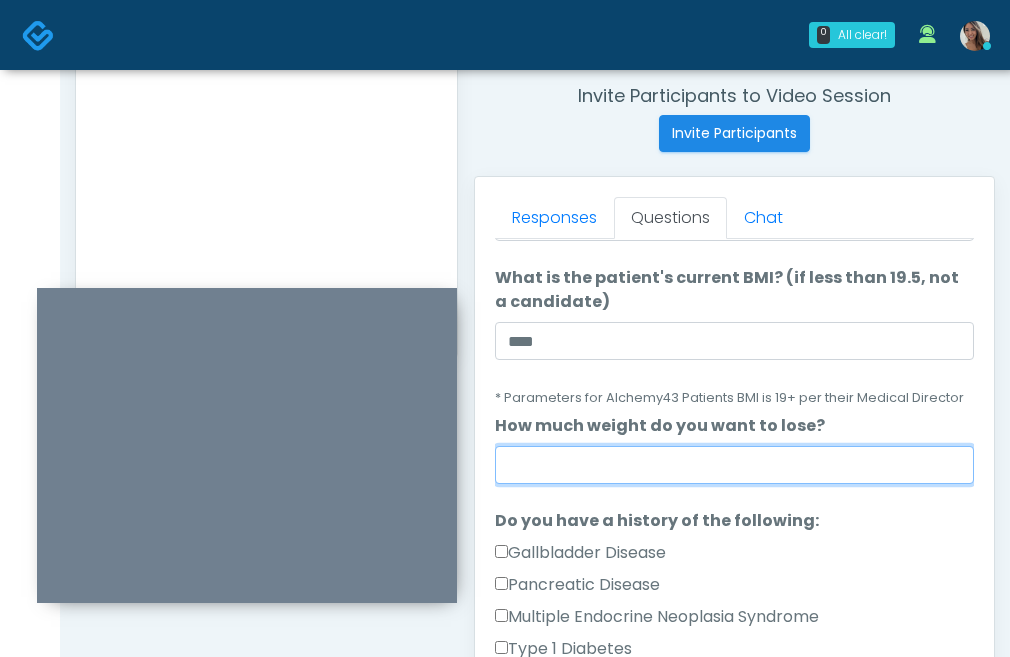 click on "How much weight do you want to lose?" at bounding box center (734, 465) 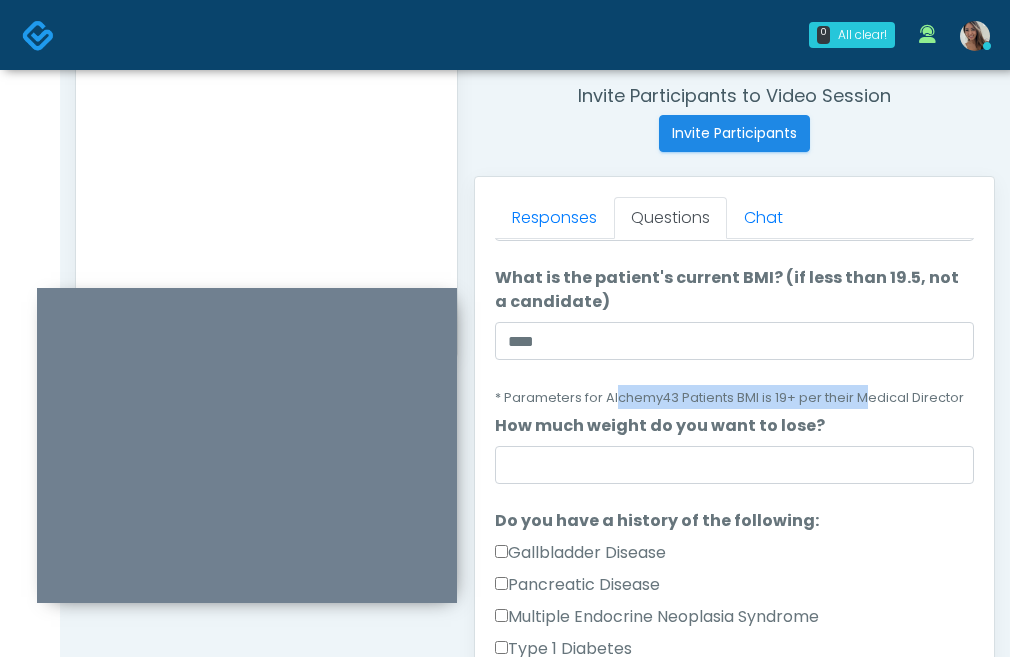 drag, startPoint x: 614, startPoint y: 398, endPoint x: 873, endPoint y: 394, distance: 259.03088 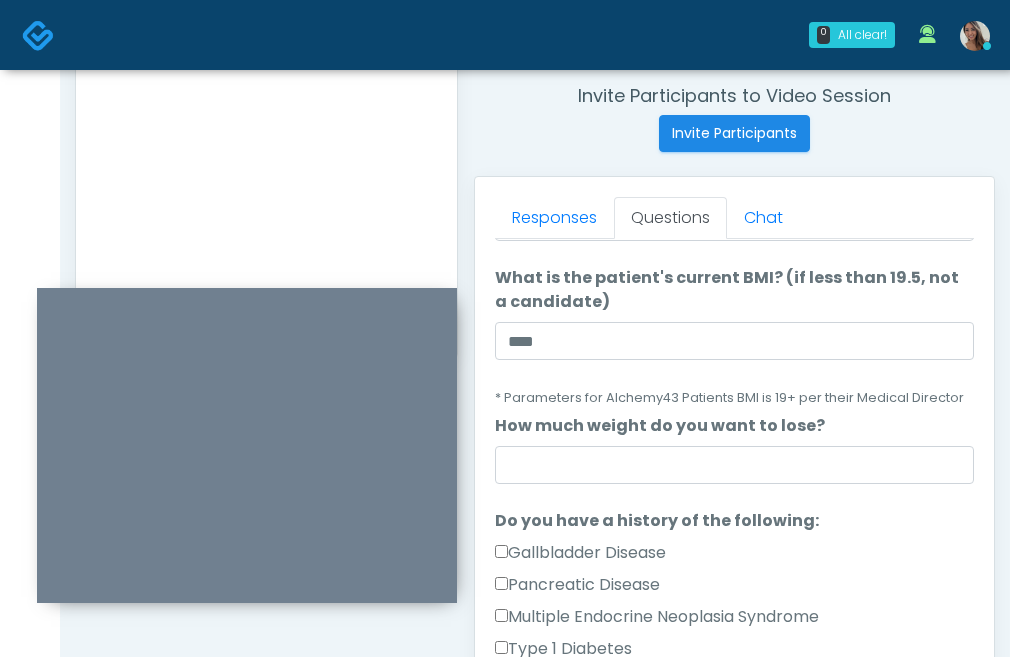 click on "* Parameters for Alchemy43 Patients BMI is 19+ per their Medical Director" at bounding box center [729, 397] 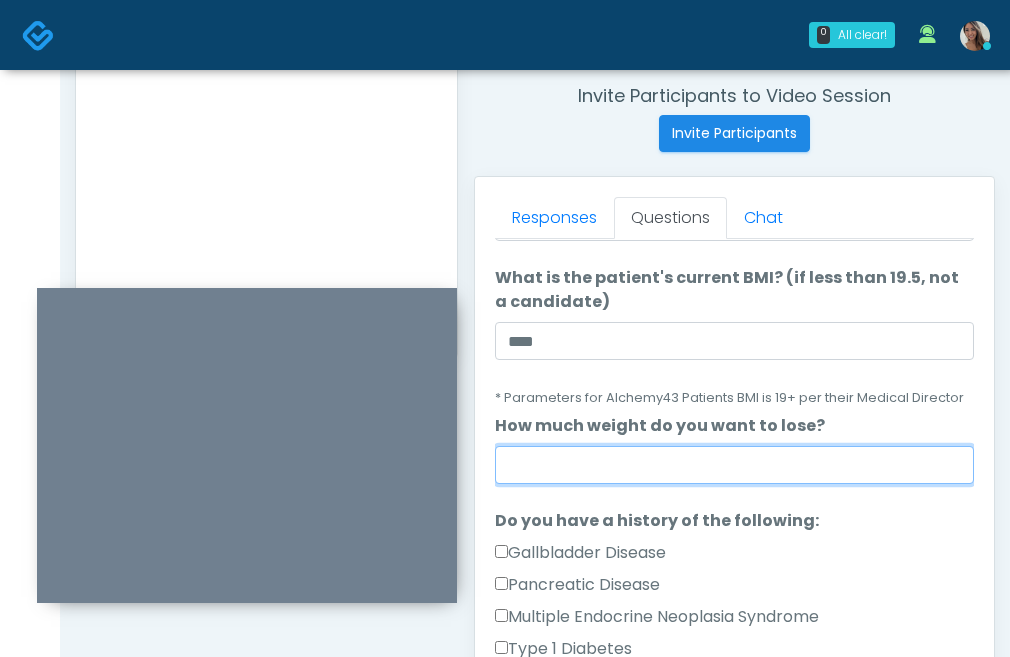 click on "How much weight do you want to lose?" at bounding box center [734, 465] 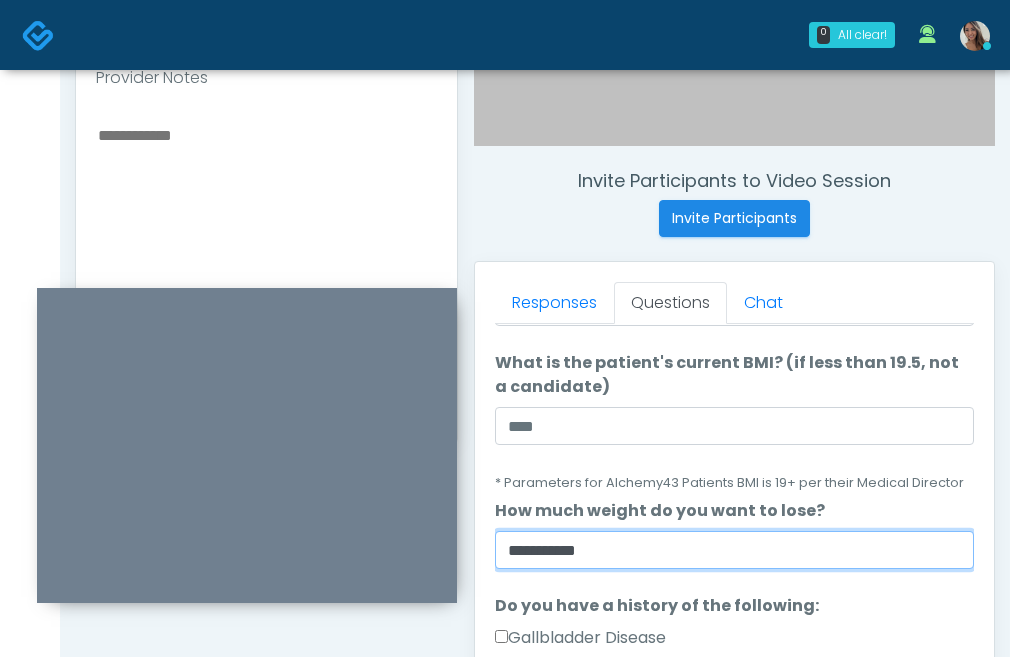scroll, scrollTop: 673, scrollLeft: 0, axis: vertical 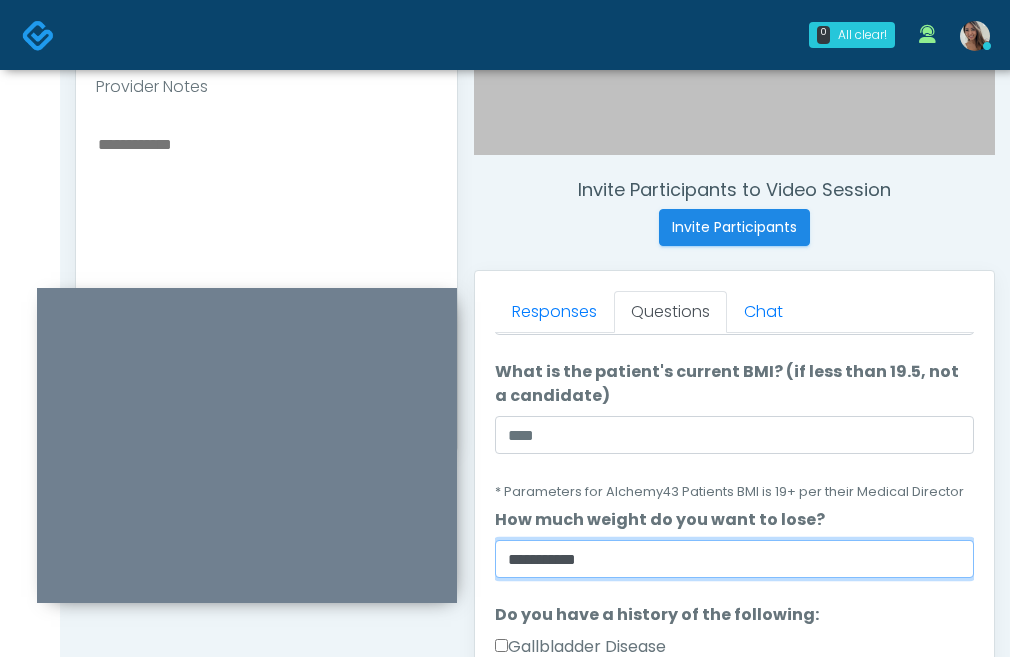 type on "**********" 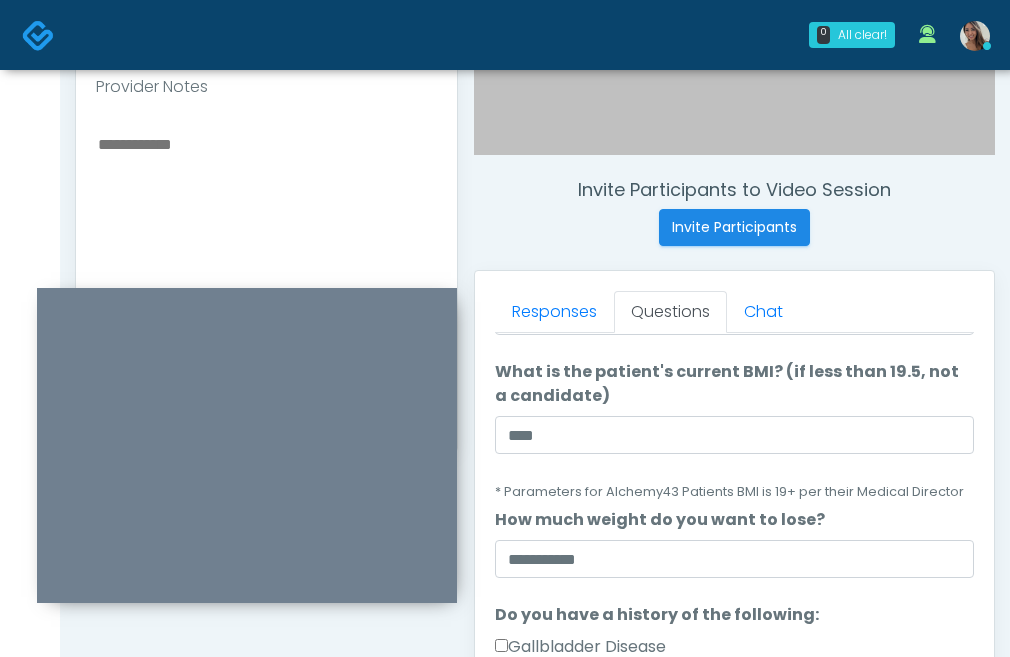 click at bounding box center [266, 253] 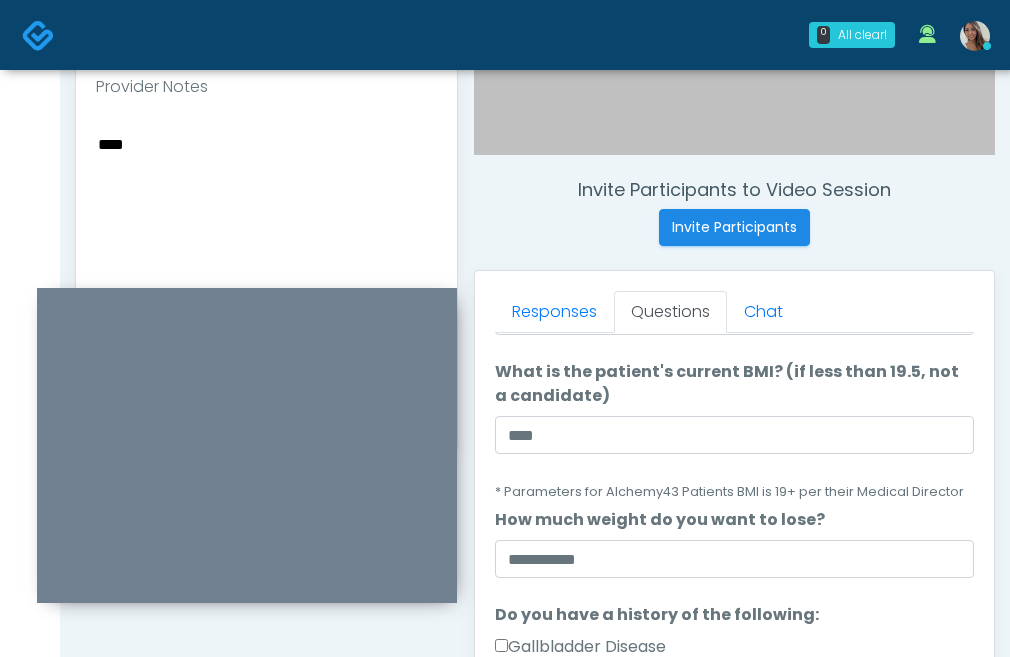 paste on "*****" 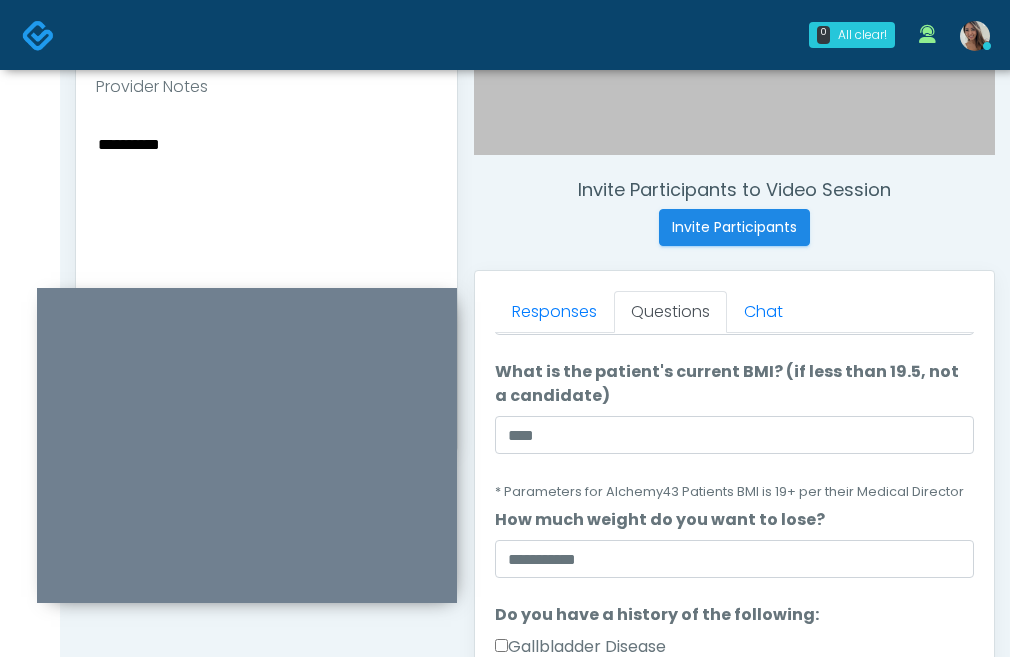 click on "What is the patient's current BMI? (if less than 19.5, not a candidate)
What is the patient's current BMI? (if less than 19.5, not a candidate)
****
* Parameters for Alchemy43 Patients BMI is 19+ per their Medical Director" at bounding box center [734, 431] 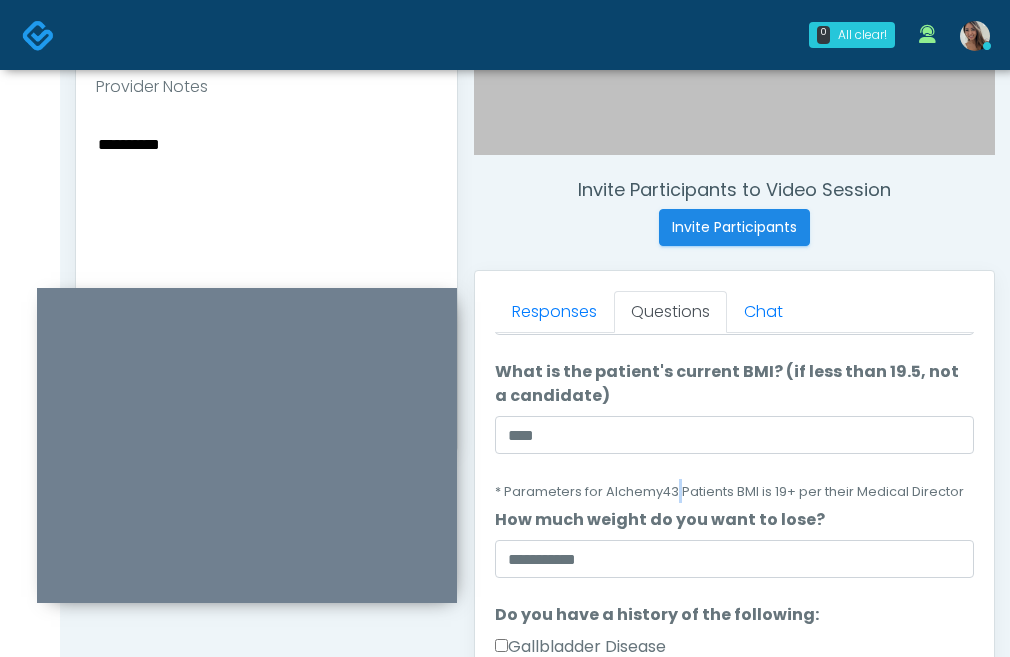 click on "What is the patient's current BMI? (if less than 19.5, not a candidate)
What is the patient's current BMI? (if less than 19.5, not a candidate)
****
* Parameters for Alchemy43 Patients BMI is 19+ per their Medical Director" at bounding box center [734, 431] 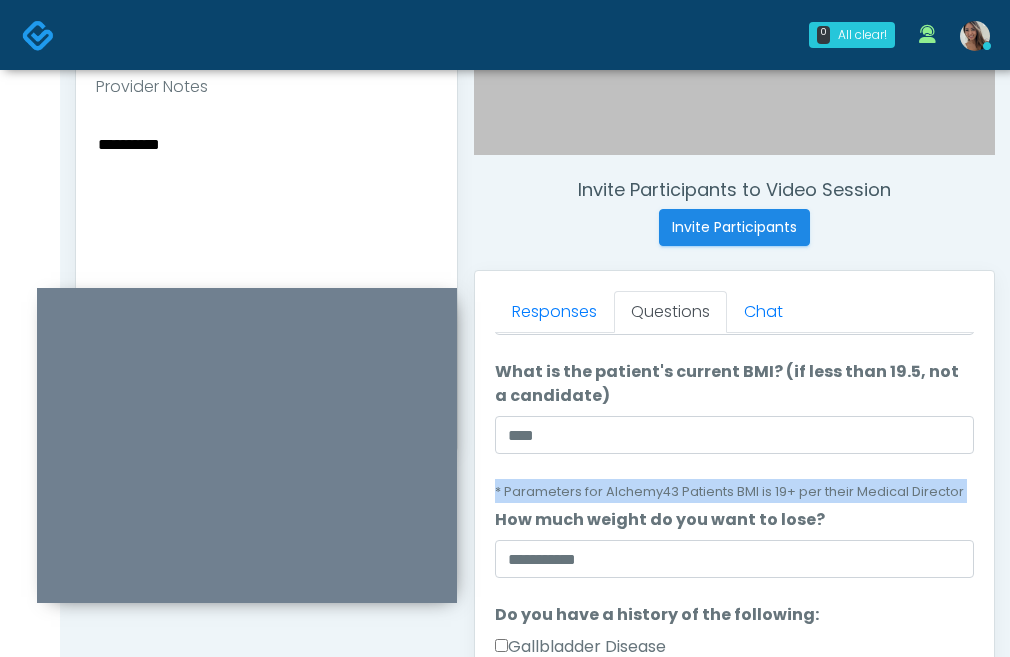 click on "What is the patient's current BMI? (if less than 19.5, not a candidate)
What is the patient's current BMI? (if less than 19.5, not a candidate)
****
* Parameters for Alchemy43 Patients BMI is 19+ per their Medical Director" at bounding box center [734, 431] 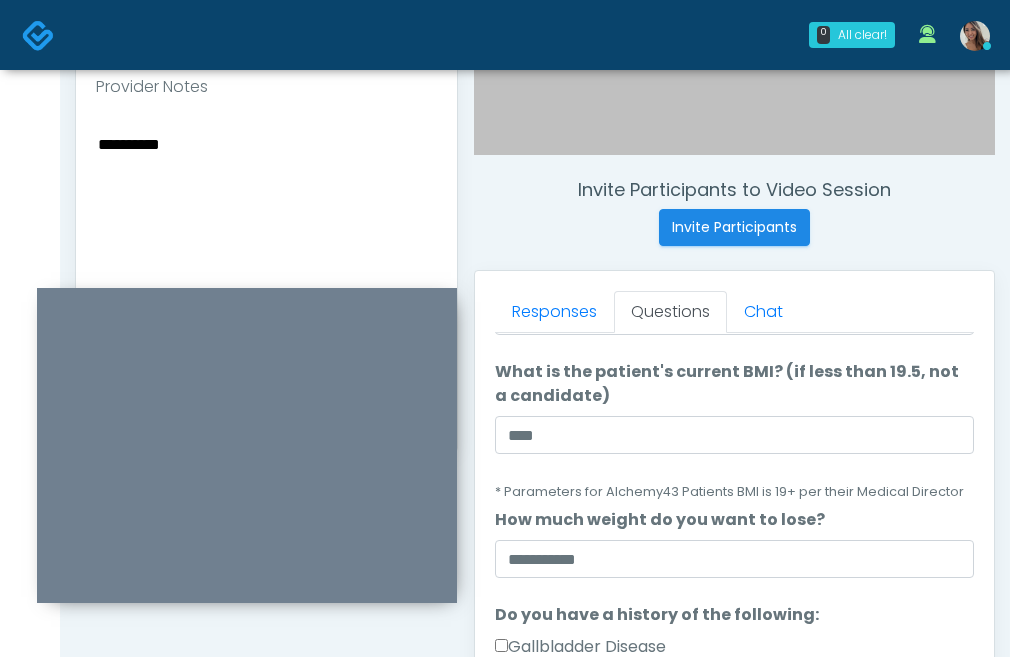 click on "**********" at bounding box center (266, 253) 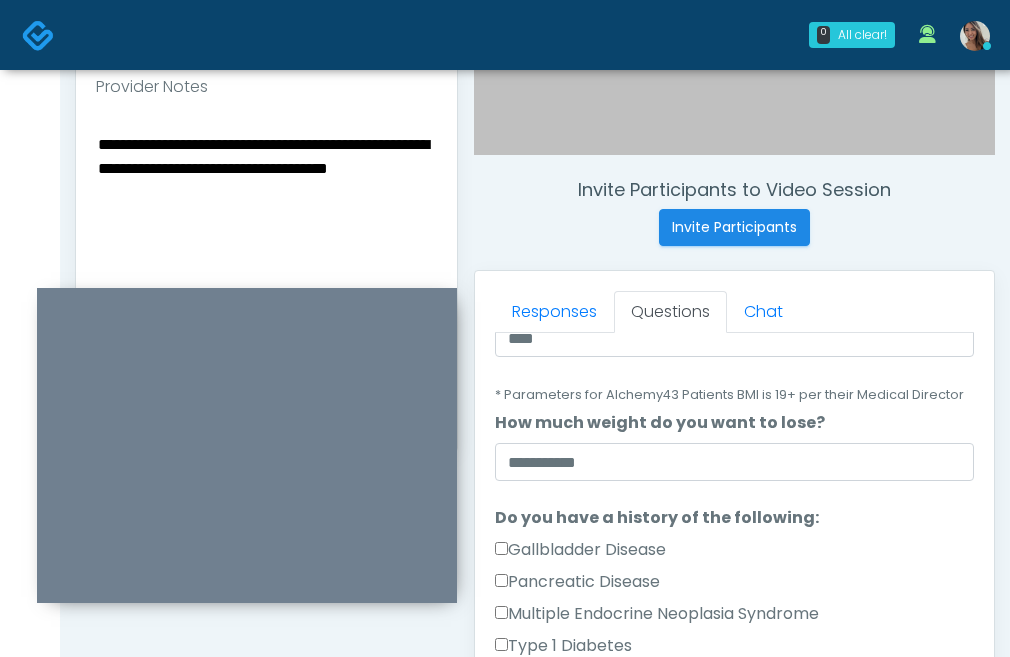scroll, scrollTop: 0, scrollLeft: 0, axis: both 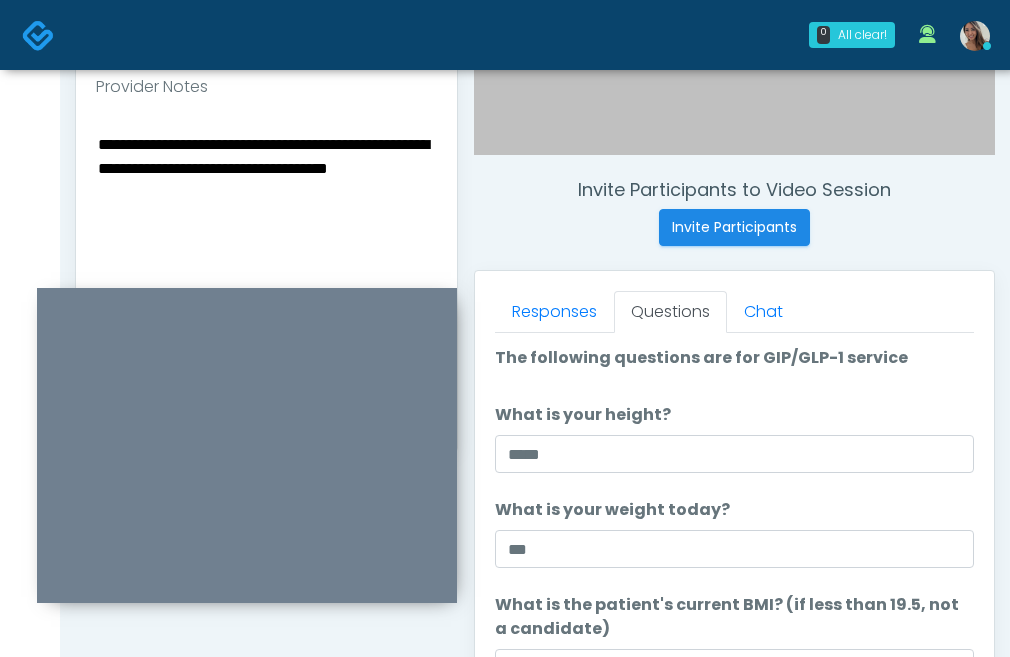 type on "**********" 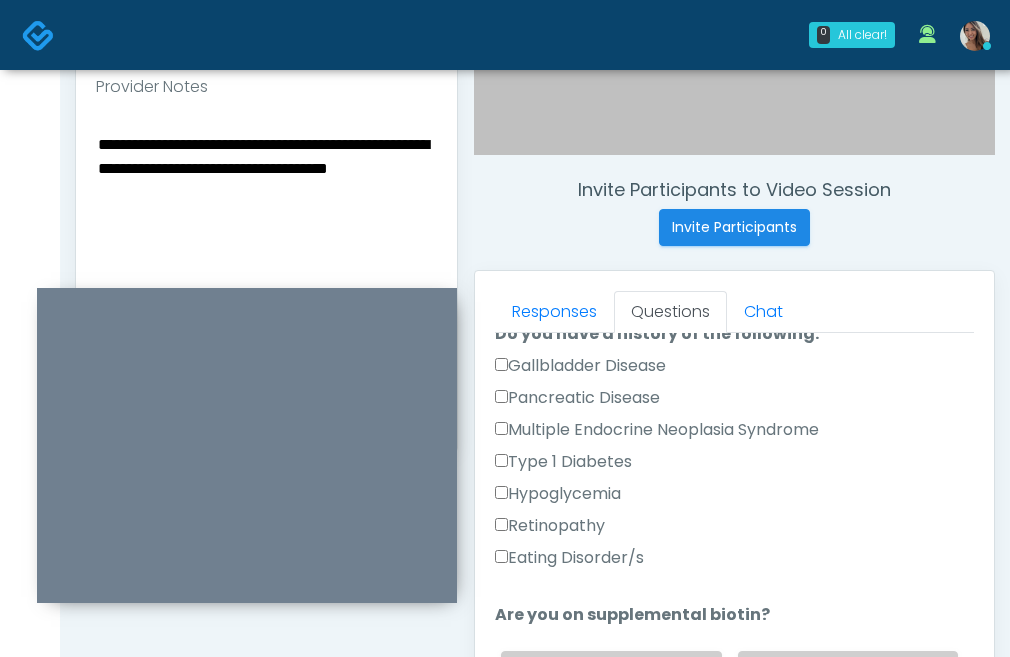 scroll, scrollTop: 1197, scrollLeft: 0, axis: vertical 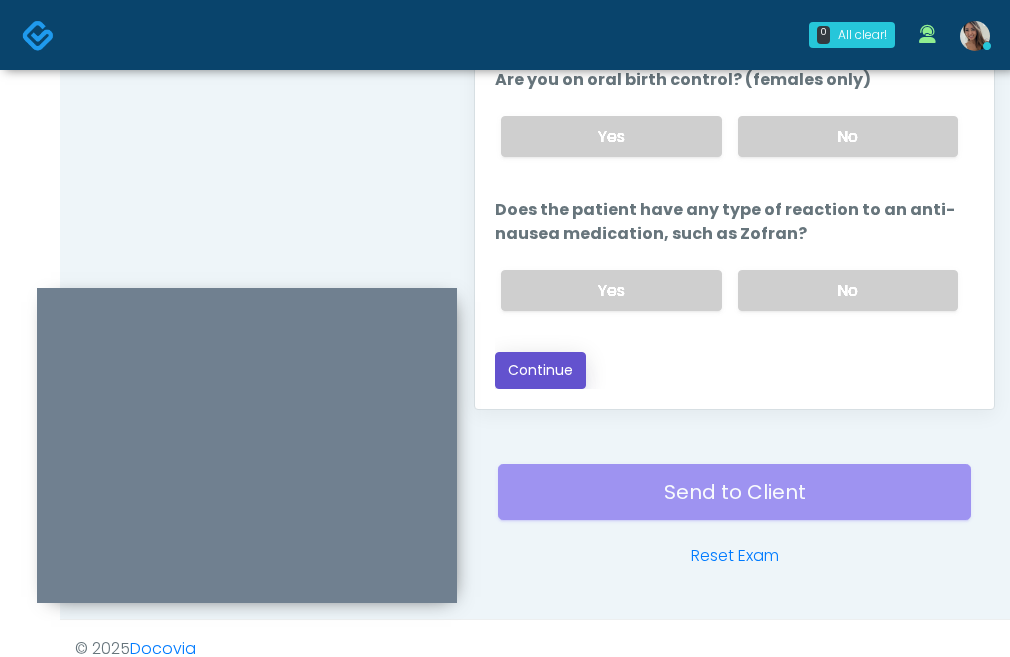 click on "Continue" at bounding box center [540, 370] 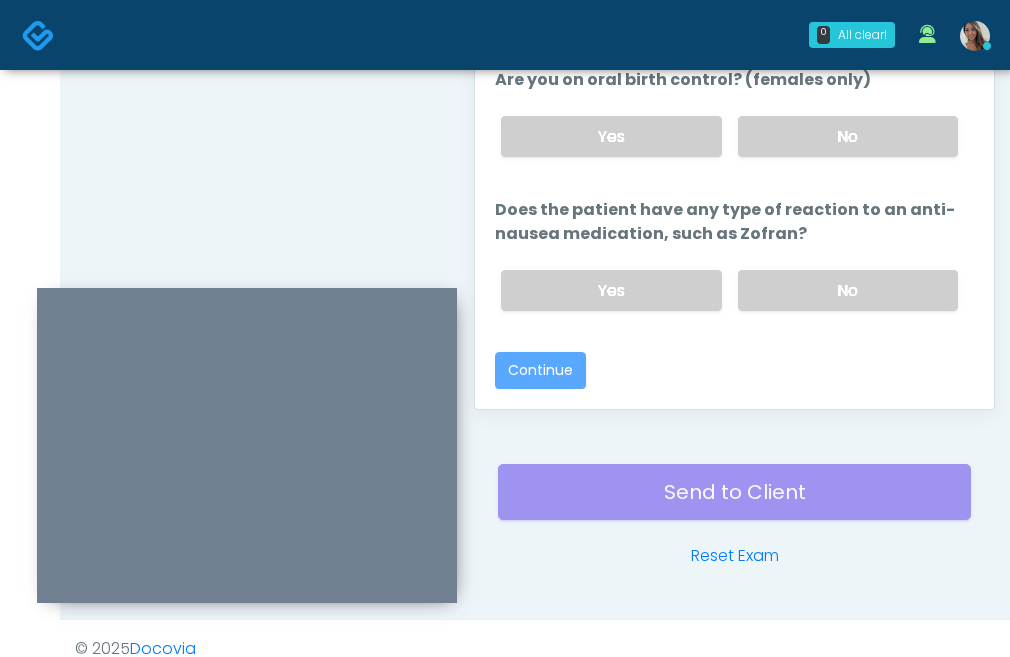 scroll, scrollTop: 613, scrollLeft: 0, axis: vertical 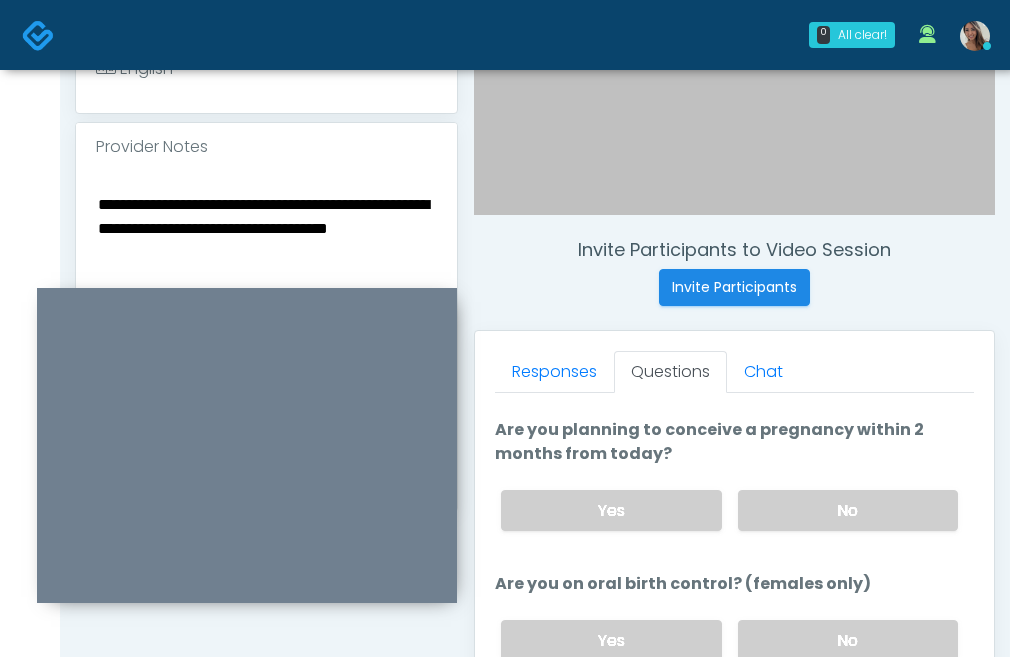 click on "**********" at bounding box center (266, 313) 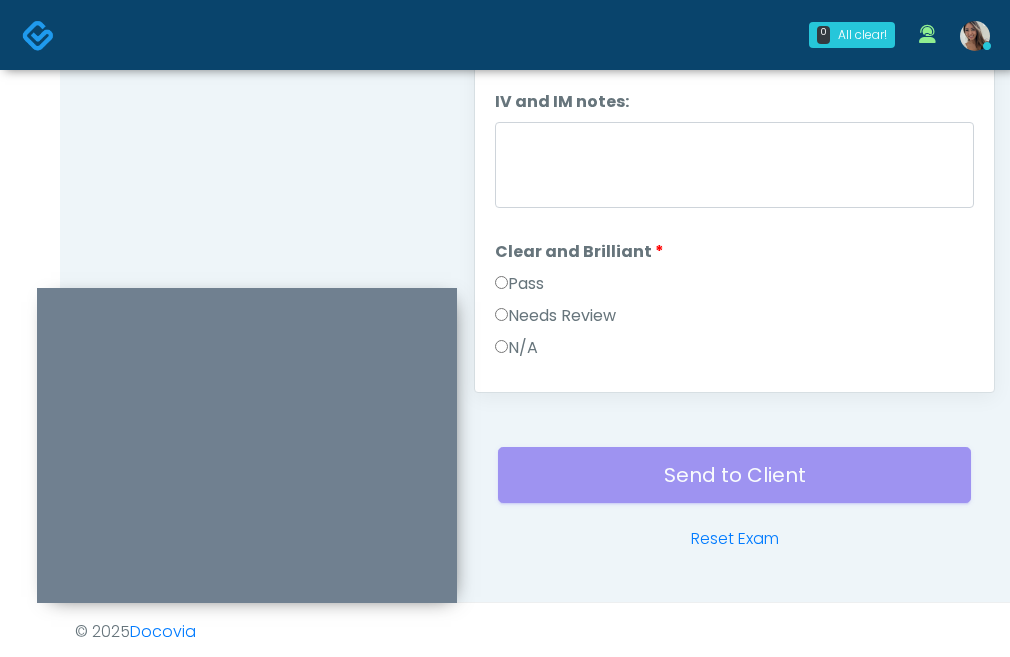 scroll, scrollTop: 1117, scrollLeft: 0, axis: vertical 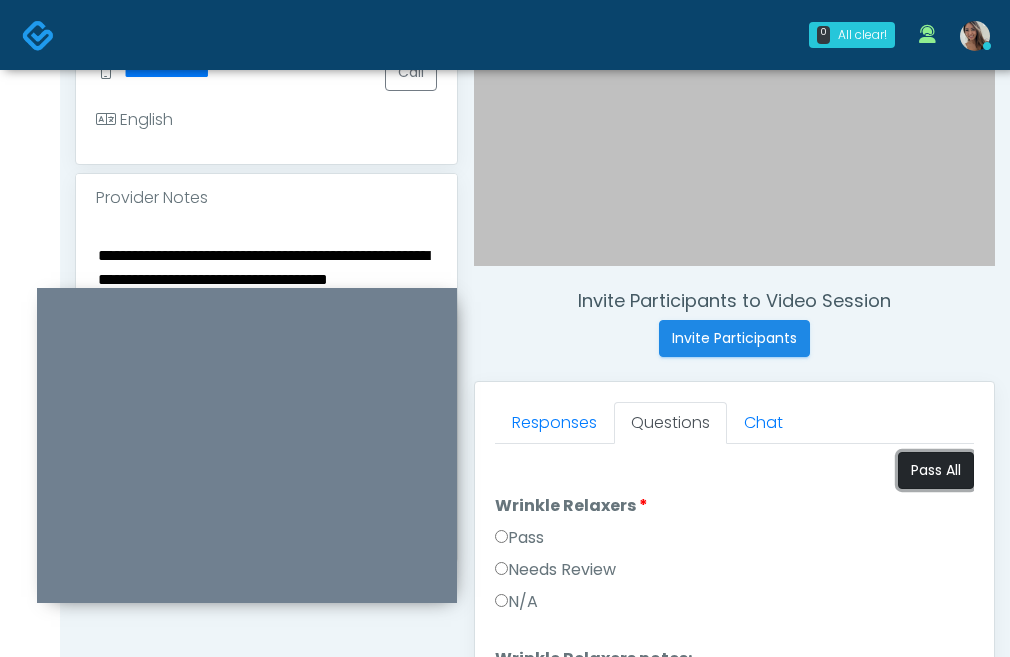 click on "Pass All" at bounding box center [936, 470] 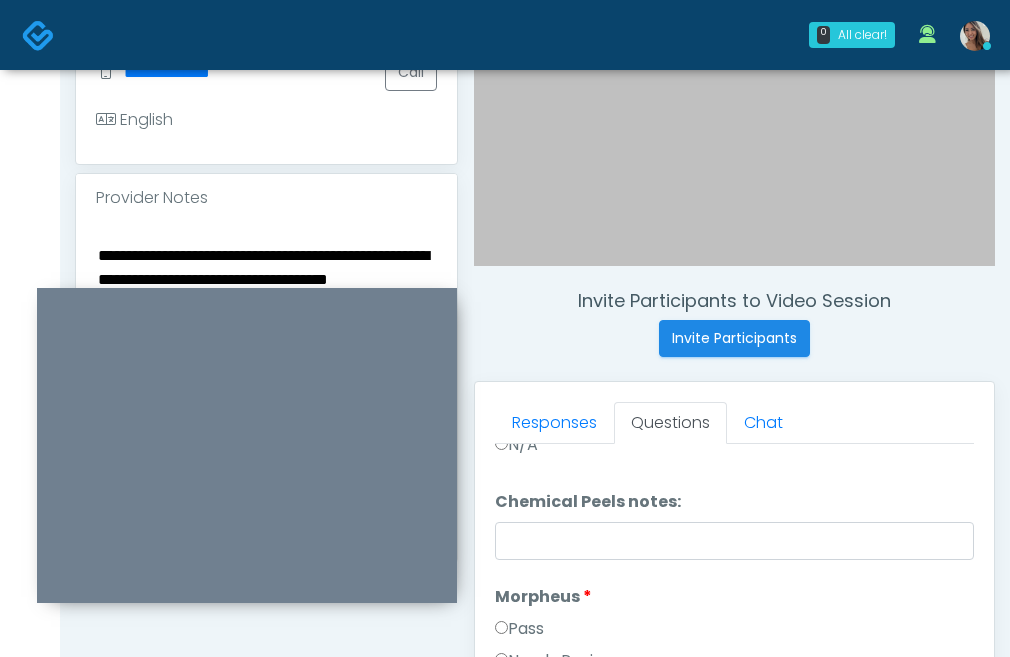 scroll, scrollTop: 3637, scrollLeft: 0, axis: vertical 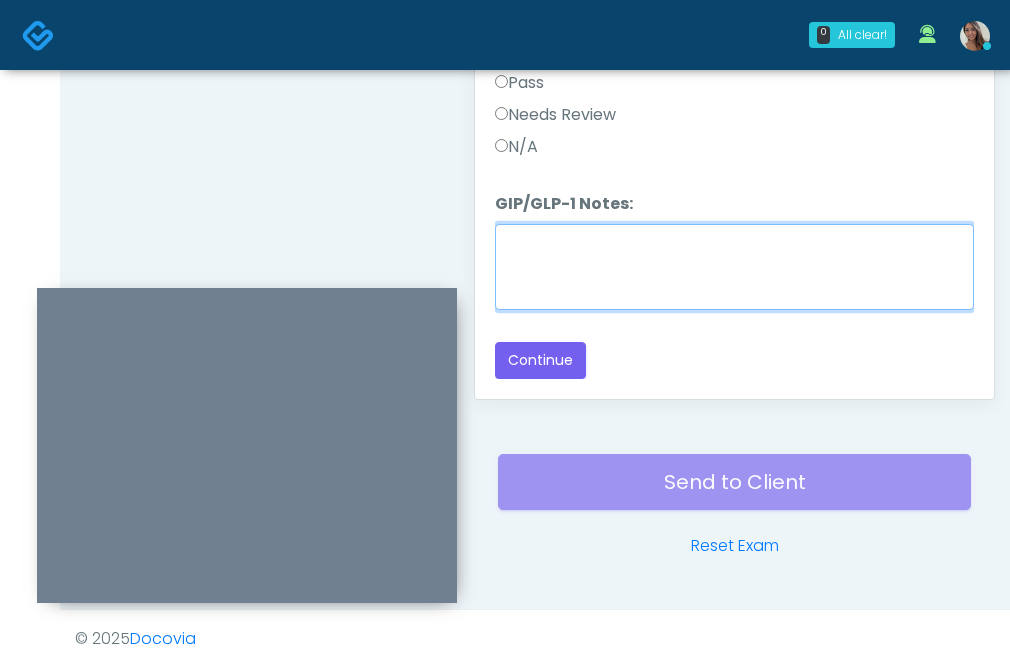 click on "GIP/GLP-1 Notes:" at bounding box center [734, 267] 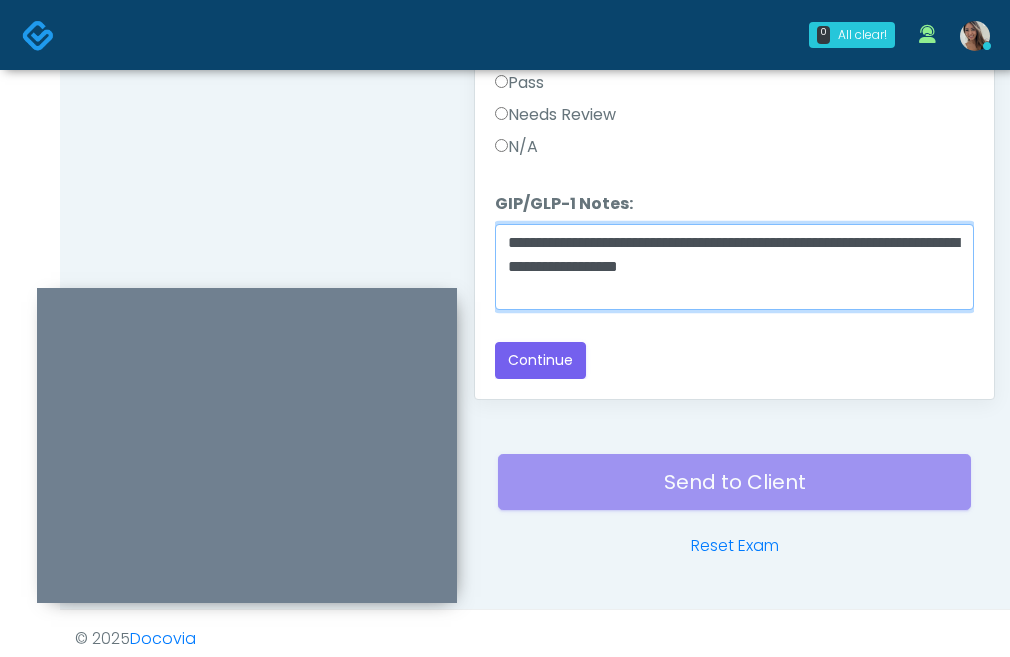 type on "**********" 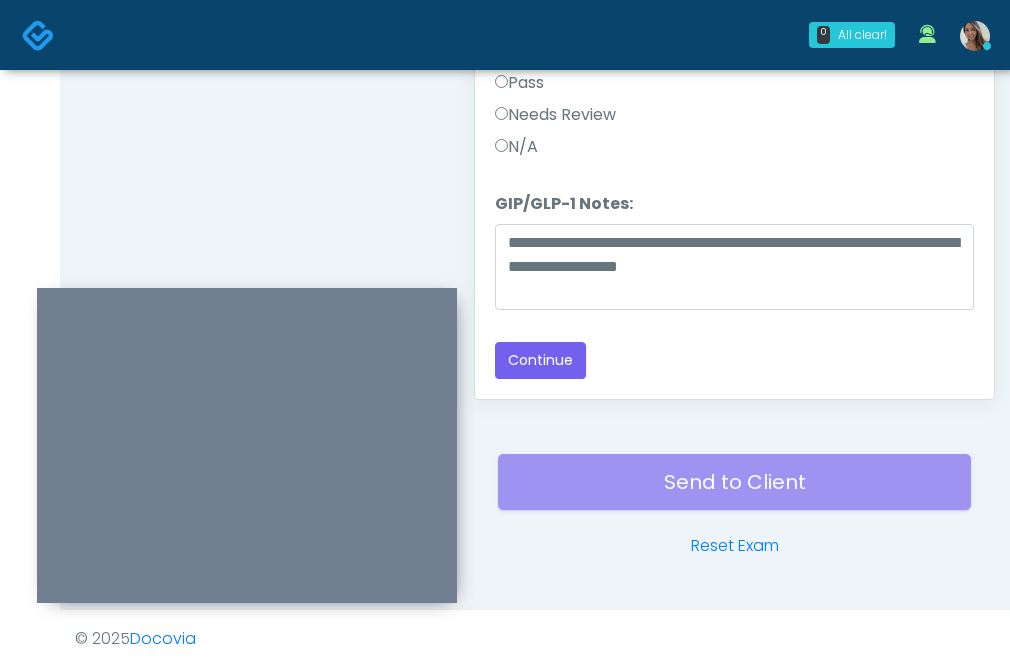 click on "Back
Continue" at bounding box center [734, 360] 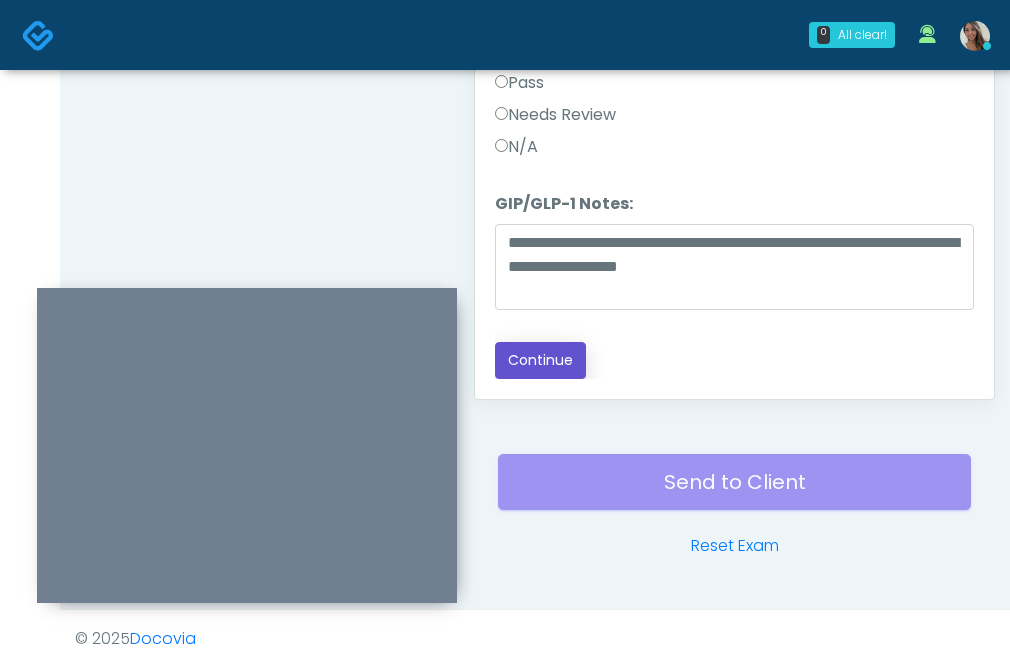 click on "Continue" at bounding box center [540, 360] 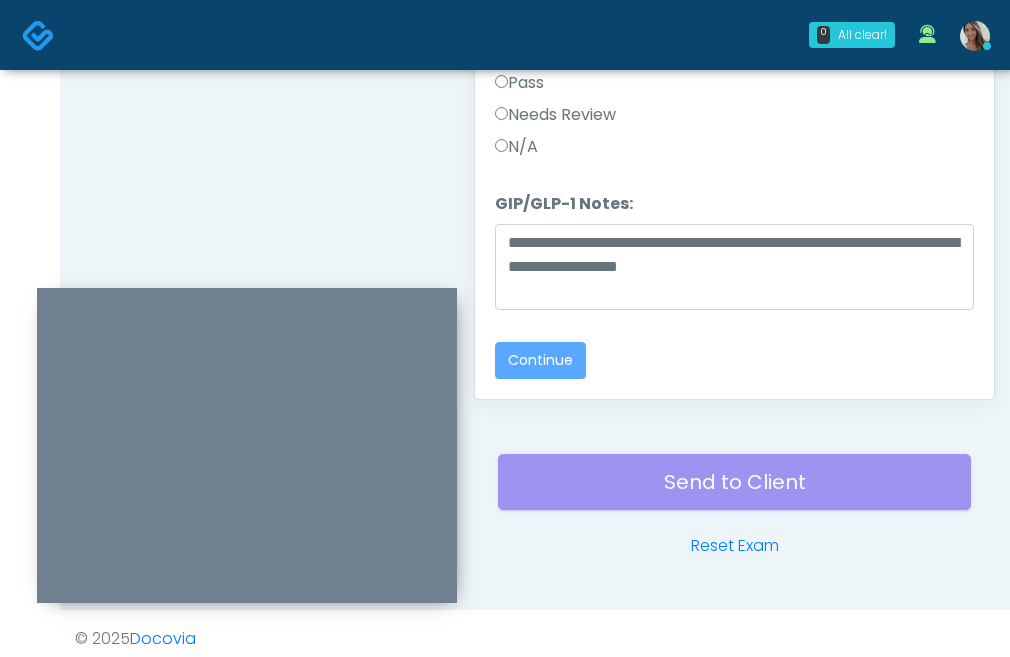 scroll, scrollTop: 0, scrollLeft: 0, axis: both 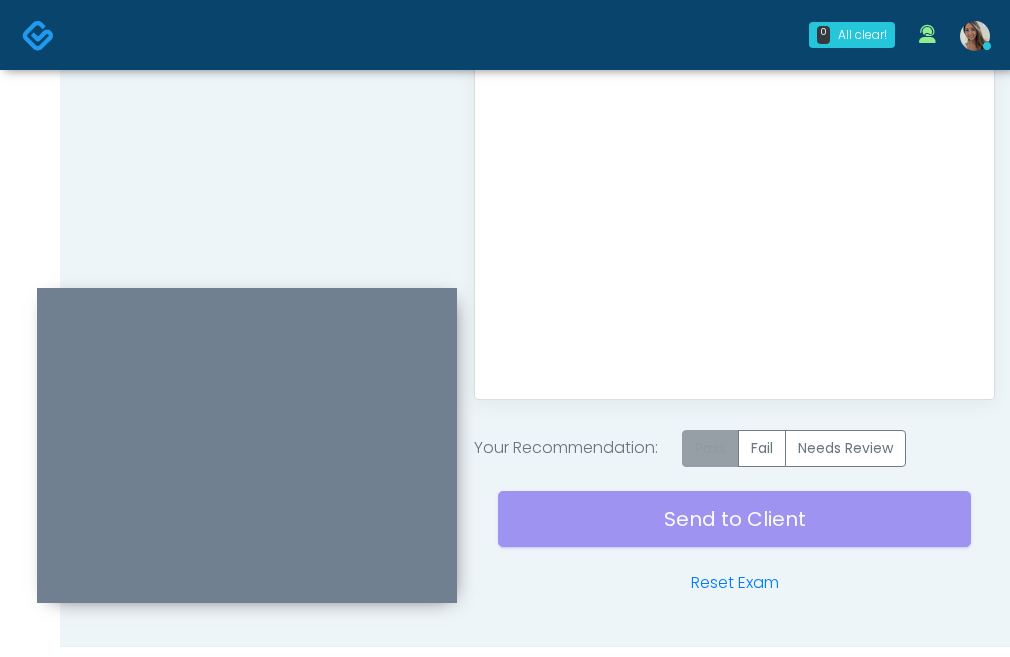 click on "Pass" at bounding box center [710, 448] 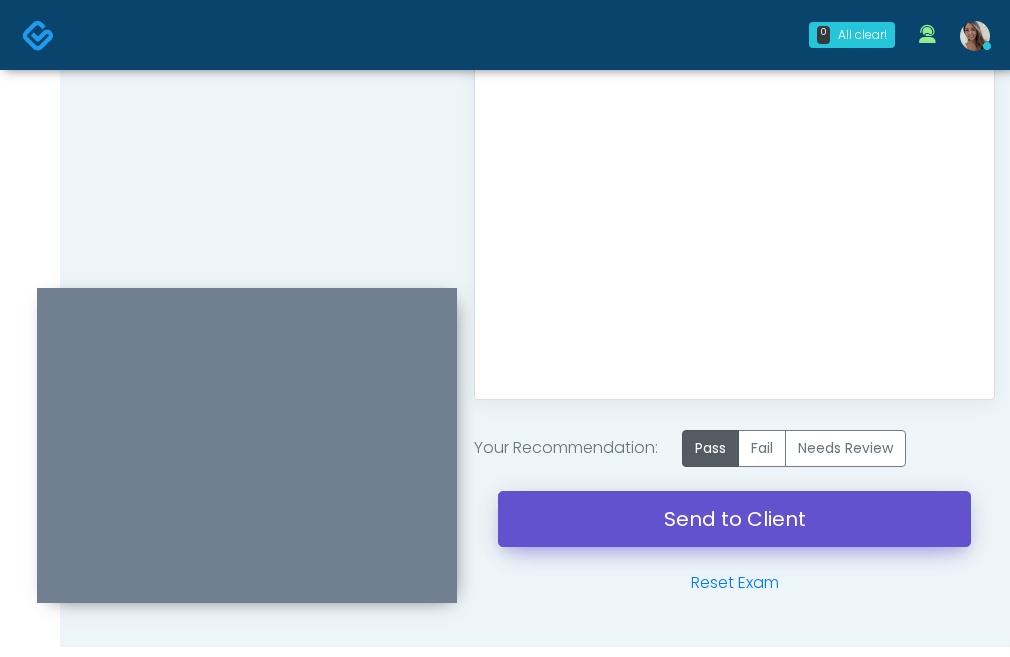 click on "Send to Client" at bounding box center (734, 519) 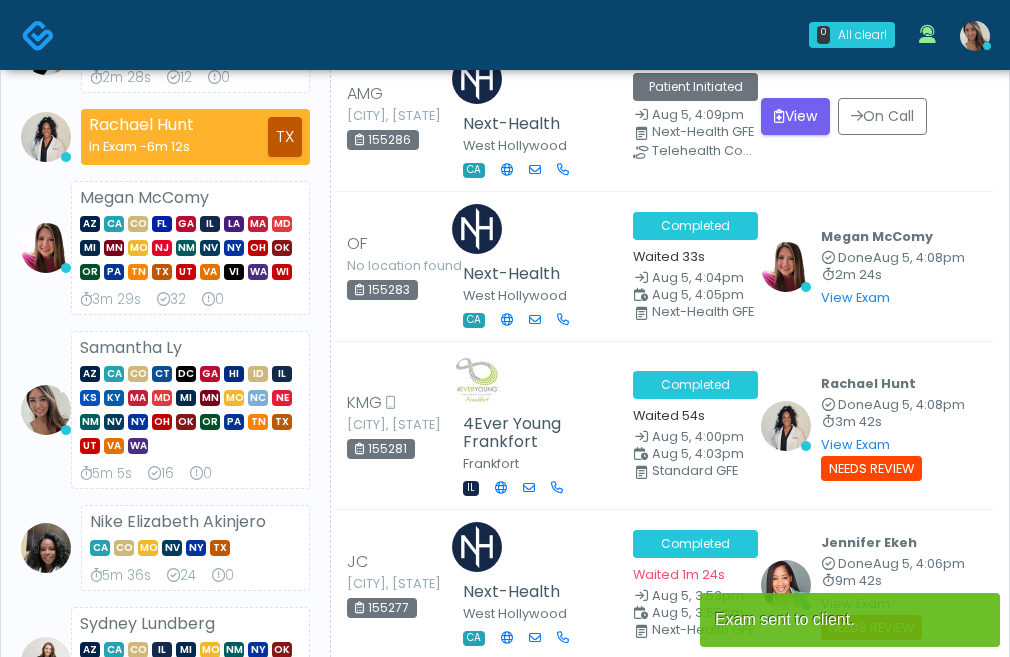 scroll, scrollTop: 374, scrollLeft: 0, axis: vertical 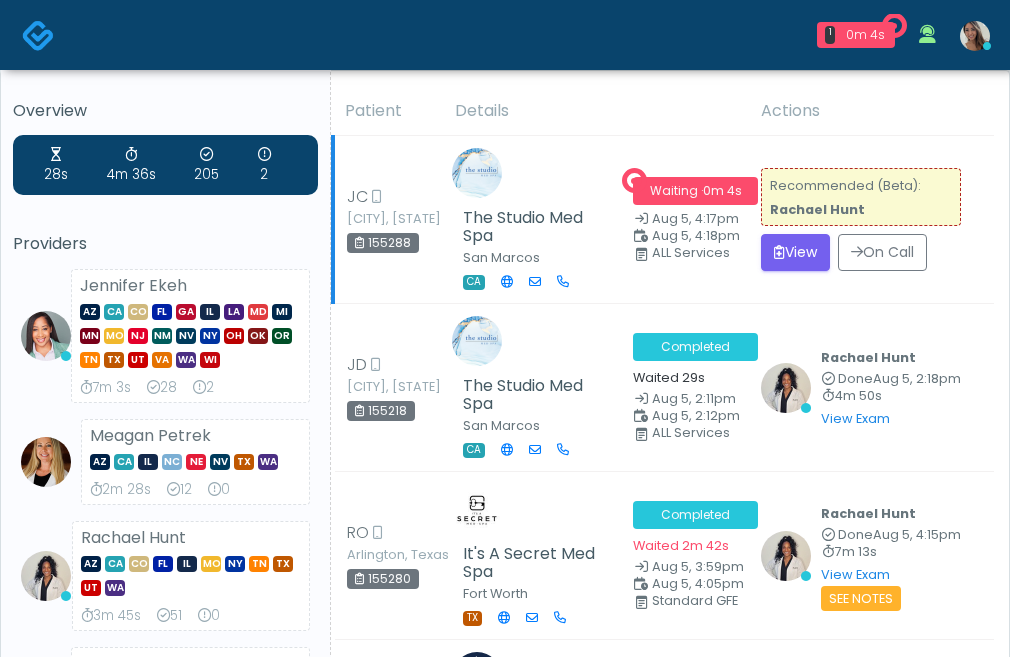 click on "[CITY], [STATE]
[CITY], [STATE]
[POSTAL_CODE]
The Studio Med Spa
[CITY]
[STATE]
Waiting
·  0m 4s
Aug 5,[TIME]
Aug 5,[TIME]
ALL Services
Recommended (Beta):
[FIRST] [LAST]
View
On Call" at bounding box center [663, 220] 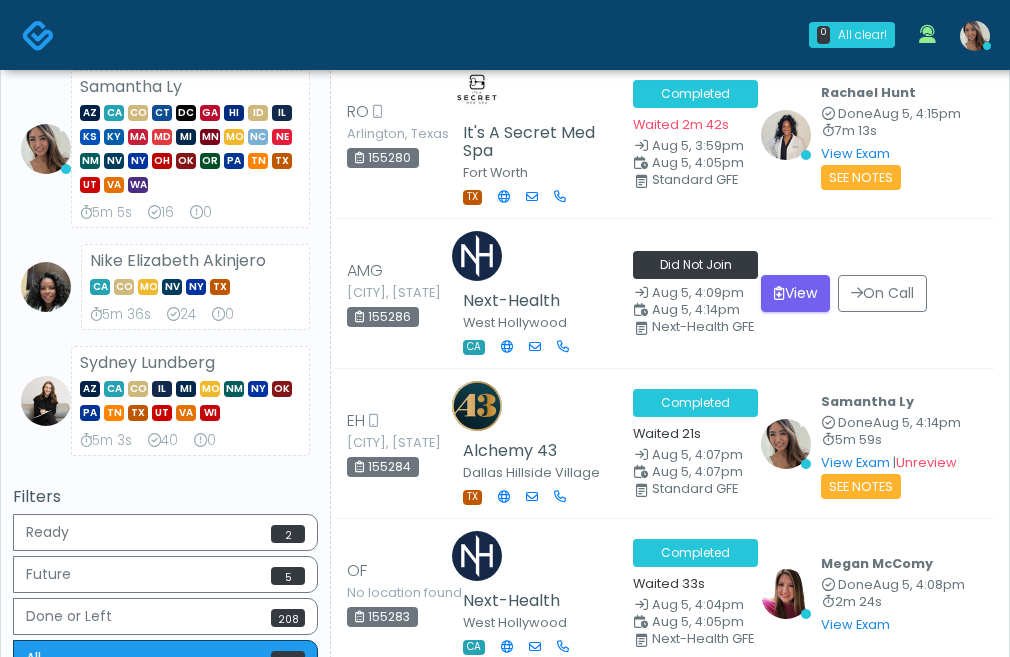scroll, scrollTop: 34, scrollLeft: 0, axis: vertical 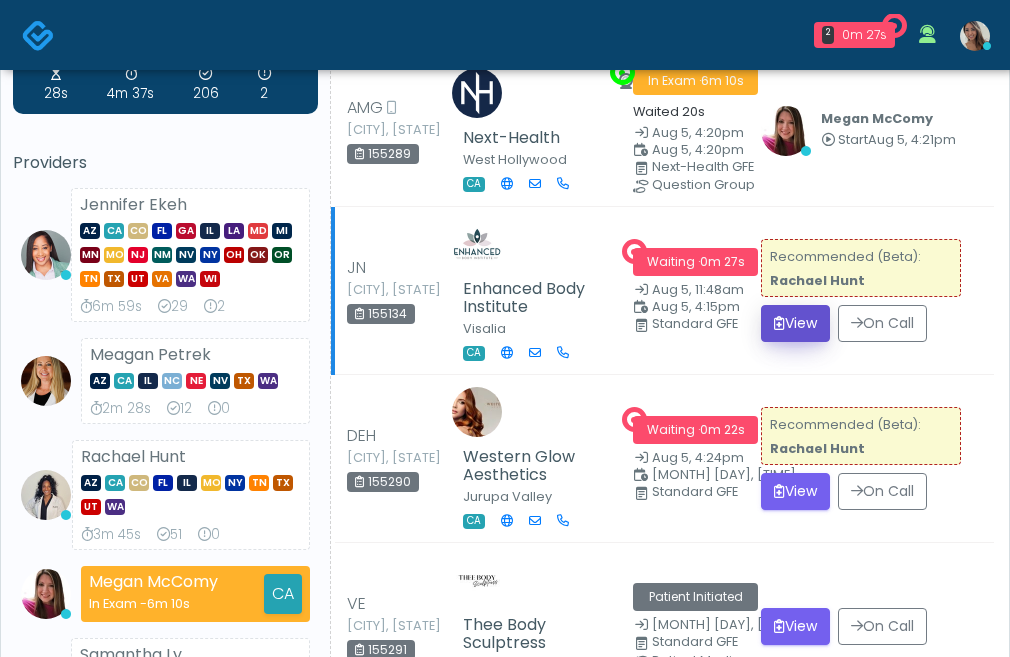 click on "View" at bounding box center [795, 323] 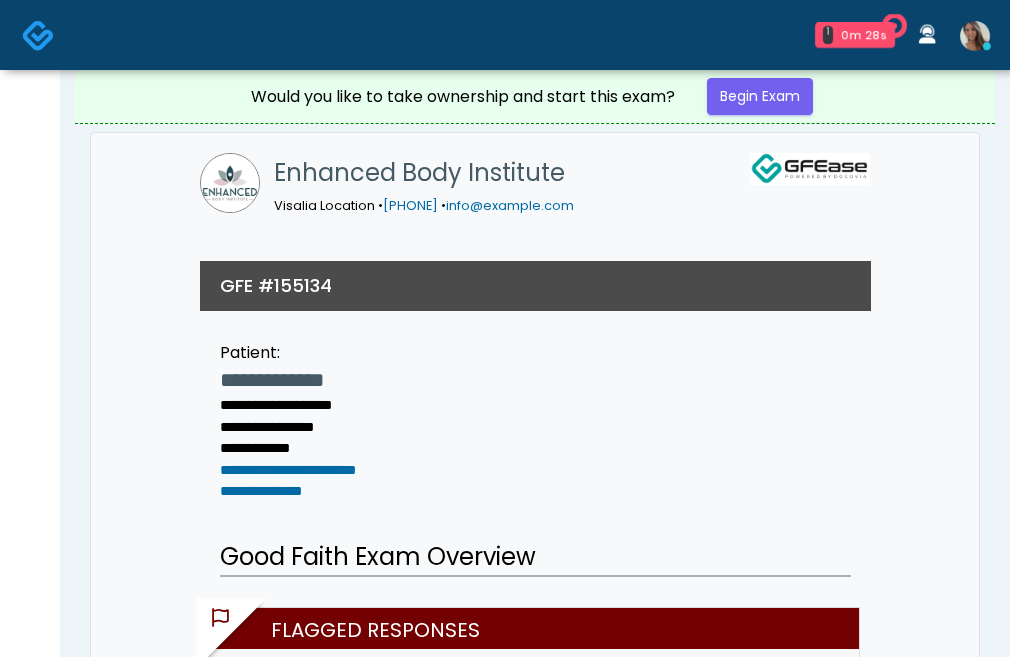 scroll, scrollTop: 0, scrollLeft: 0, axis: both 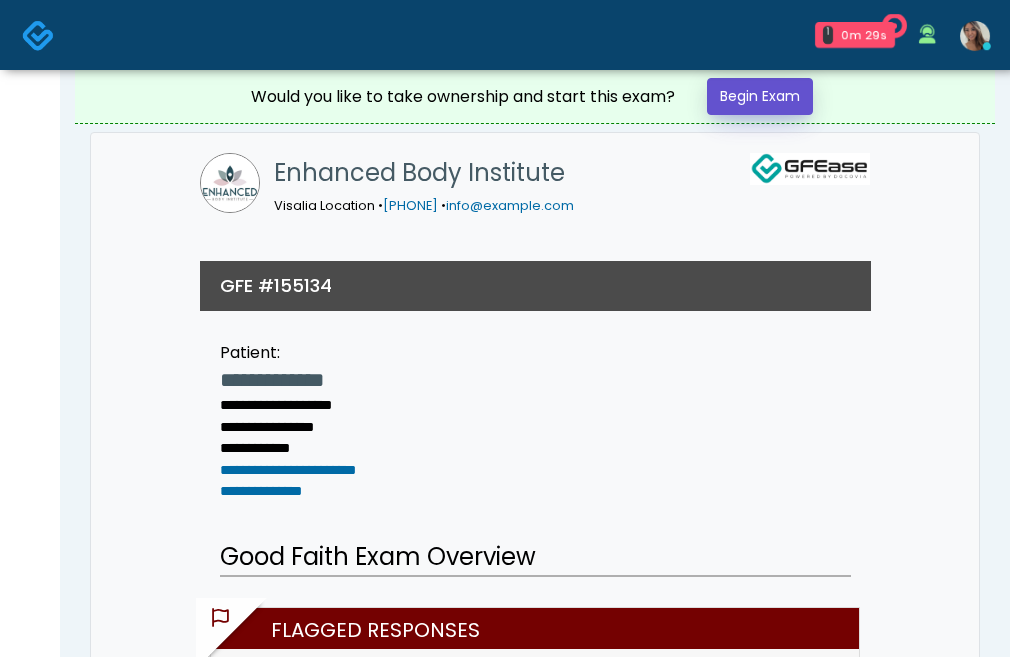 click on "Begin Exam" at bounding box center [760, 96] 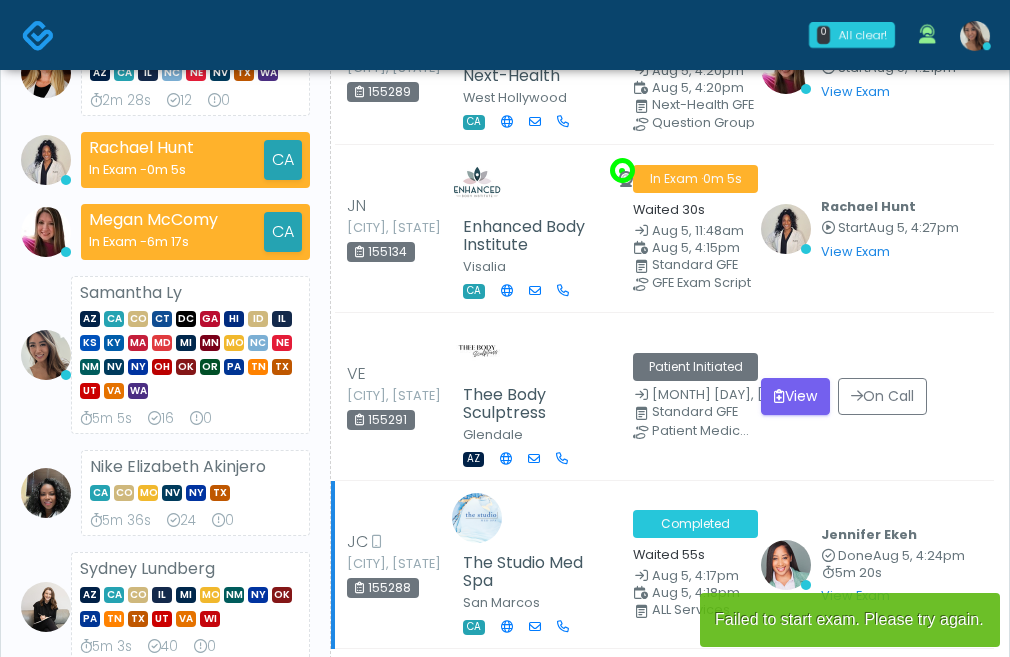 scroll, scrollTop: 601, scrollLeft: 0, axis: vertical 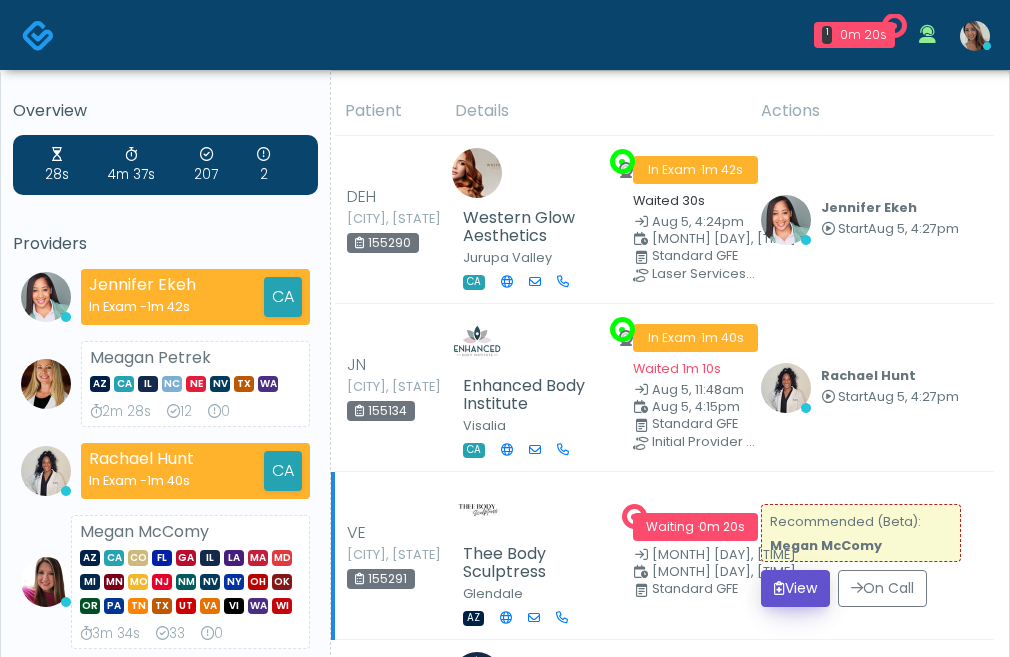 click on "View" at bounding box center (795, 588) 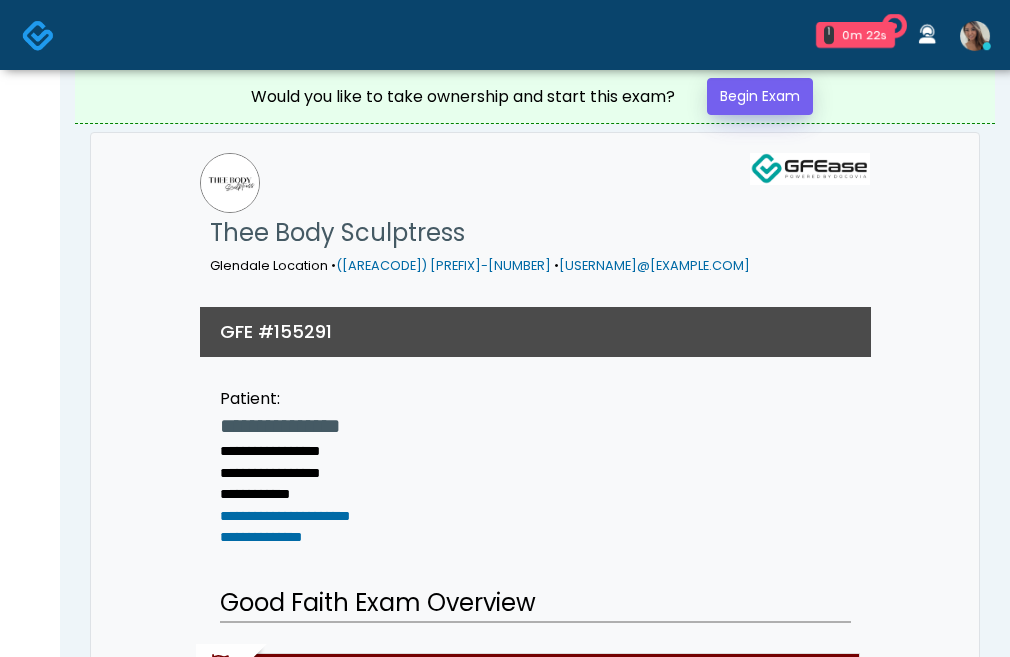 scroll, scrollTop: 0, scrollLeft: 0, axis: both 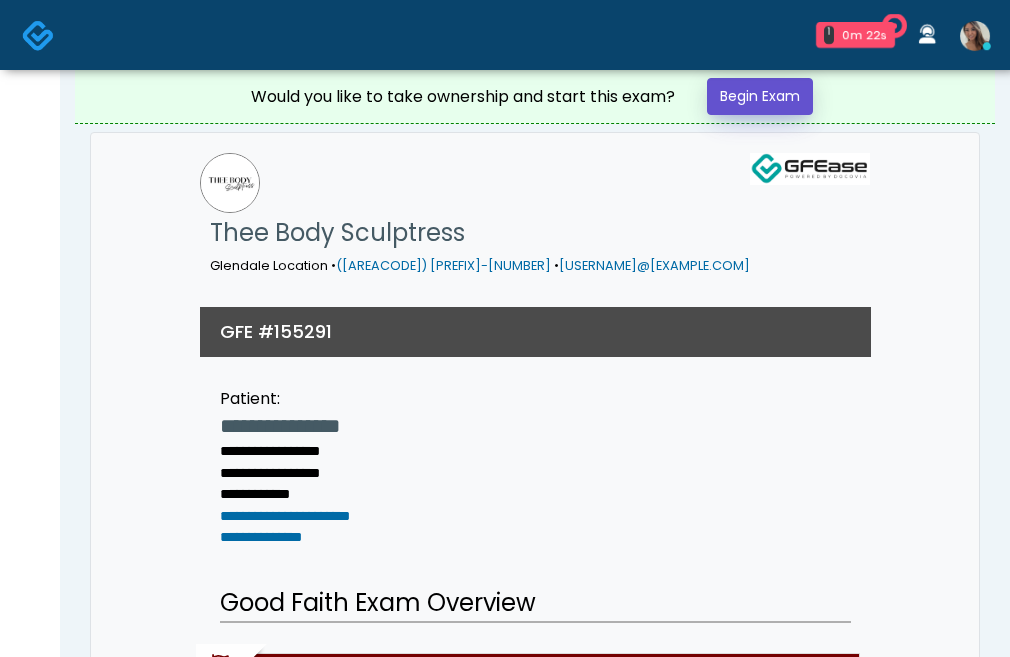 click on "Begin Exam" at bounding box center [760, 96] 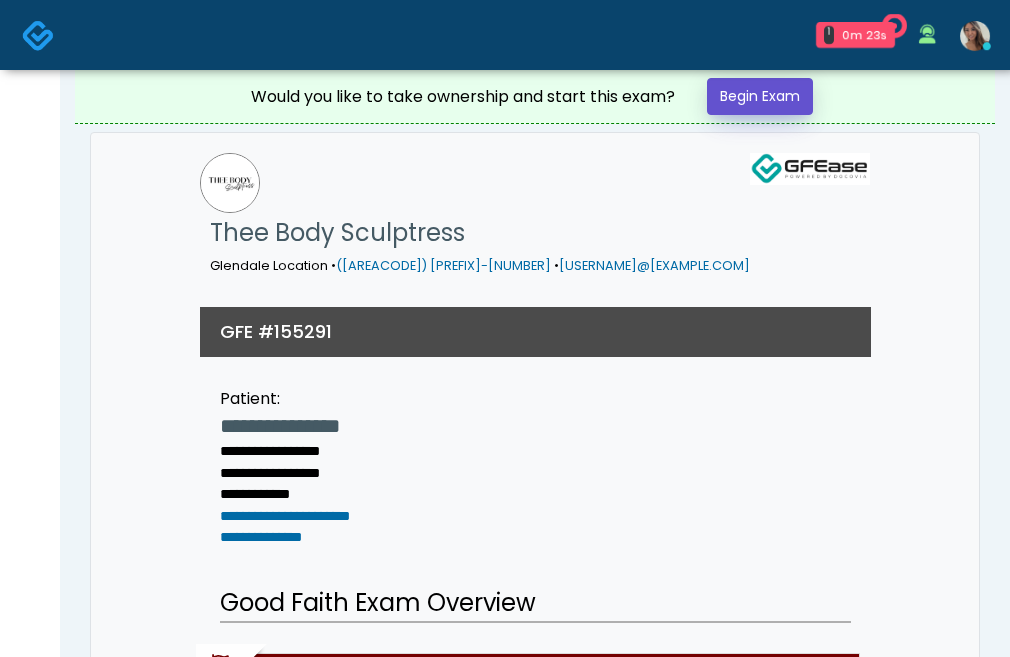 scroll, scrollTop: 0, scrollLeft: 0, axis: both 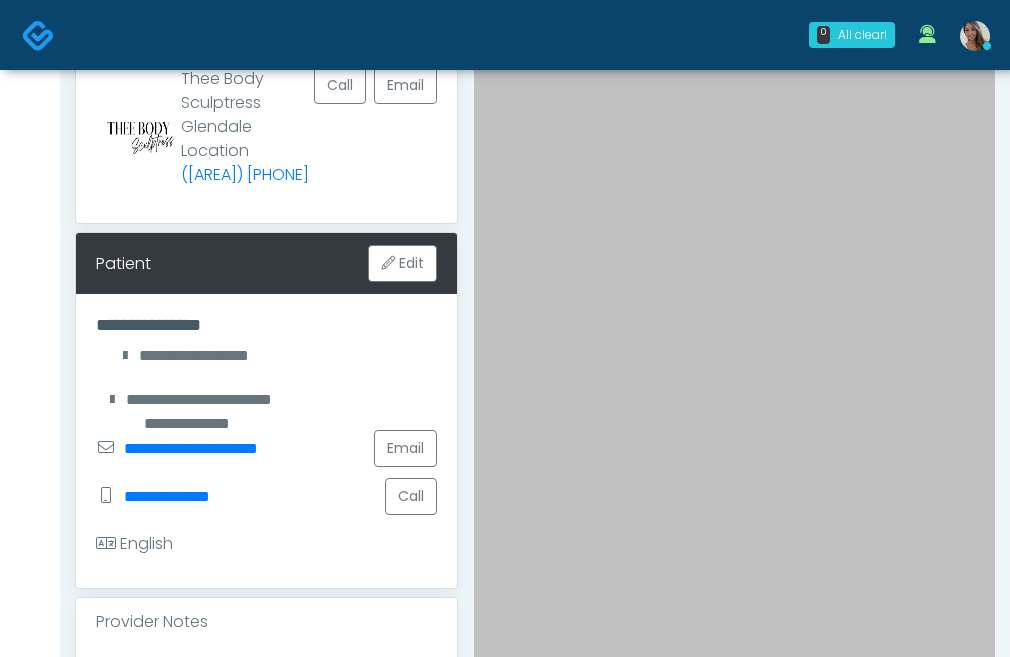 drag, startPoint x: 306, startPoint y: 575, endPoint x: 315, endPoint y: 567, distance: 12.0415945 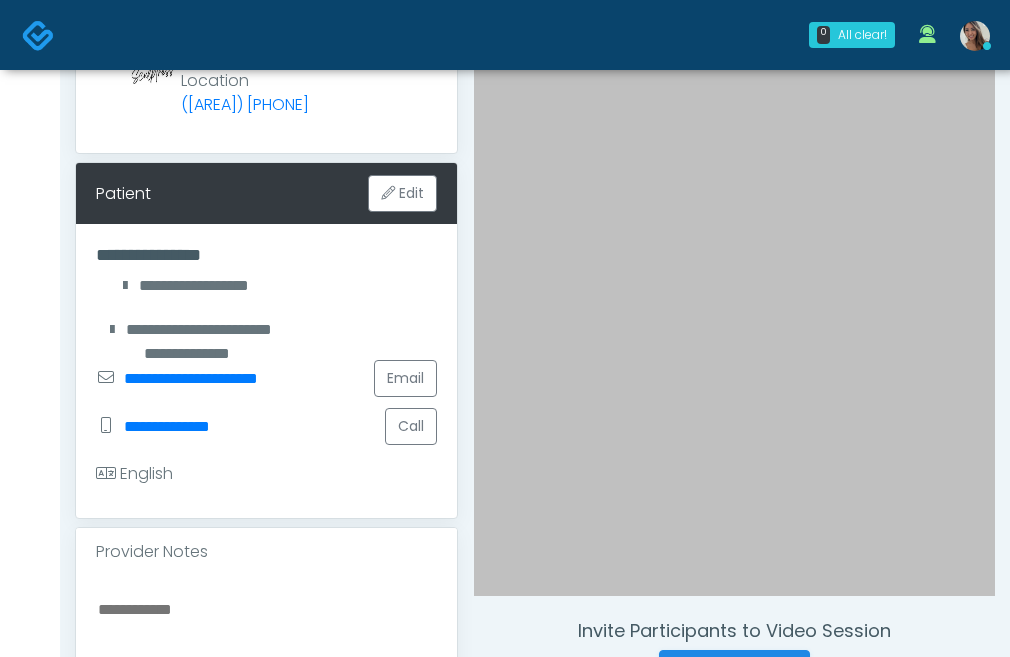 scroll, scrollTop: 244, scrollLeft: 0, axis: vertical 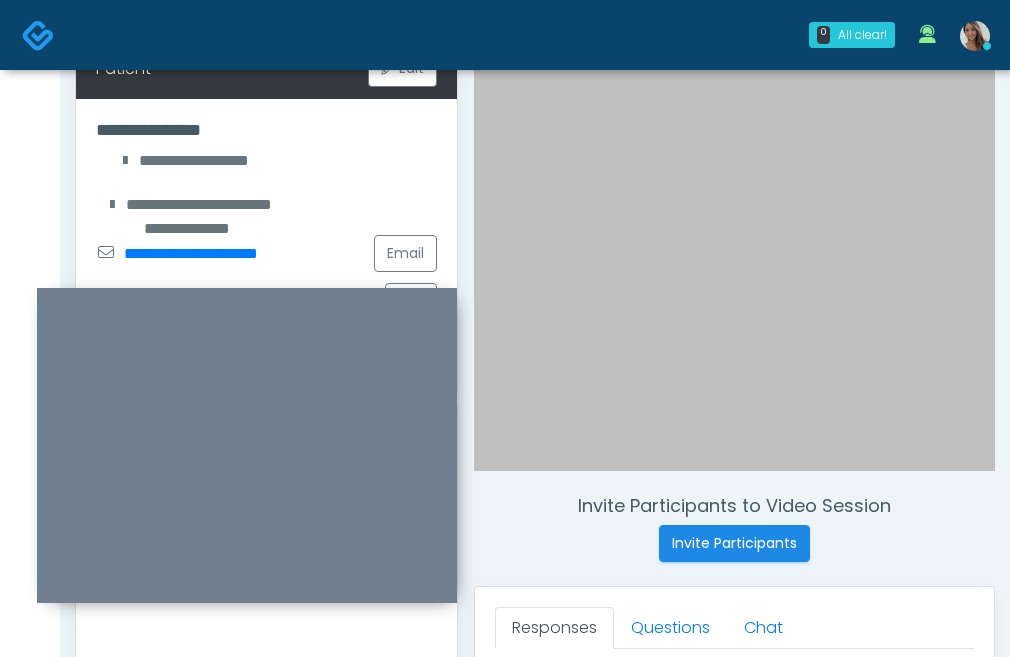 click on "Invite Participants to Video Session
Invite Participants" at bounding box center [734, 528] 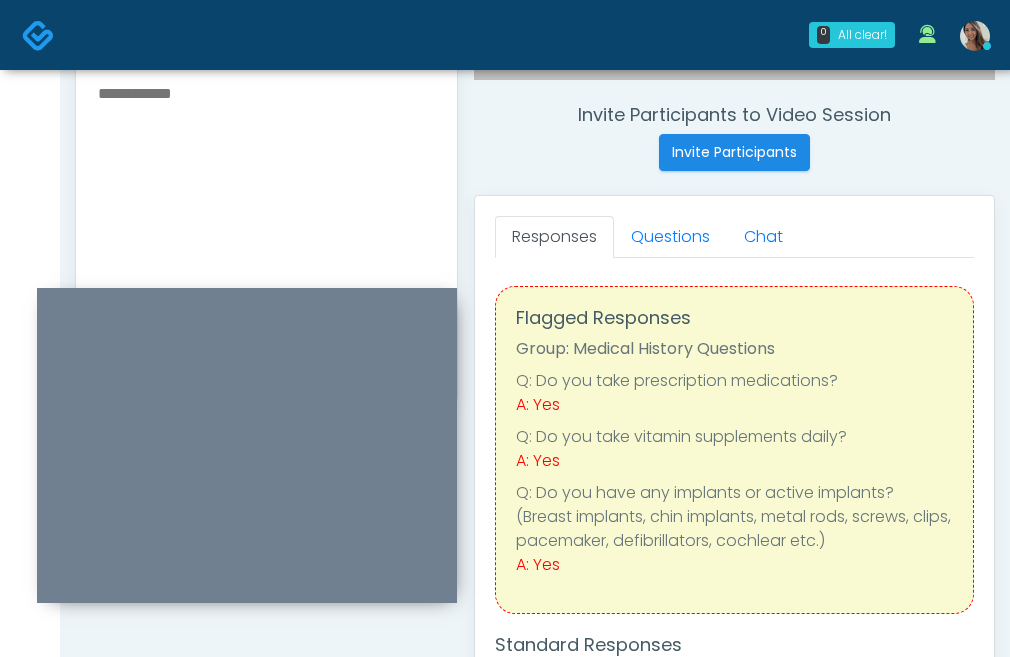 scroll, scrollTop: 747, scrollLeft: 0, axis: vertical 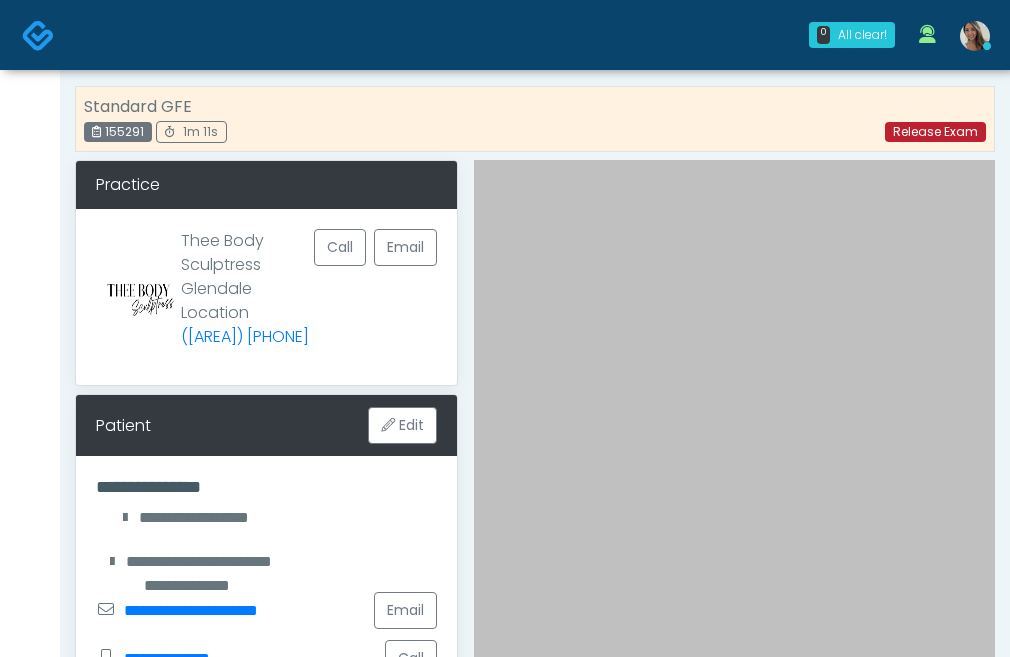 click on "Release Exam" at bounding box center [935, 132] 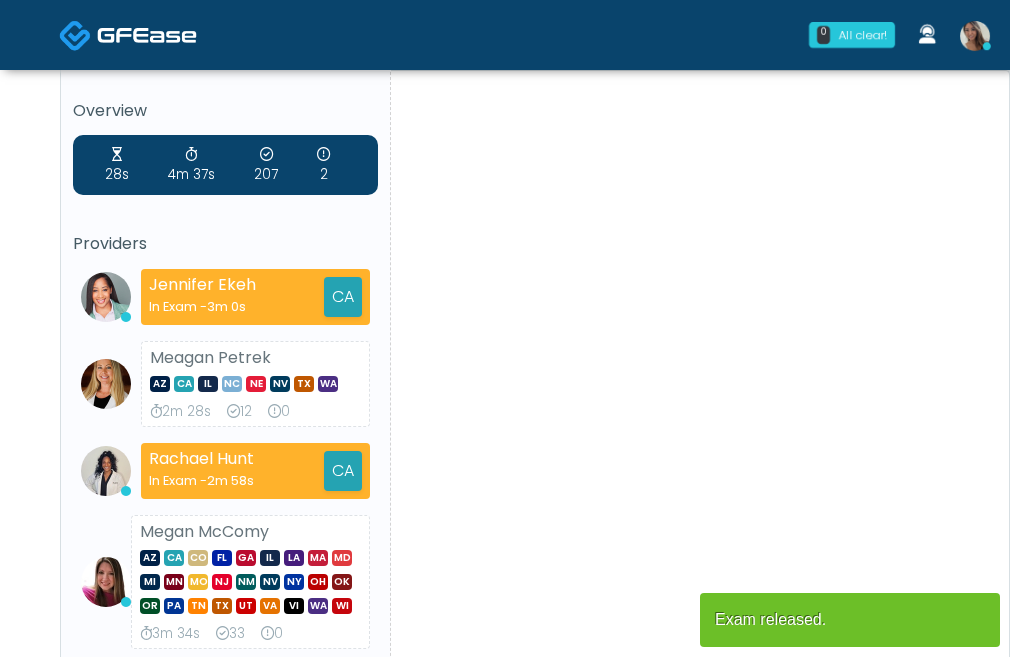 scroll, scrollTop: 0, scrollLeft: 0, axis: both 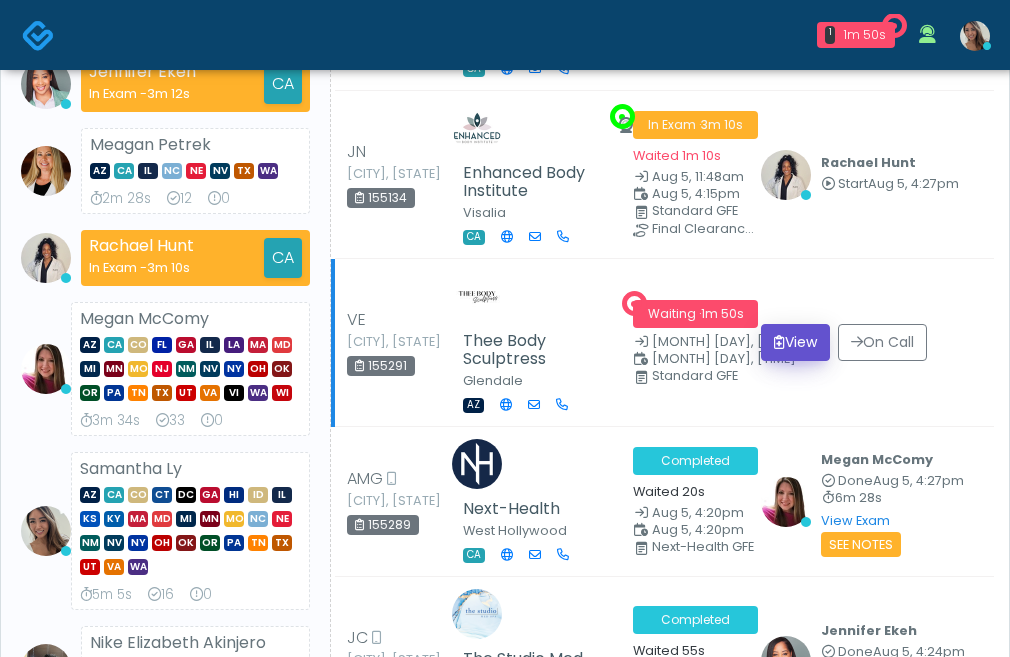 click on "View" at bounding box center [795, 342] 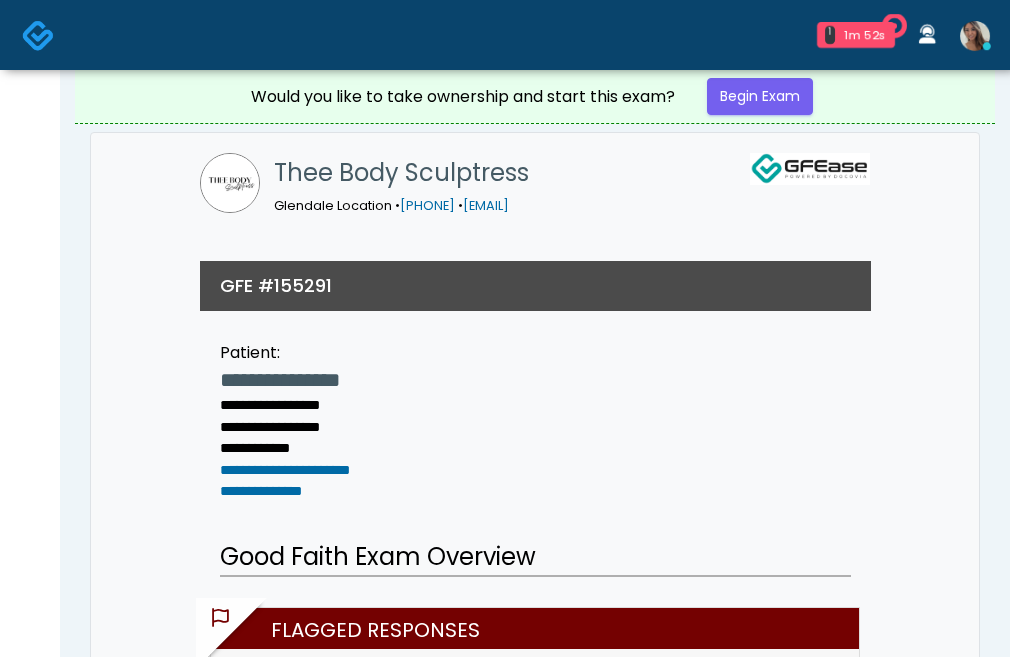 scroll, scrollTop: 0, scrollLeft: 0, axis: both 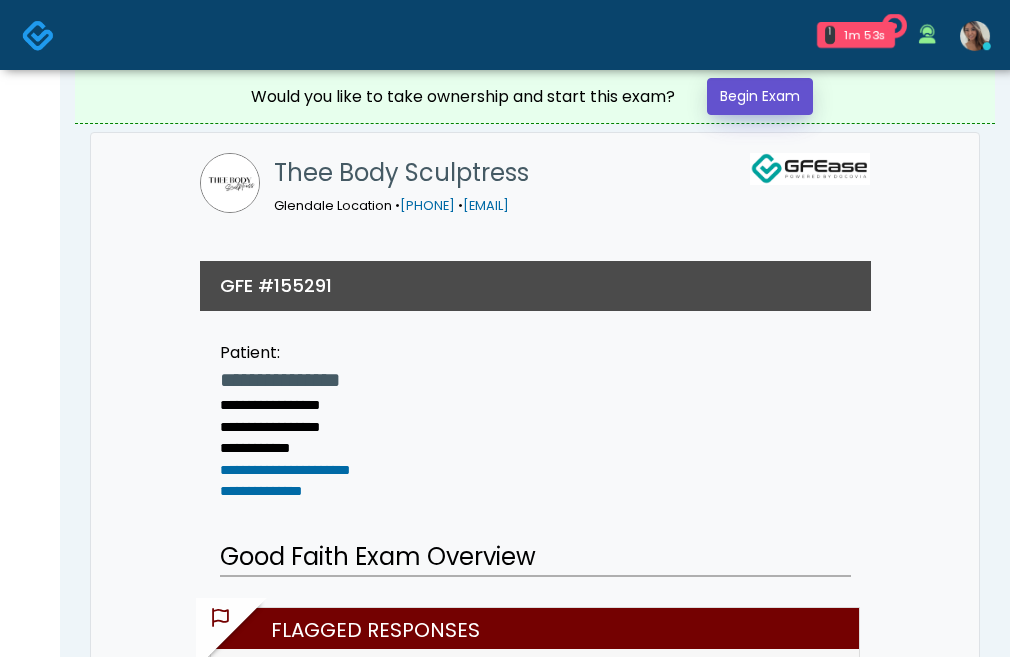 click on "Begin Exam" at bounding box center [760, 96] 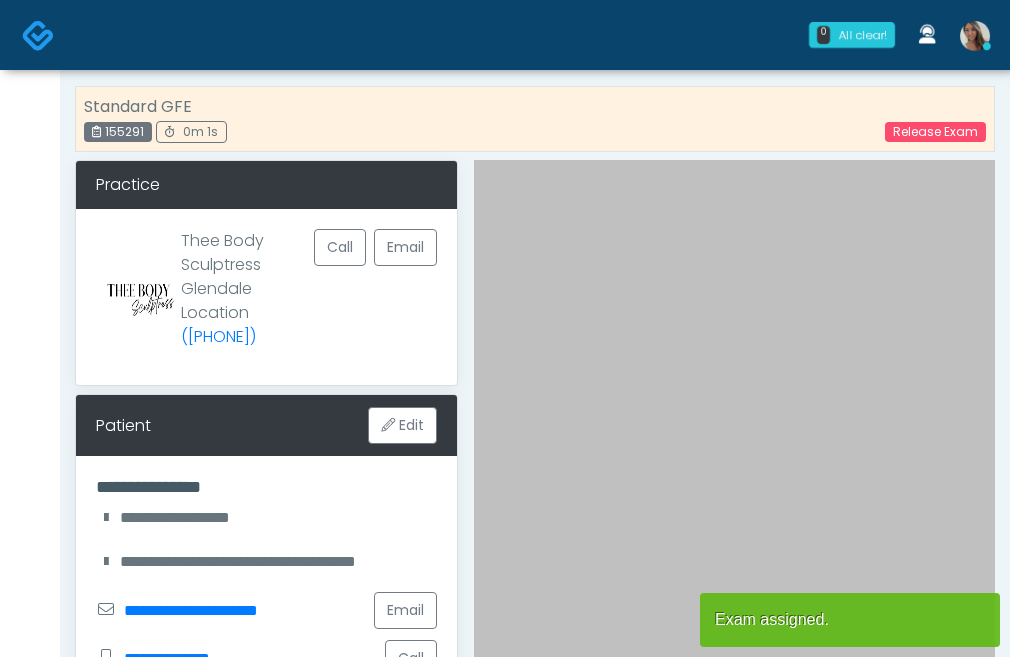 scroll, scrollTop: 0, scrollLeft: 0, axis: both 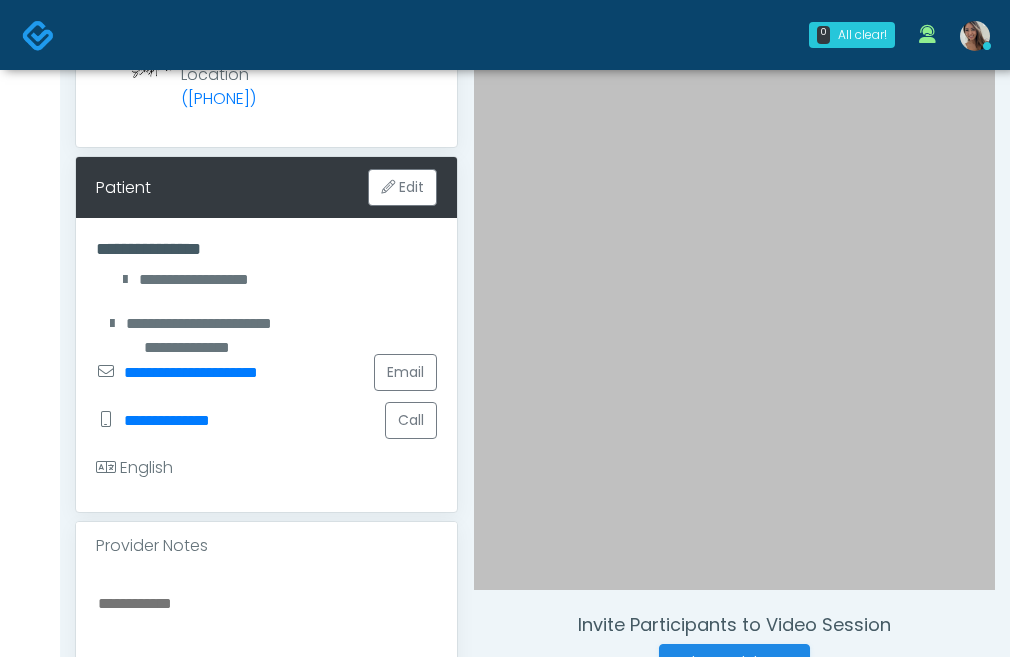 click on "English" at bounding box center (266, 468) 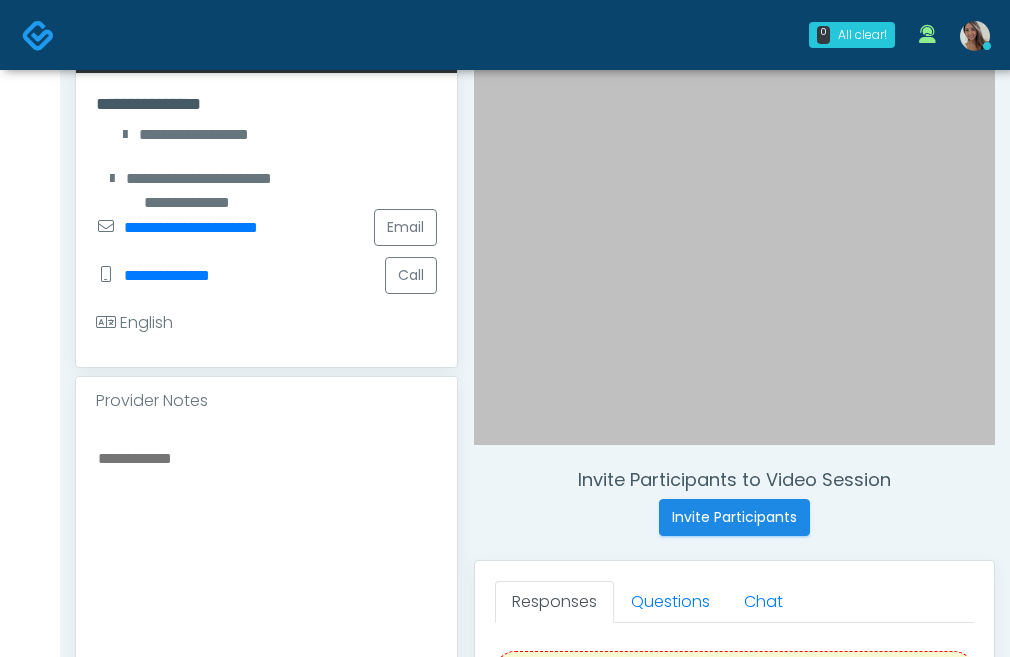 scroll, scrollTop: 218, scrollLeft: 0, axis: vertical 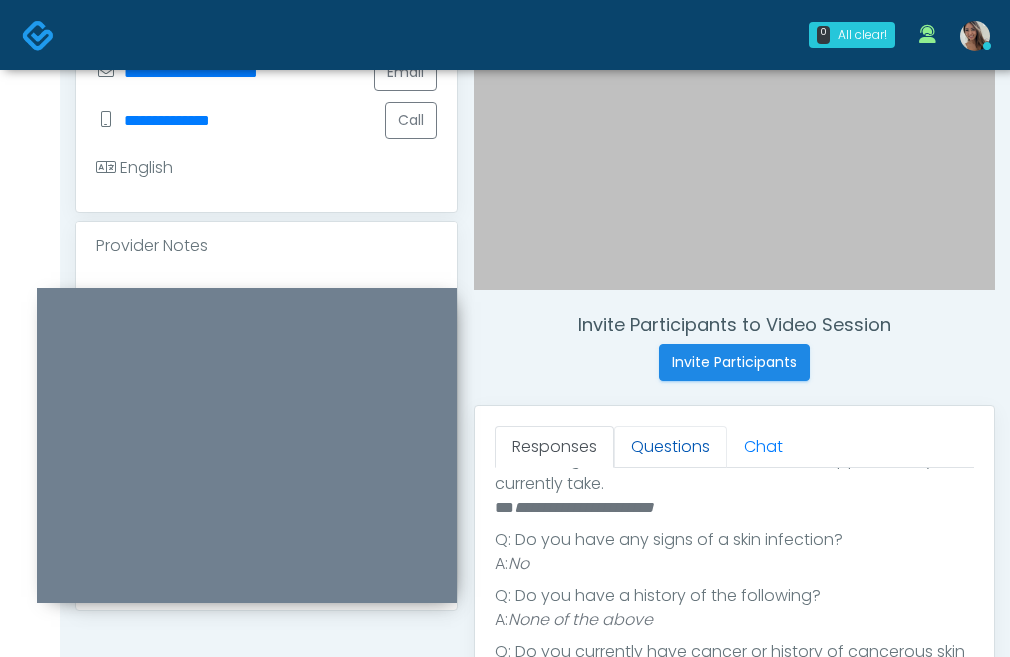 click on "Questions" at bounding box center [670, 447] 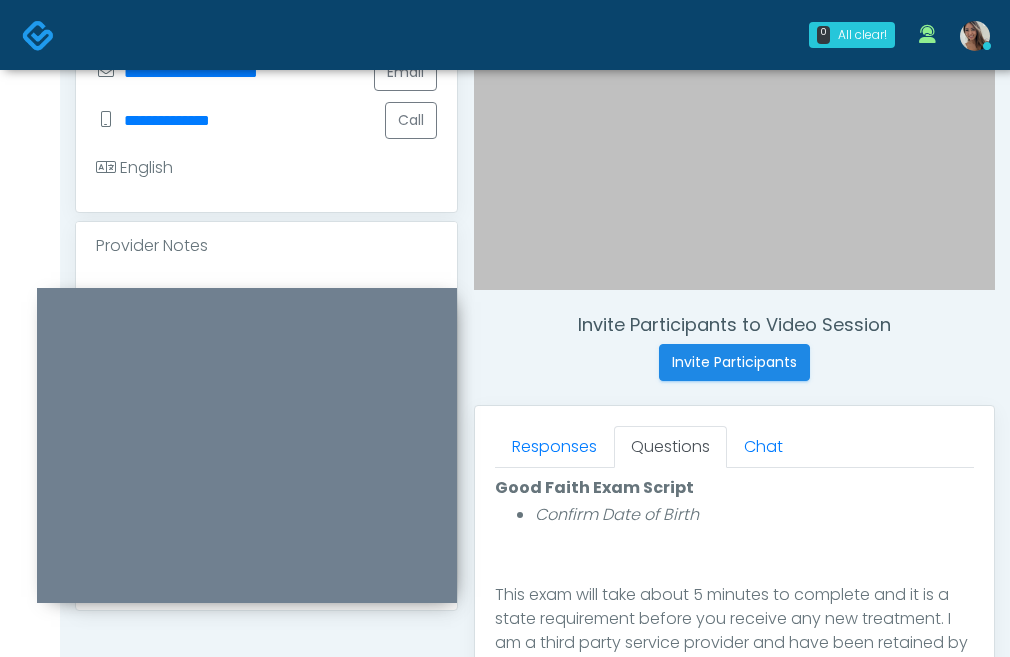 scroll, scrollTop: 328, scrollLeft: 0, axis: vertical 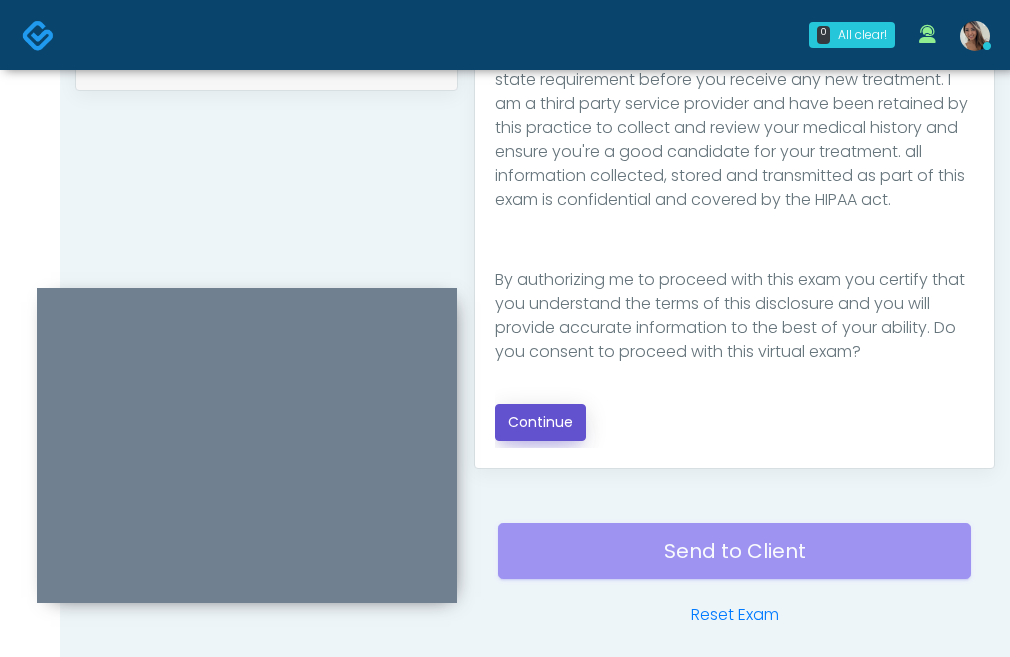 click on "Continue" at bounding box center [540, 422] 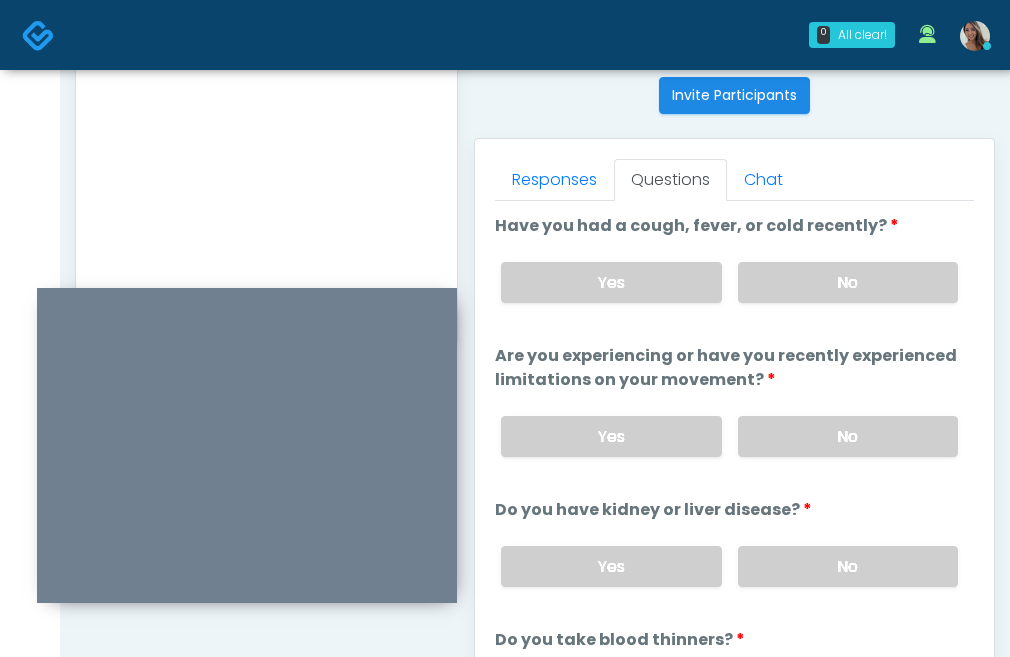 scroll, scrollTop: 801, scrollLeft: 0, axis: vertical 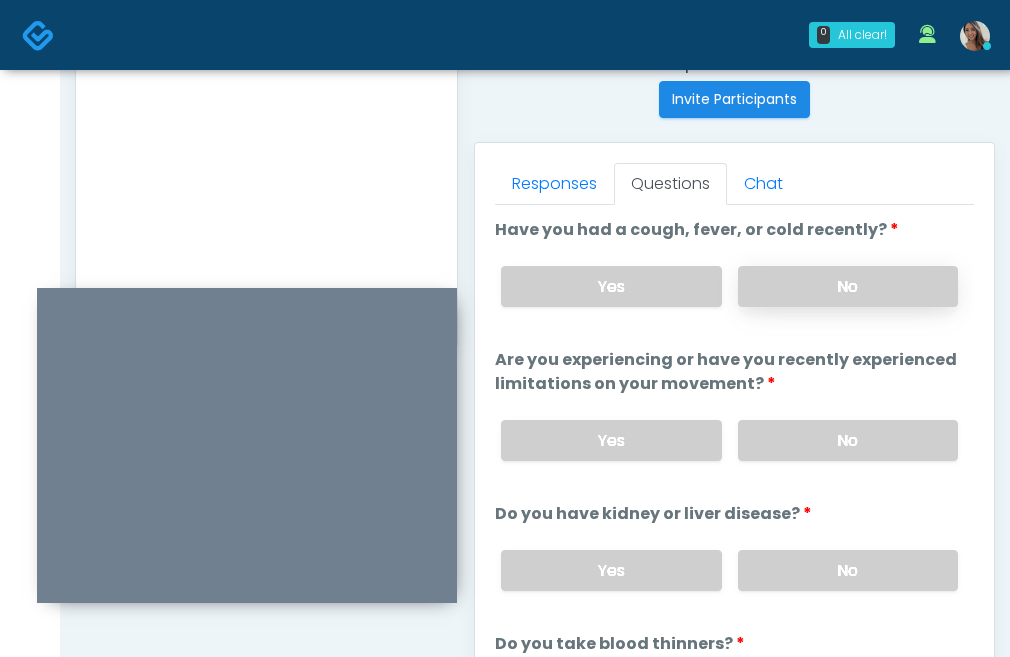 click on "No" at bounding box center (848, 286) 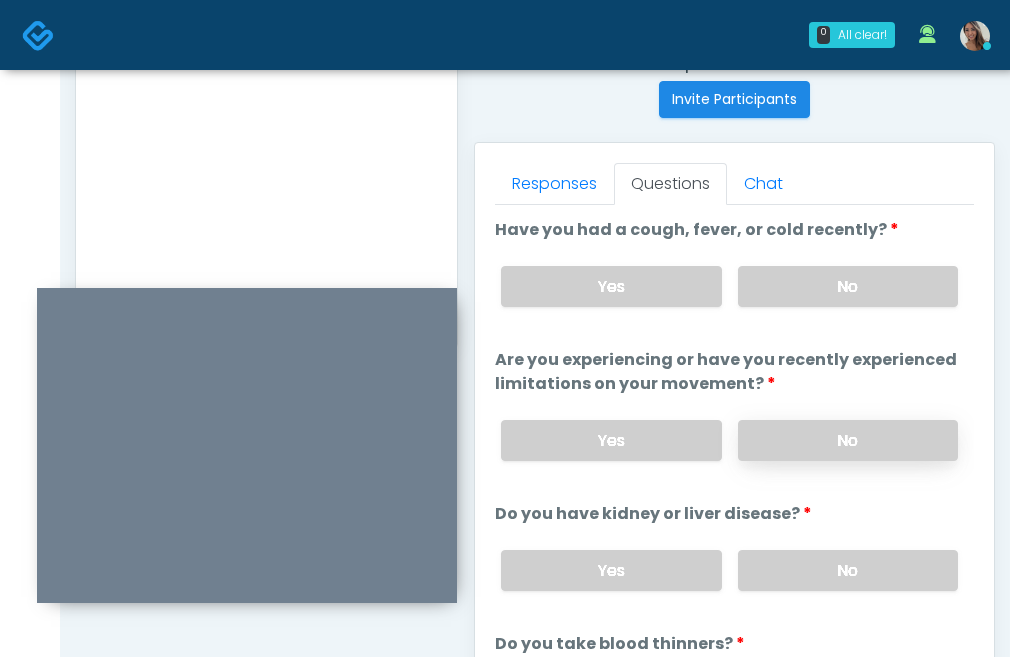click on "No" at bounding box center (848, 440) 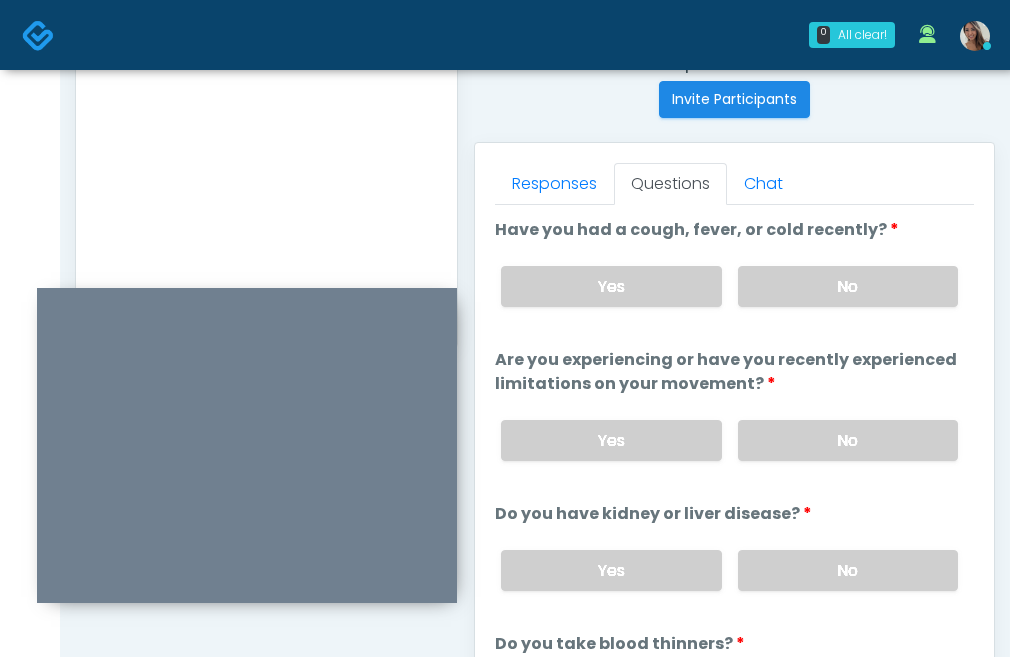 drag, startPoint x: 840, startPoint y: 566, endPoint x: 592, endPoint y: 369, distance: 316.7223 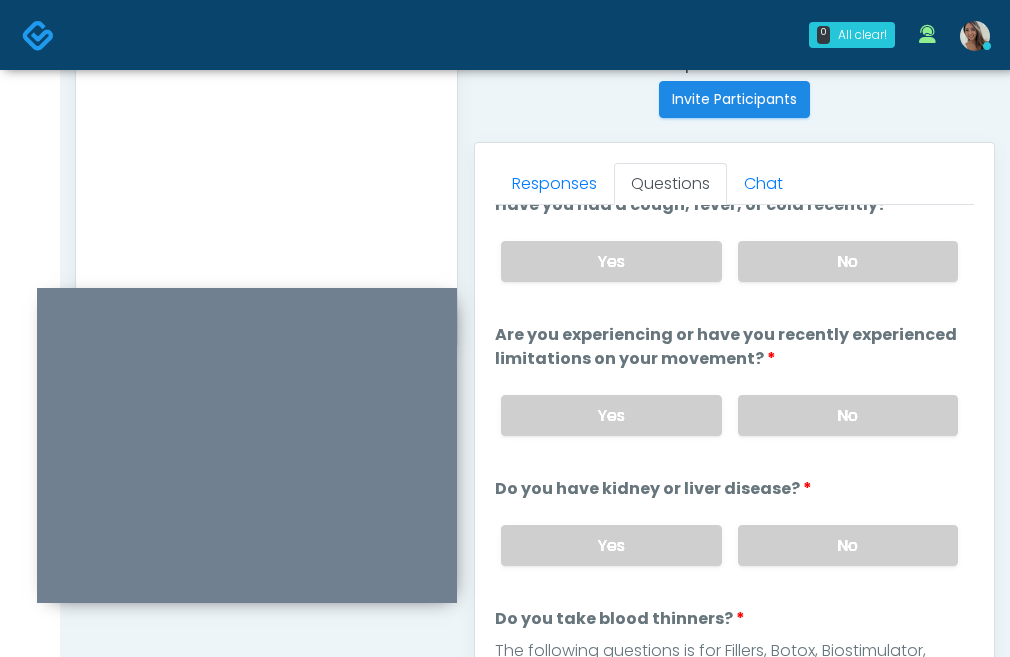 scroll, scrollTop: 18, scrollLeft: 0, axis: vertical 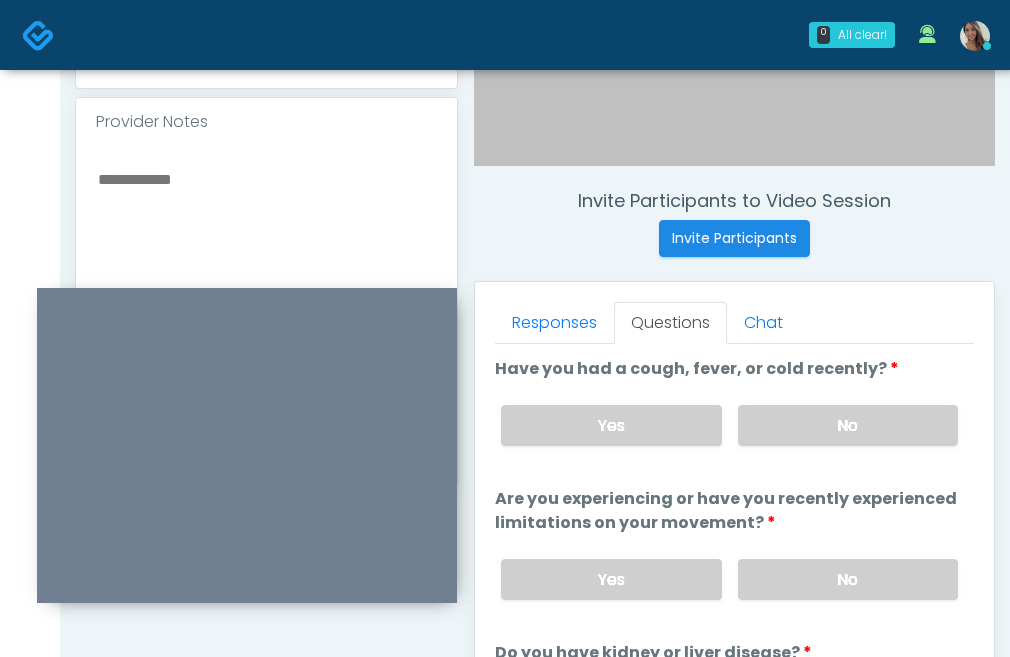 click at bounding box center [266, 288] 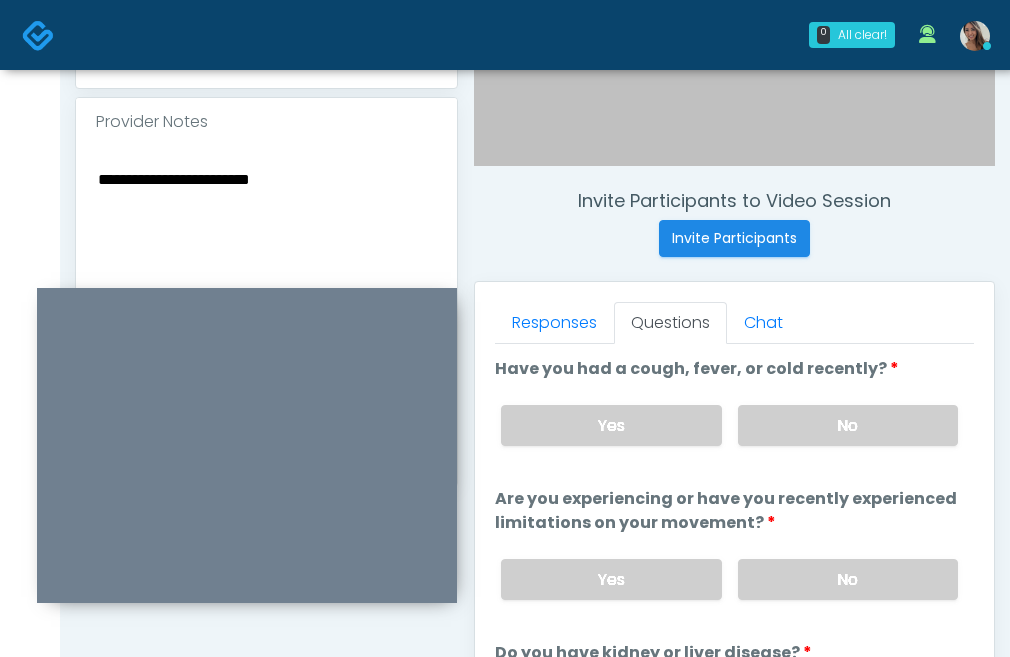 type on "**********" 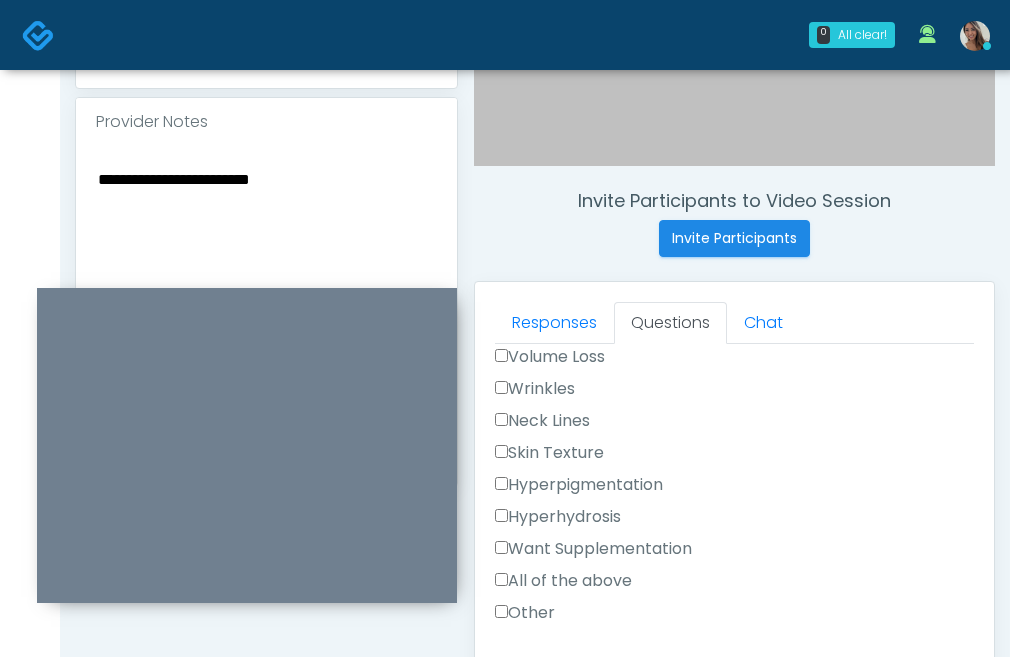 scroll, scrollTop: 1162, scrollLeft: 0, axis: vertical 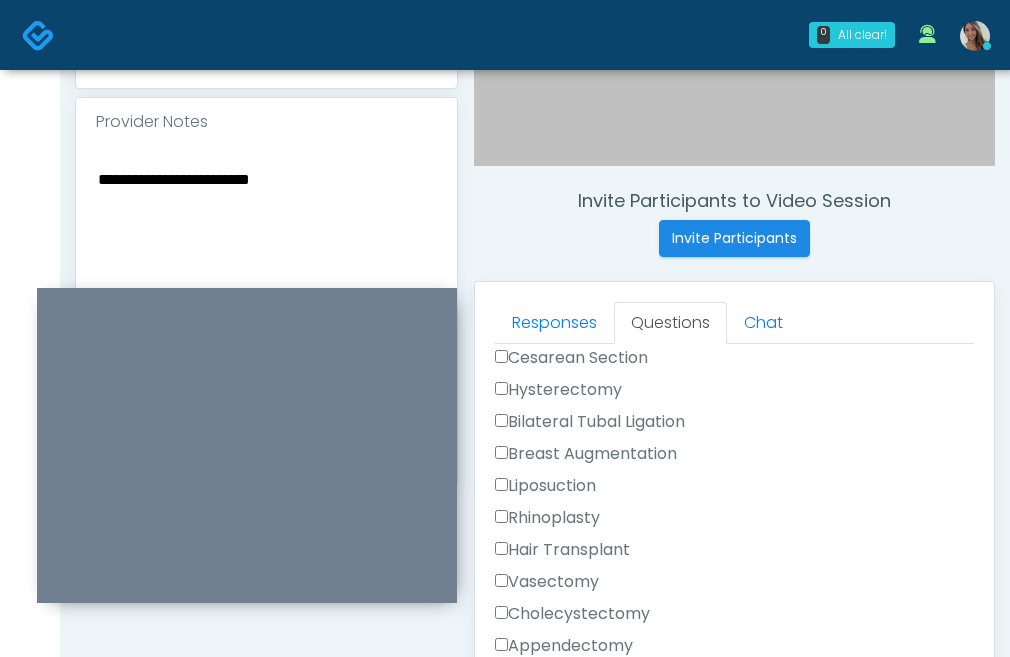 click on "Breast Augmentation" at bounding box center [586, 454] 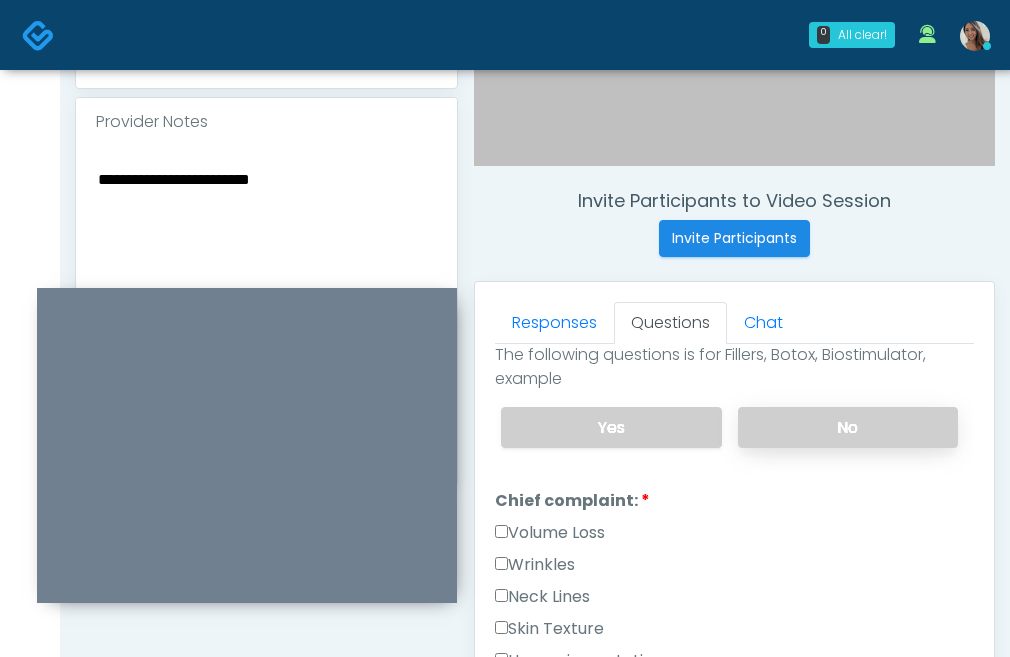 click on "No" at bounding box center (848, 427) 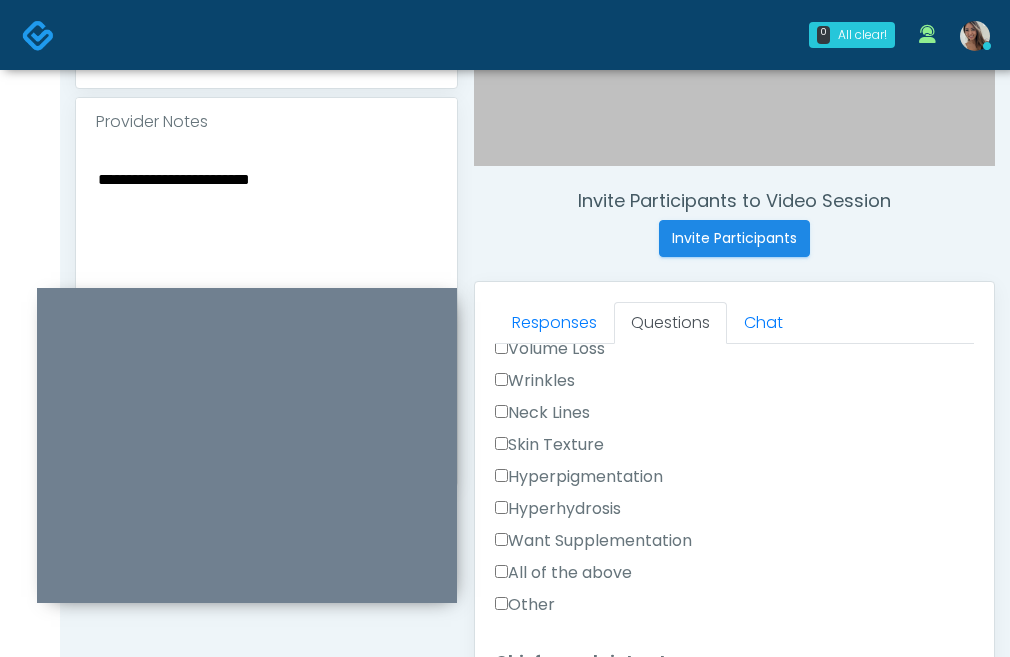 click on "Wrinkles" at bounding box center (535, 381) 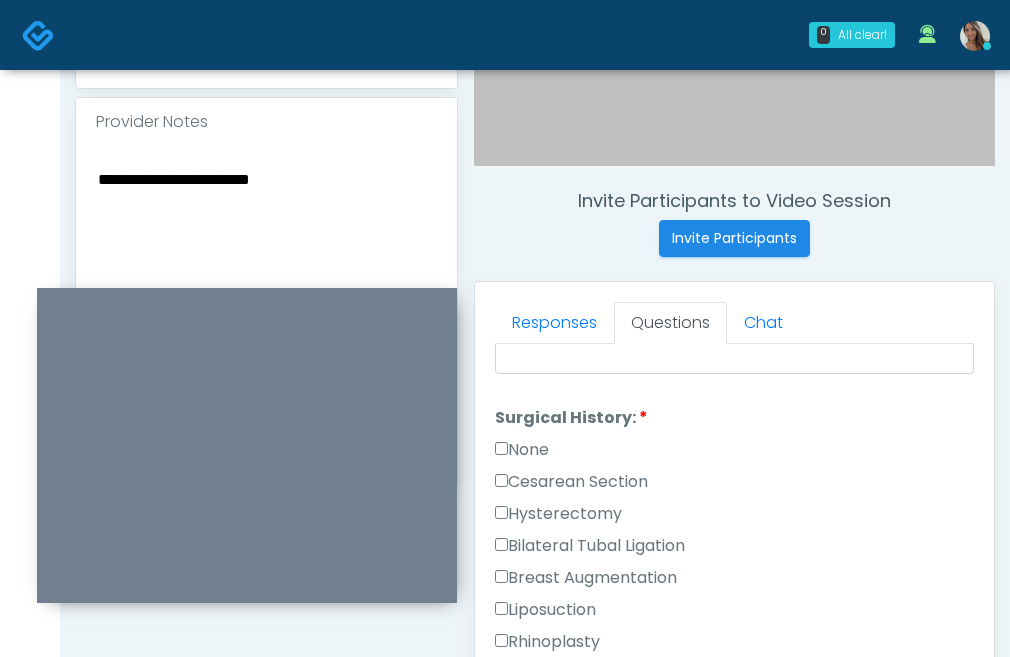 scroll, scrollTop: 1260, scrollLeft: 0, axis: vertical 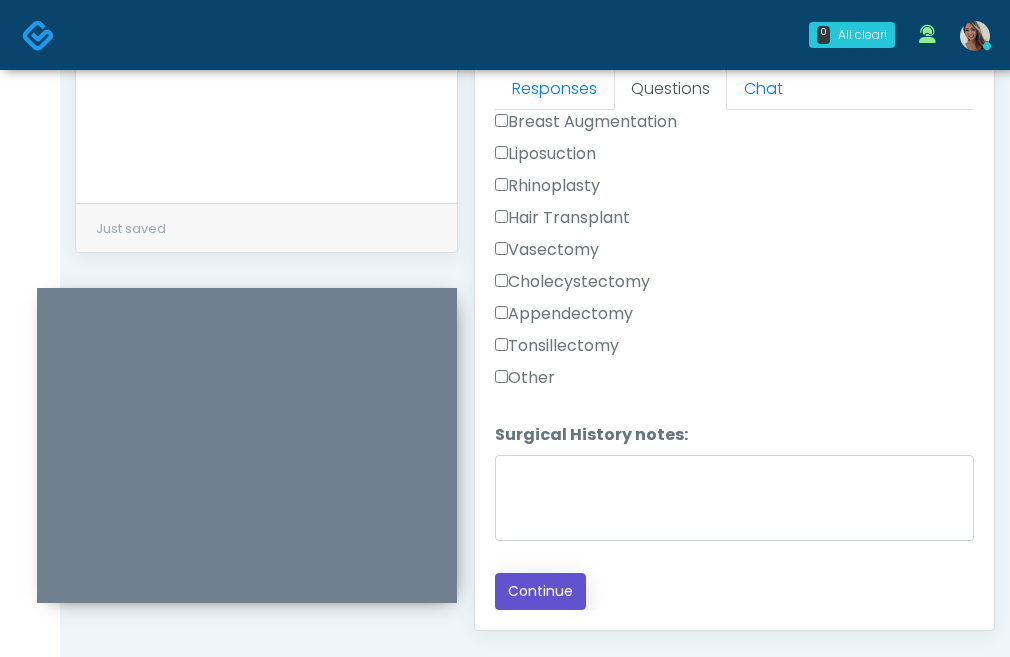 click on "Continue" at bounding box center [540, 591] 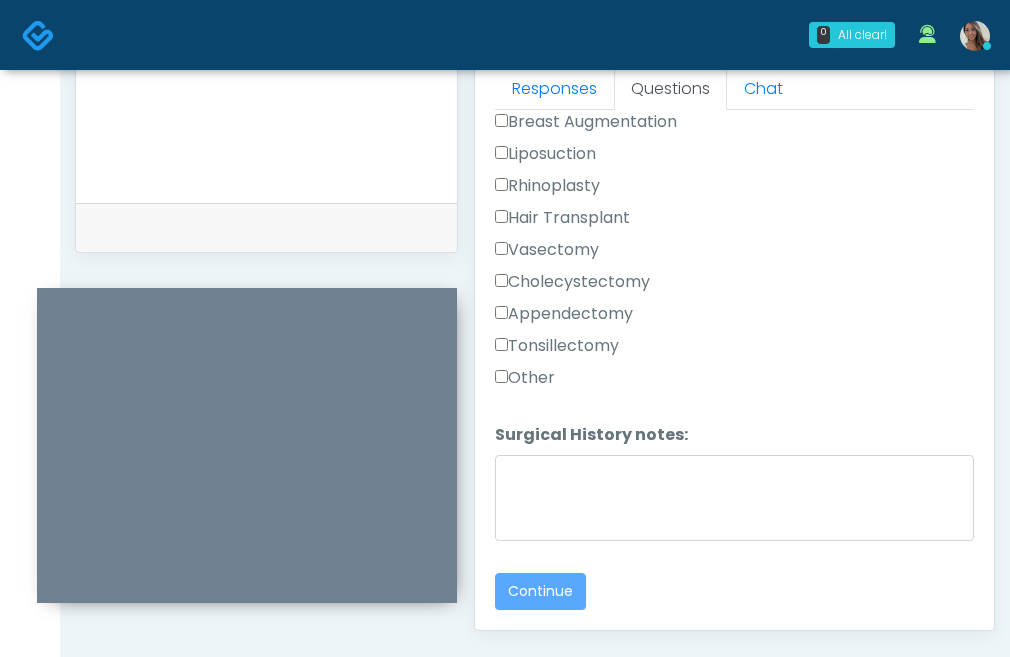 scroll, scrollTop: 1138, scrollLeft: 0, axis: vertical 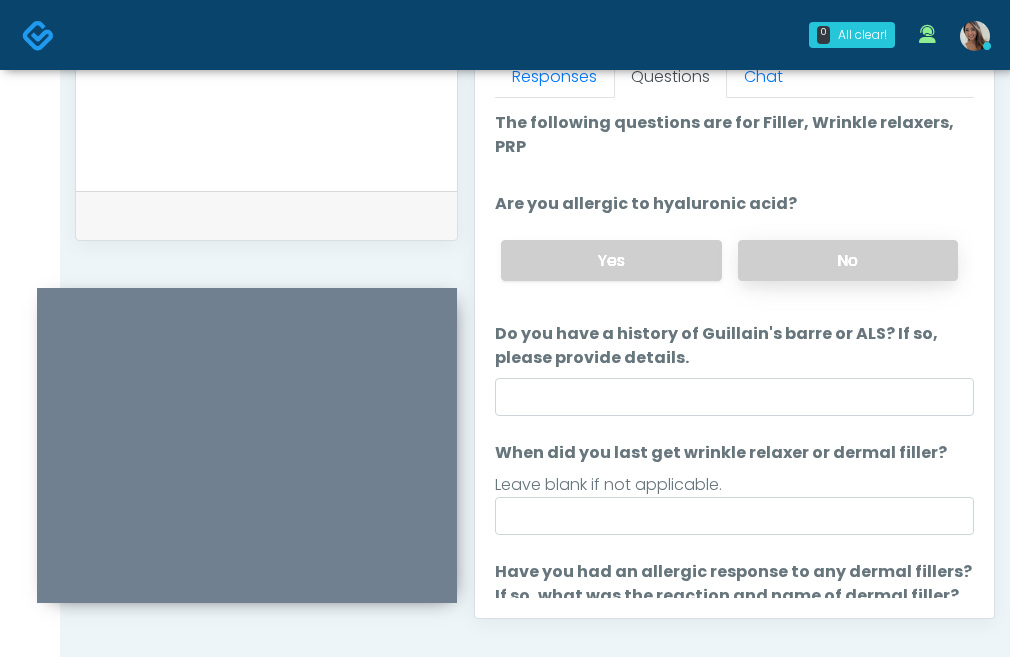 click on "No" at bounding box center [848, 260] 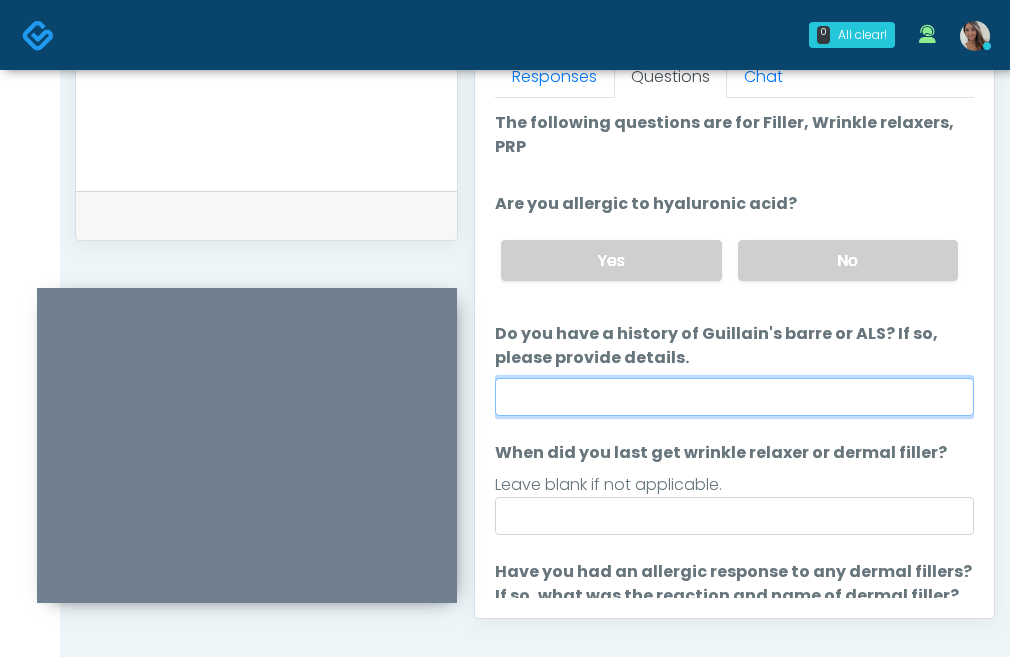 click on "Do you have a history of Guillain's barre or ALS? If so, please provide details." at bounding box center [734, 397] 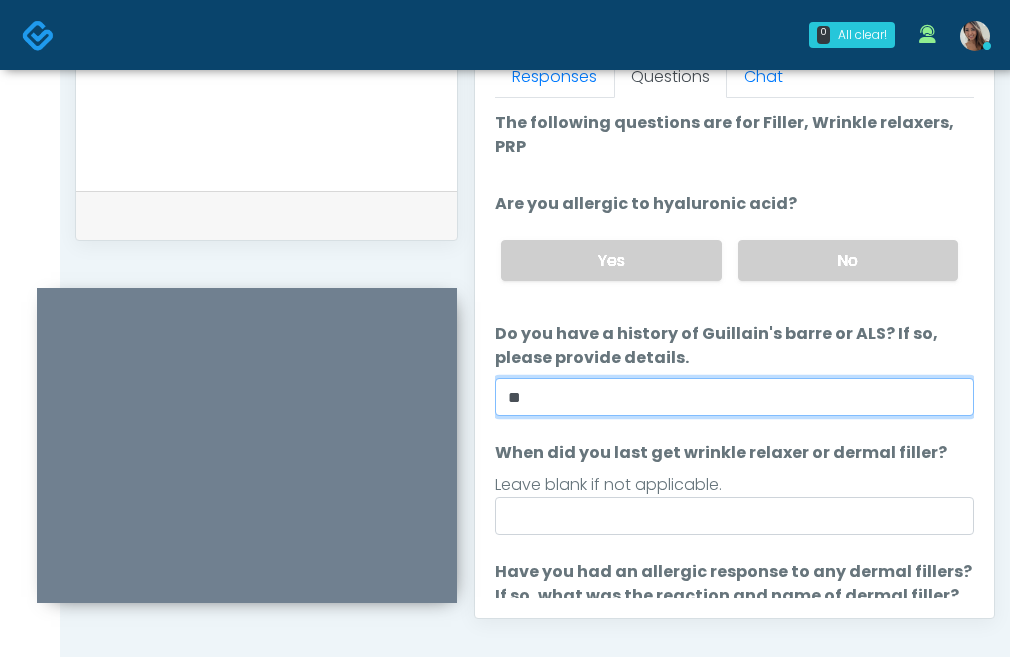 type on "**" 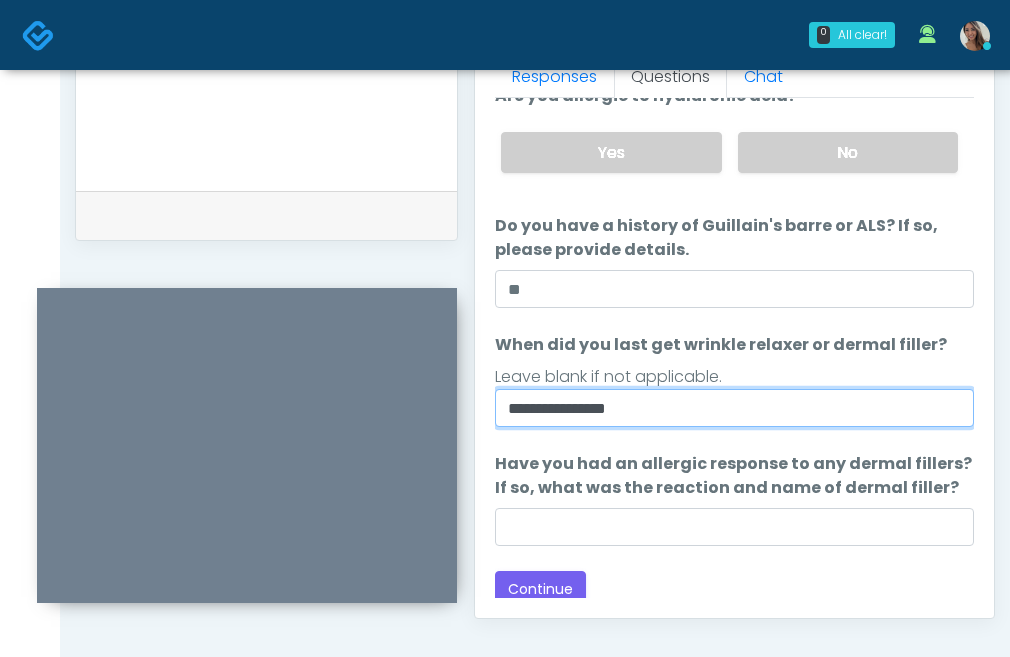scroll, scrollTop: 118, scrollLeft: 0, axis: vertical 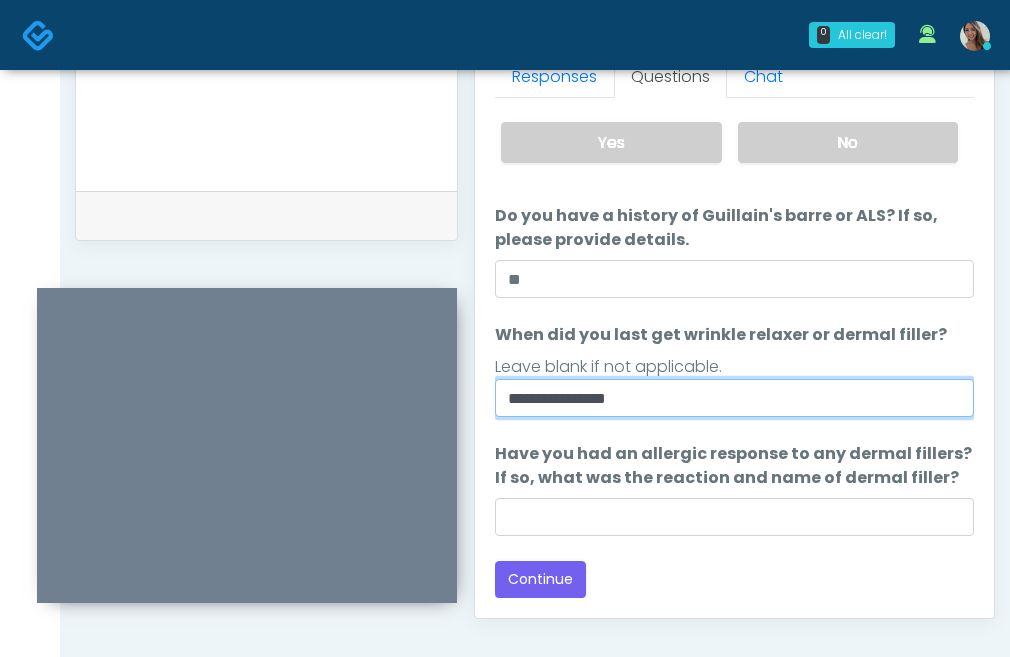 type on "**********" 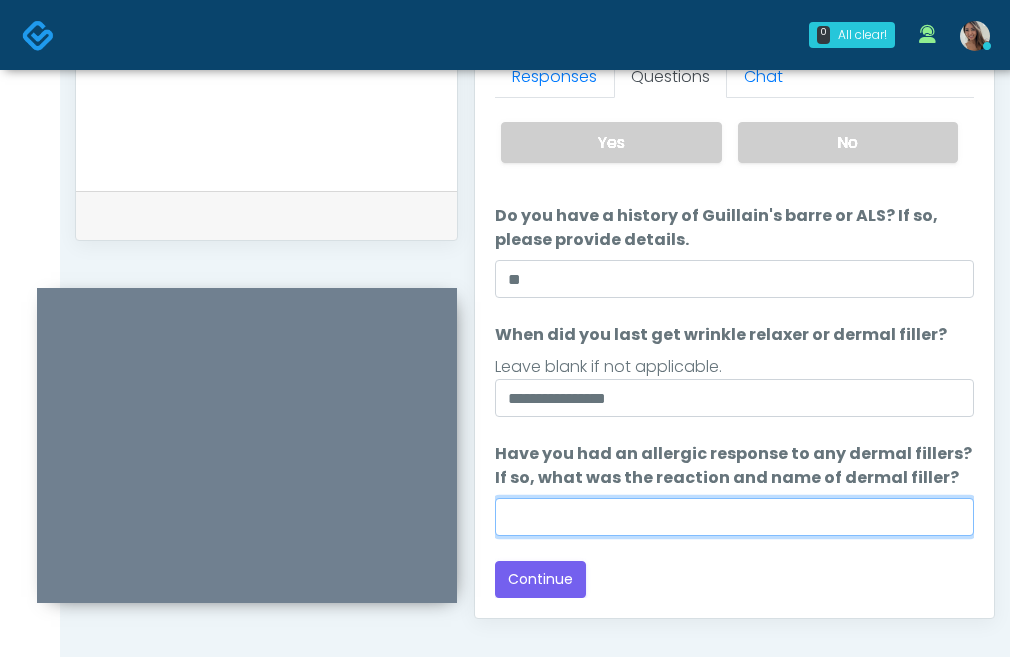 click on "Have you had an allergic response to any dermal fillers? If so, what was the reaction and name of dermal filler?" at bounding box center (734, 517) 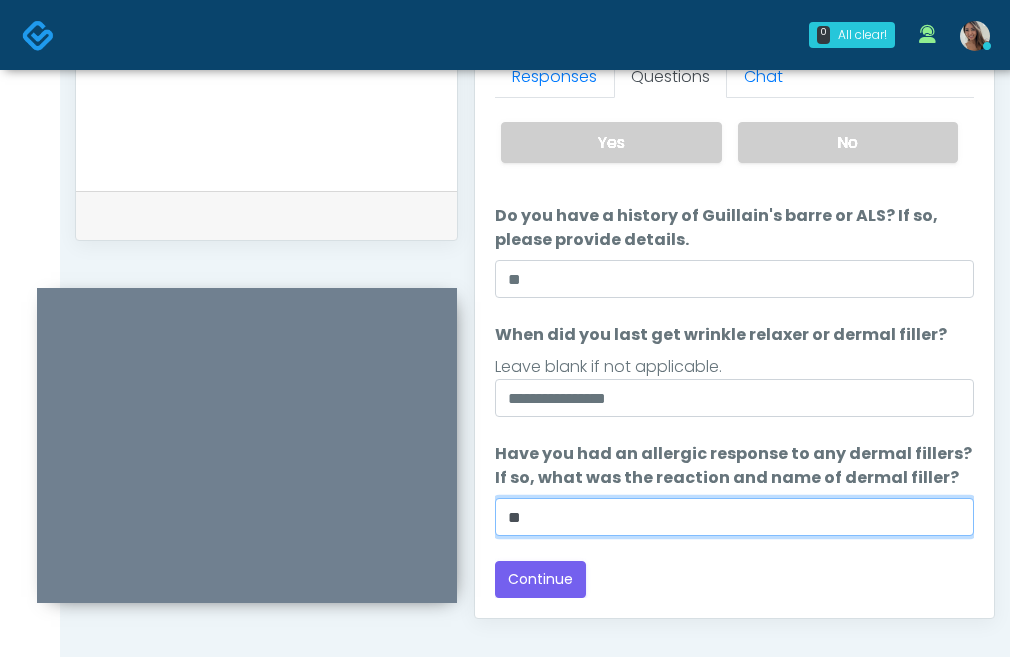 type on "**" 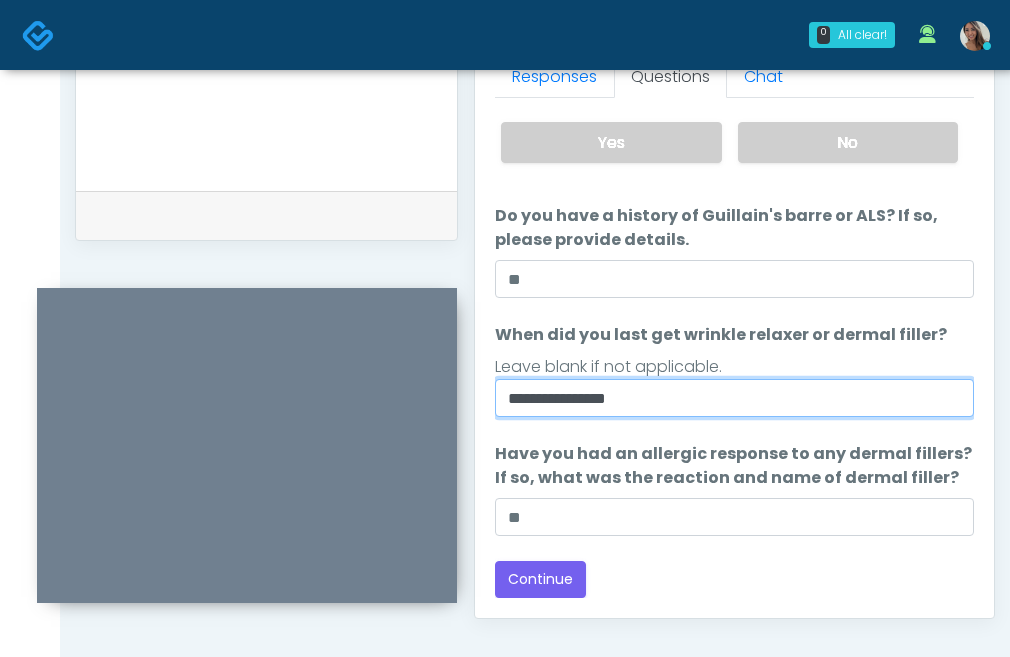 click on "**********" at bounding box center (734, 398) 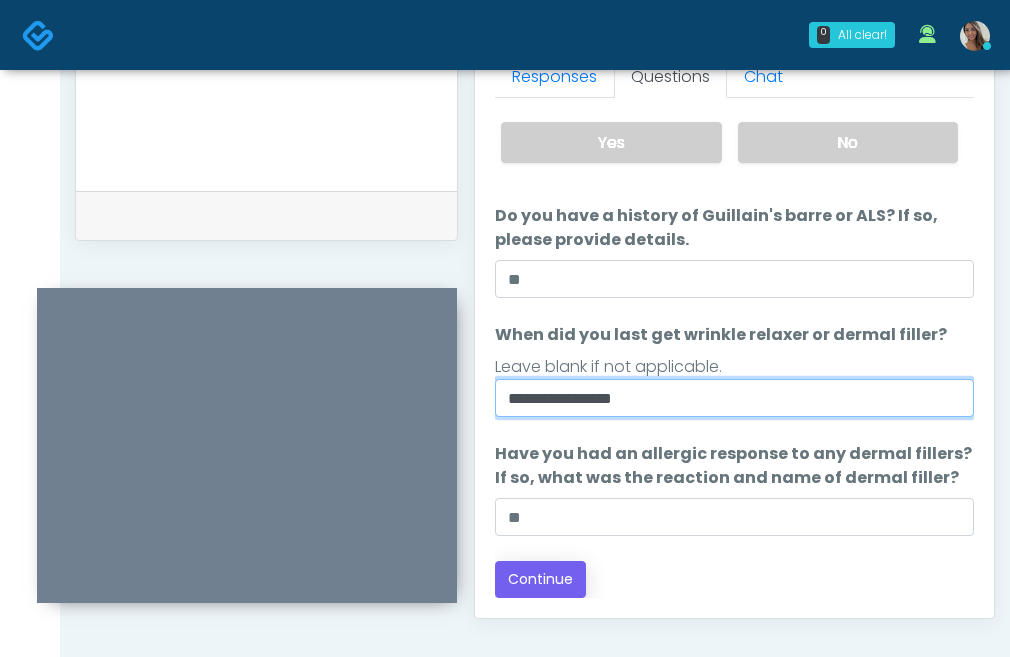 type on "**********" 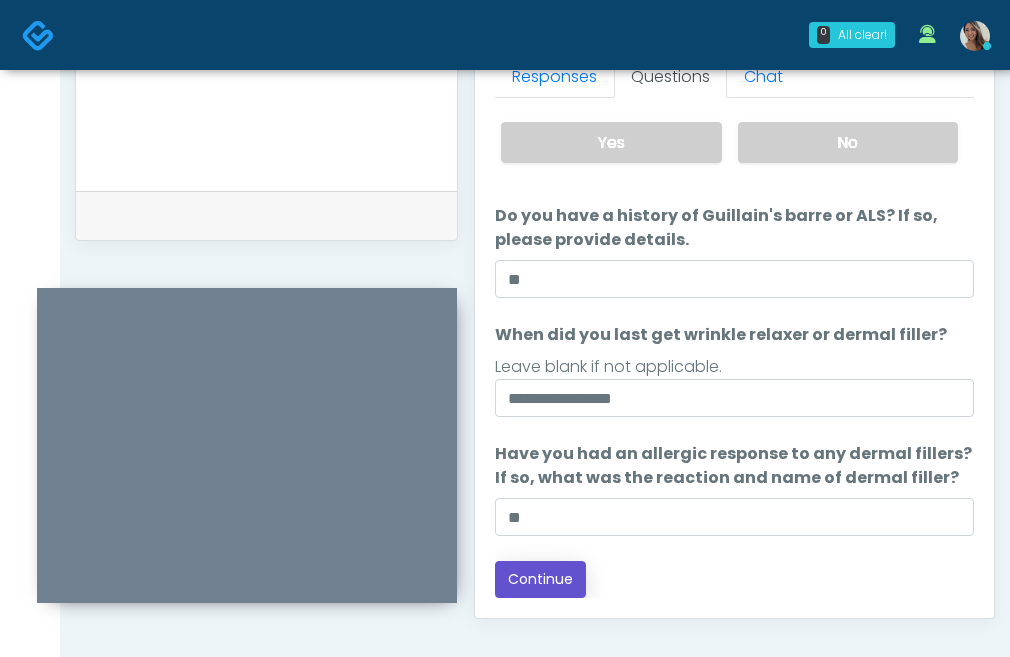 click on "Continue" at bounding box center (540, 579) 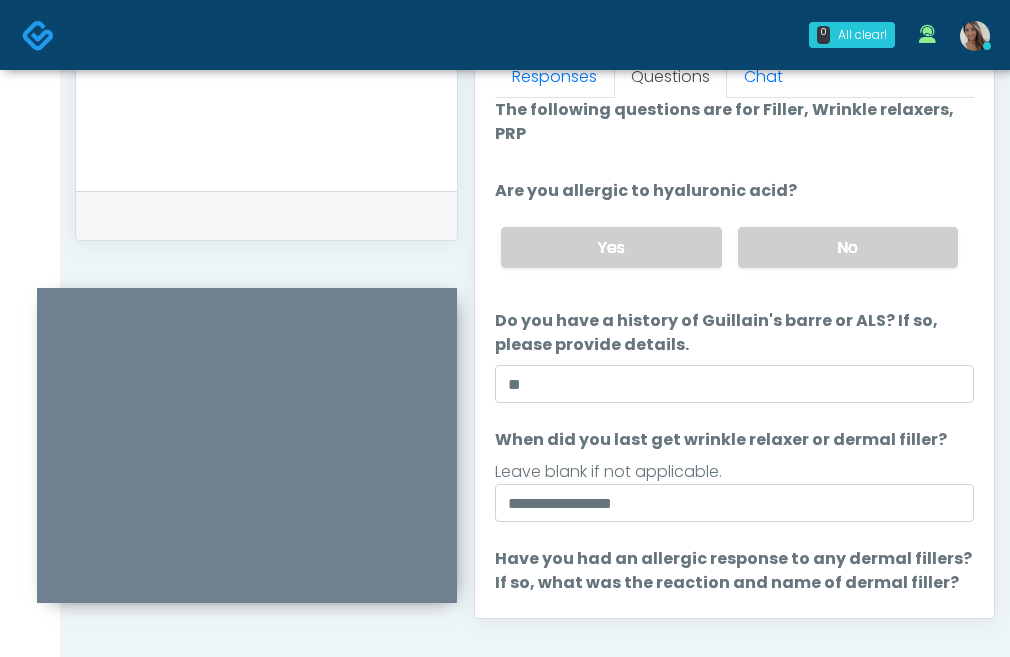 scroll, scrollTop: 0, scrollLeft: 0, axis: both 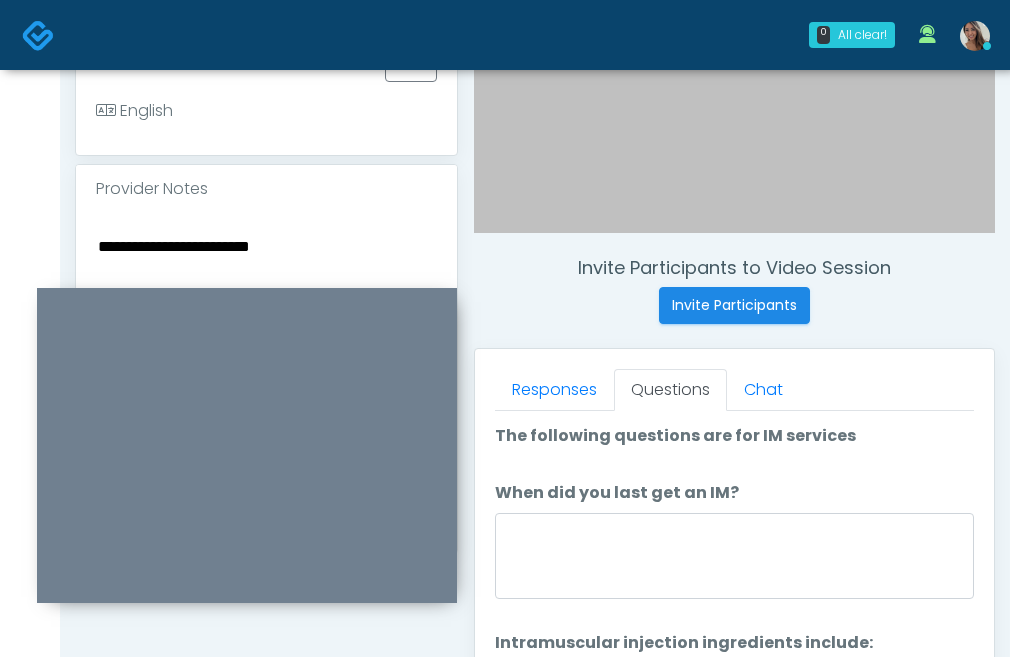 click on "The following questions are for IM services
The following questions are for IM services
When did you last get an IM?
When did you last get an IM?
Intramuscular injection ingredients include:
Intramuscular injection ingredients include:
B-Complex
Glutathione
NAD" at bounding box center [734, 607] 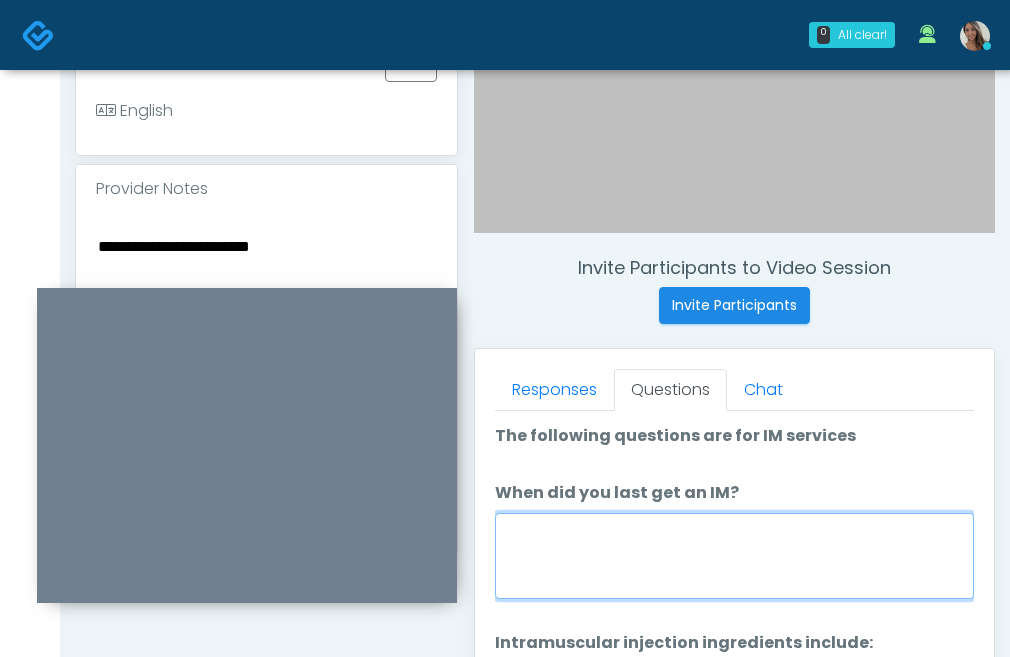 click on "When did you last get an IM?" at bounding box center [734, 556] 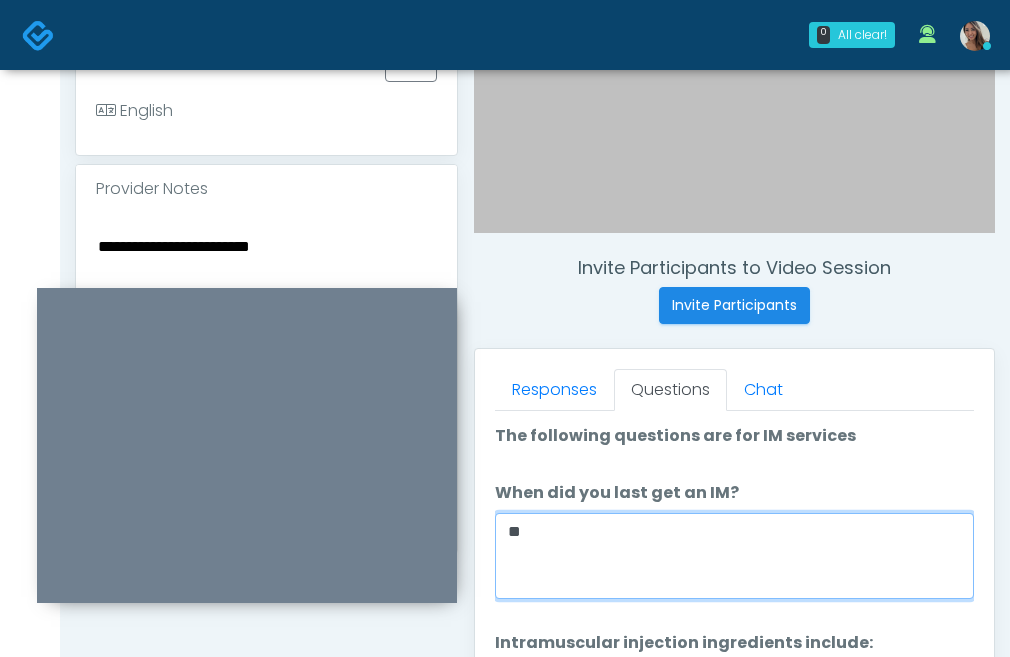 type on "*" 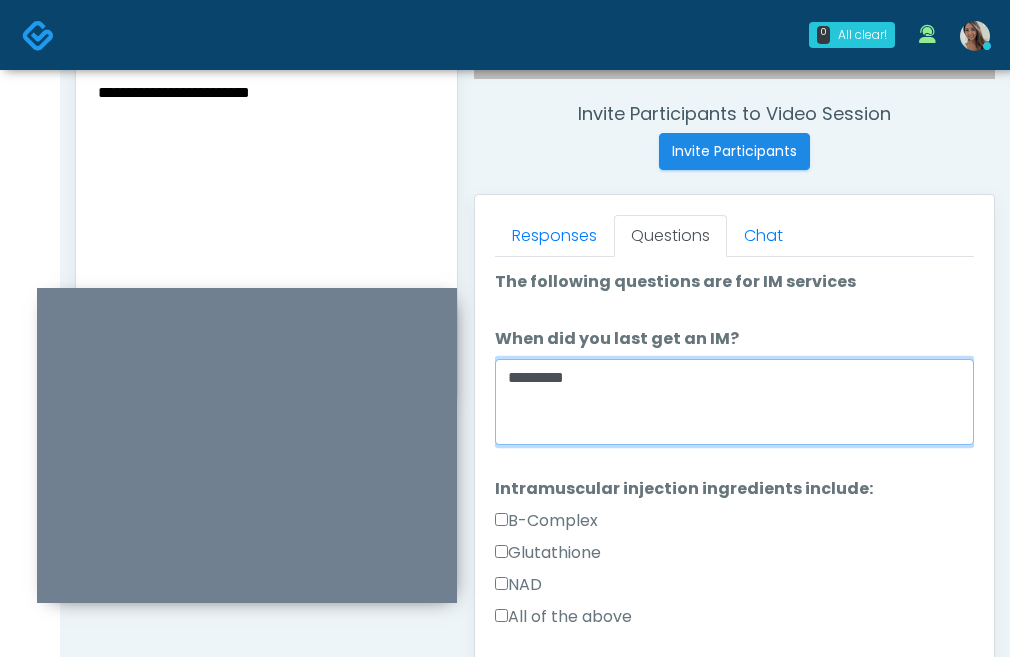 scroll, scrollTop: 816, scrollLeft: 0, axis: vertical 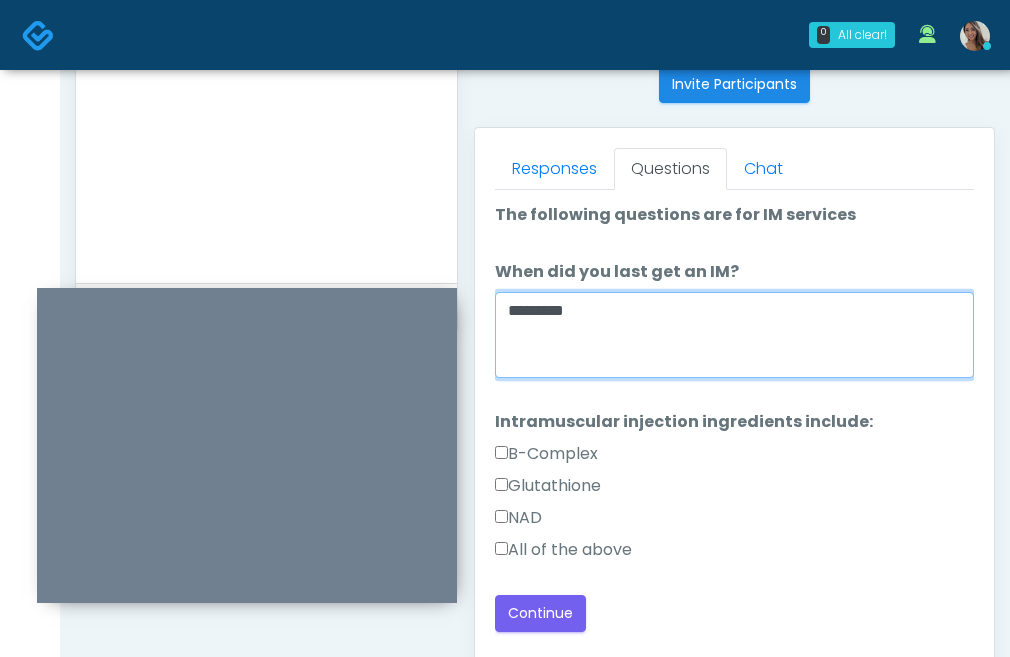 type on "*********" 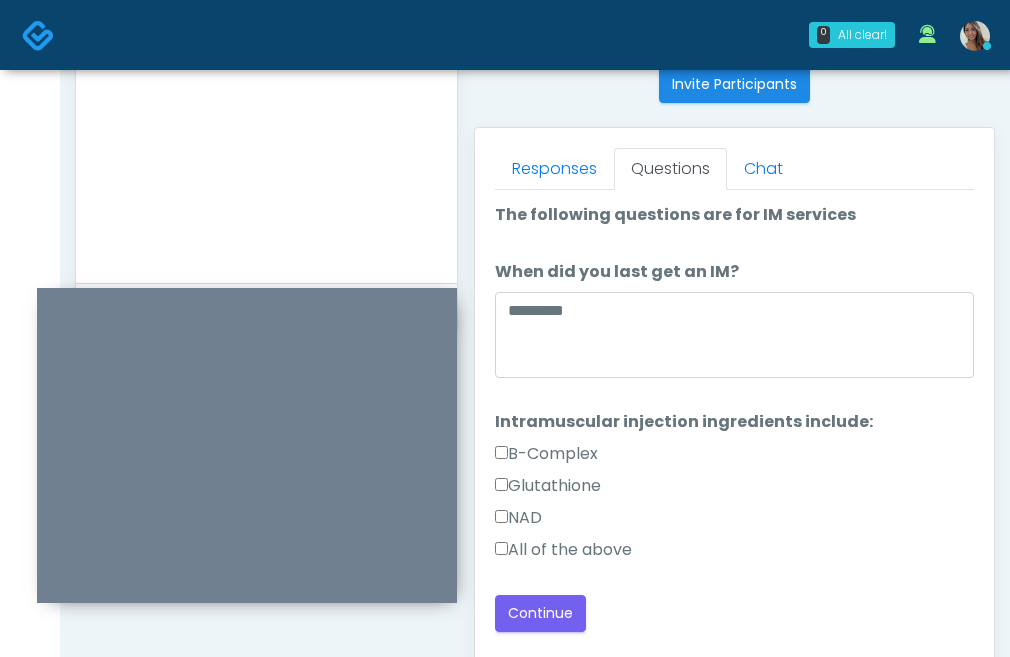 click on "All of the above" at bounding box center [563, 550] 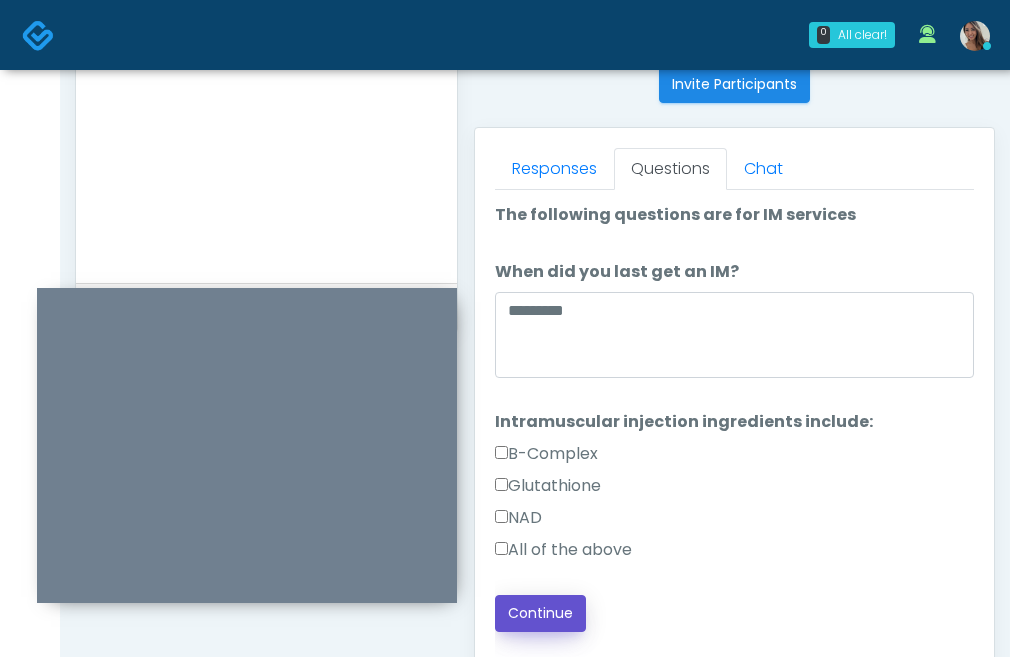 click on "Continue" at bounding box center (540, 613) 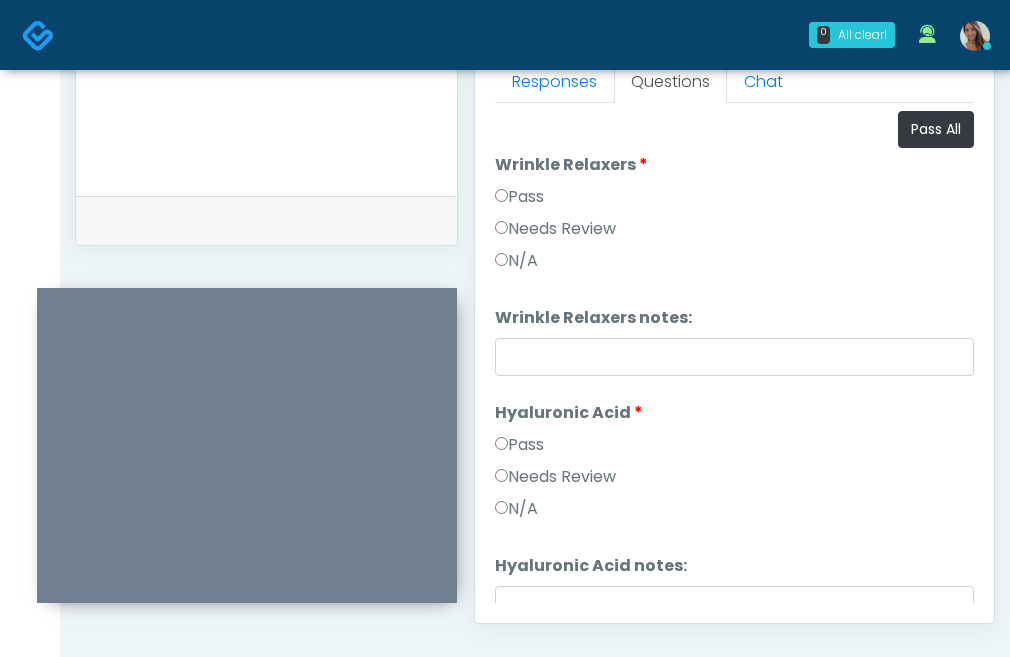 scroll, scrollTop: 901, scrollLeft: 0, axis: vertical 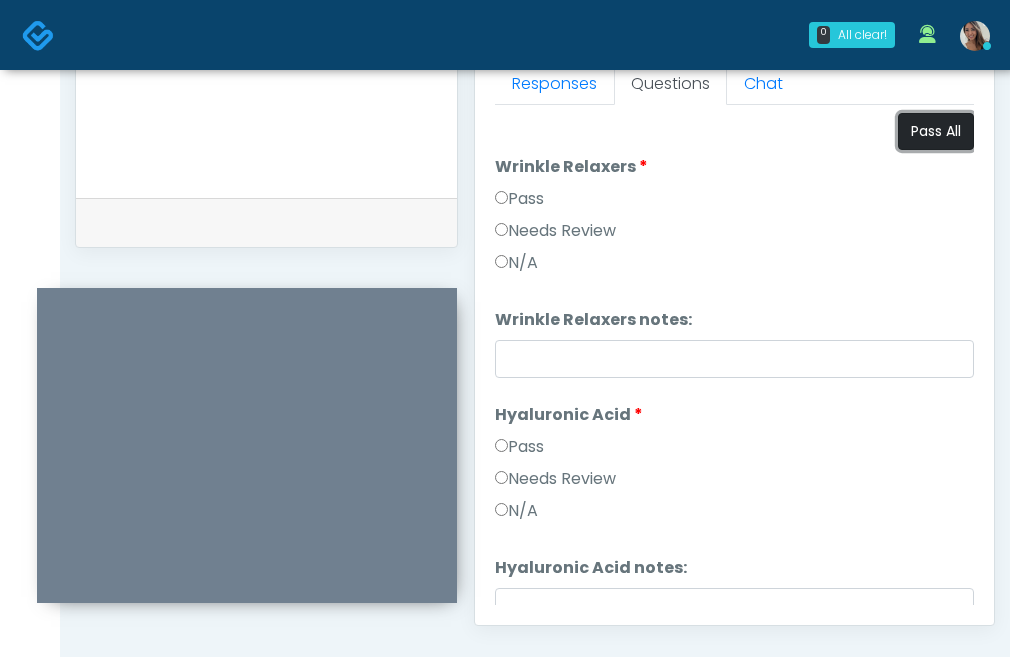 click on "Pass All" at bounding box center [936, 131] 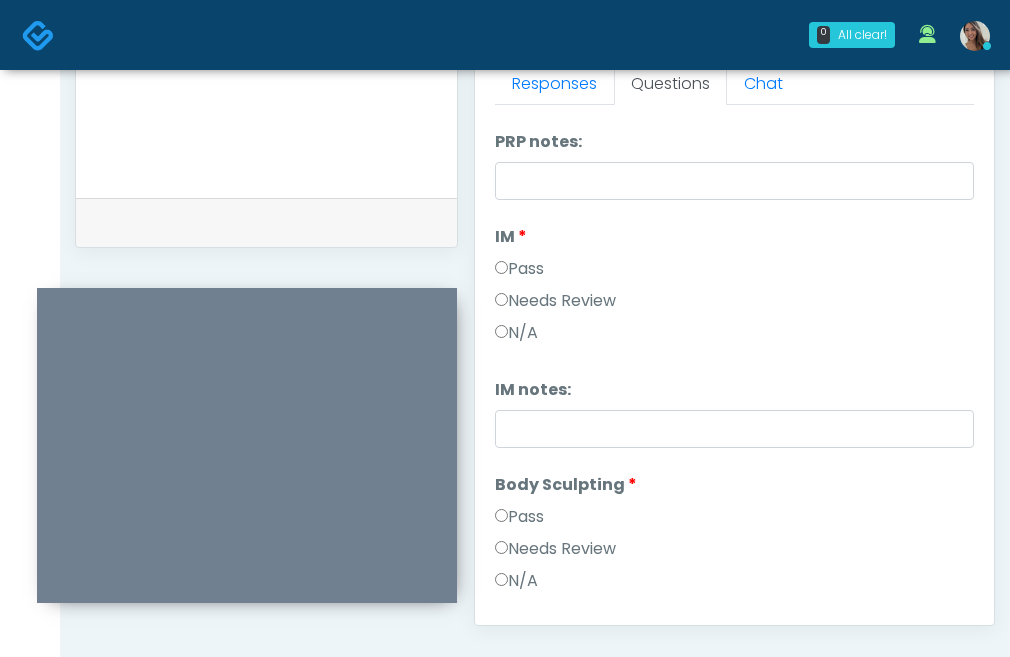 scroll, scrollTop: 678, scrollLeft: 0, axis: vertical 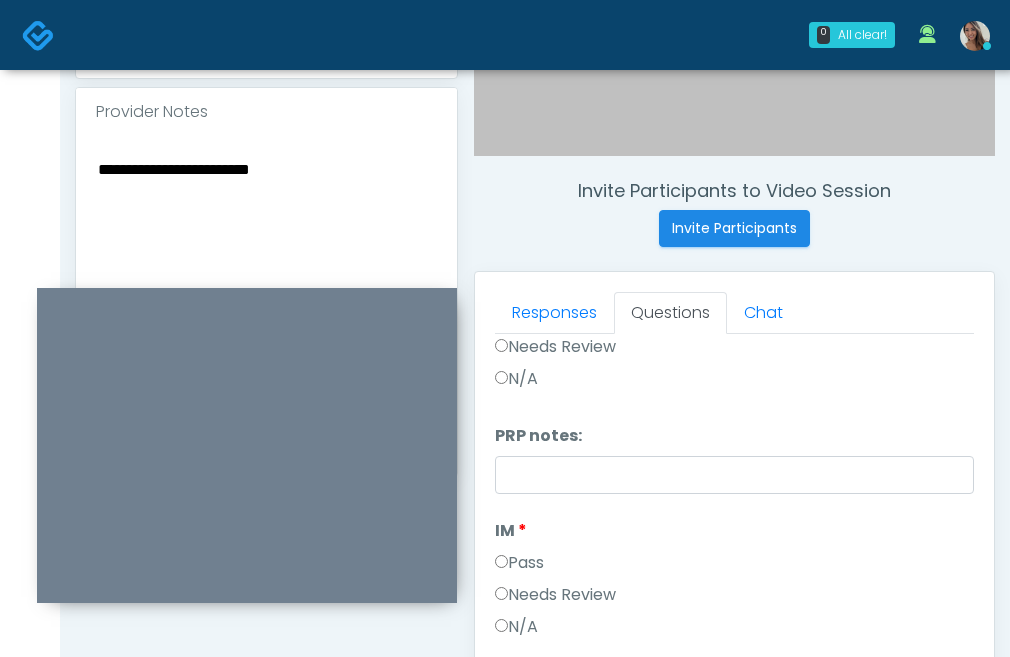 click on "**********" at bounding box center (266, 278) 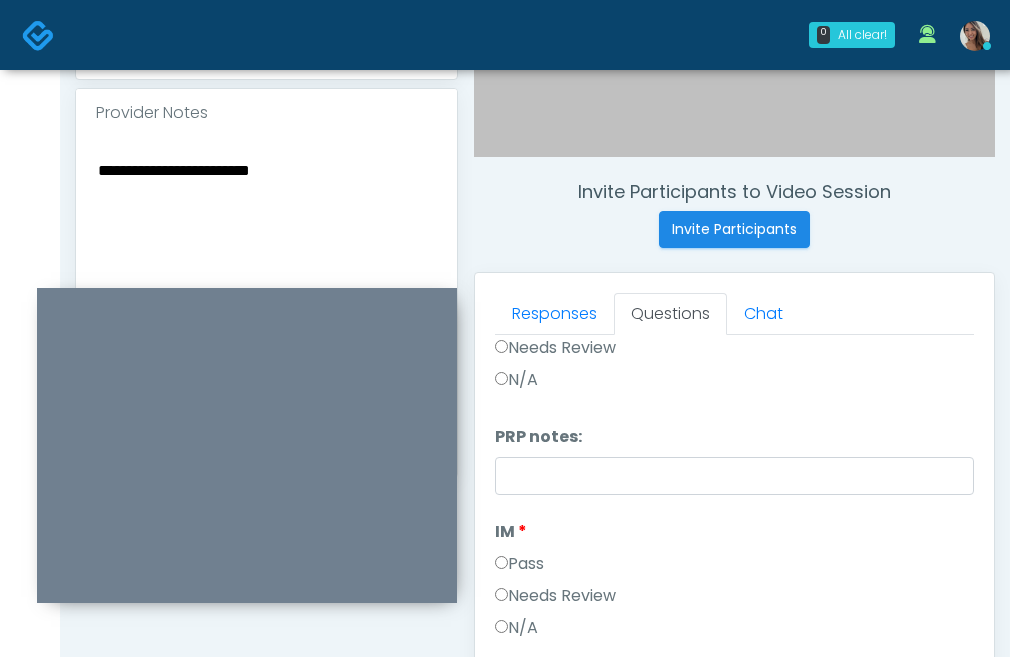click on "**********" at bounding box center [266, 279] 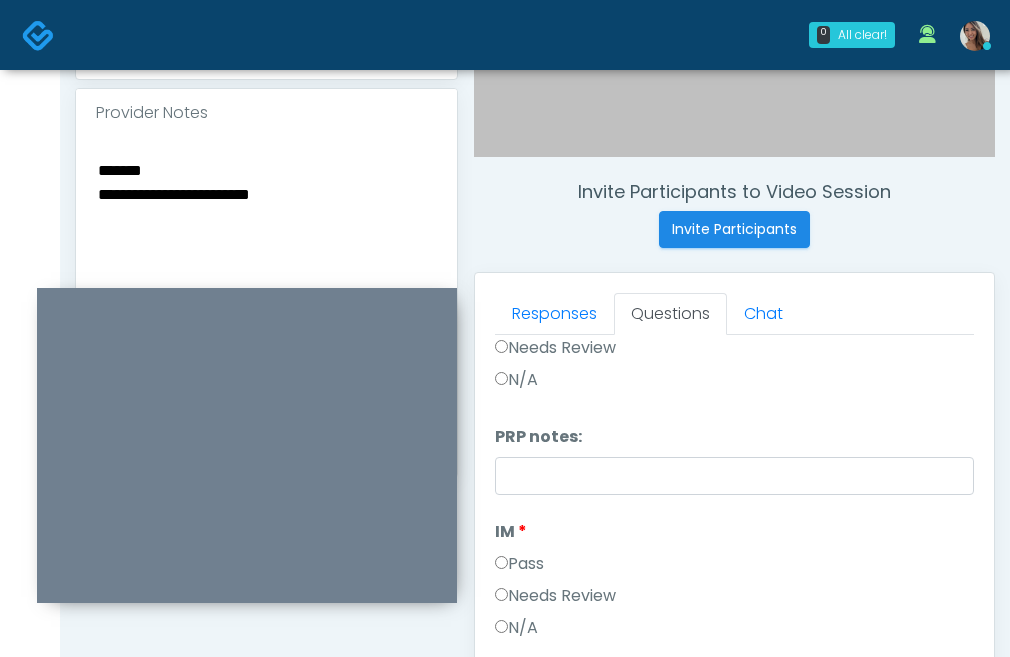 click on "**********" at bounding box center [266, 279] 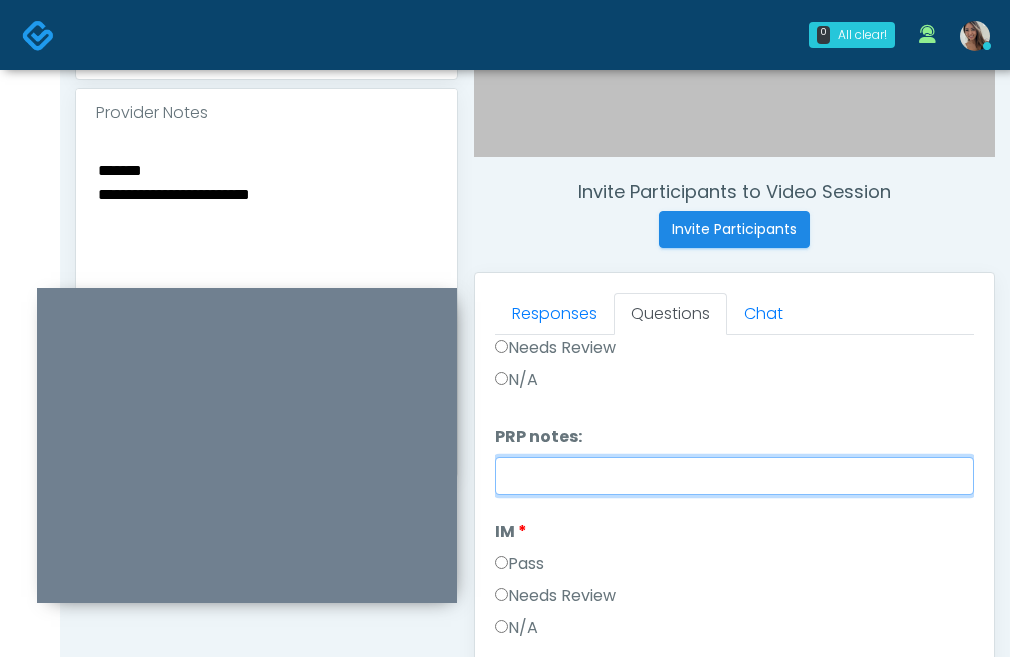 click on "PRP notes:" at bounding box center [734, 476] 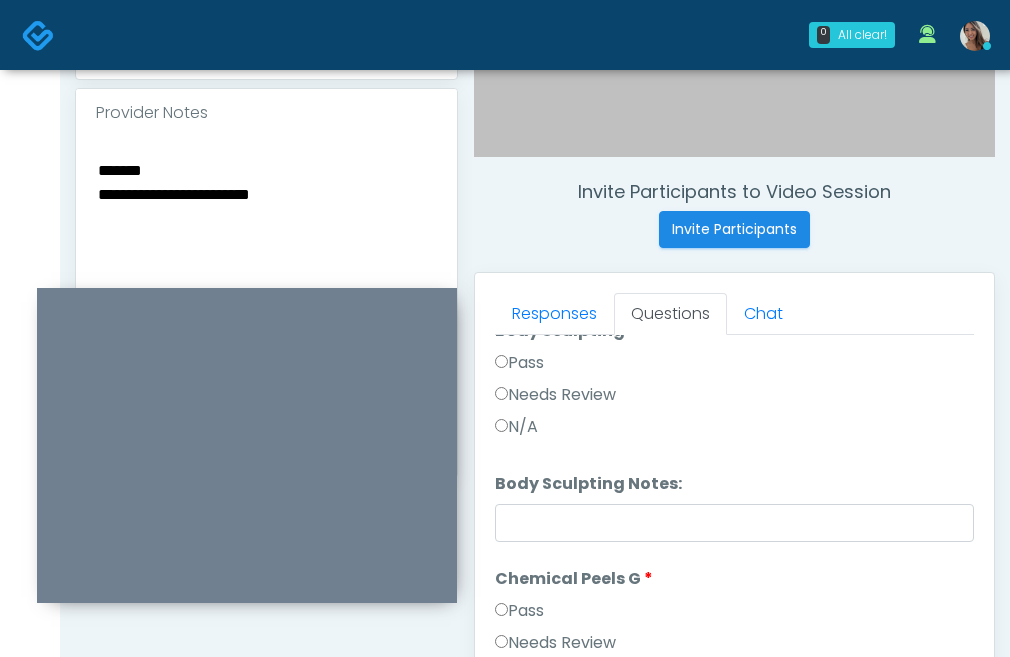 scroll, scrollTop: 1075, scrollLeft: 0, axis: vertical 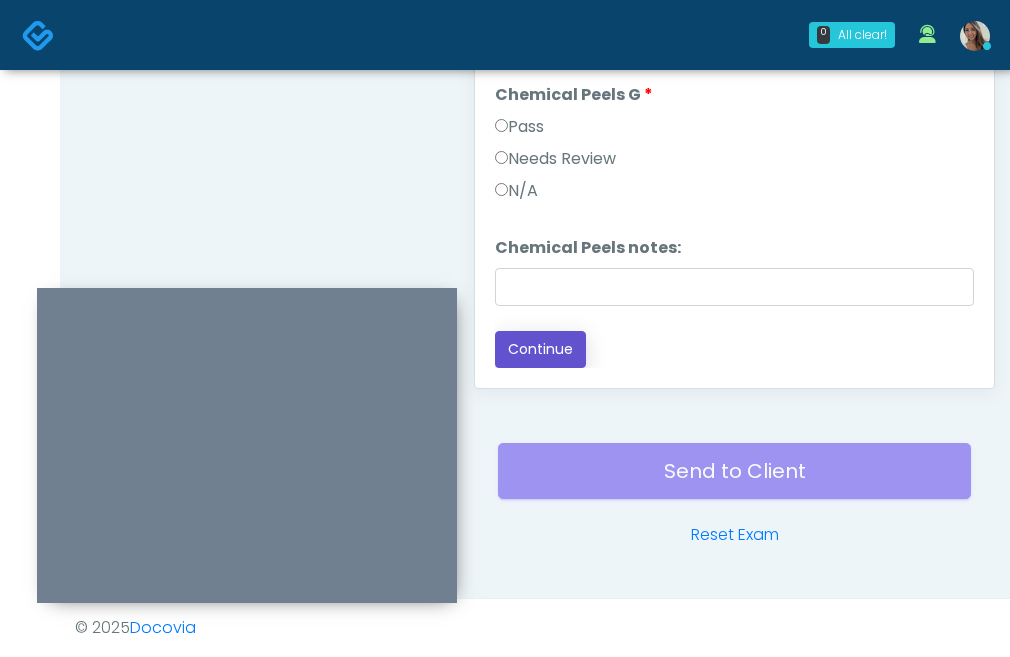 click on "Continue" at bounding box center [540, 349] 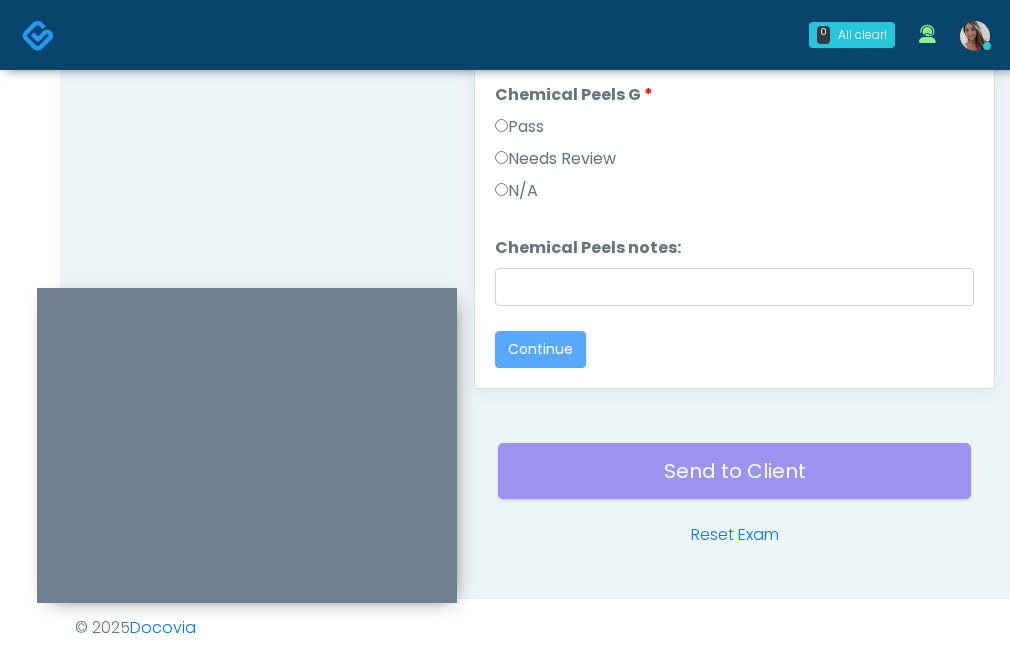 scroll, scrollTop: 0, scrollLeft: 0, axis: both 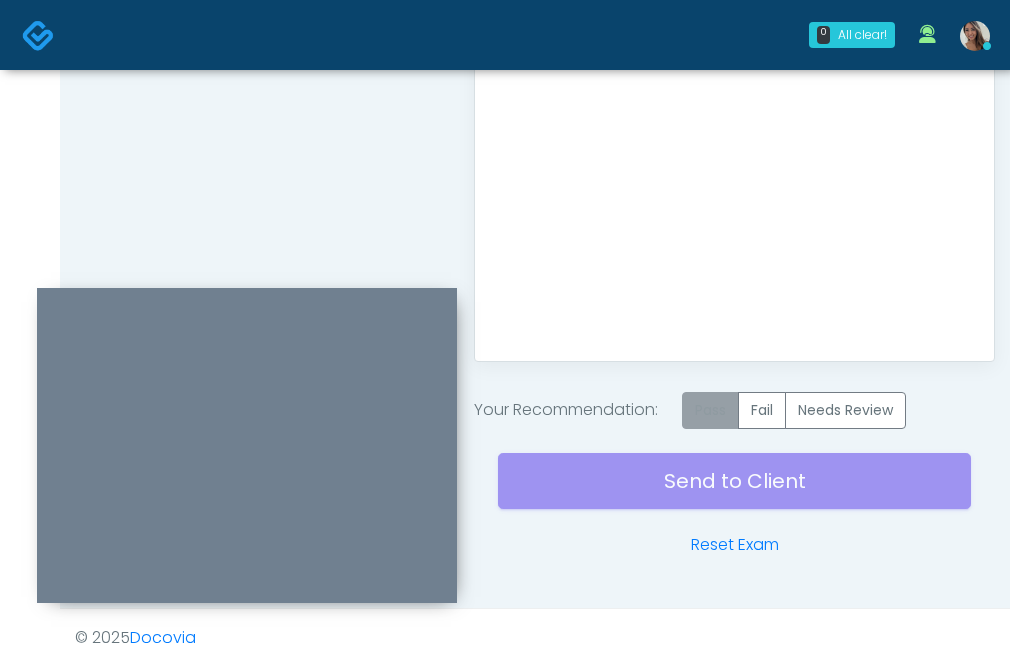 click on "Pass" at bounding box center [710, 410] 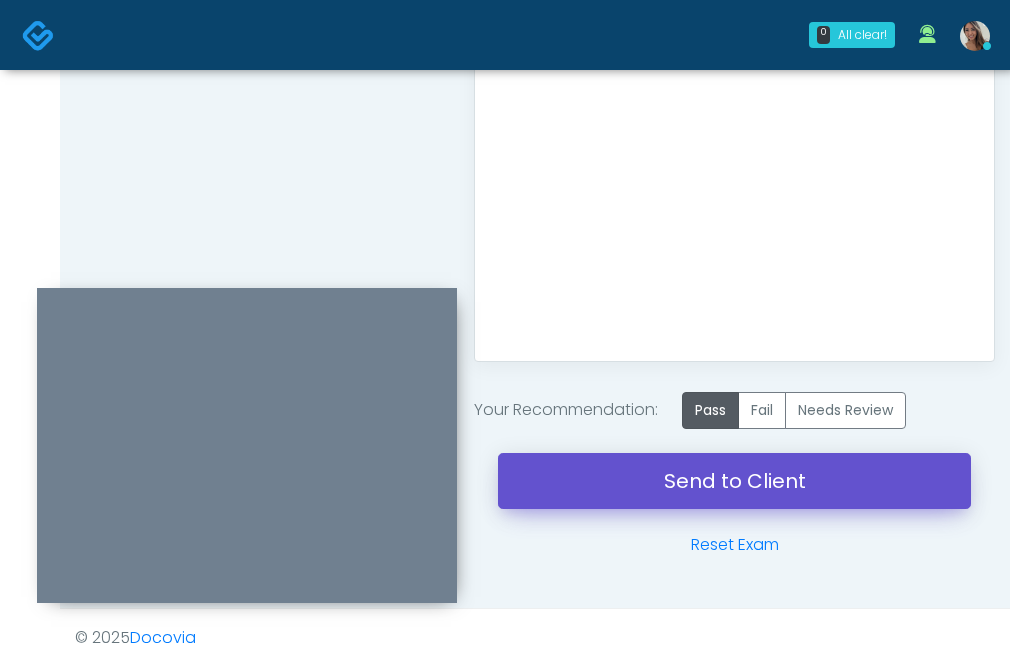 click on "Send to Client" at bounding box center [734, 481] 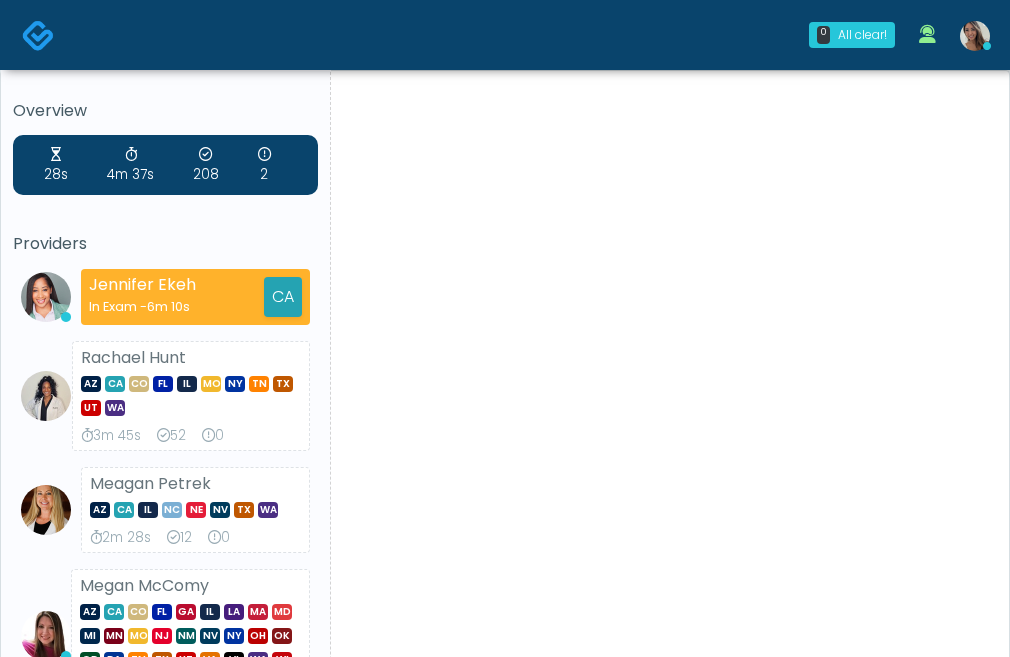 scroll, scrollTop: 0, scrollLeft: 0, axis: both 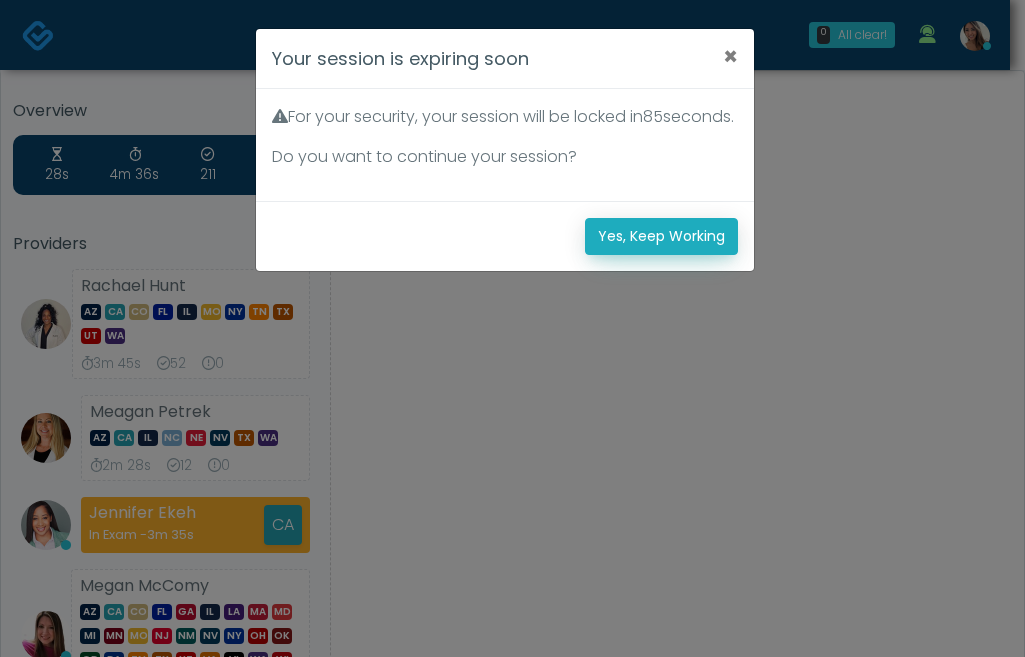 click on "Yes, Keep Working" at bounding box center (661, 236) 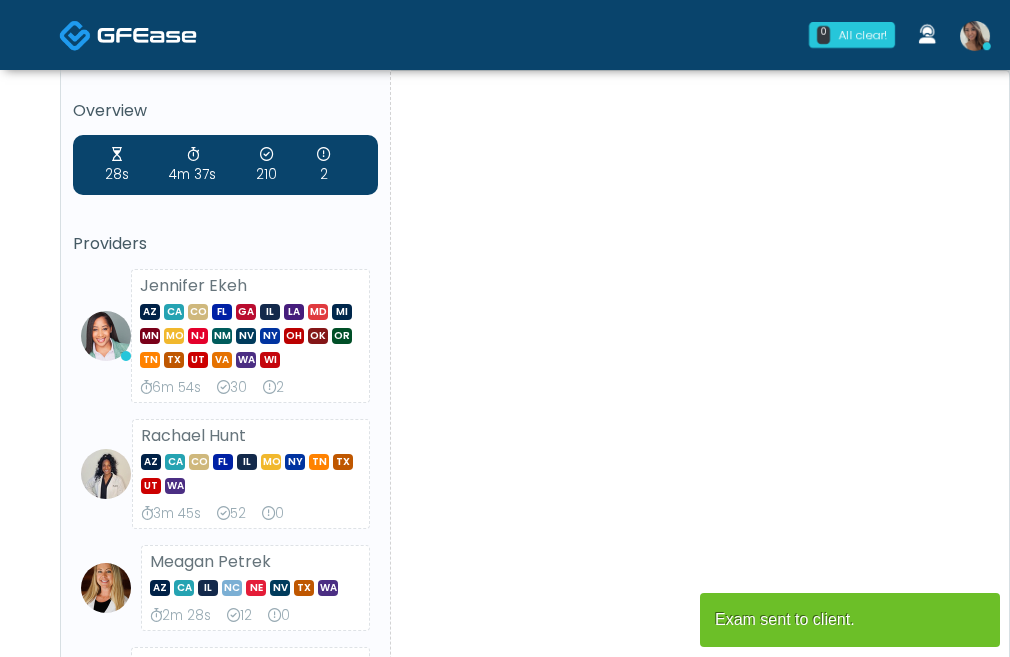 scroll, scrollTop: 0, scrollLeft: 0, axis: both 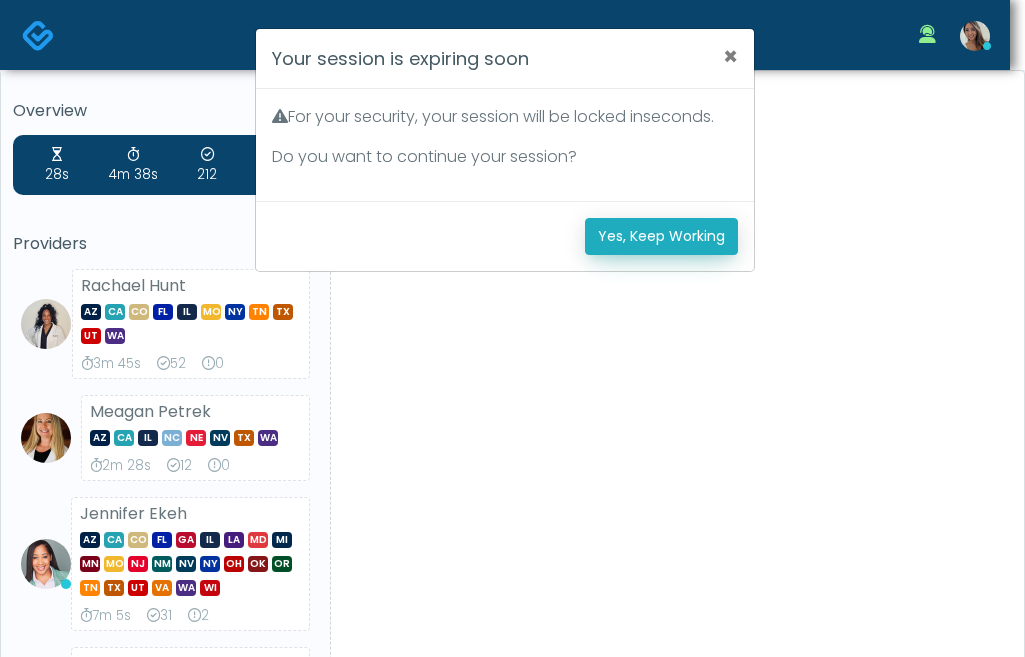 click on "Yes, Keep Working" at bounding box center (661, 236) 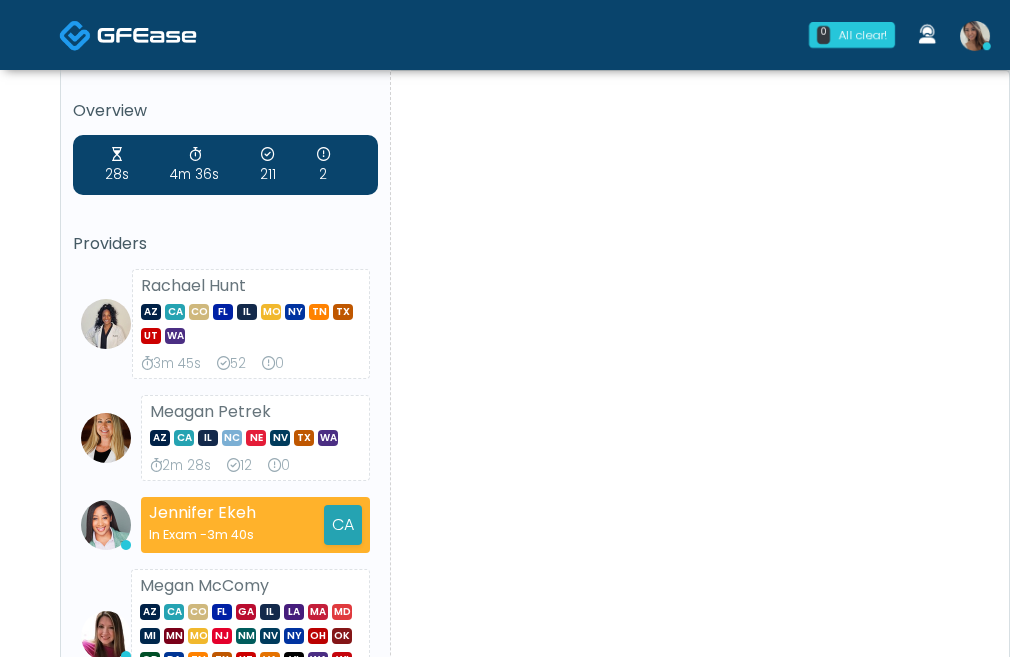 scroll, scrollTop: 0, scrollLeft: 0, axis: both 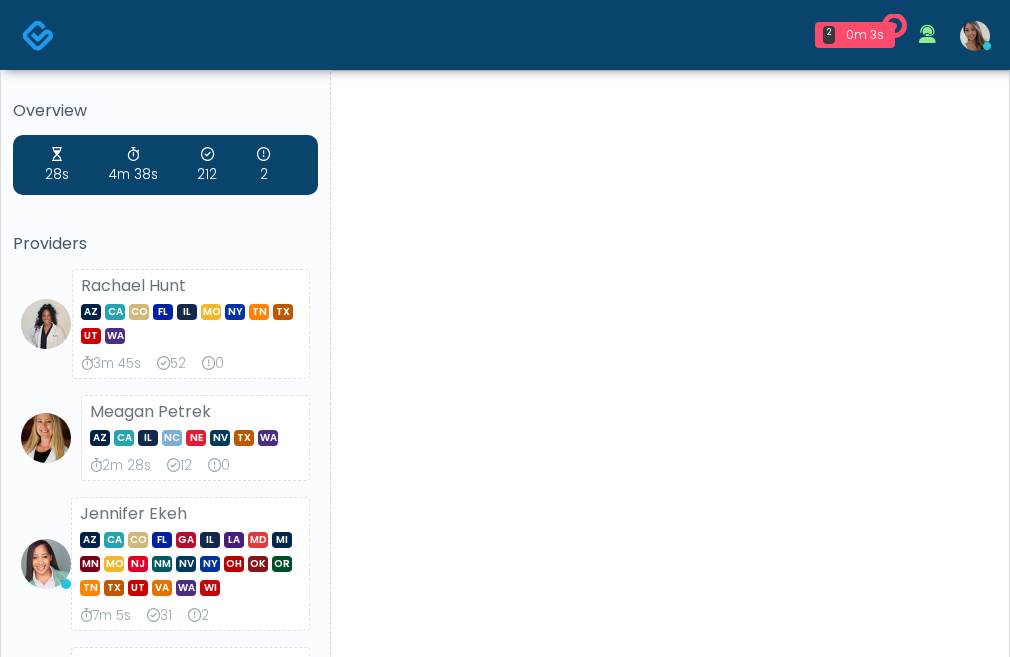 click on "View" at bounding box center [659, 1763] 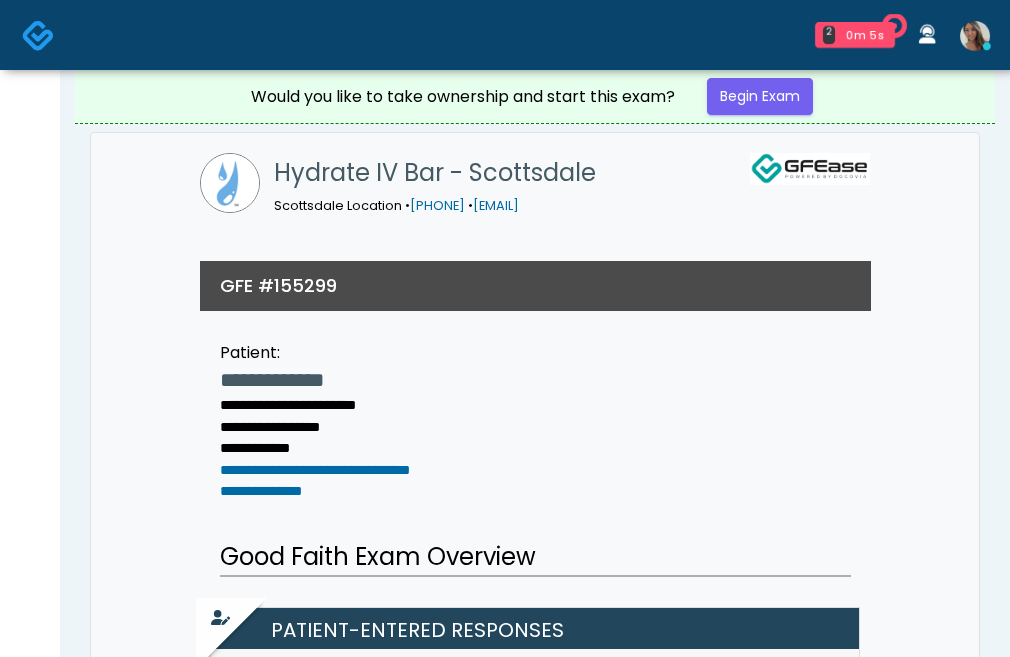 scroll, scrollTop: 0, scrollLeft: 0, axis: both 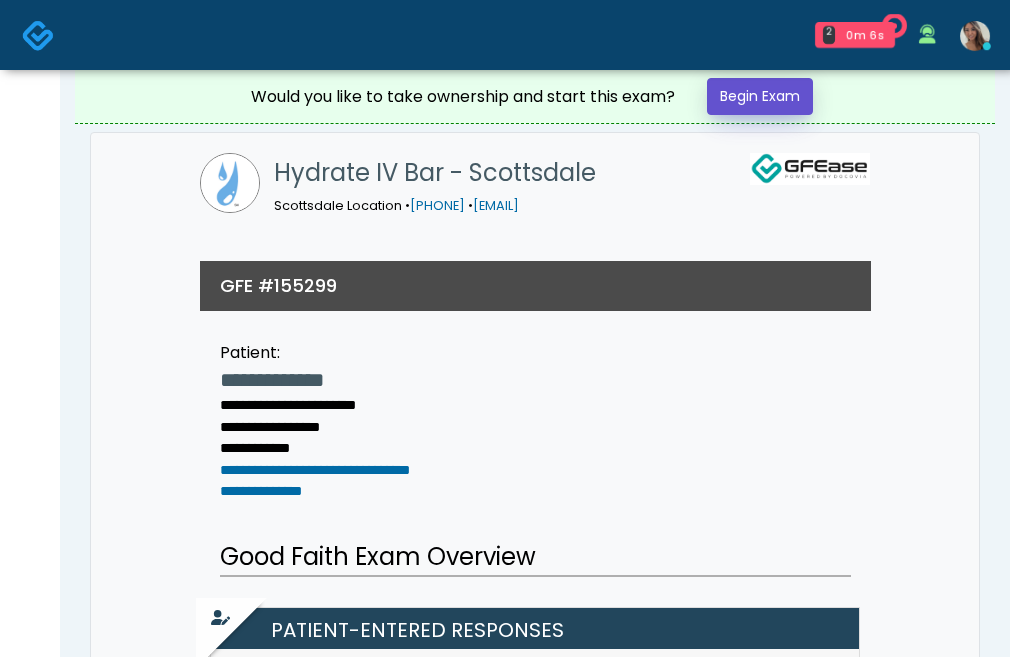 click on "Begin Exam" at bounding box center [760, 96] 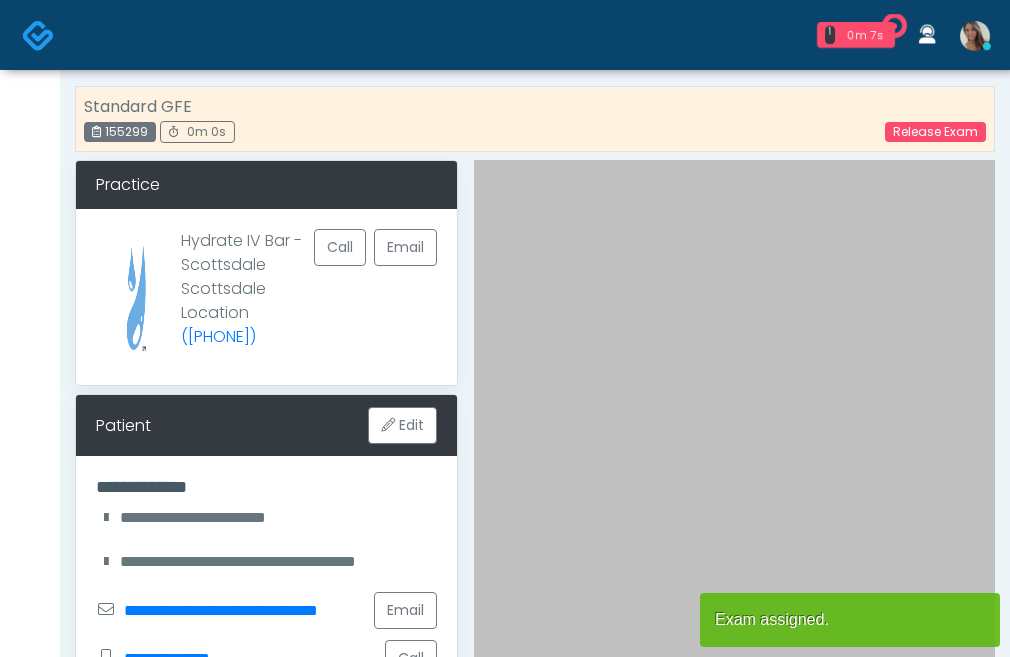 scroll, scrollTop: 0, scrollLeft: 0, axis: both 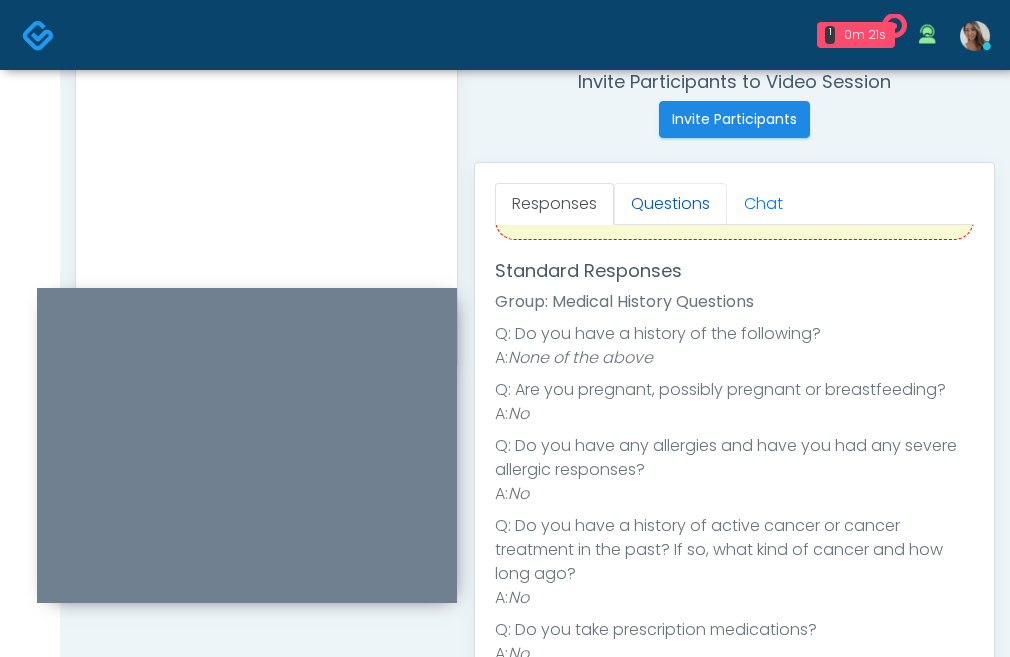 click on "Questions" at bounding box center [670, 204] 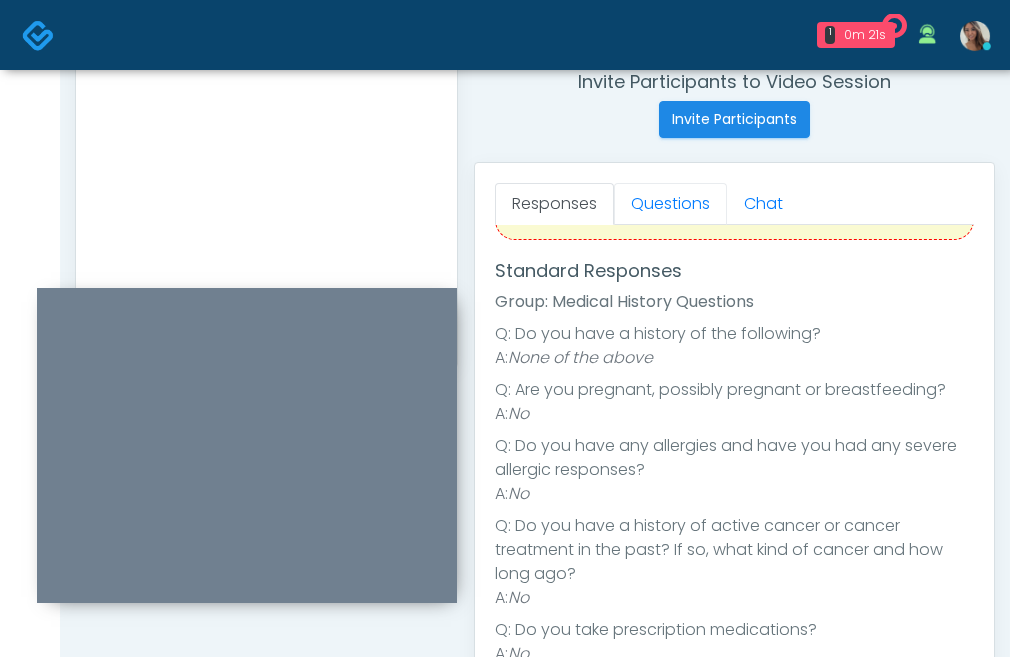 scroll, scrollTop: 0, scrollLeft: 0, axis: both 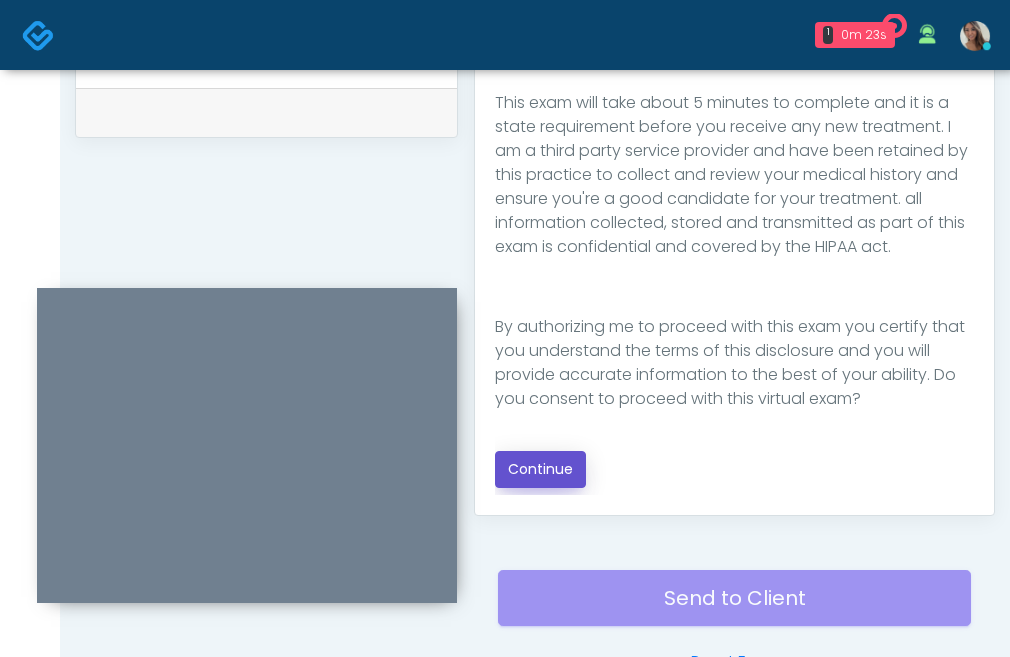 click on "Continue" at bounding box center [540, 469] 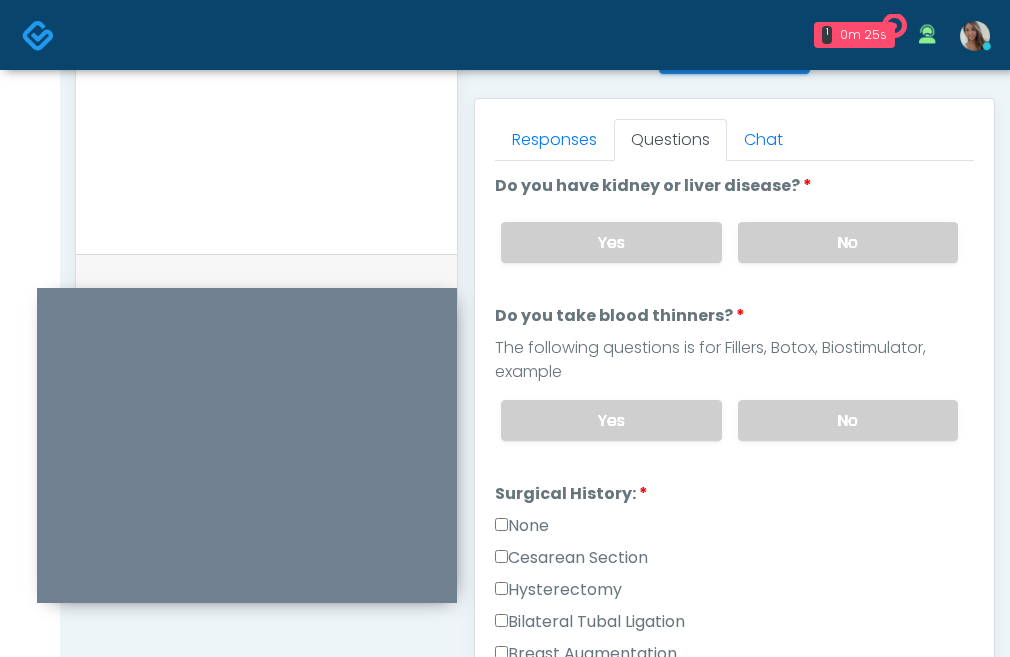 scroll, scrollTop: 839, scrollLeft: 0, axis: vertical 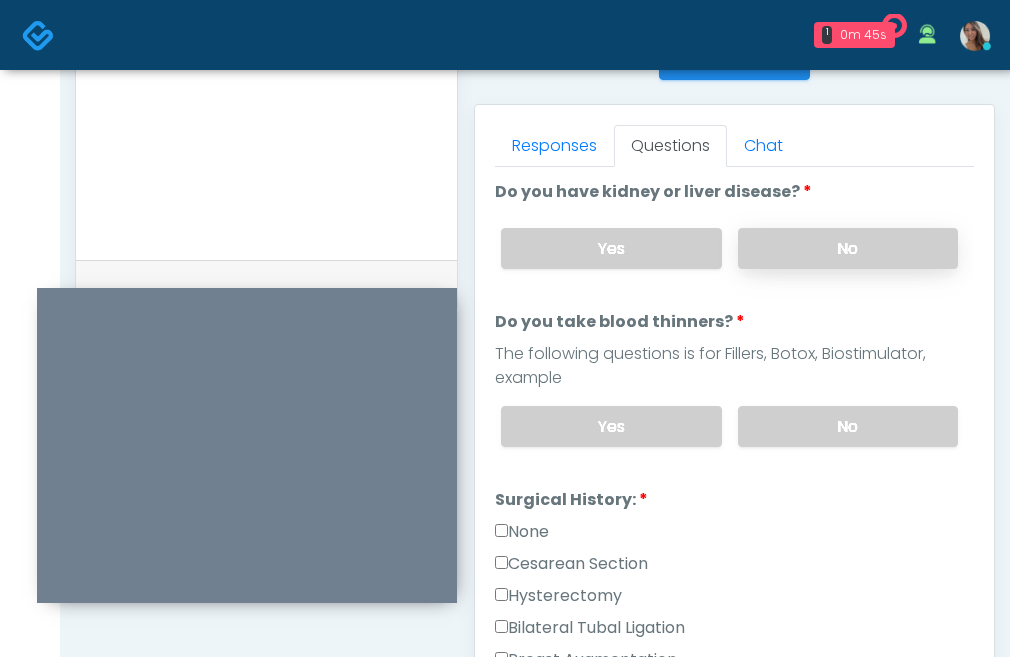 click on "No" at bounding box center [848, 248] 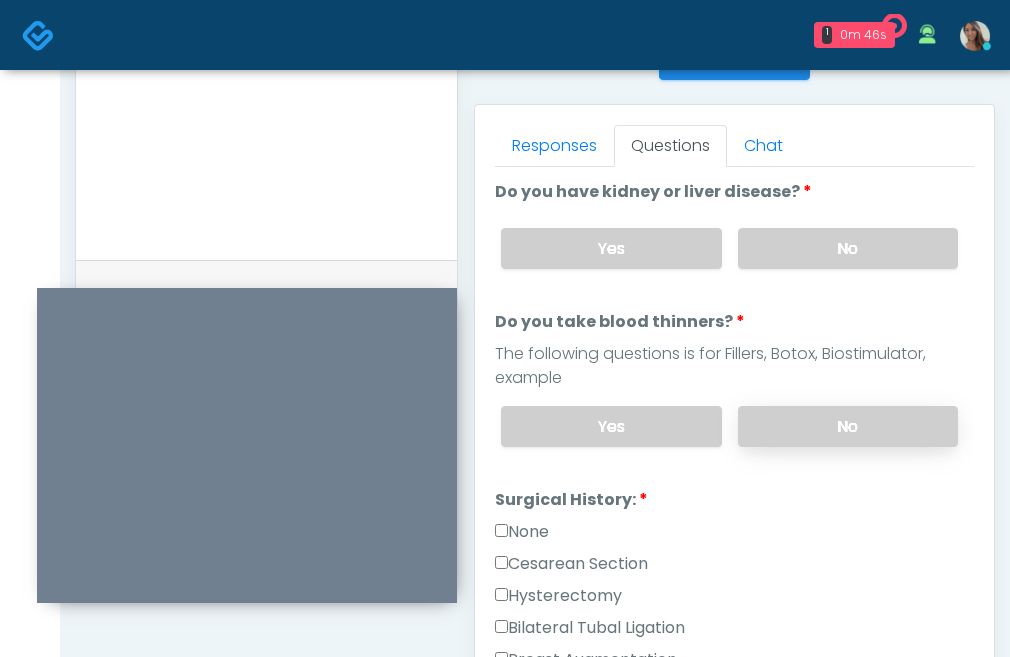 click on "No" at bounding box center [848, 426] 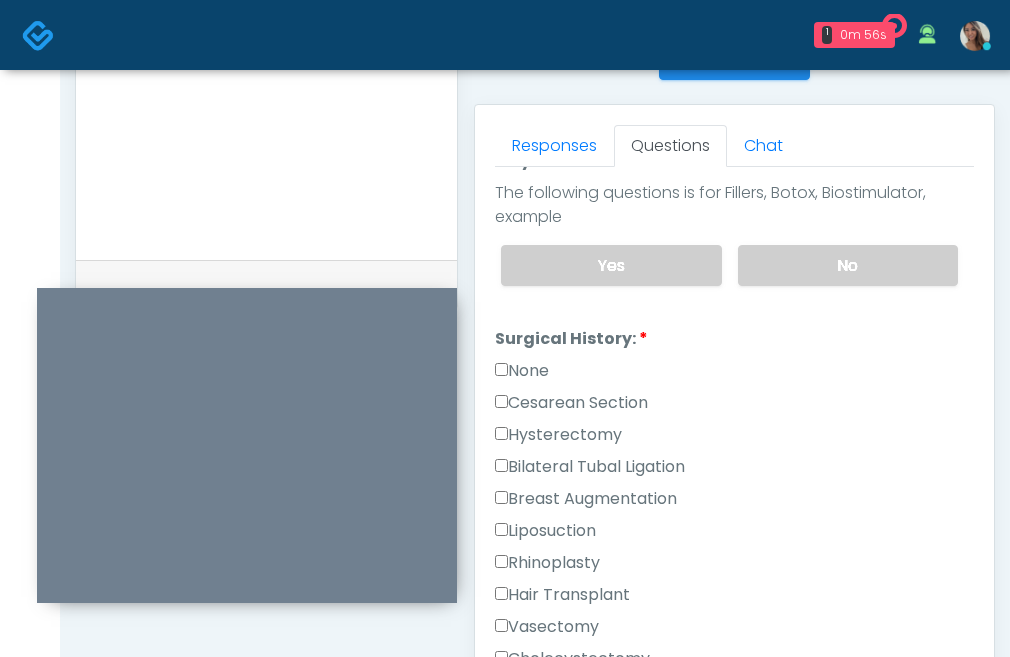 scroll, scrollTop: 219, scrollLeft: 0, axis: vertical 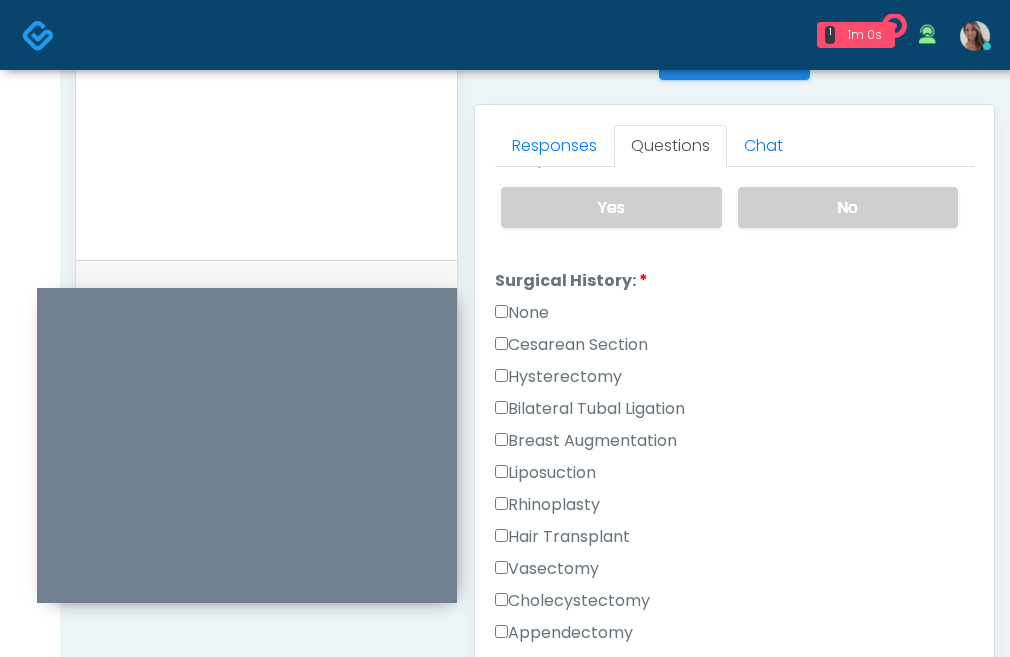 click on "None" at bounding box center [522, 313] 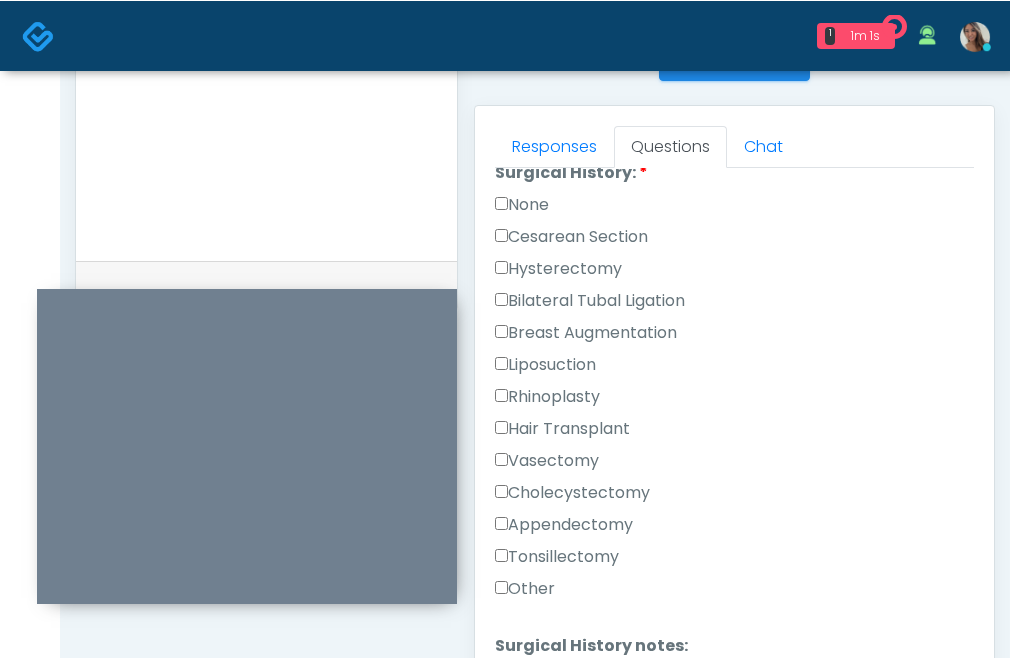 scroll, scrollTop: 481, scrollLeft: 0, axis: vertical 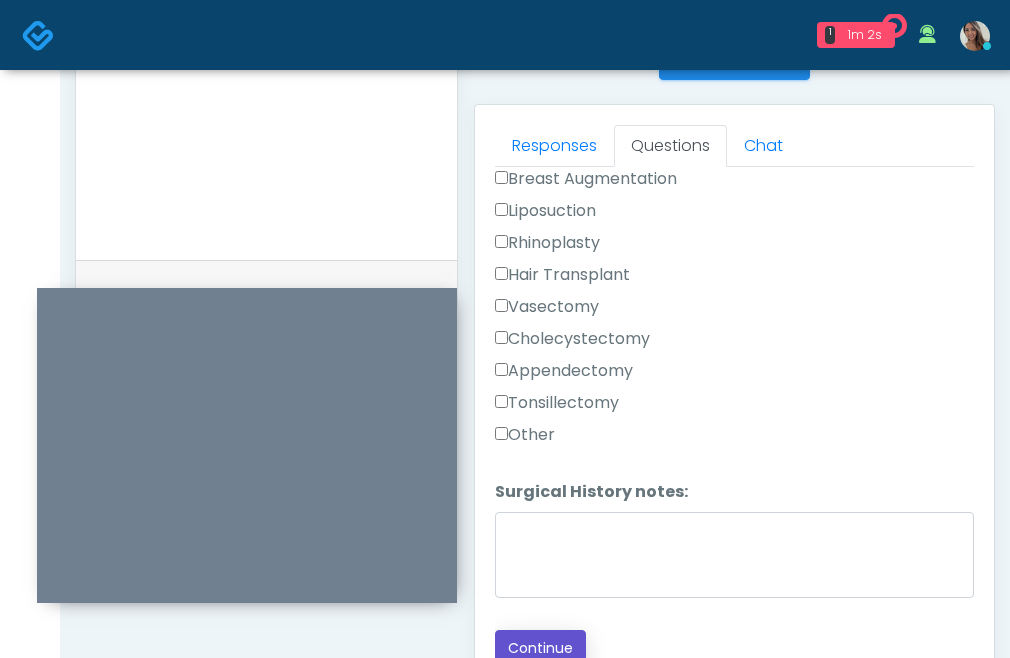 click on "Continue" at bounding box center (540, 648) 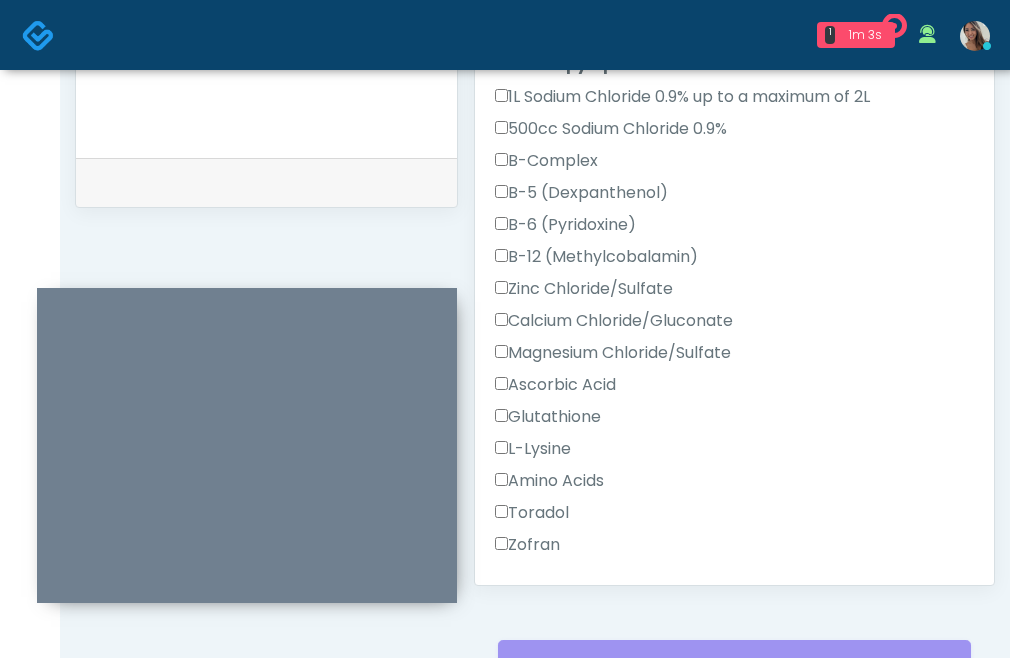 scroll, scrollTop: 910, scrollLeft: 0, axis: vertical 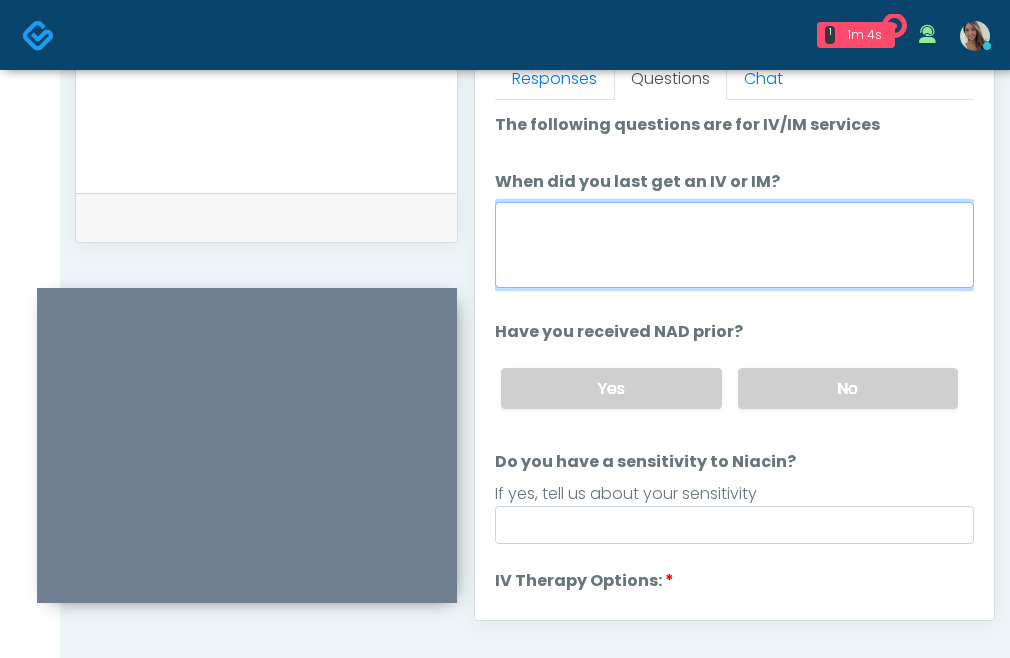 click on "When did you last get an IV or IM?" at bounding box center [734, 245] 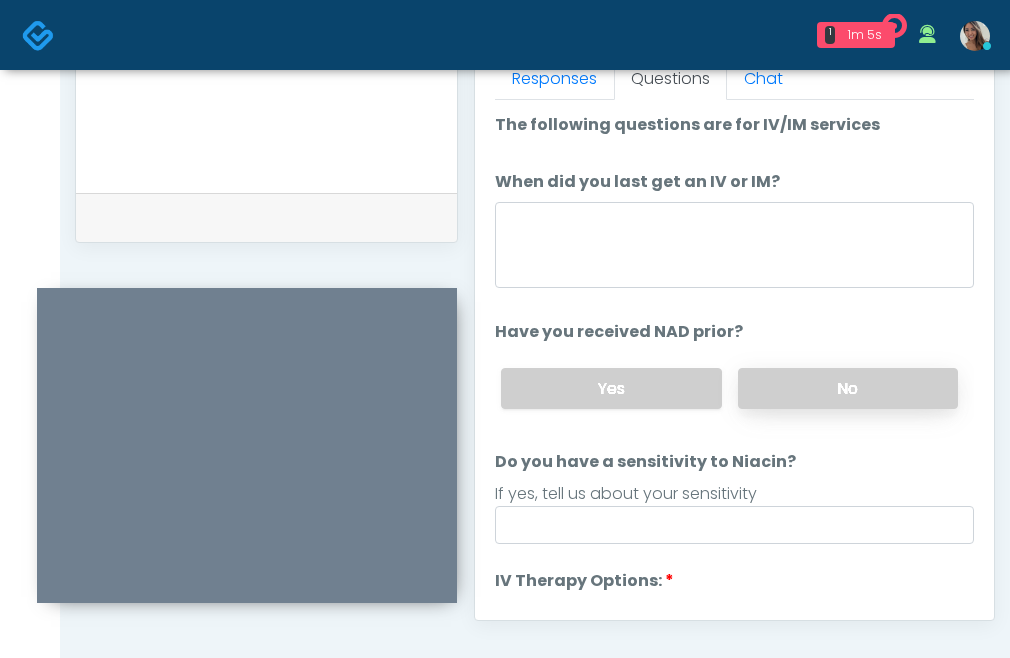 click on "No" at bounding box center [848, 388] 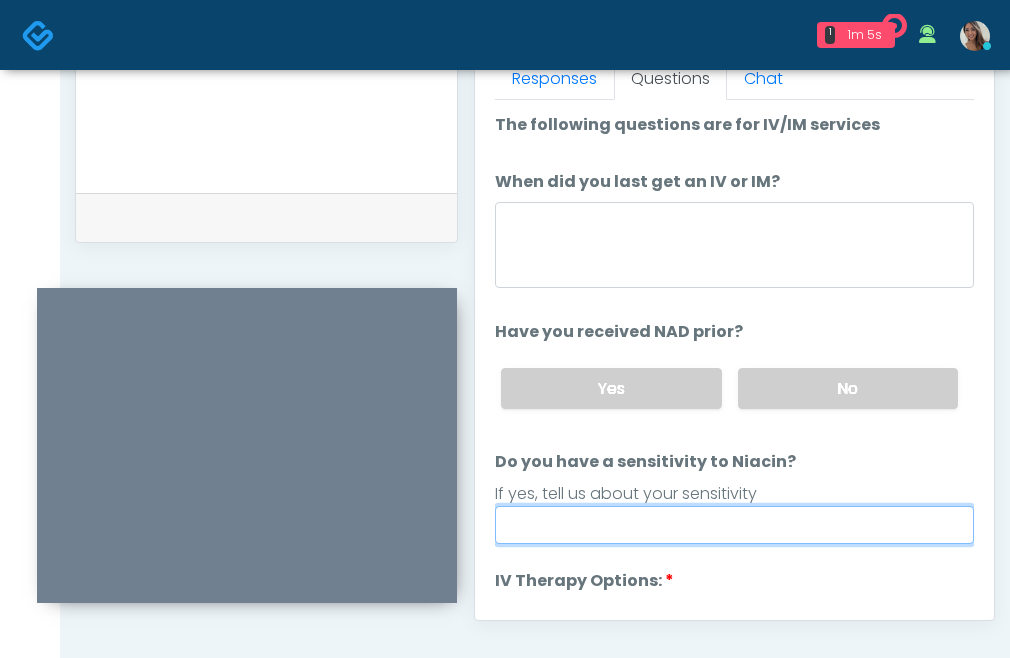 click on "Do you have a sensitivity to Niacin?" at bounding box center (734, 525) 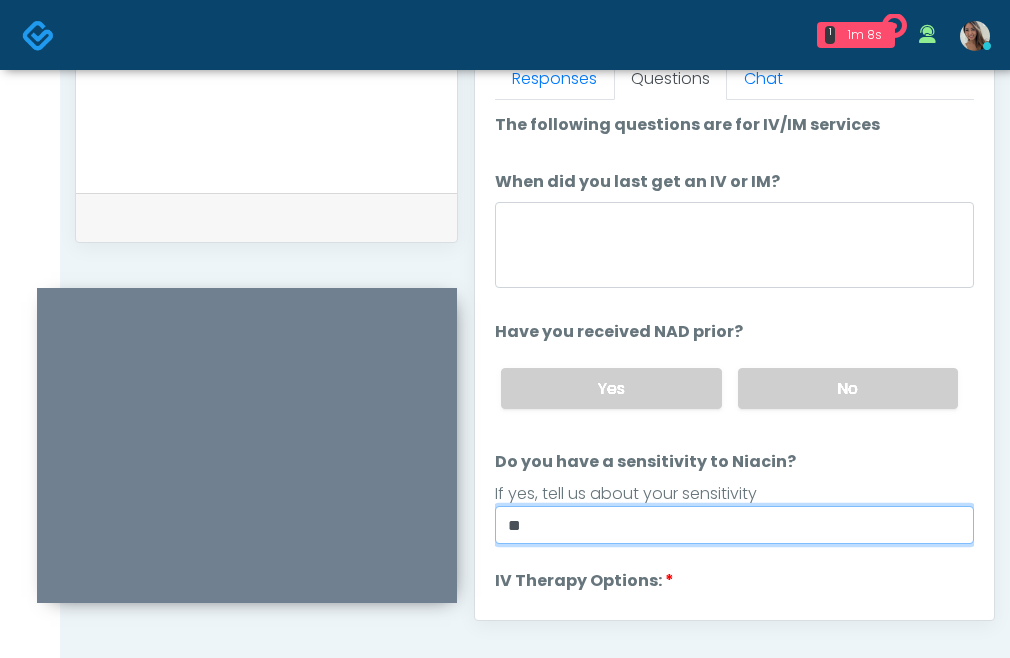 type on "**" 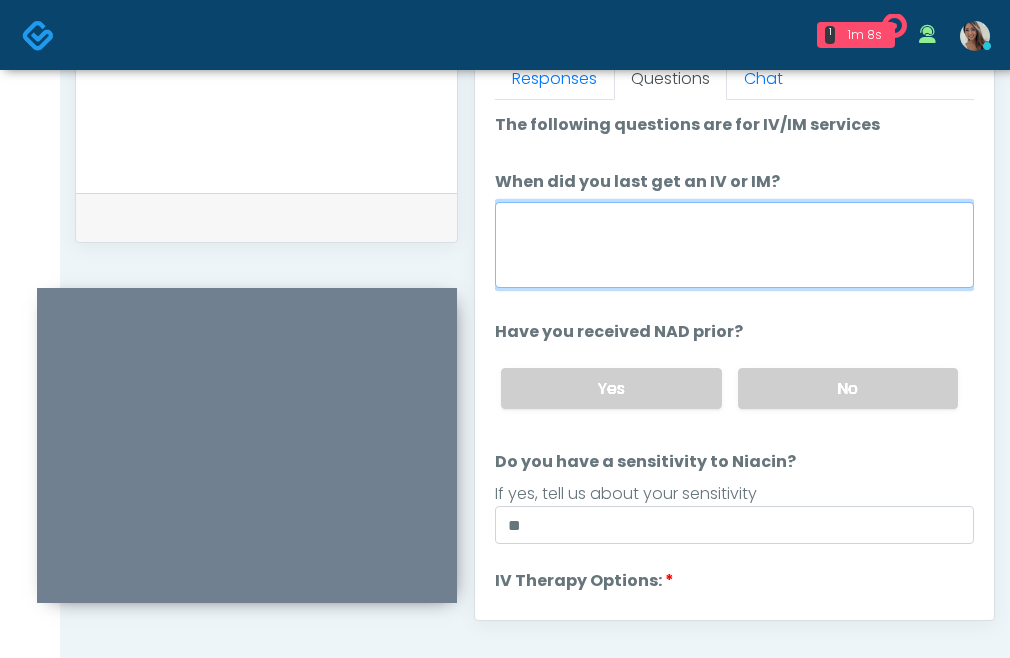 click on "When did you last get an IV or IM?" at bounding box center (734, 245) 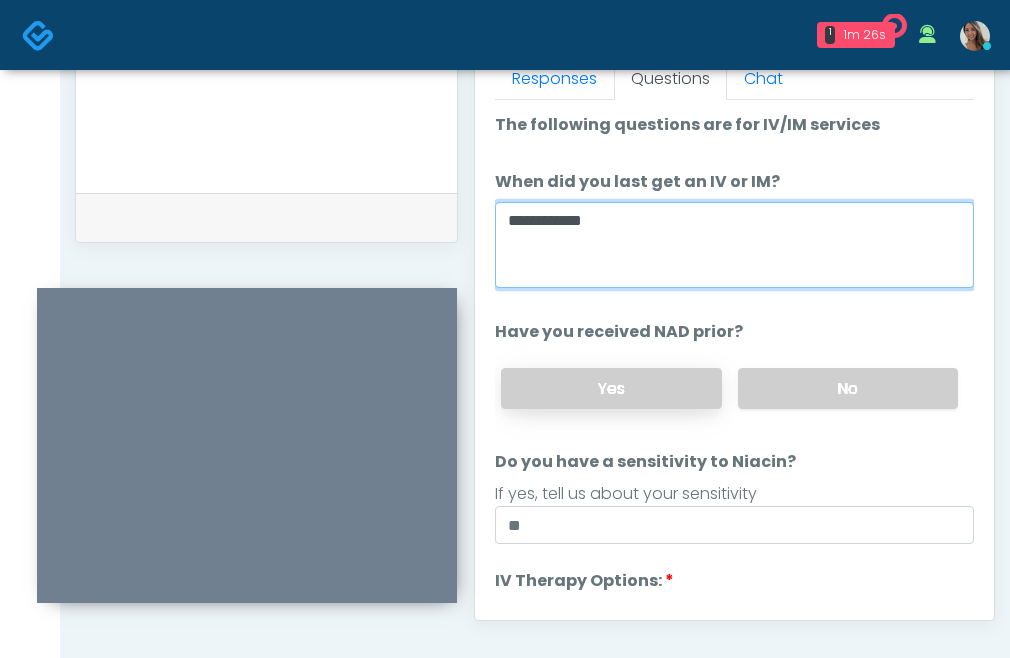 type on "**********" 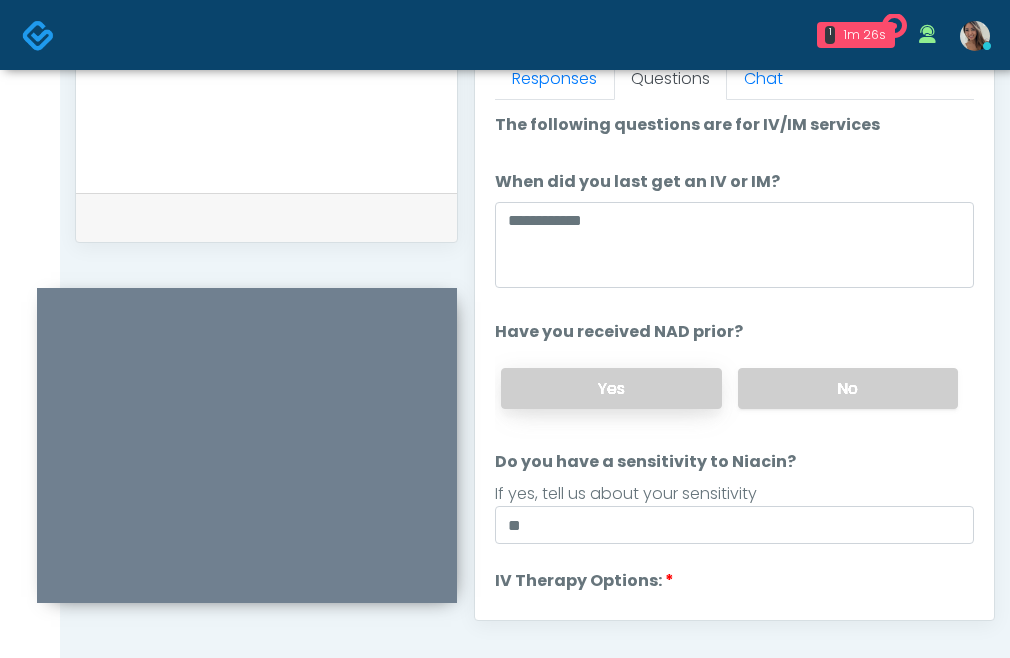 click on "Yes" at bounding box center (611, 388) 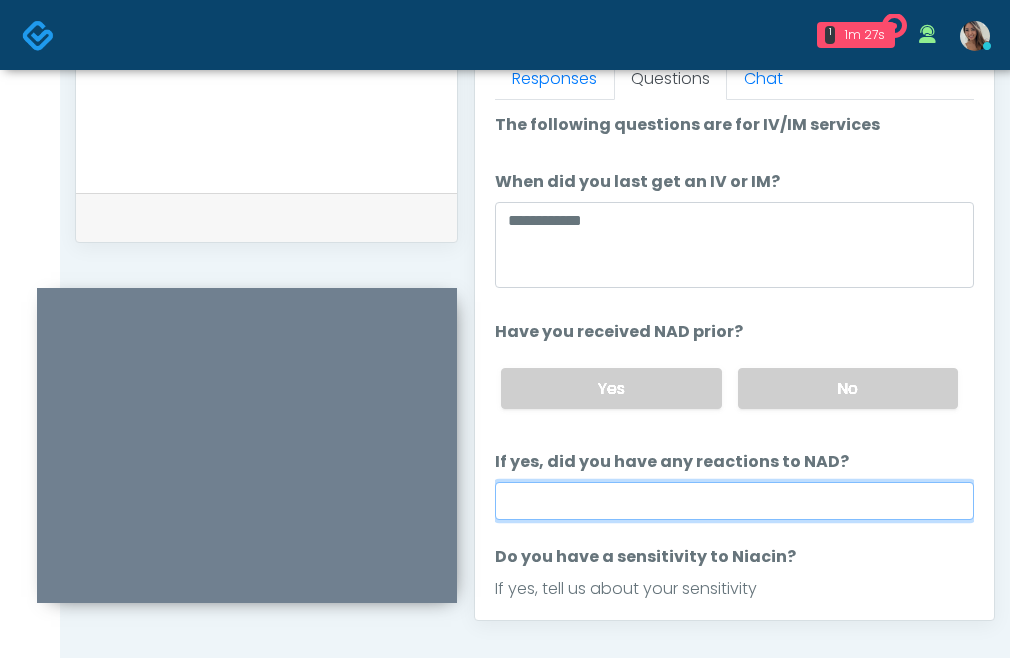 click on "If yes, did you have any reactions to NAD?" at bounding box center (734, 501) 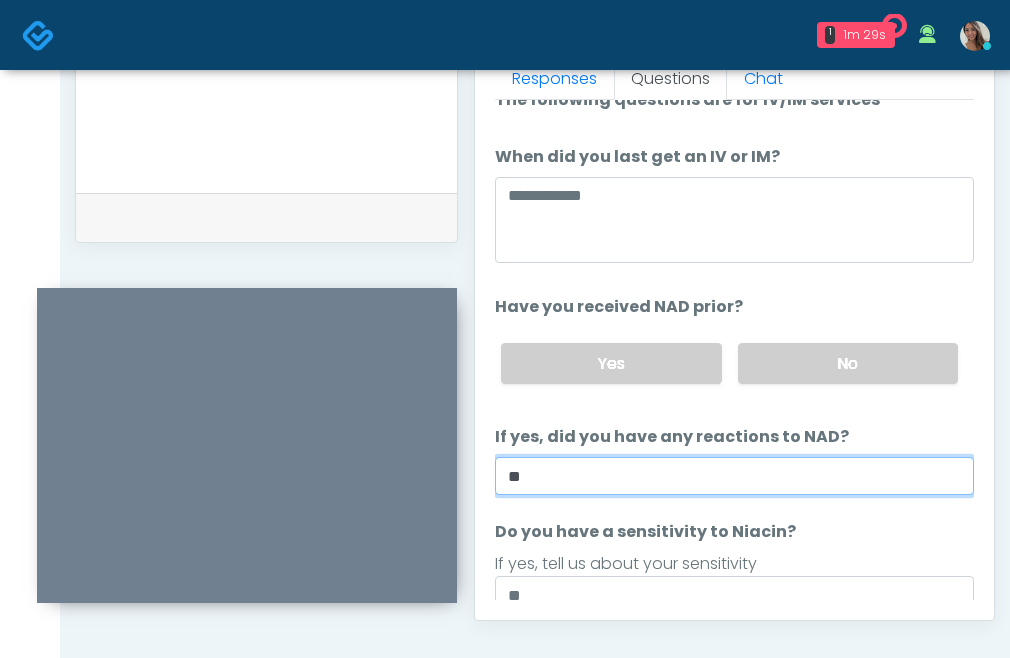 scroll, scrollTop: 31, scrollLeft: 0, axis: vertical 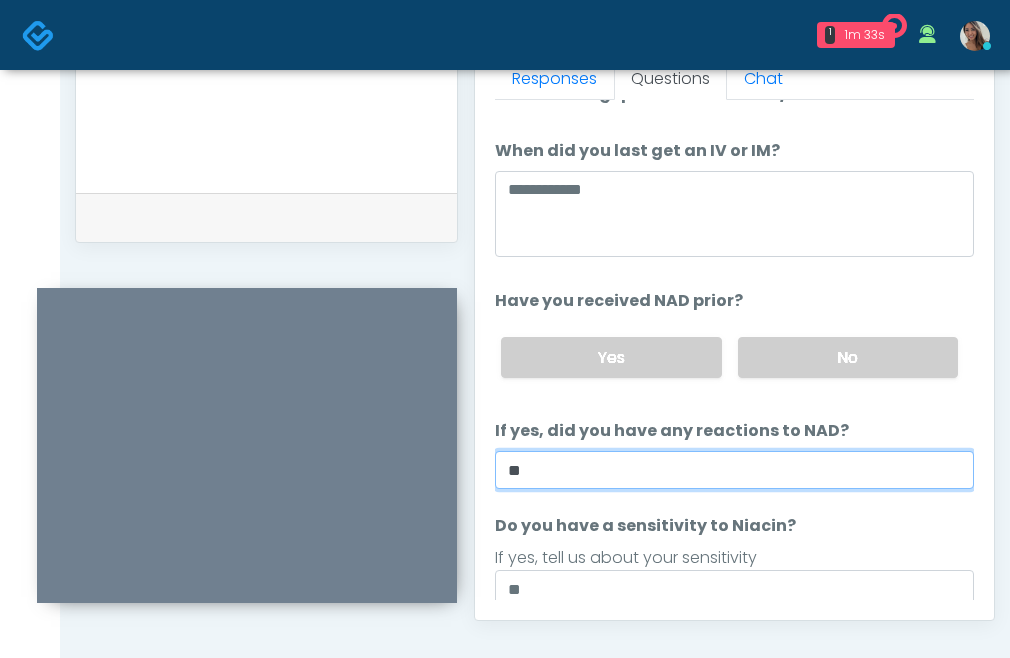 click on "**" at bounding box center [734, 470] 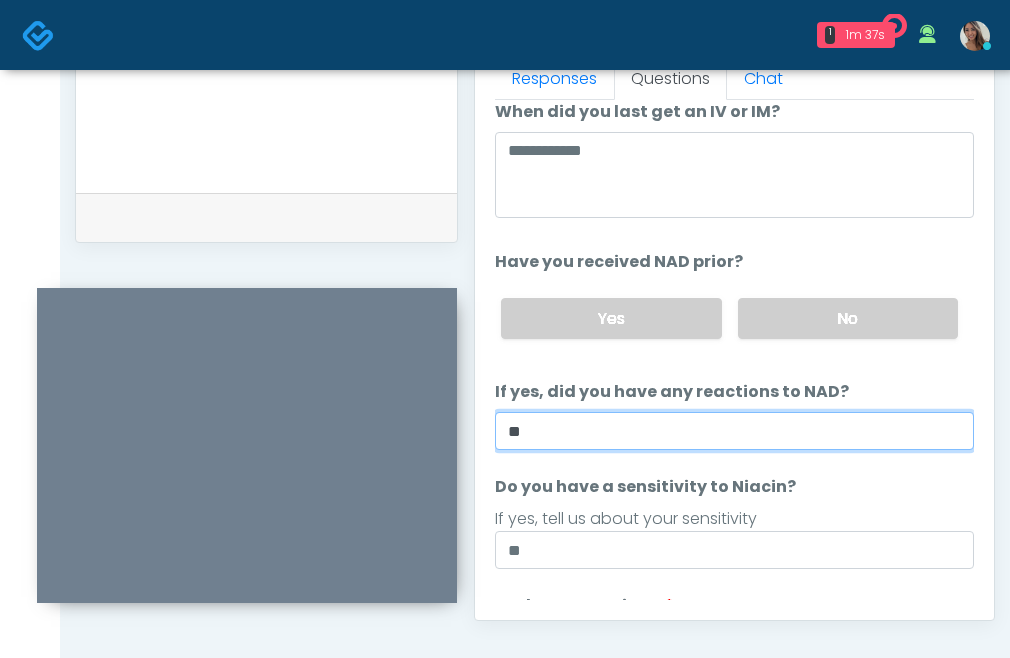 scroll, scrollTop: 71, scrollLeft: 0, axis: vertical 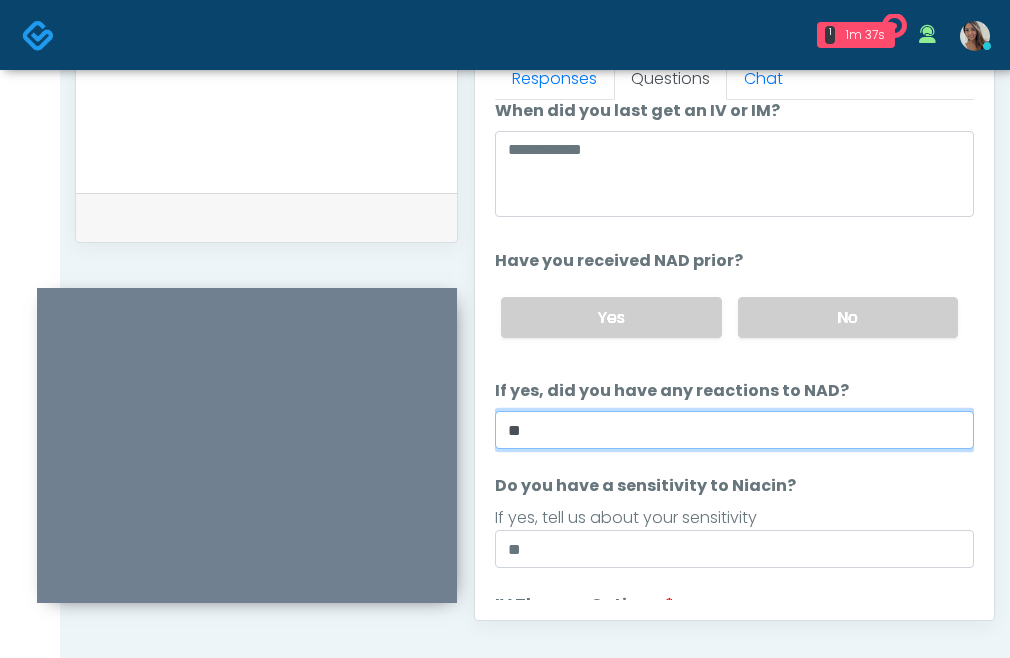 type on "**" 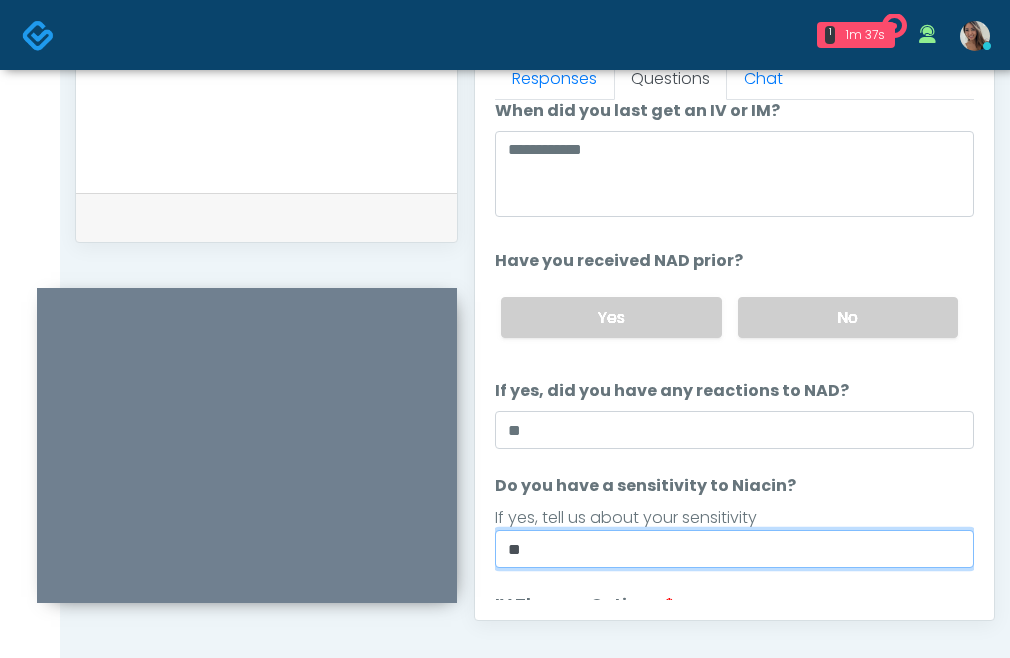 click on "**" at bounding box center [734, 549] 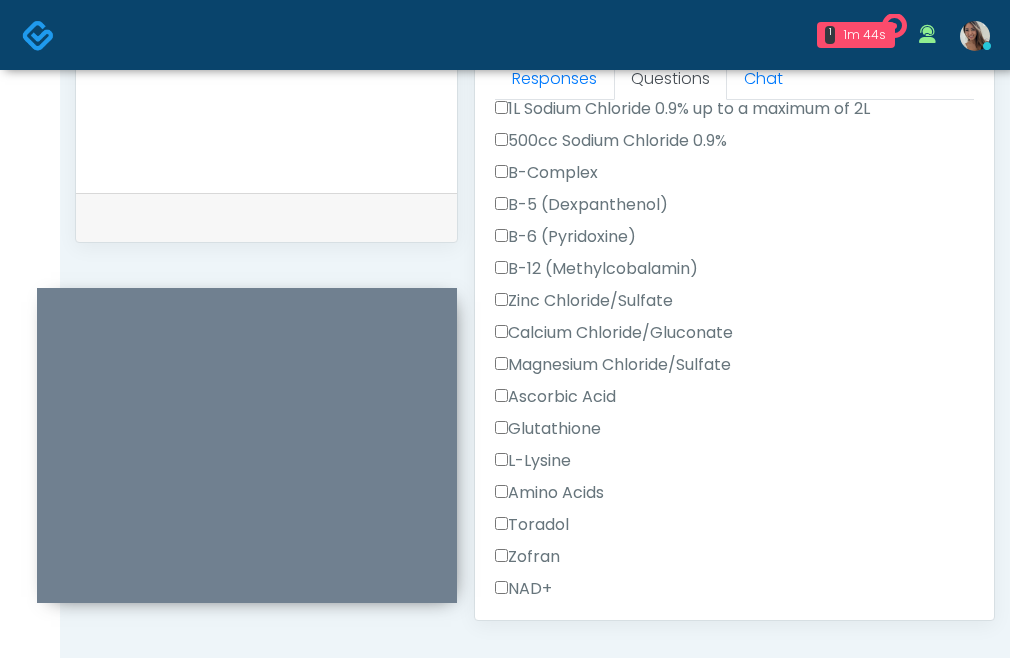 scroll, scrollTop: 733, scrollLeft: 0, axis: vertical 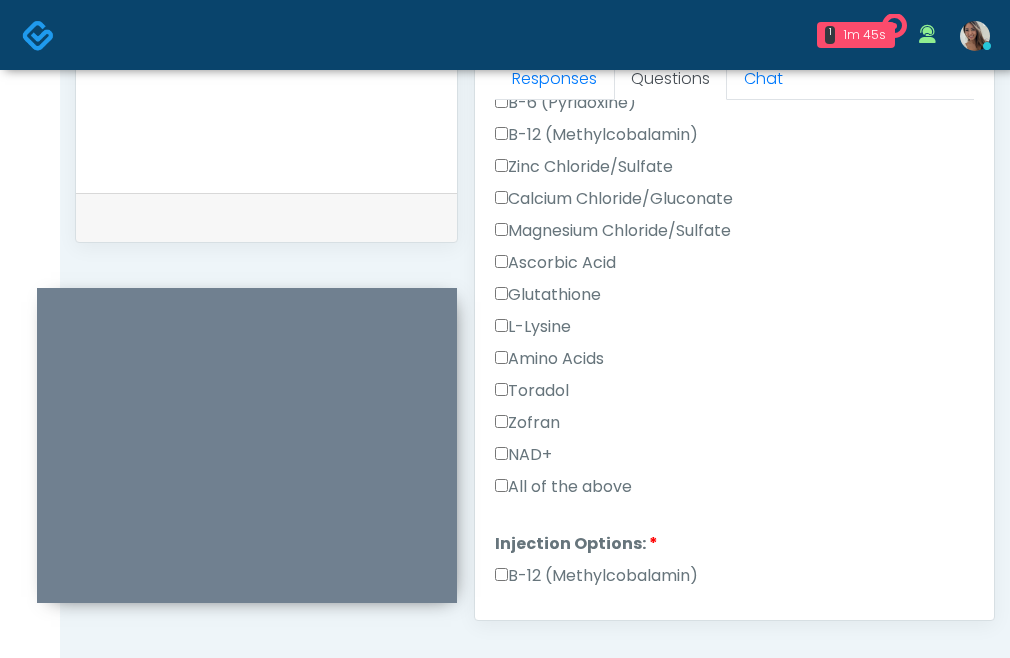 click on "All of the above" at bounding box center (563, 487) 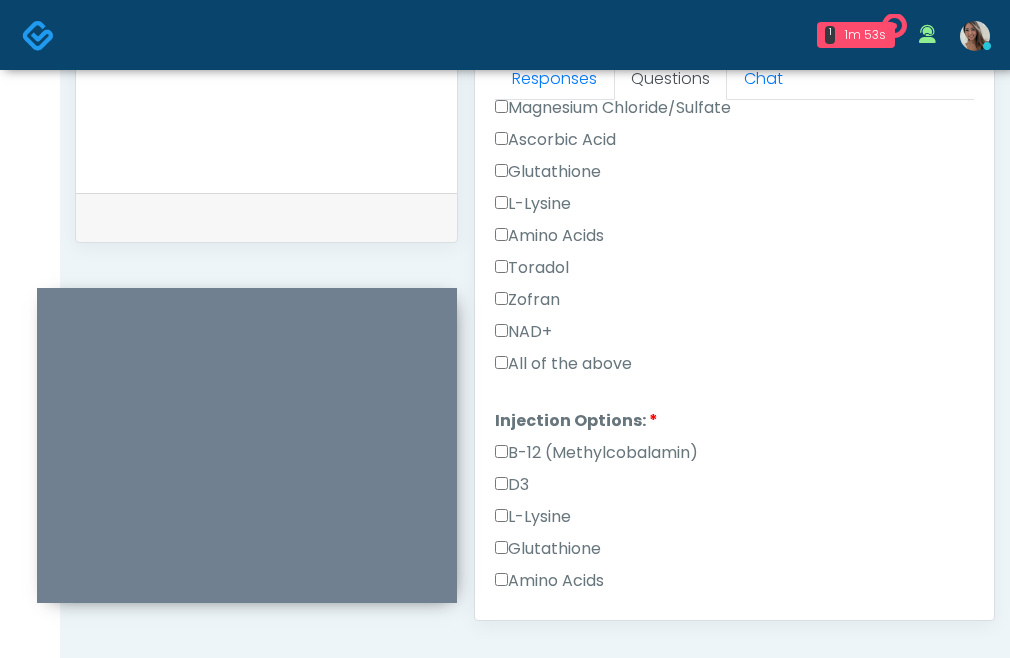 scroll, scrollTop: 1111, scrollLeft: 0, axis: vertical 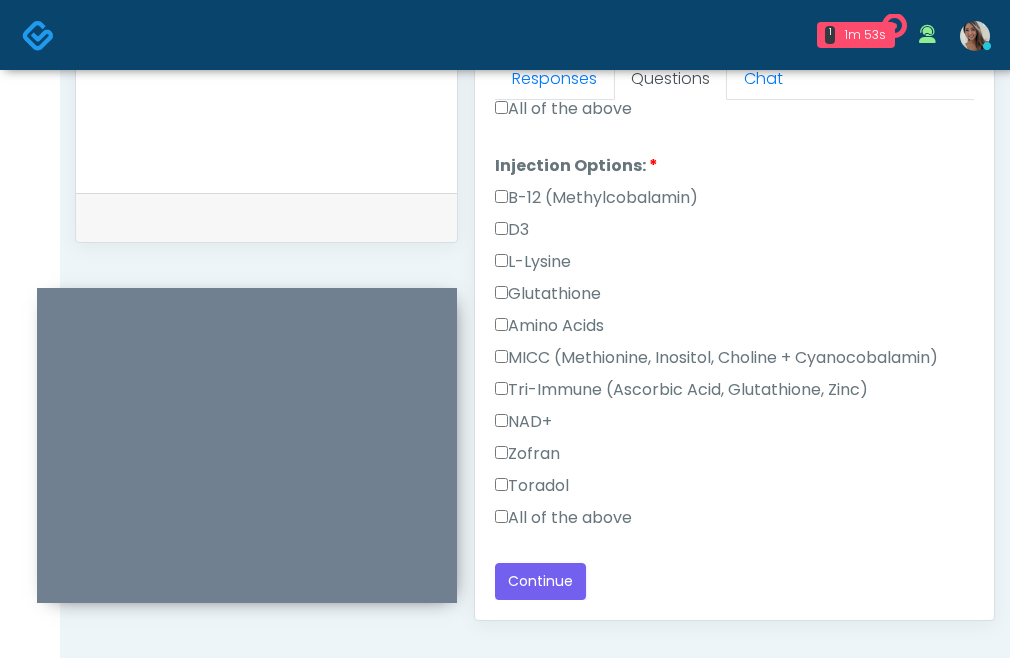 click on "All of the above" at bounding box center [563, 518] 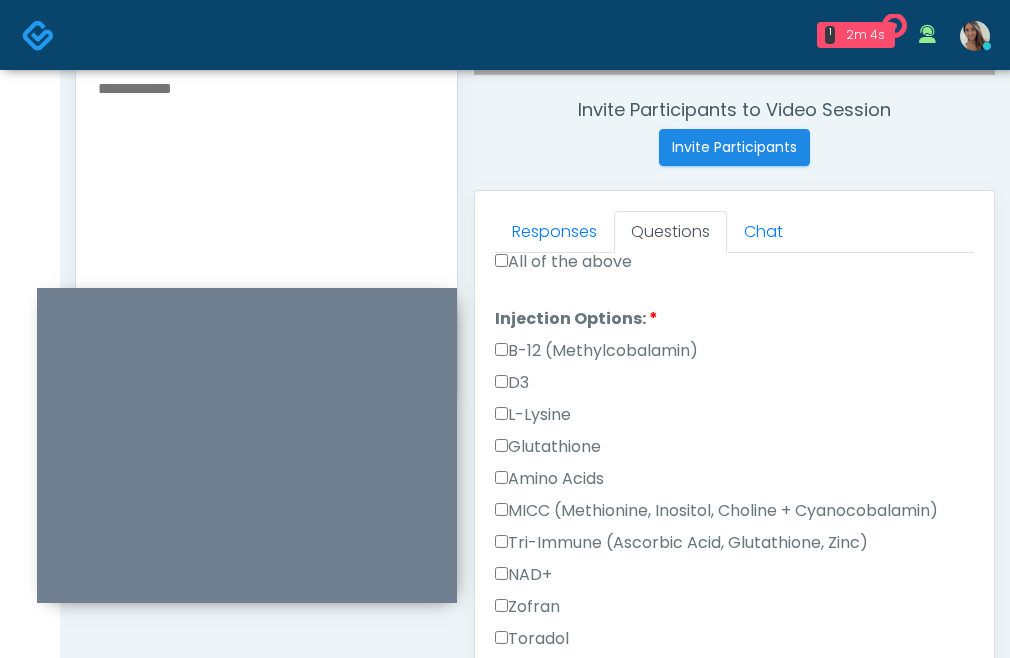 scroll, scrollTop: 746, scrollLeft: 0, axis: vertical 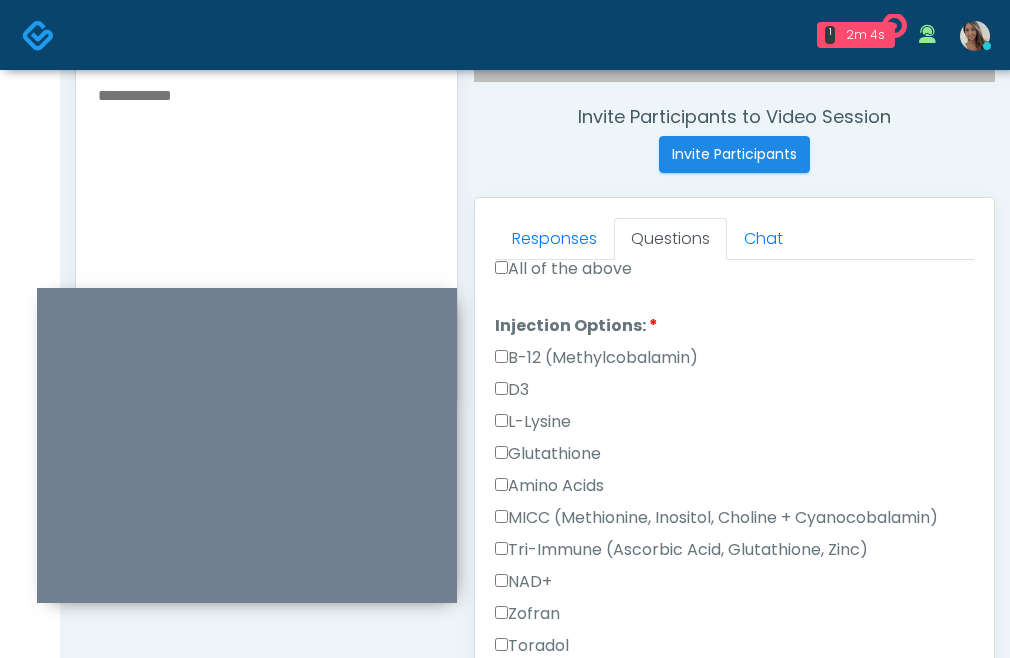 click at bounding box center [266, 204] 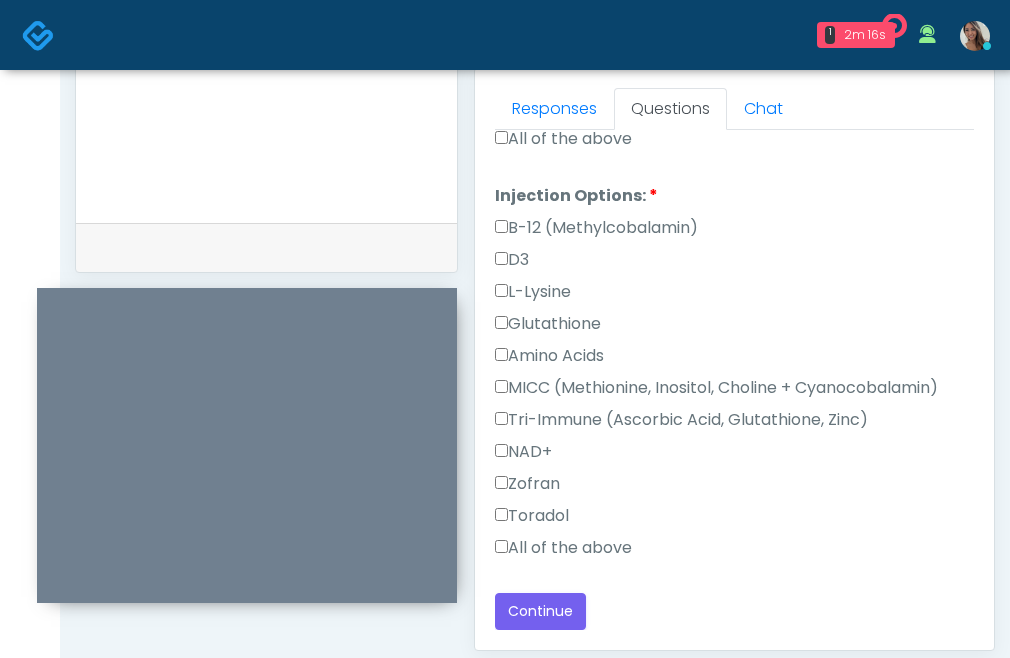 scroll, scrollTop: 1044, scrollLeft: 0, axis: vertical 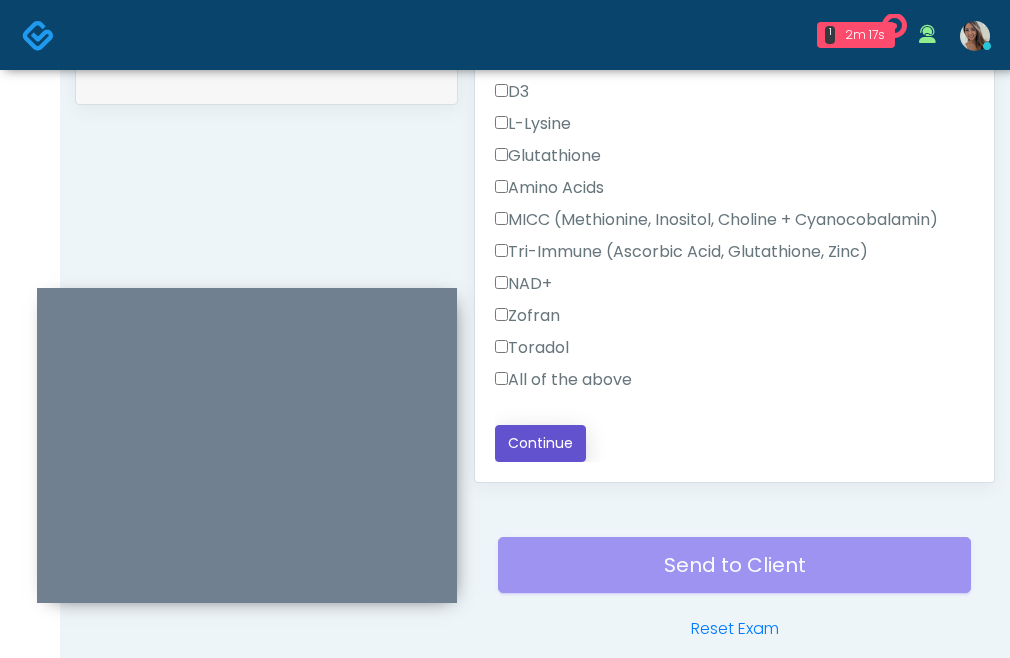 click on "Continue" at bounding box center (540, 443) 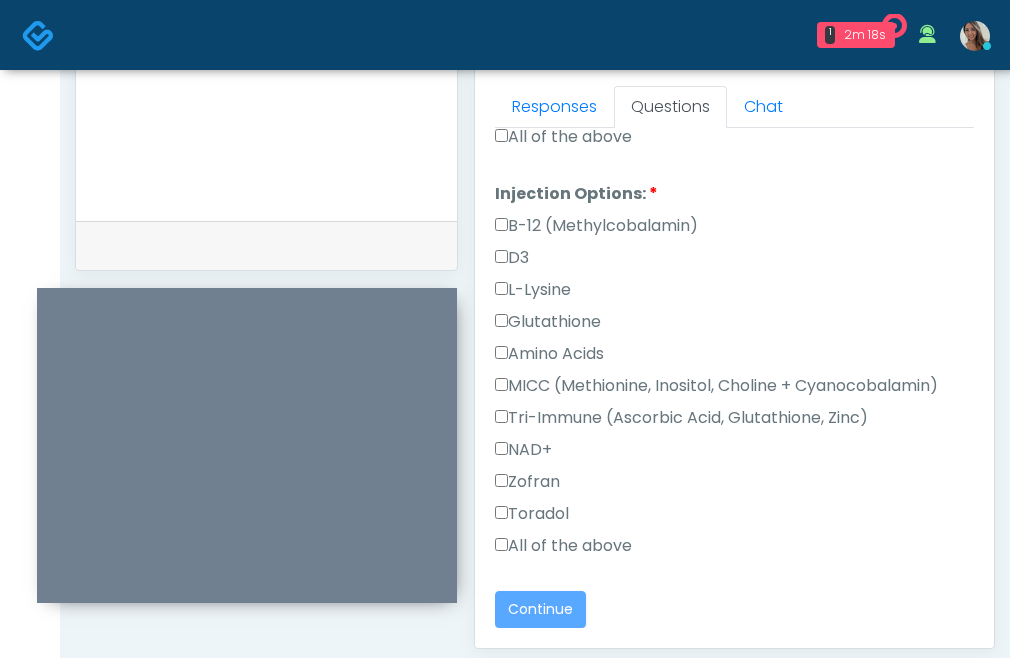 scroll, scrollTop: 835, scrollLeft: 0, axis: vertical 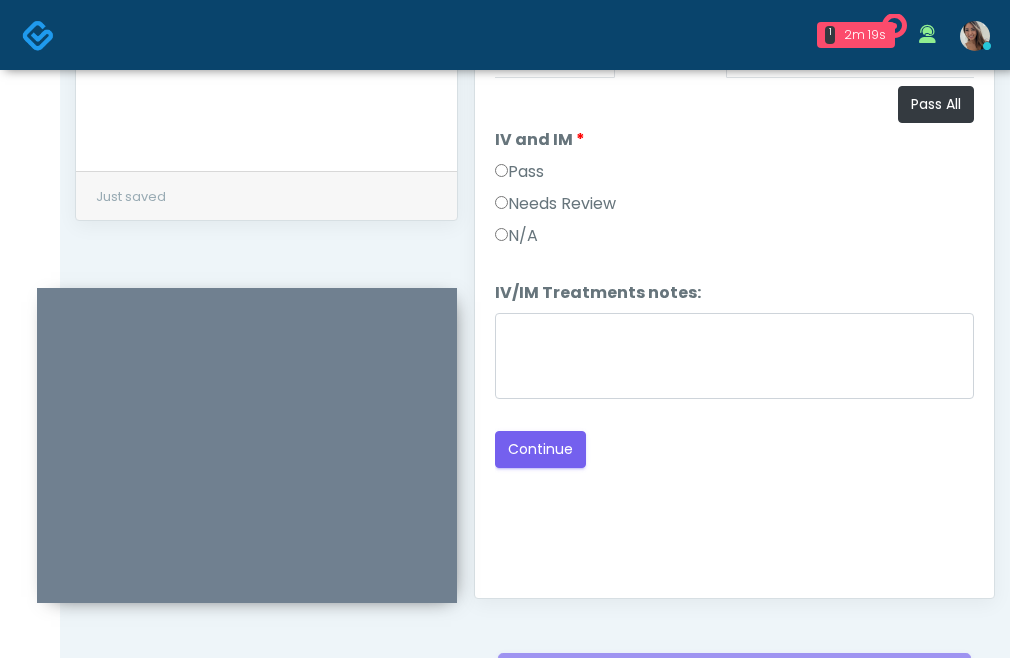 drag, startPoint x: 537, startPoint y: 171, endPoint x: 546, endPoint y: 179, distance: 12.0415945 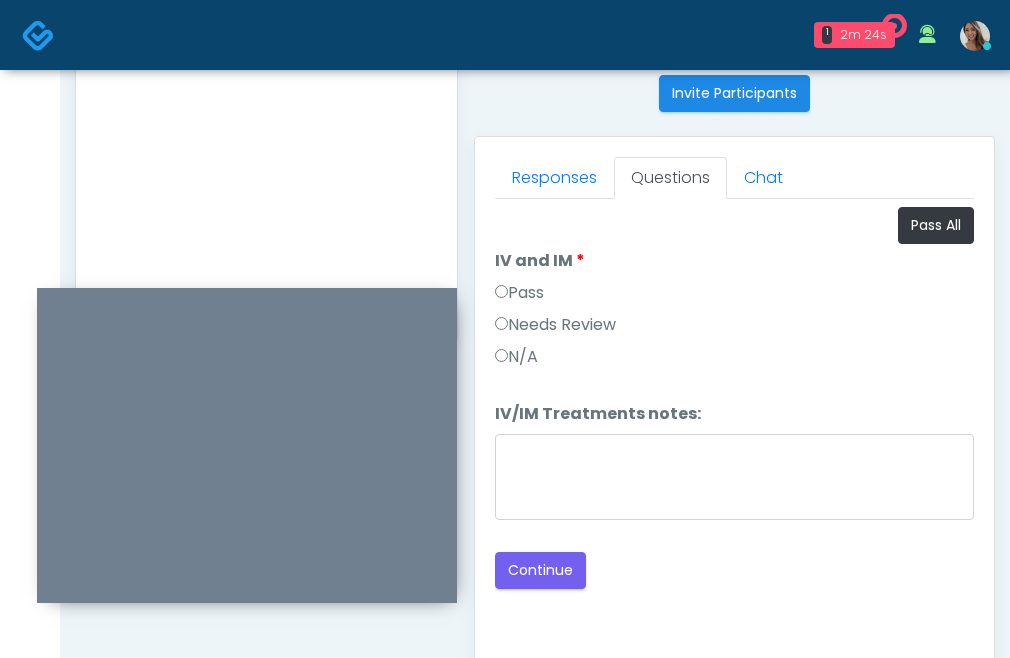 scroll, scrollTop: 819, scrollLeft: 0, axis: vertical 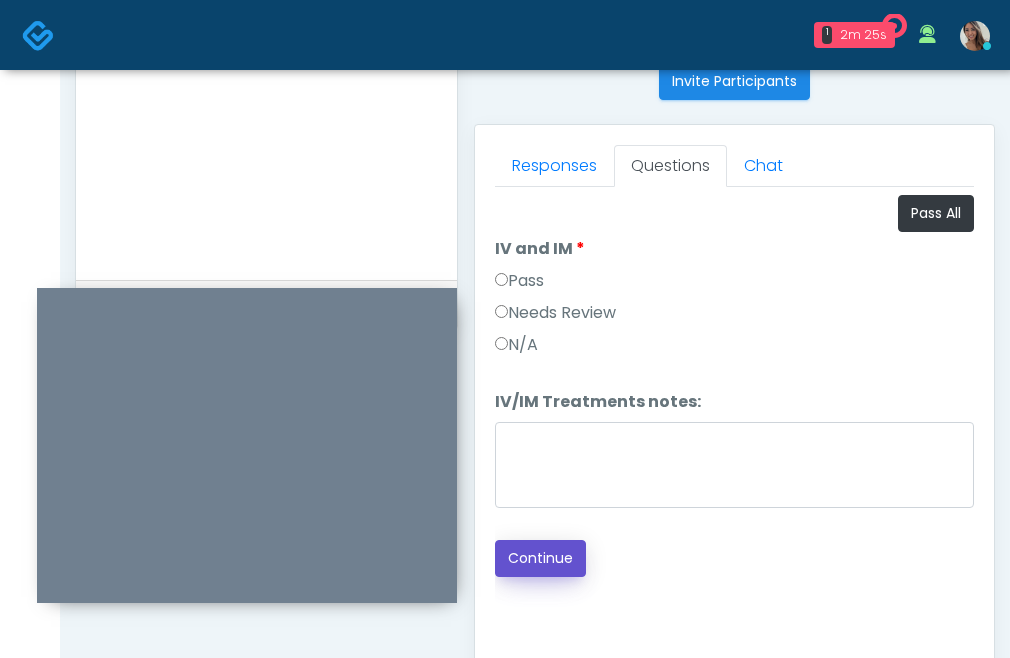 click on "Continue" at bounding box center (540, 558) 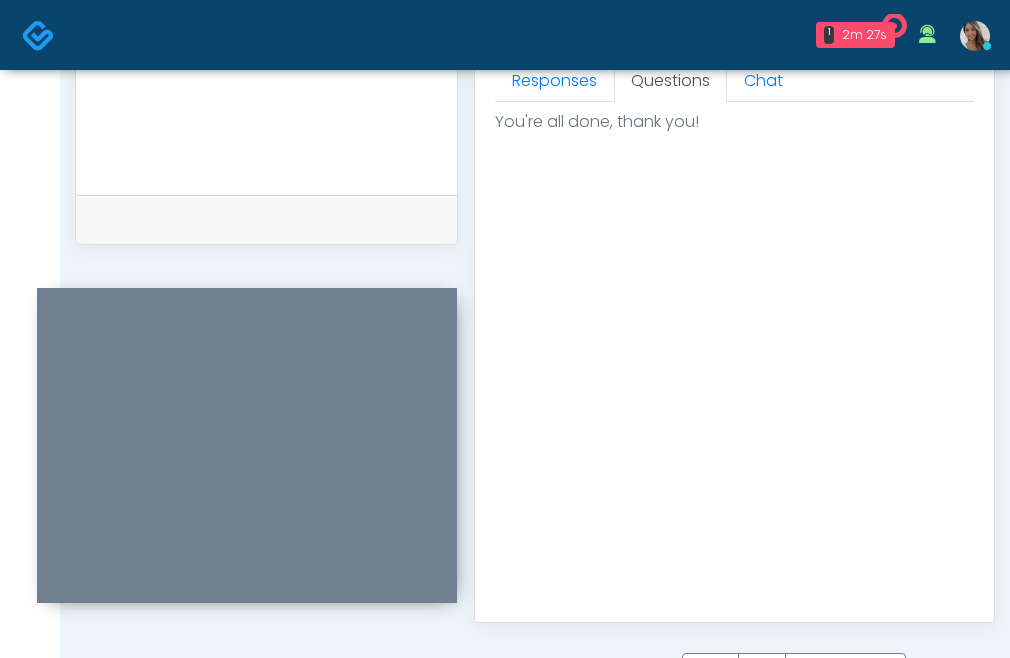 scroll, scrollTop: 1174, scrollLeft: 0, axis: vertical 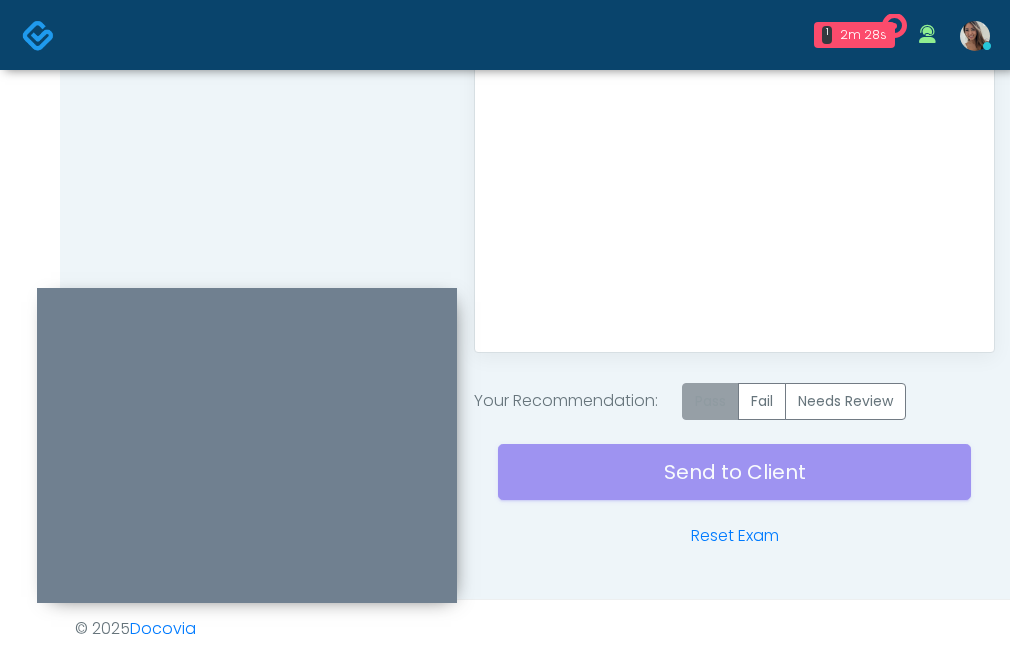 click on "Pass" at bounding box center [710, 401] 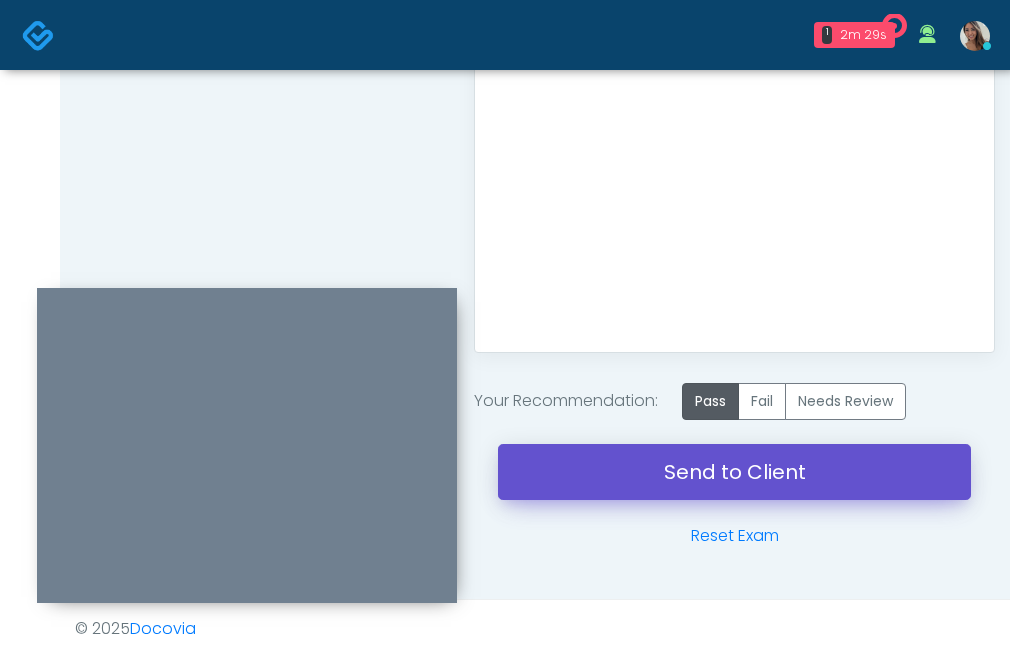click on "Send to Client" at bounding box center [734, 472] 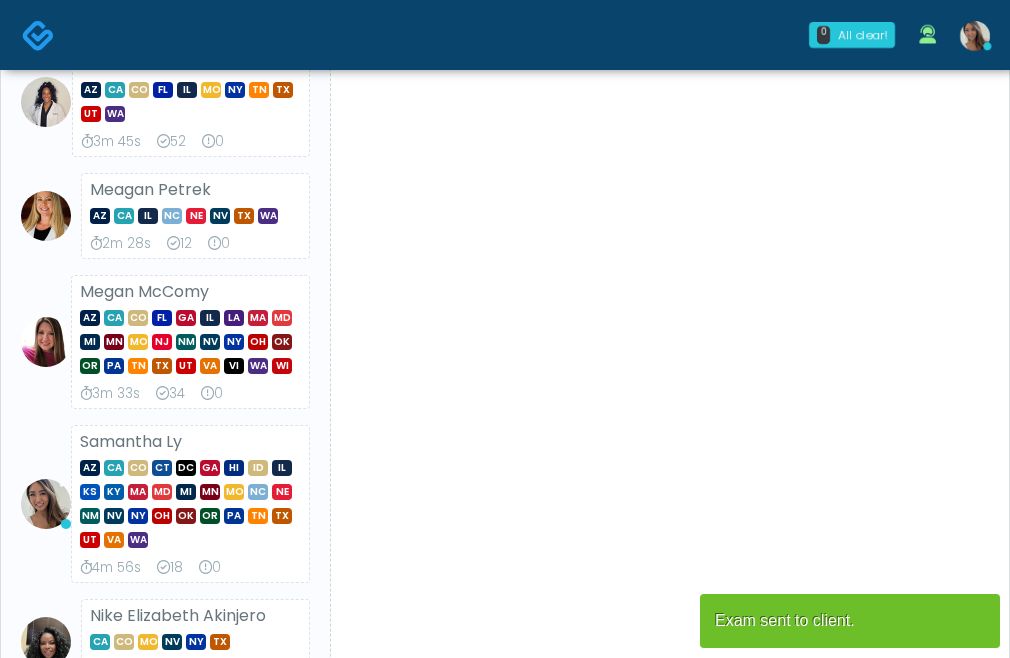 scroll, scrollTop: 30, scrollLeft: 0, axis: vertical 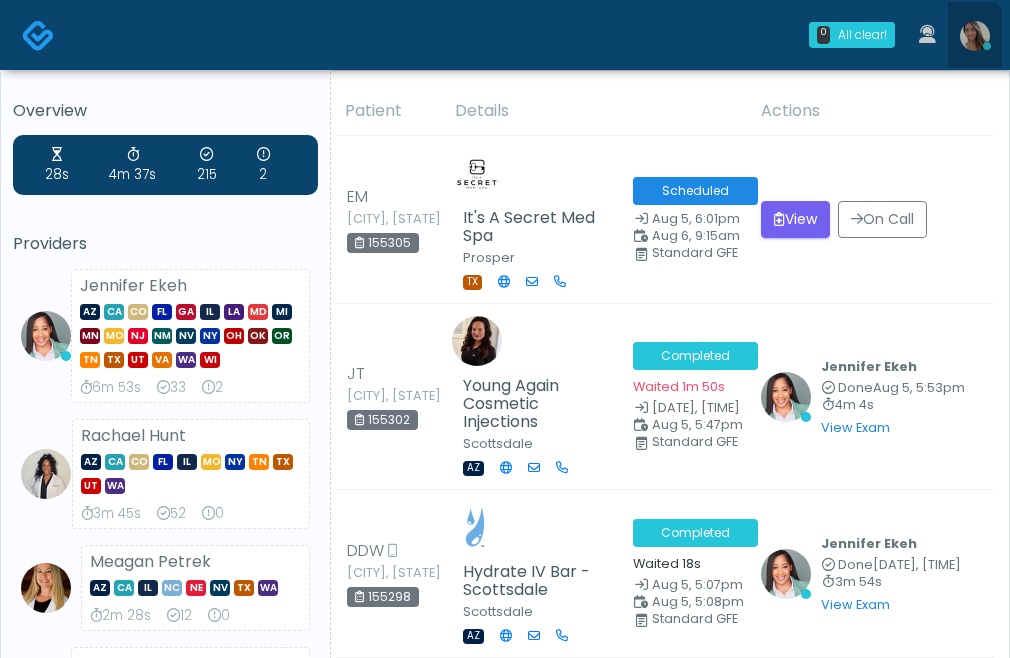 click at bounding box center [975, 35] 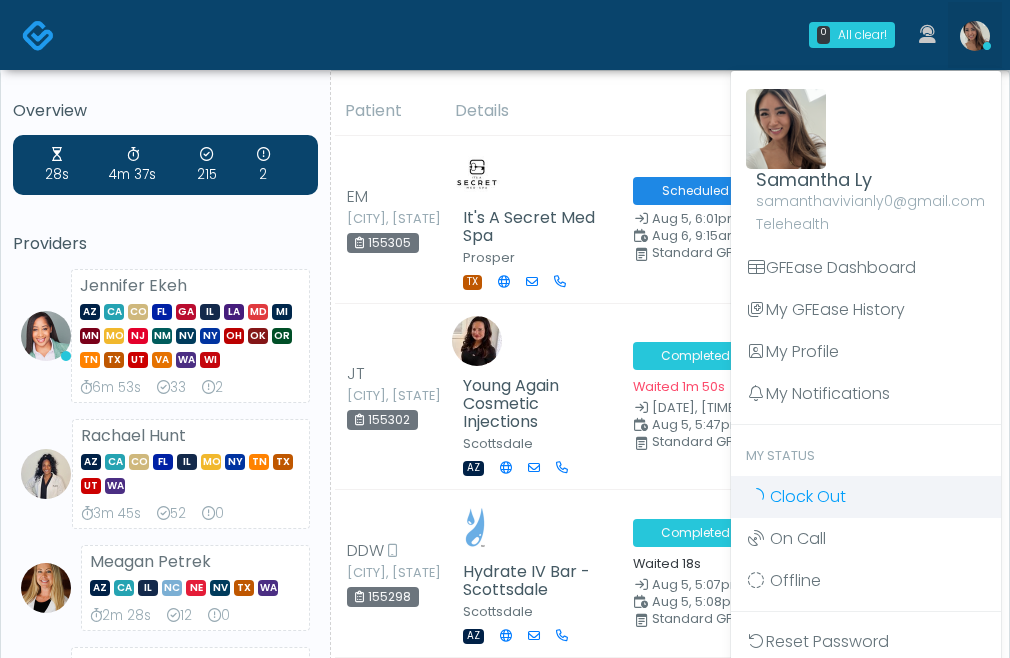click on "Clock Out" at bounding box center [808, 496] 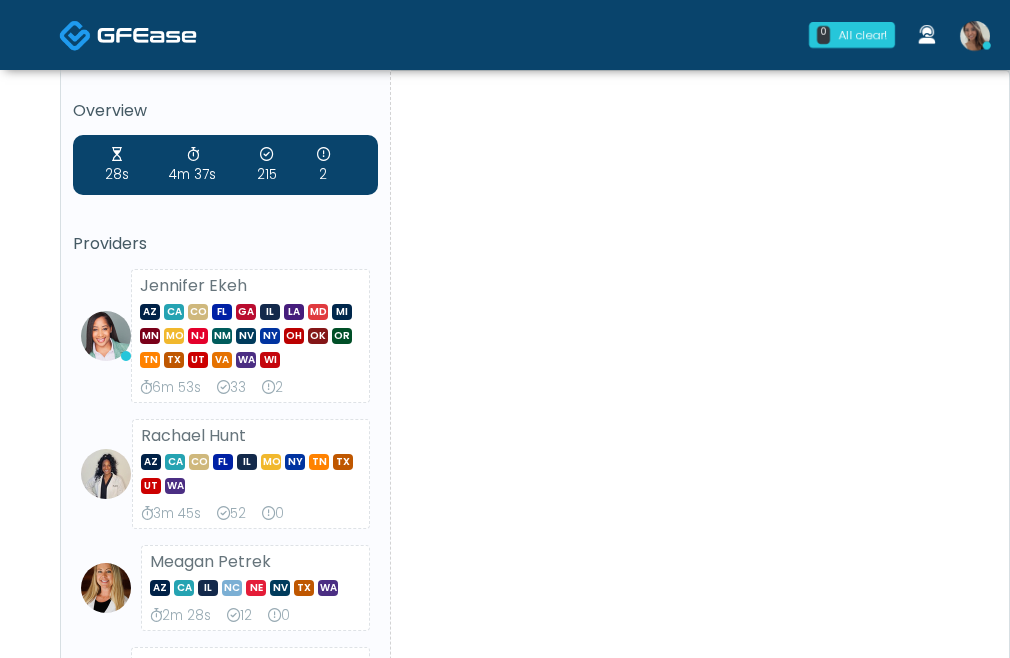 scroll, scrollTop: 0, scrollLeft: 0, axis: both 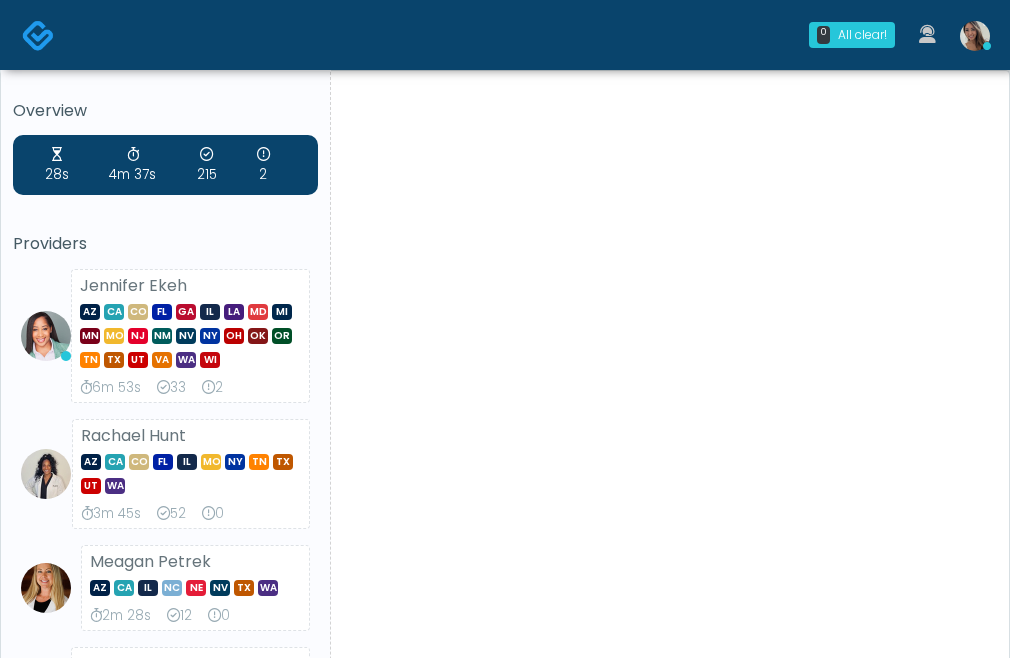 click at bounding box center (975, 36) 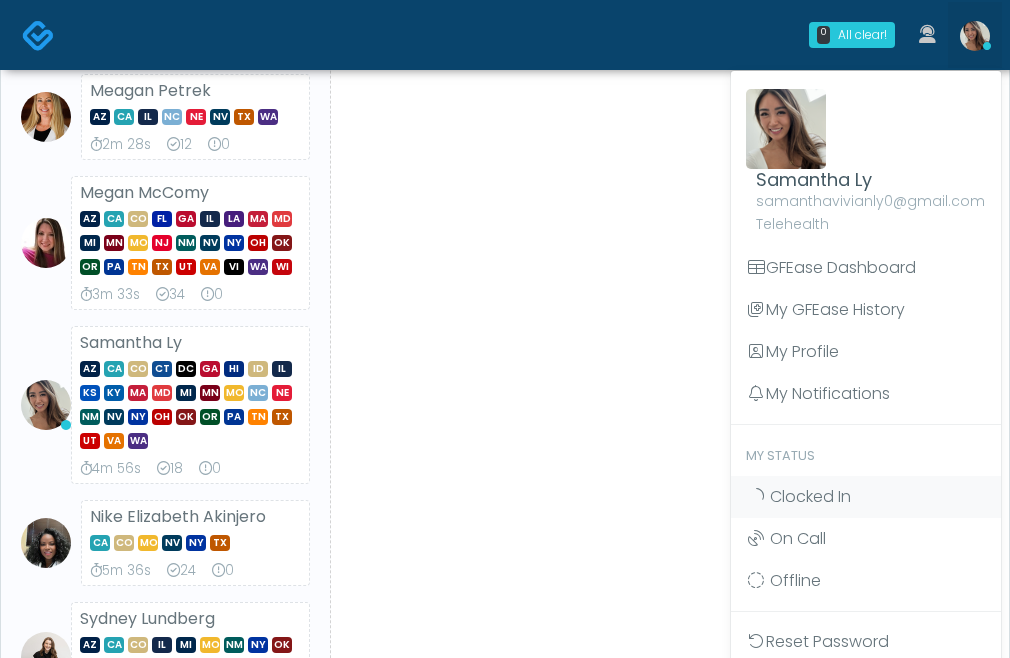 scroll, scrollTop: 291, scrollLeft: 0, axis: vertical 